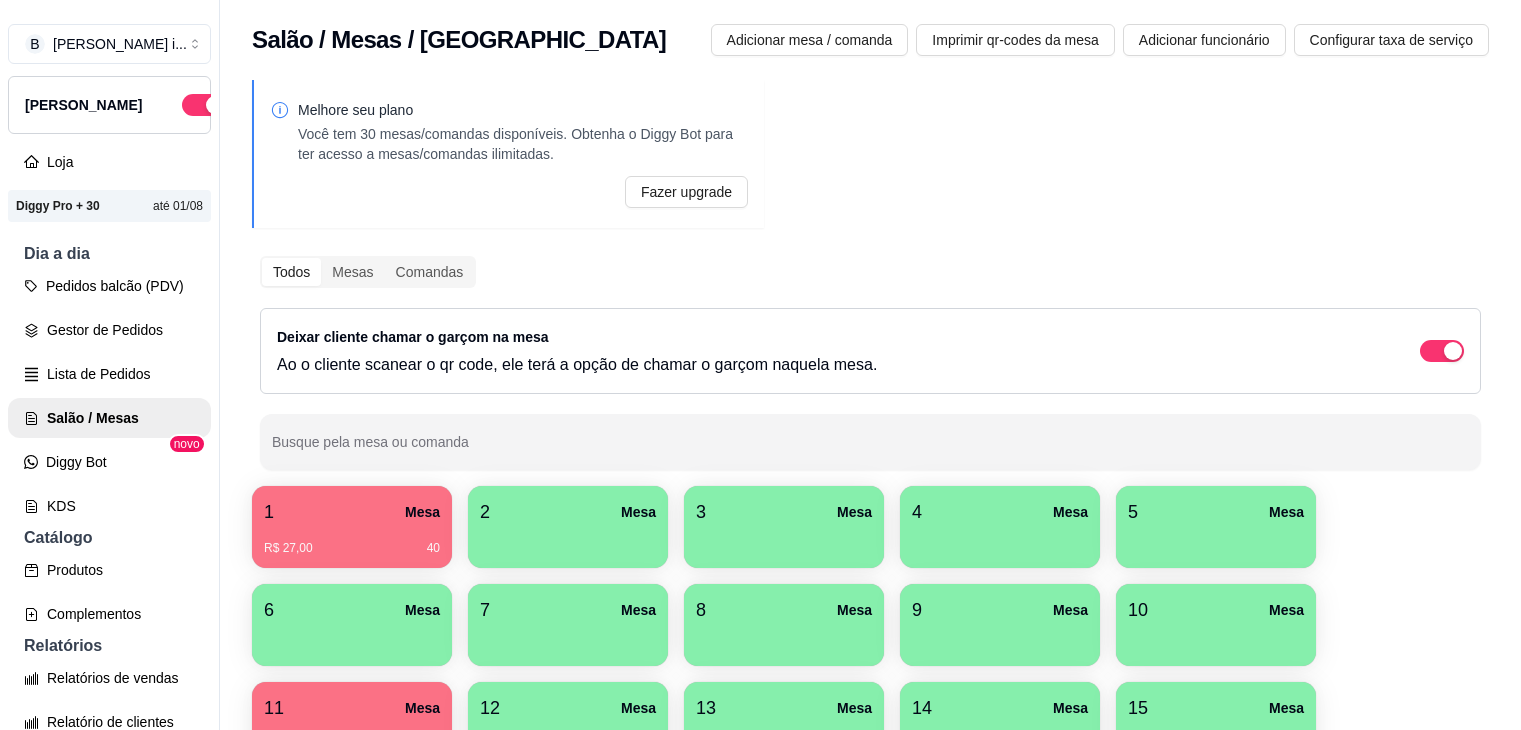 scroll, scrollTop: 0, scrollLeft: 0, axis: both 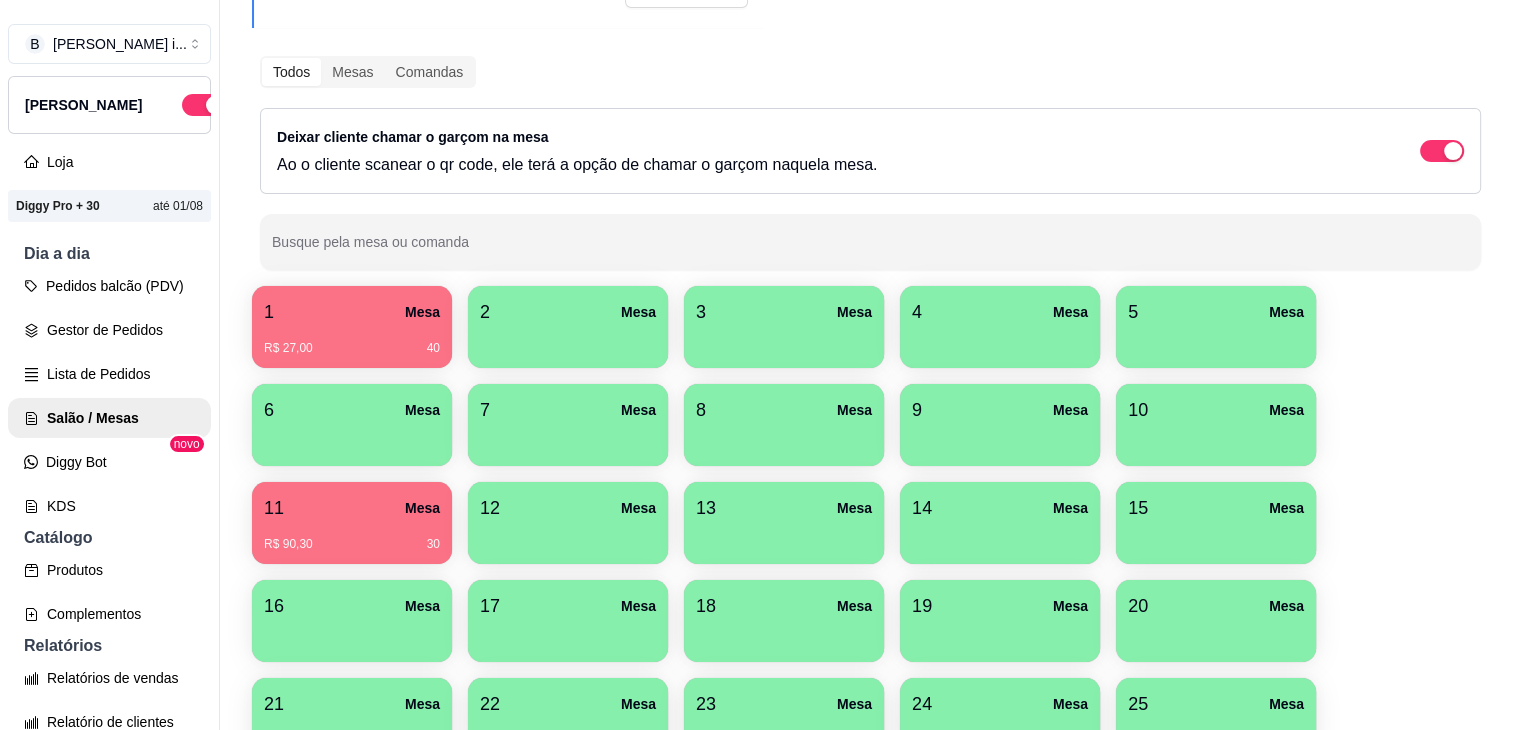 click on "R$ 27,00 40" at bounding box center (352, 348) 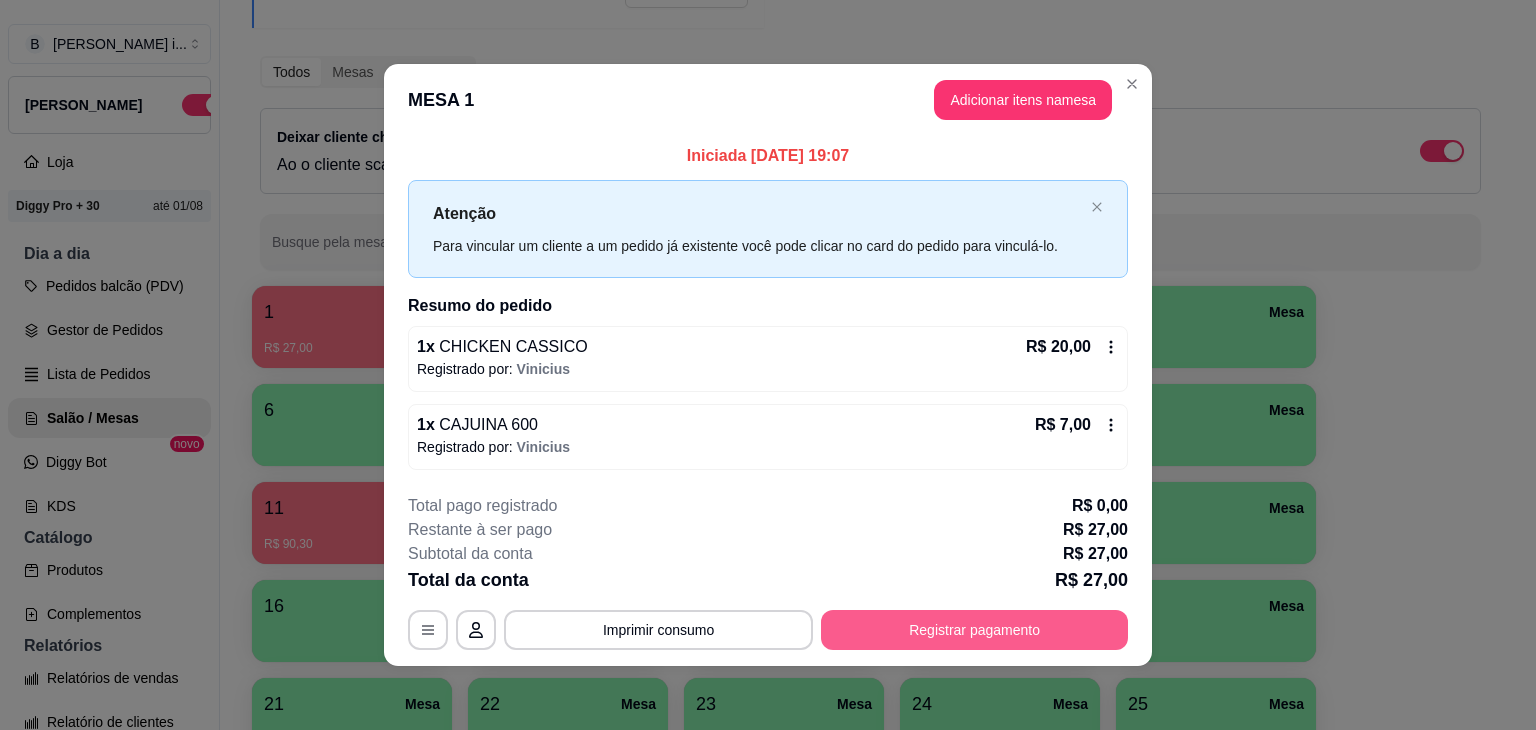 click on "Registrar pagamento" at bounding box center (974, 630) 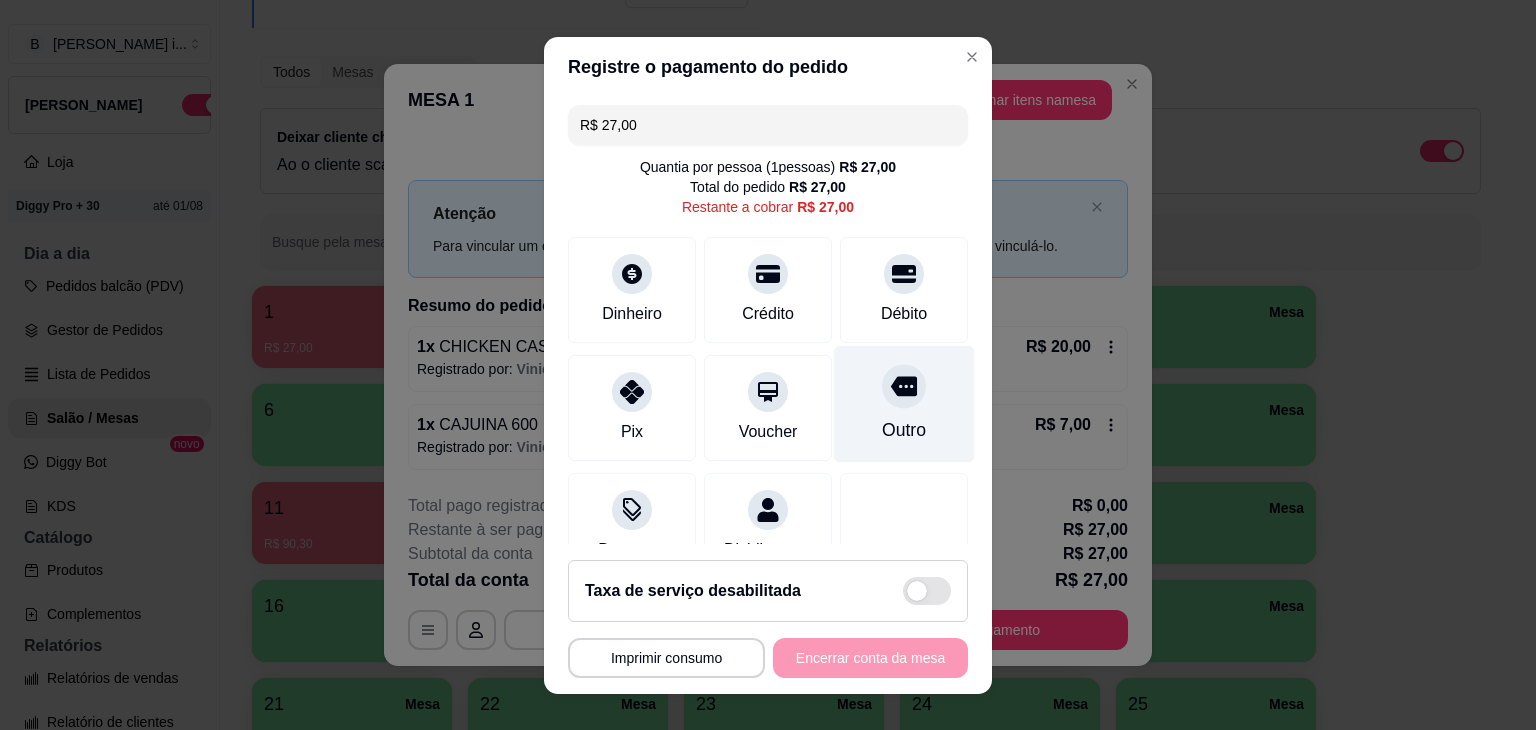 click on "Outro" at bounding box center [904, 403] 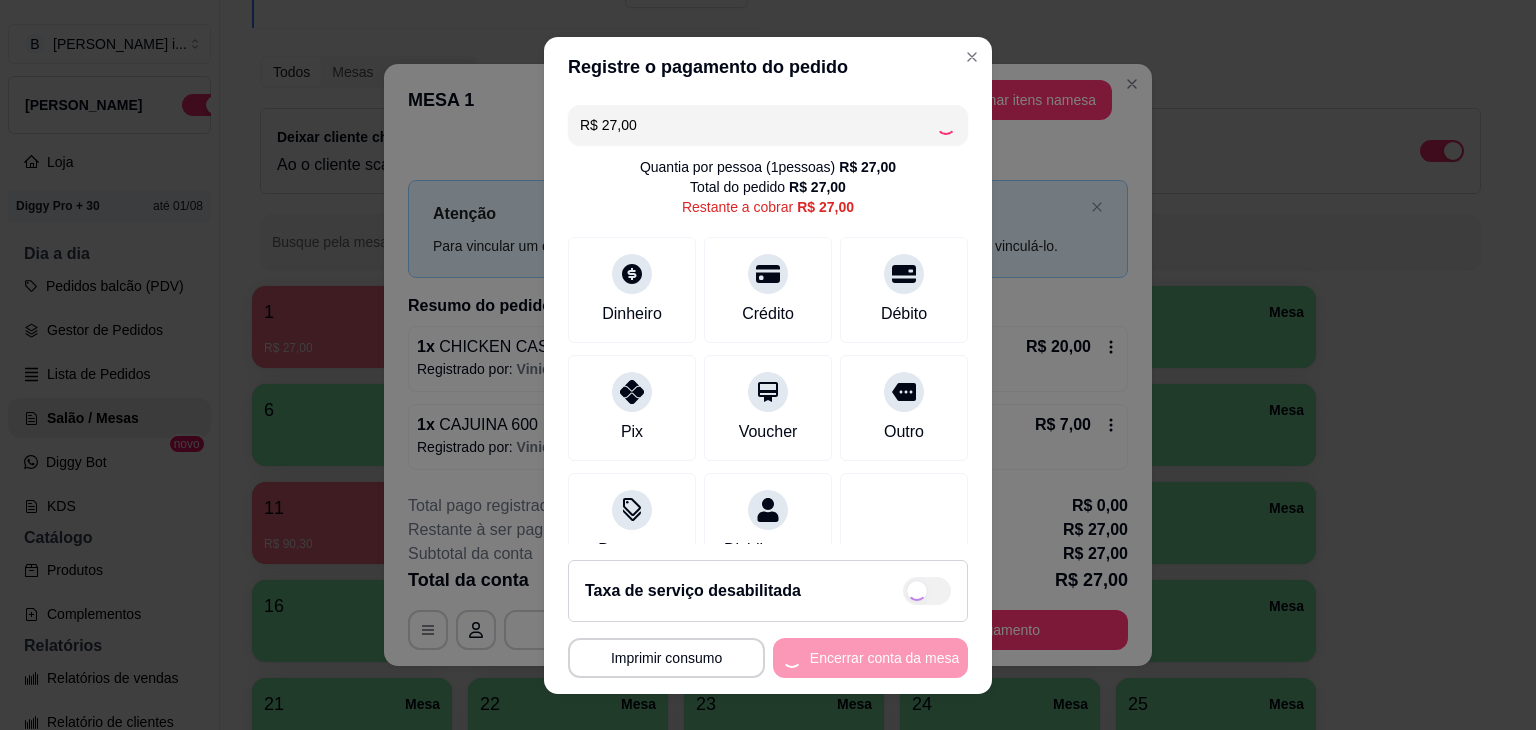type on "R$ 0,00" 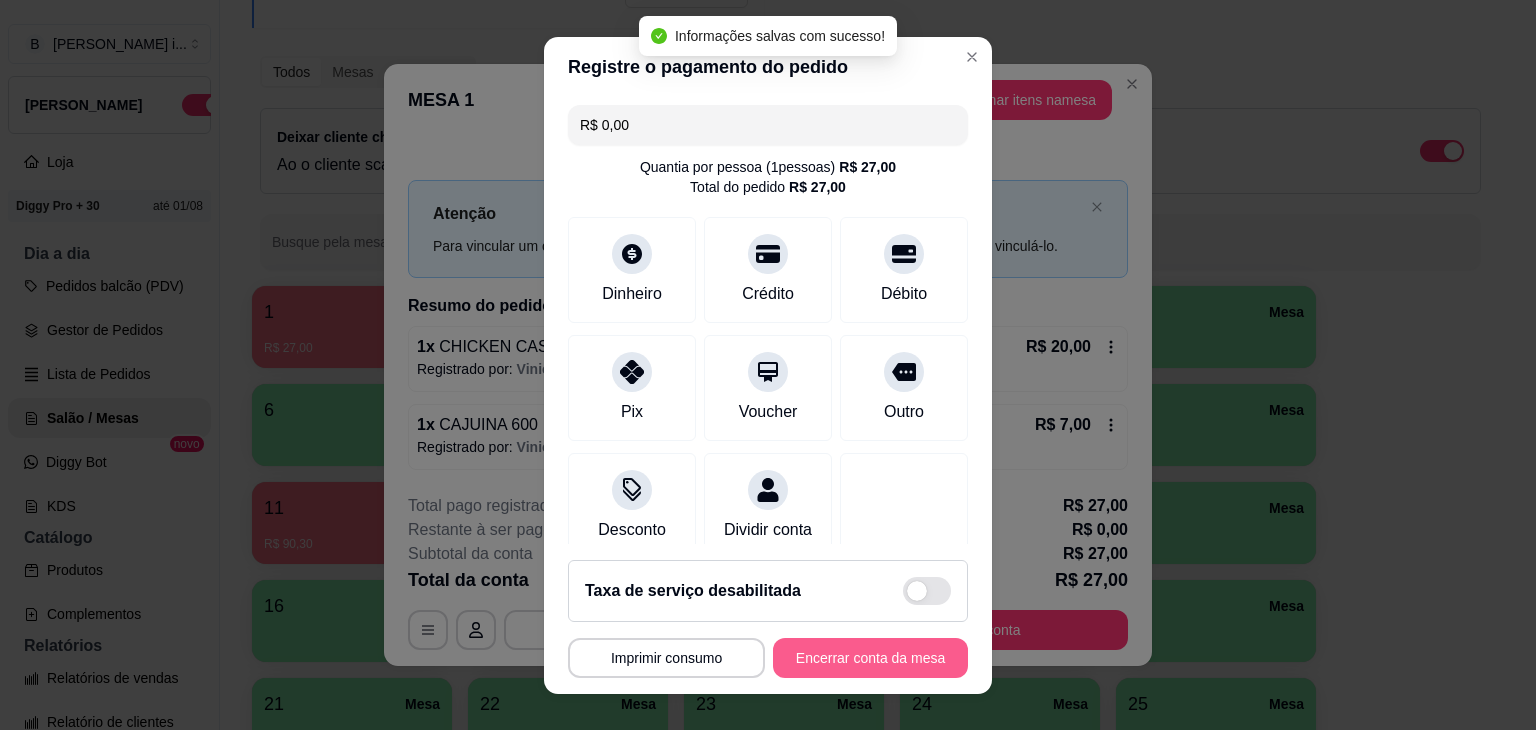 click on "Encerrar conta da mesa" at bounding box center [870, 658] 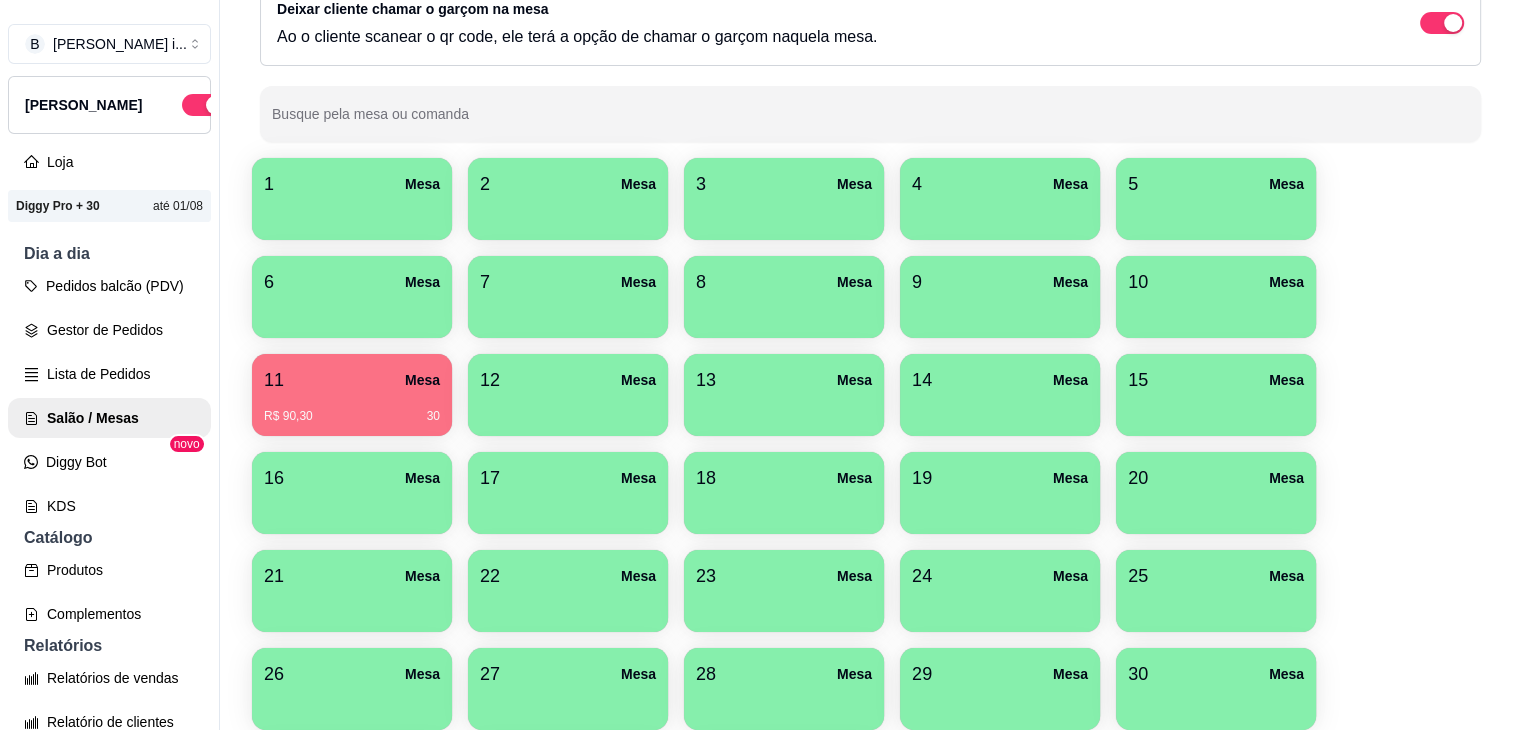 scroll, scrollTop: 521, scrollLeft: 0, axis: vertical 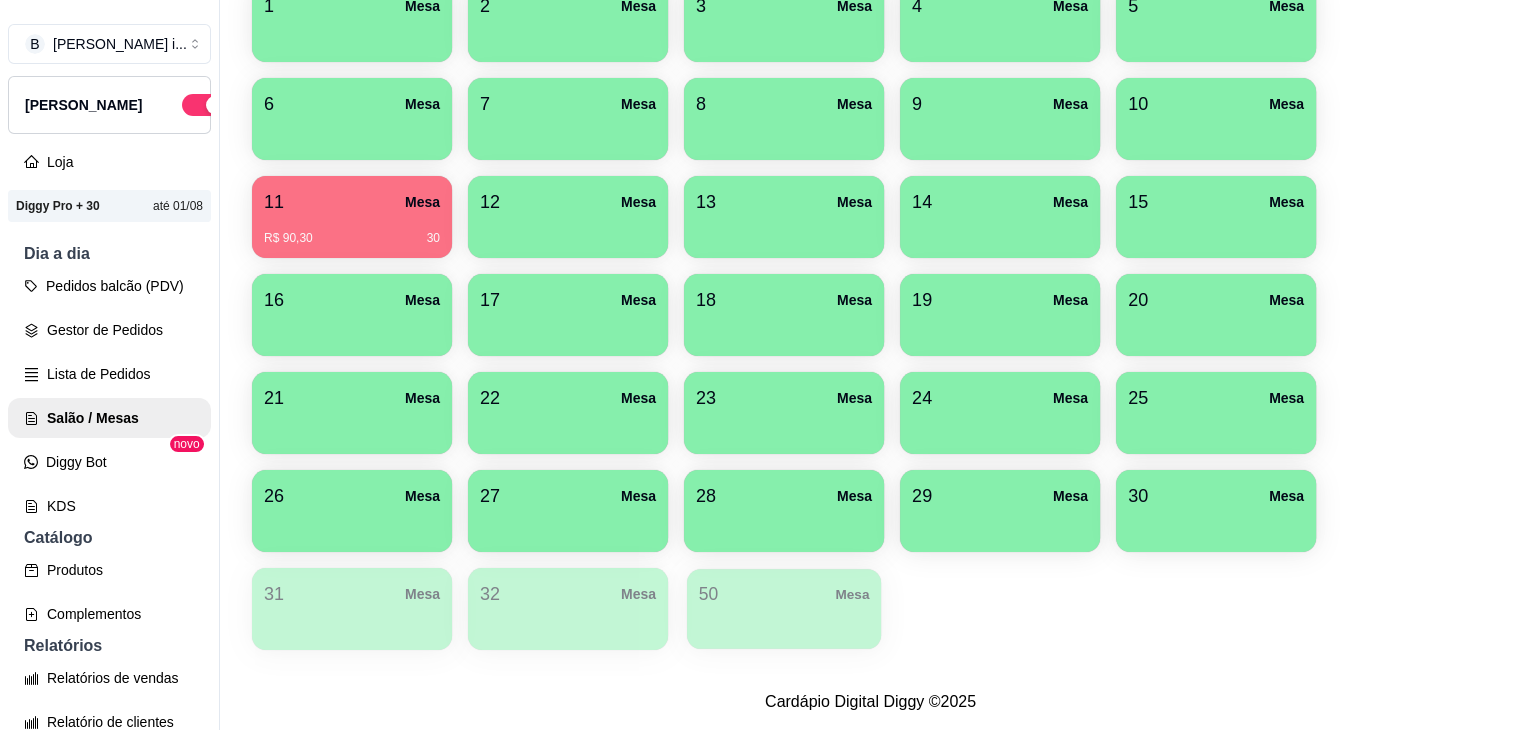 click at bounding box center [784, 622] 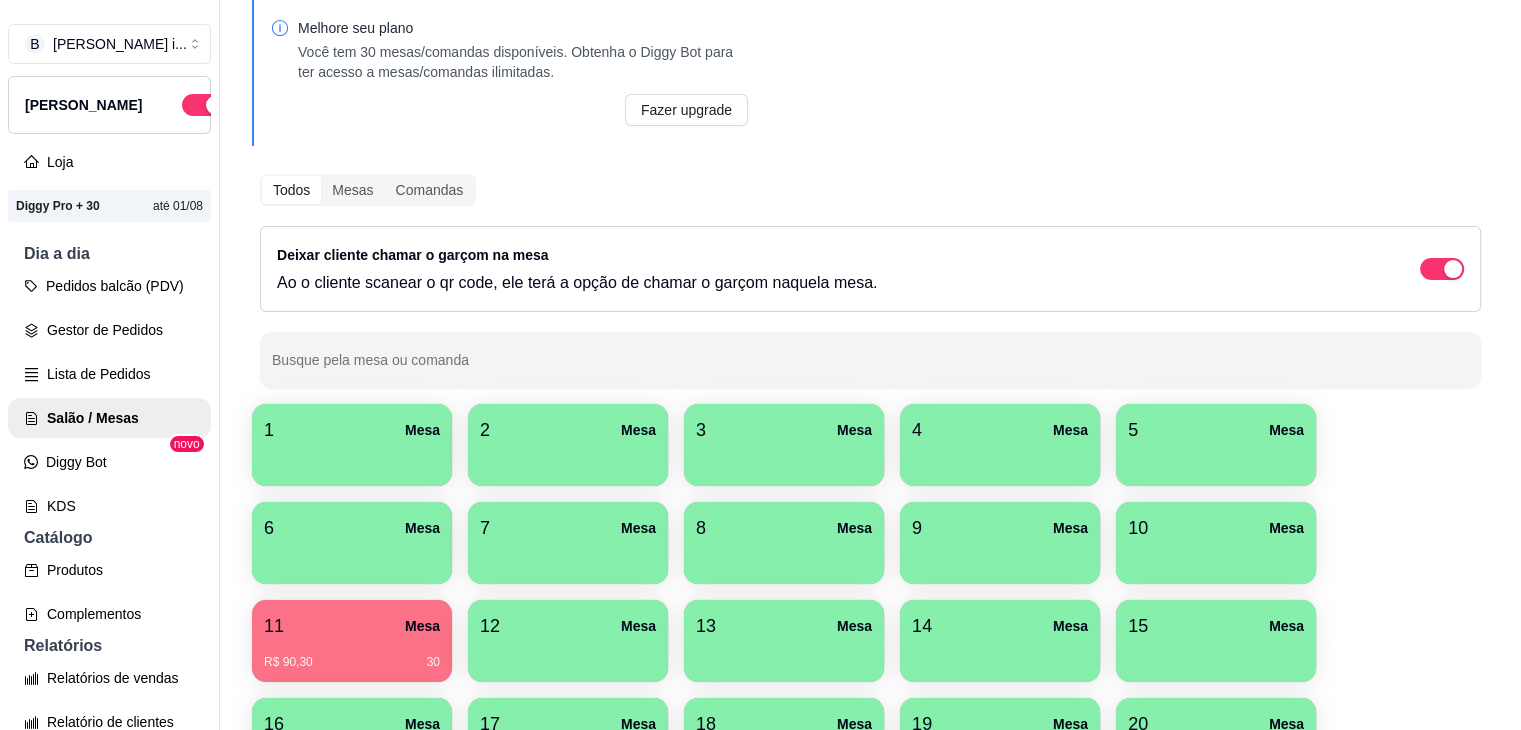 scroll, scrollTop: 200, scrollLeft: 0, axis: vertical 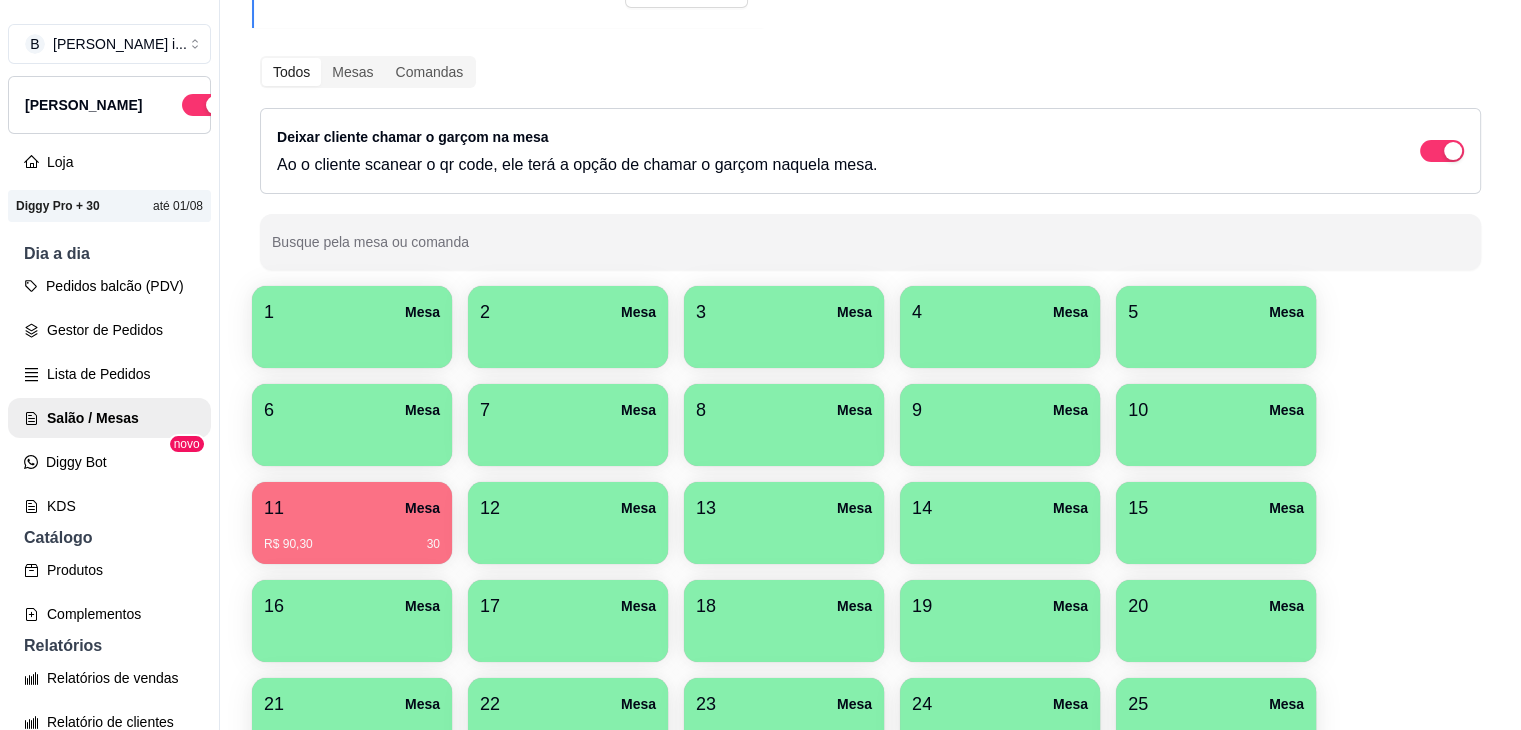 click on "11 Mesa R$ 90,30 30" at bounding box center [352, 523] 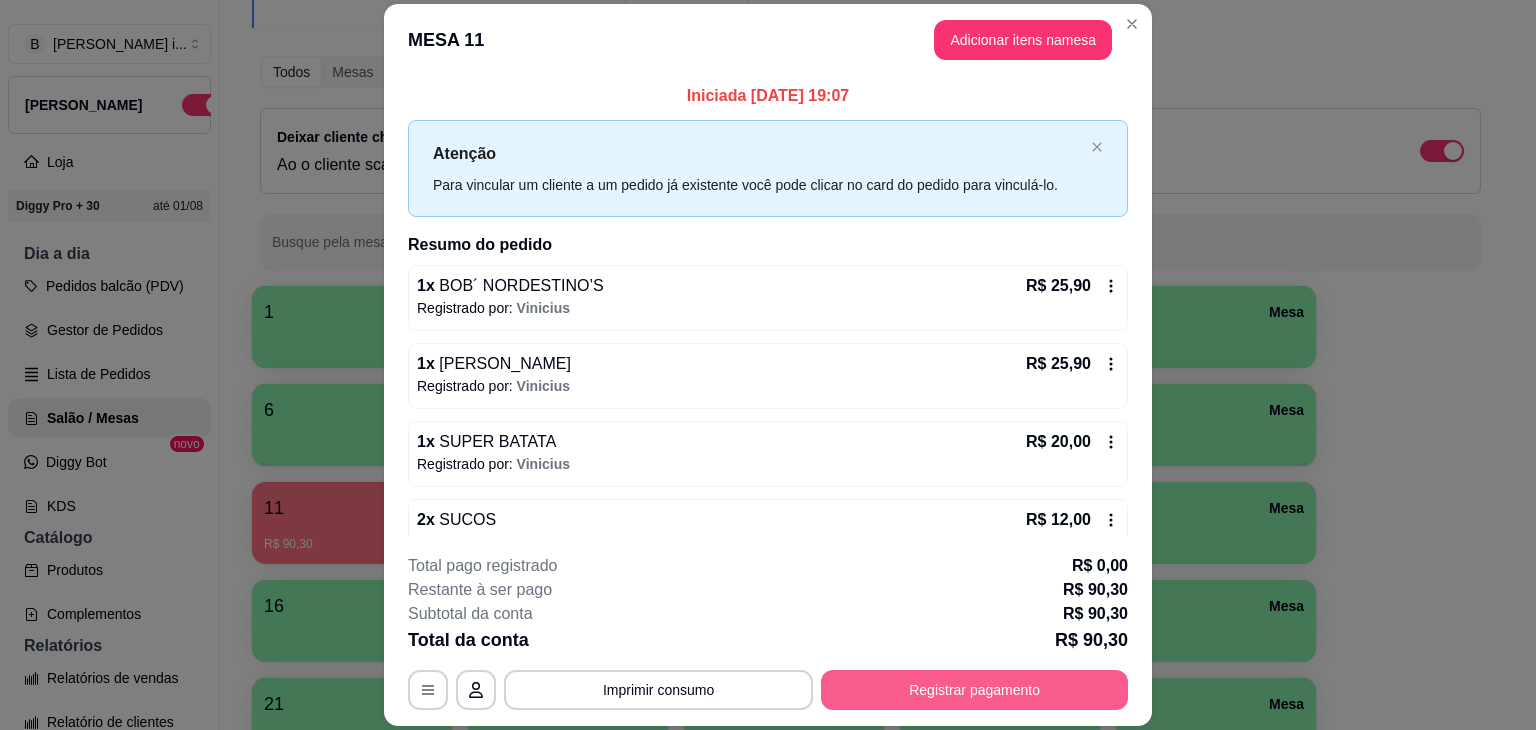 click on "Registrar pagamento" at bounding box center (974, 690) 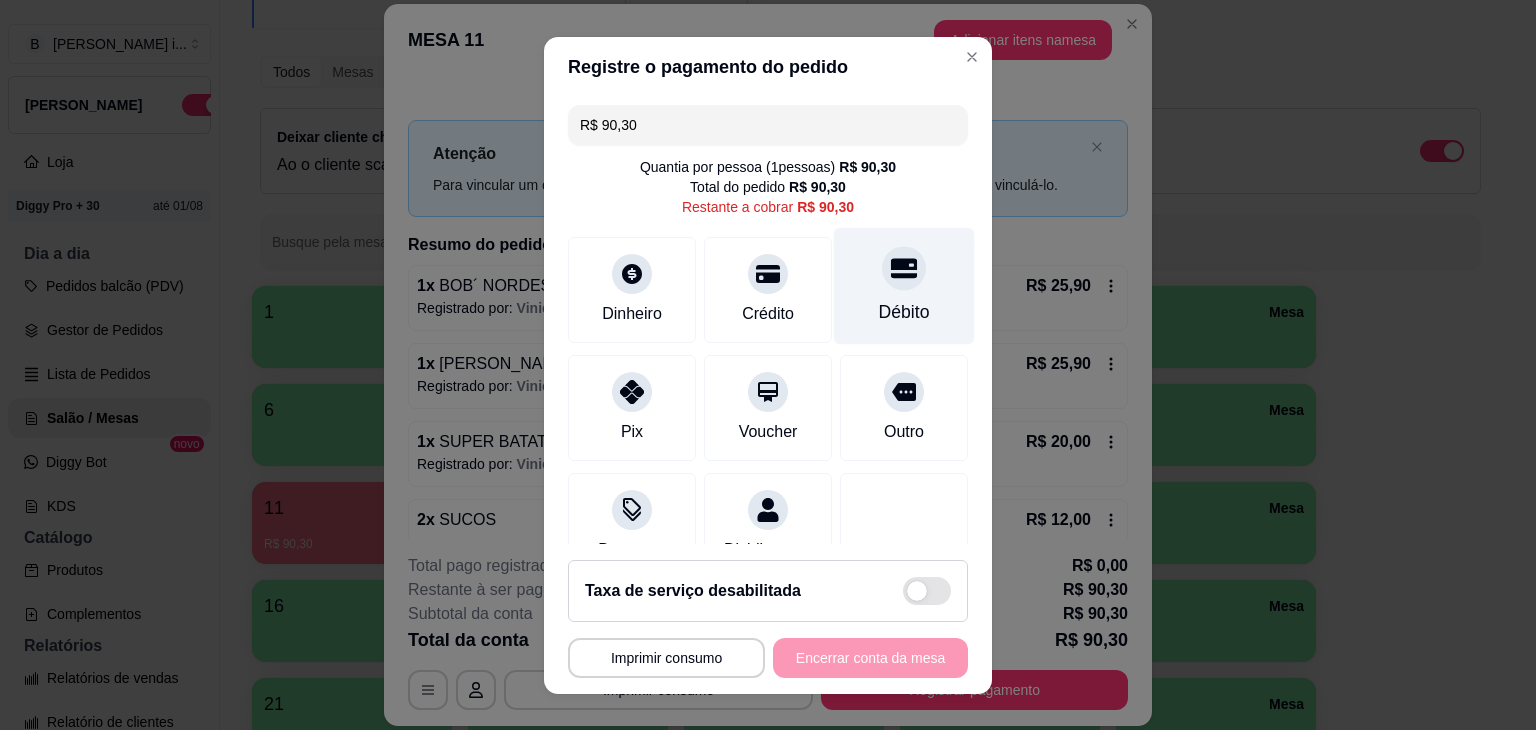 click on "Débito" at bounding box center [904, 312] 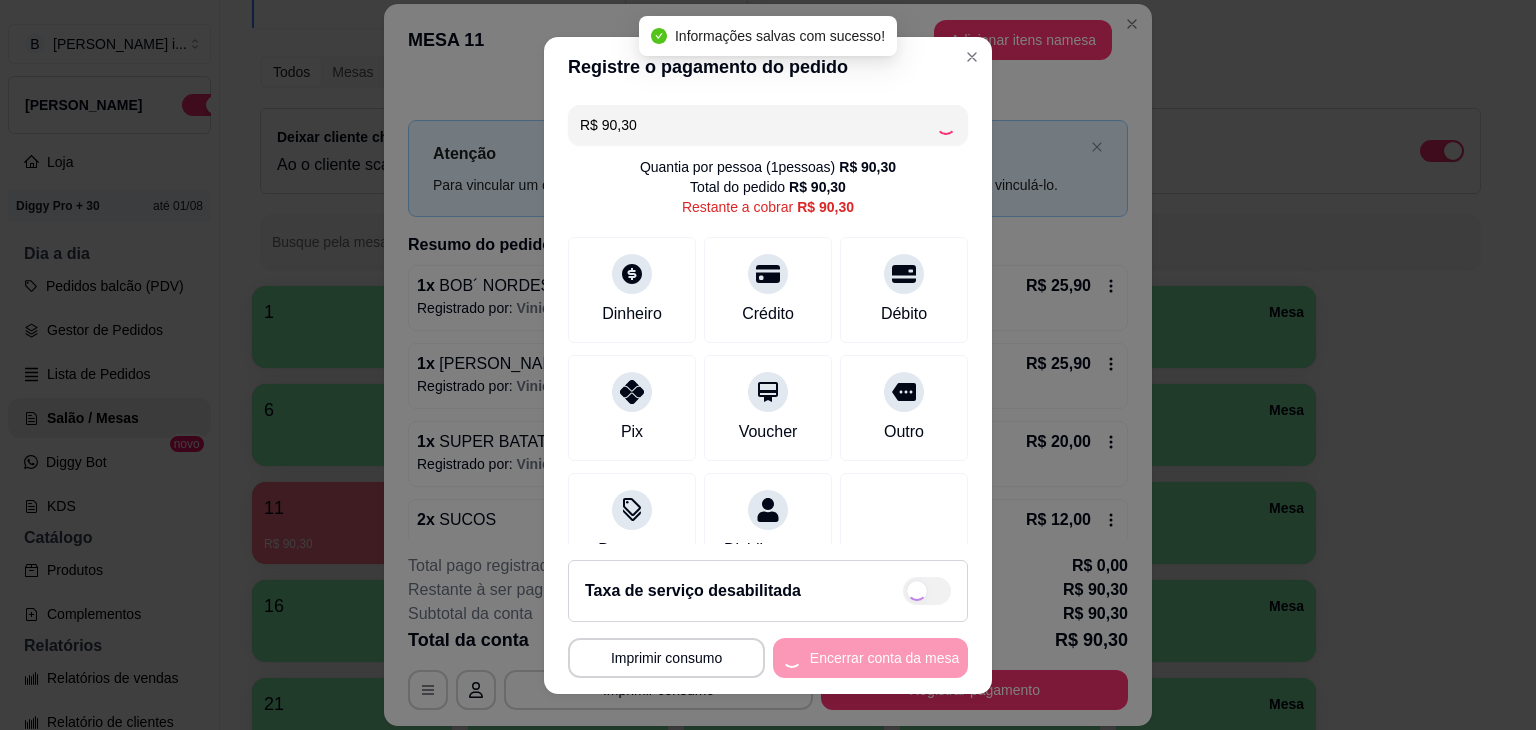 type on "R$ 0,00" 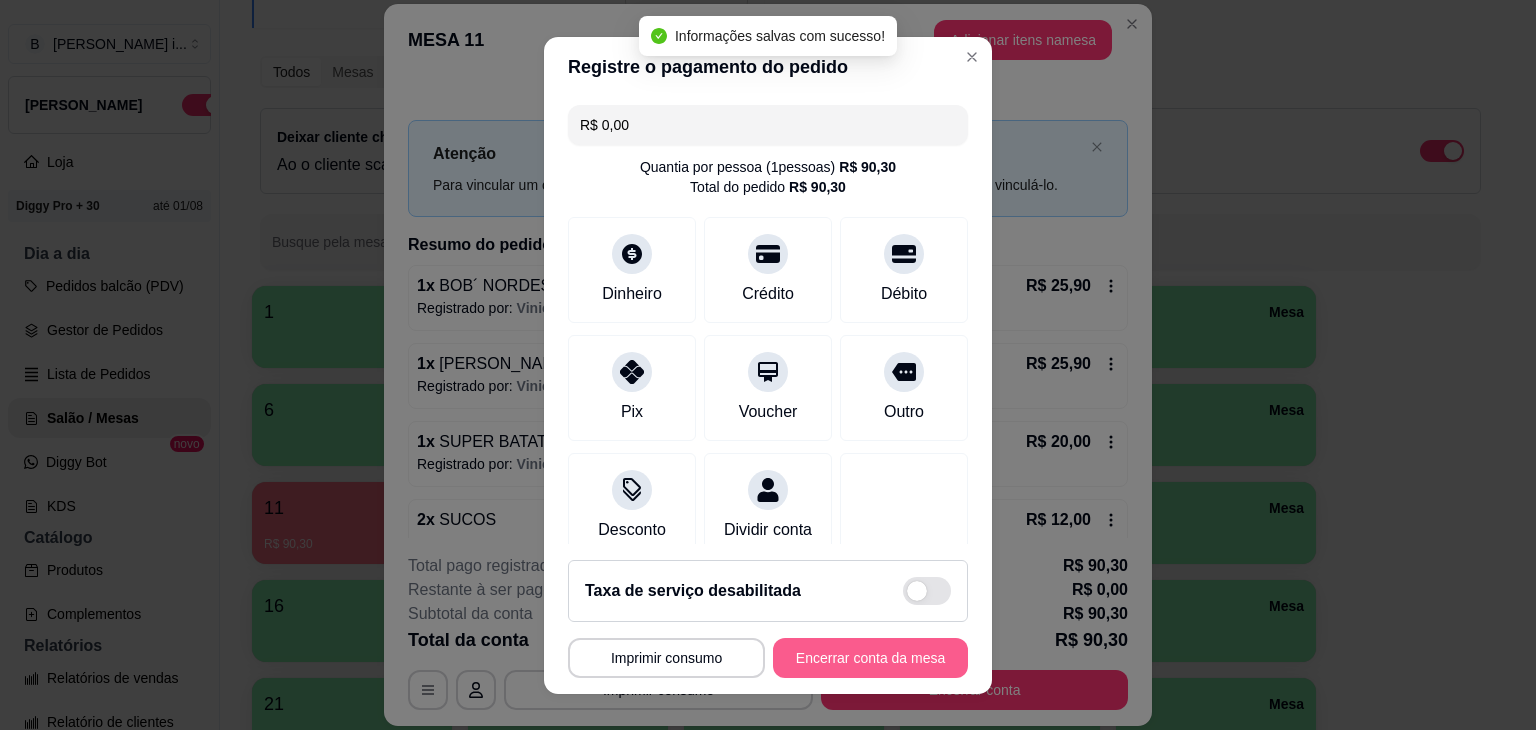 click on "Encerrar conta da mesa" at bounding box center [870, 658] 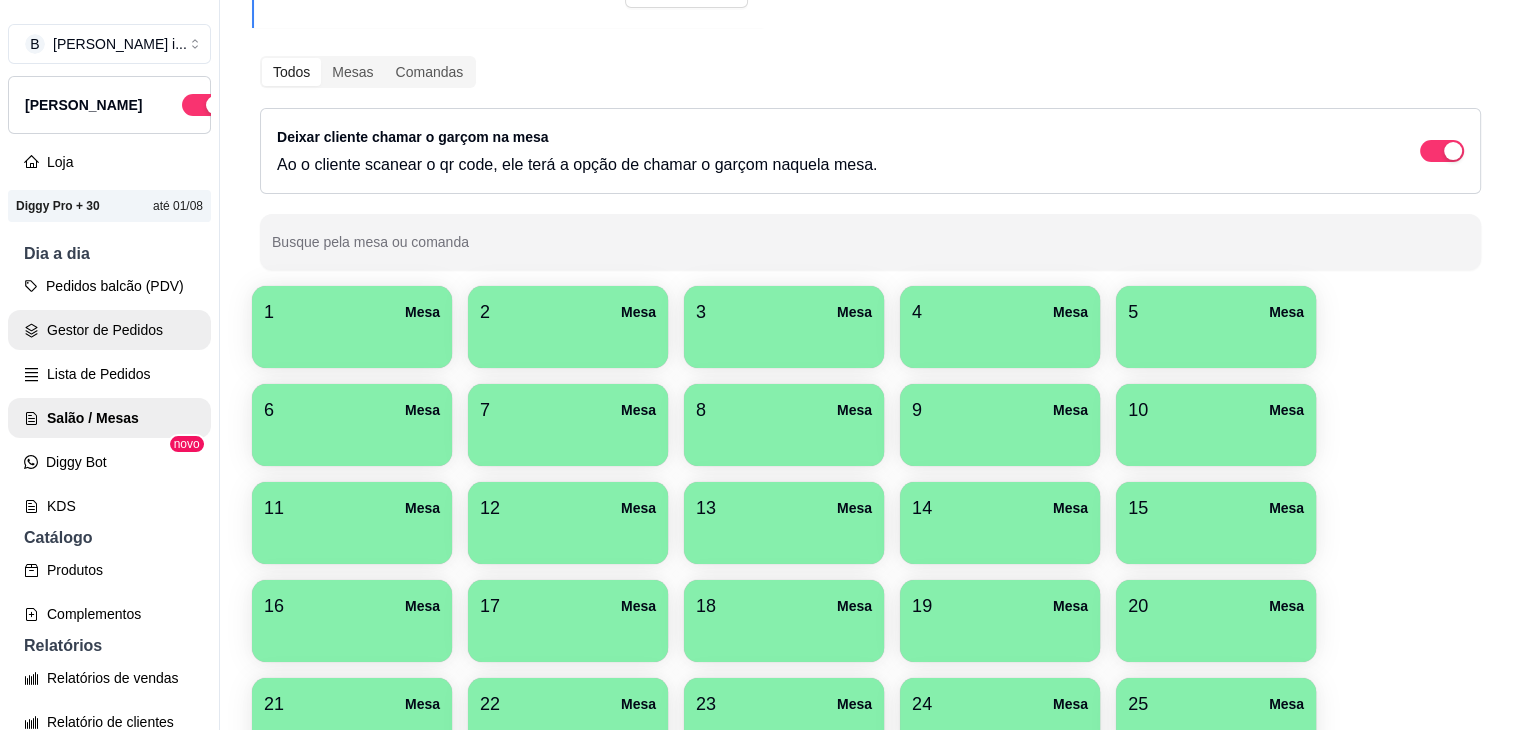 click on "Gestor de Pedidos" at bounding box center [109, 330] 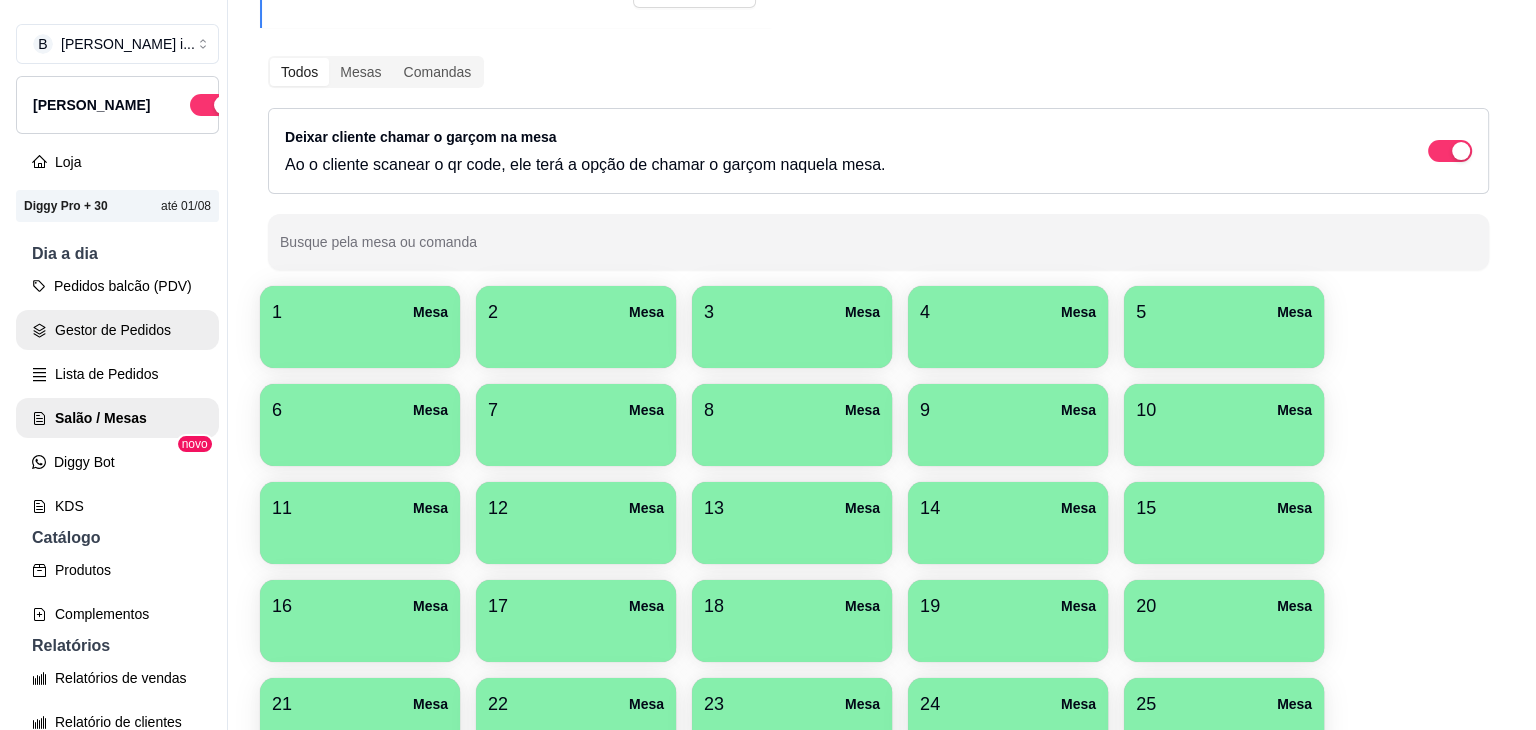 scroll, scrollTop: 0, scrollLeft: 0, axis: both 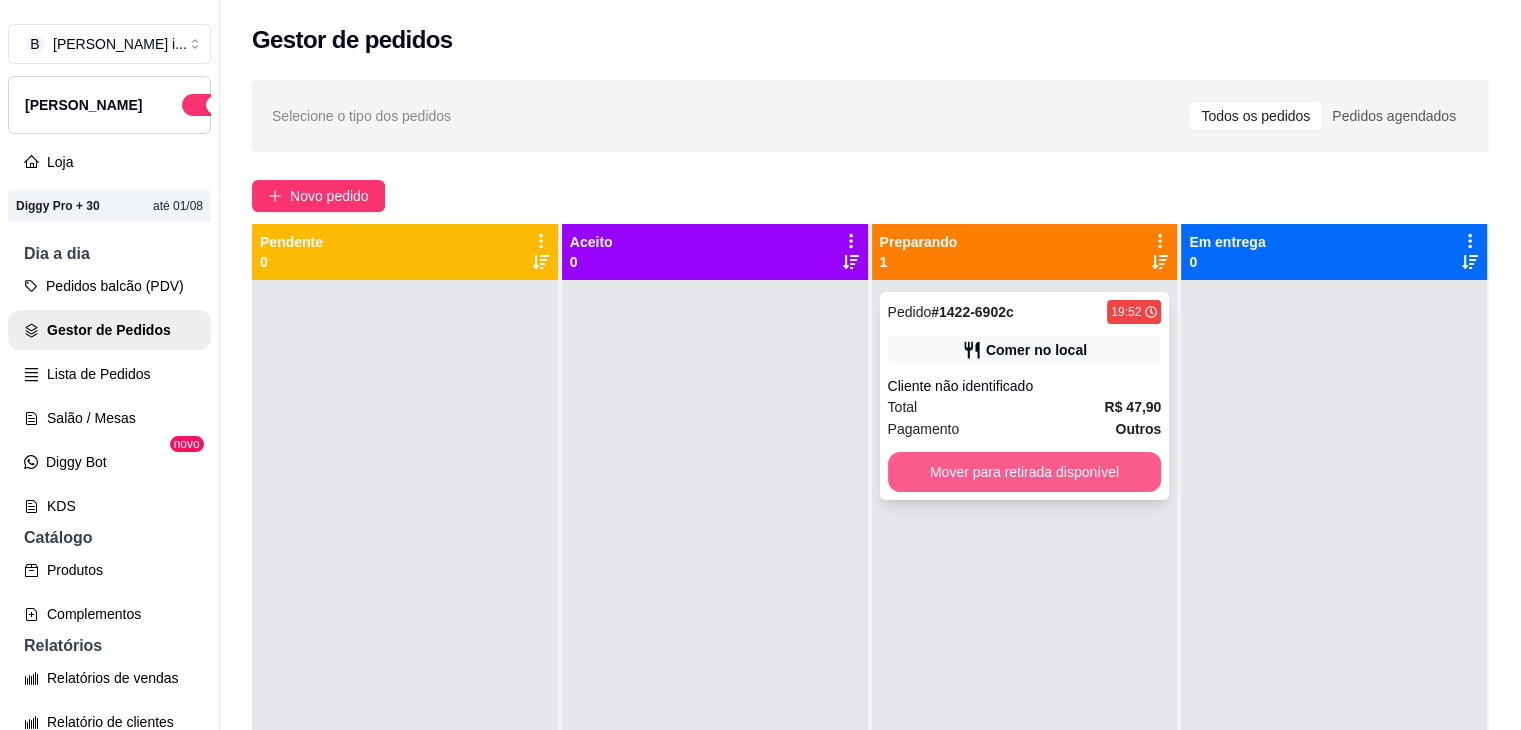 click on "Mover para retirada disponível" at bounding box center [1025, 472] 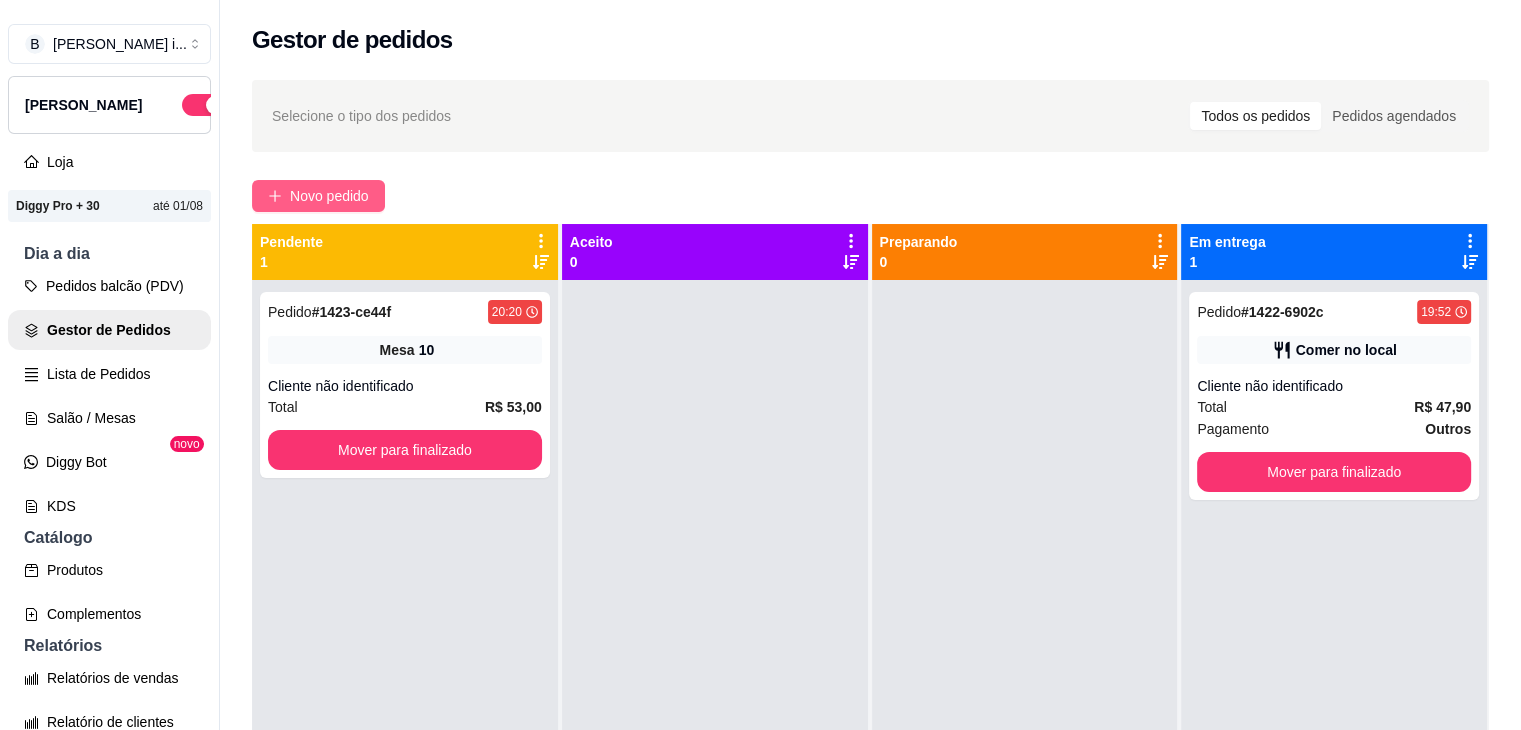 click on "Novo pedido" at bounding box center [318, 196] 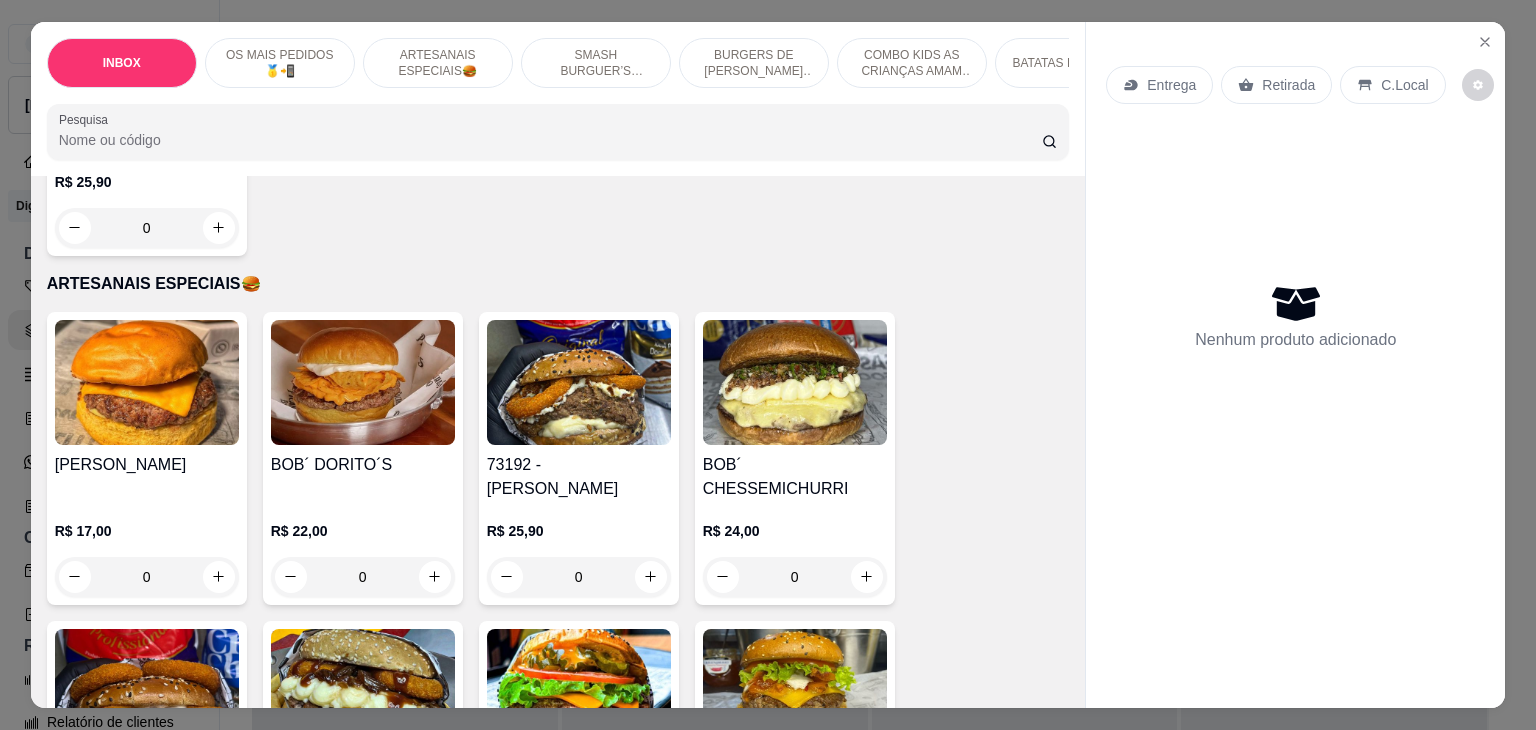 scroll, scrollTop: 1100, scrollLeft: 0, axis: vertical 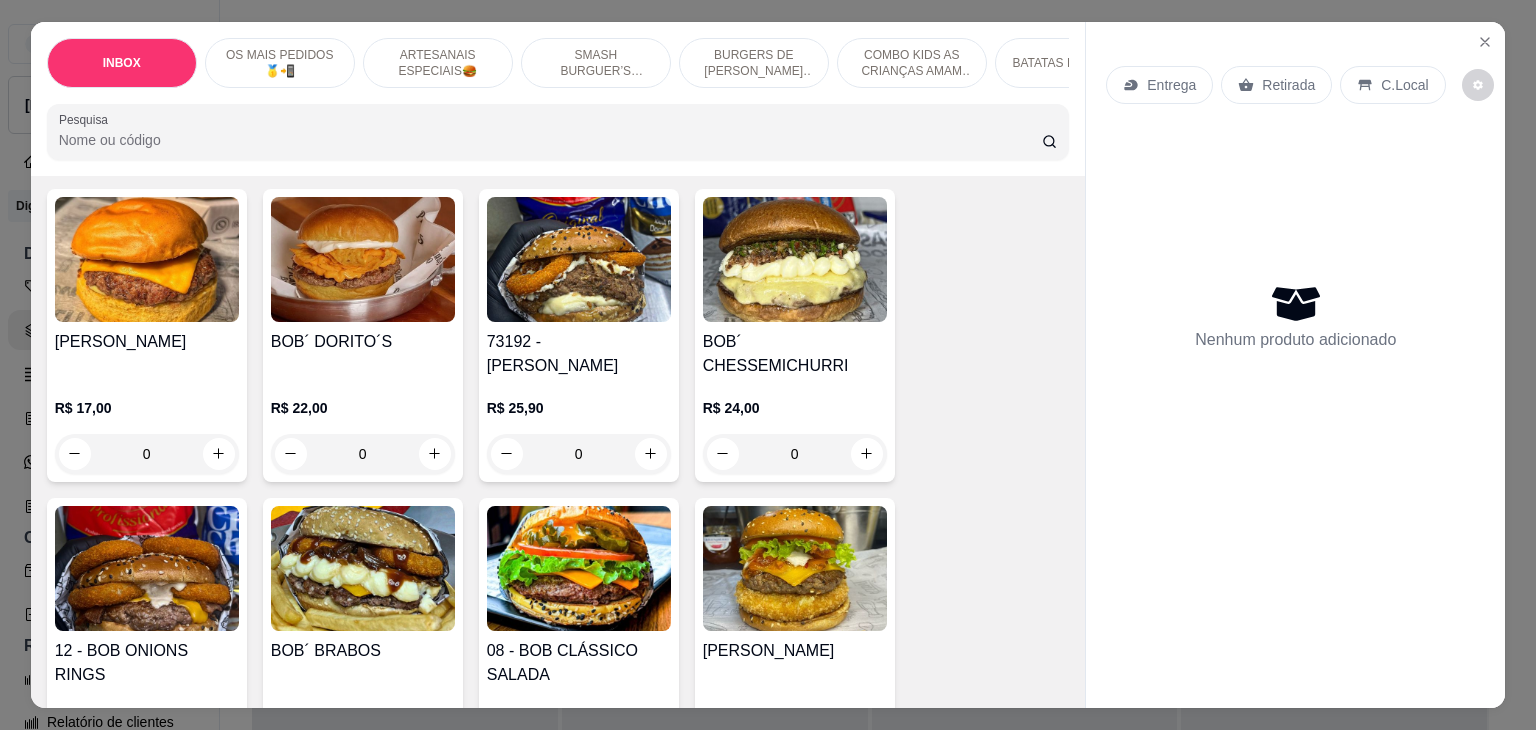 click on "R$ 25,90" at bounding box center [579, 408] 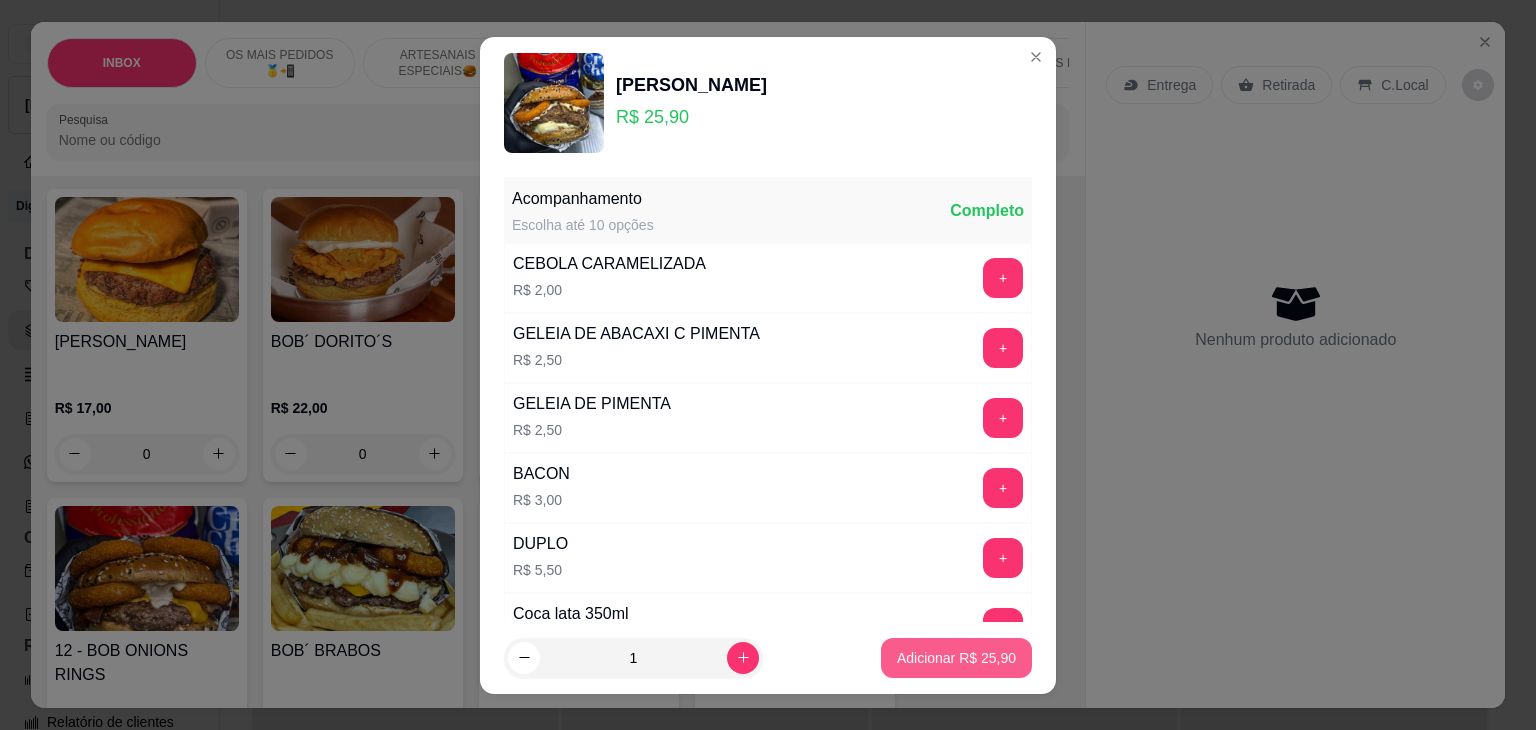 click on "Adicionar   R$ 25,90" at bounding box center [956, 658] 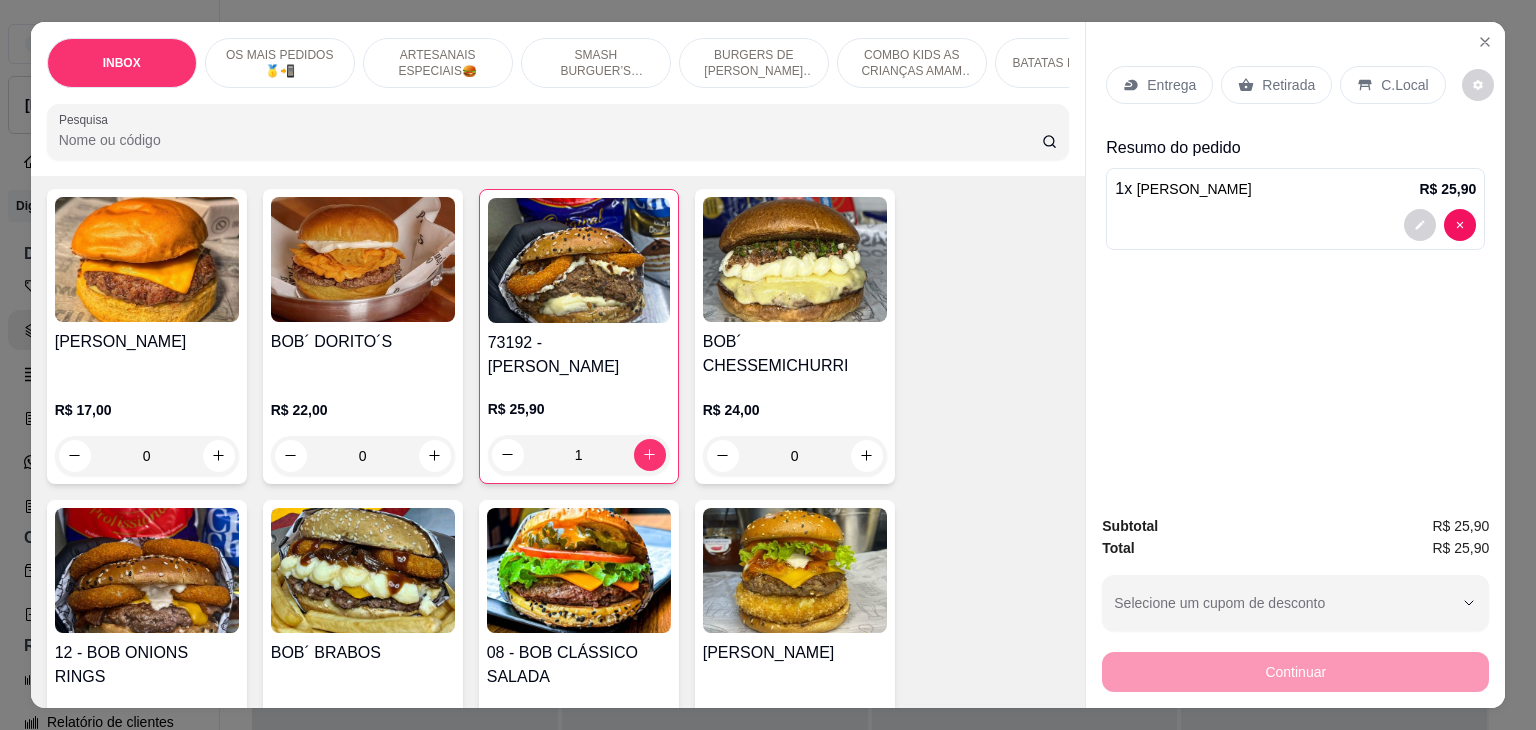 click on "Entrega" at bounding box center [1171, 85] 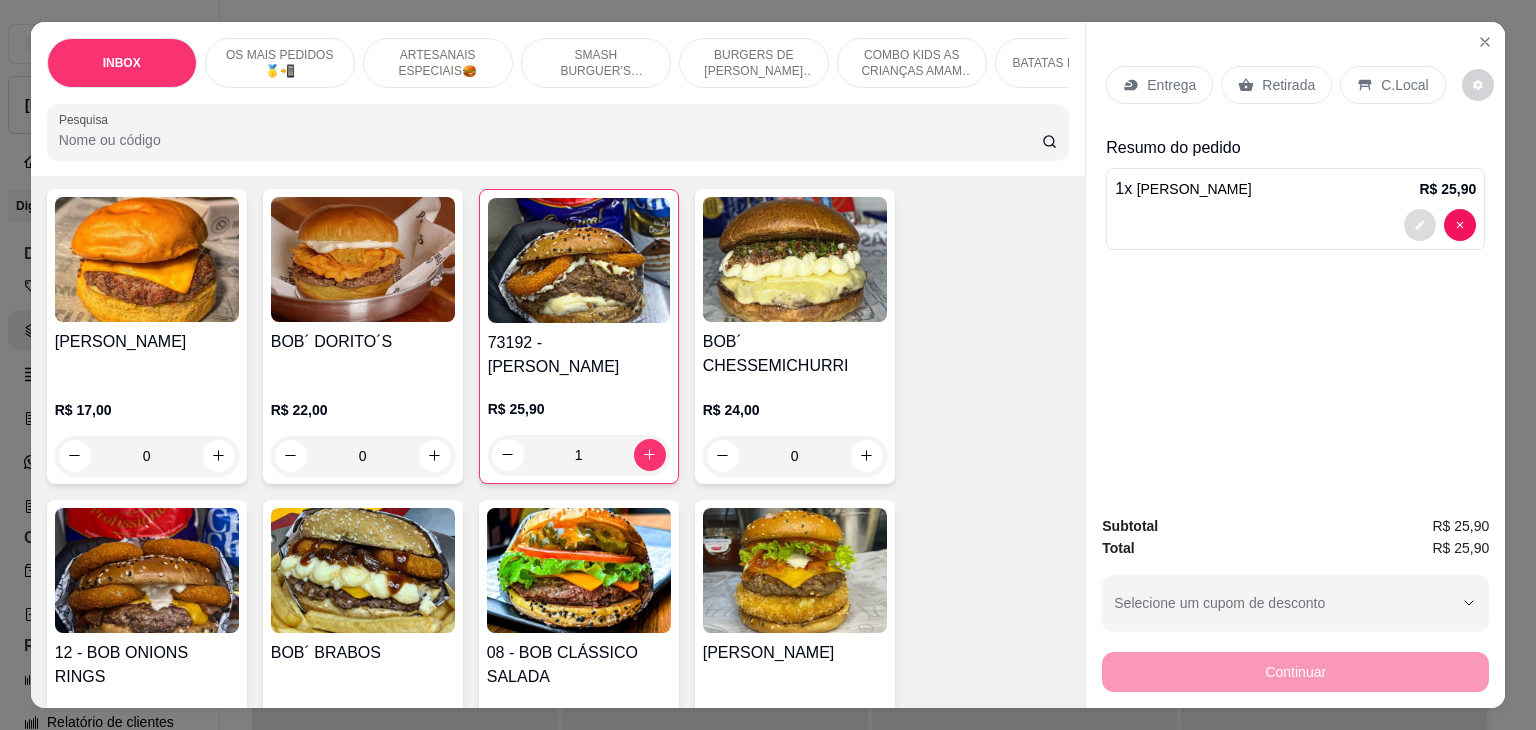 click at bounding box center (1420, 225) 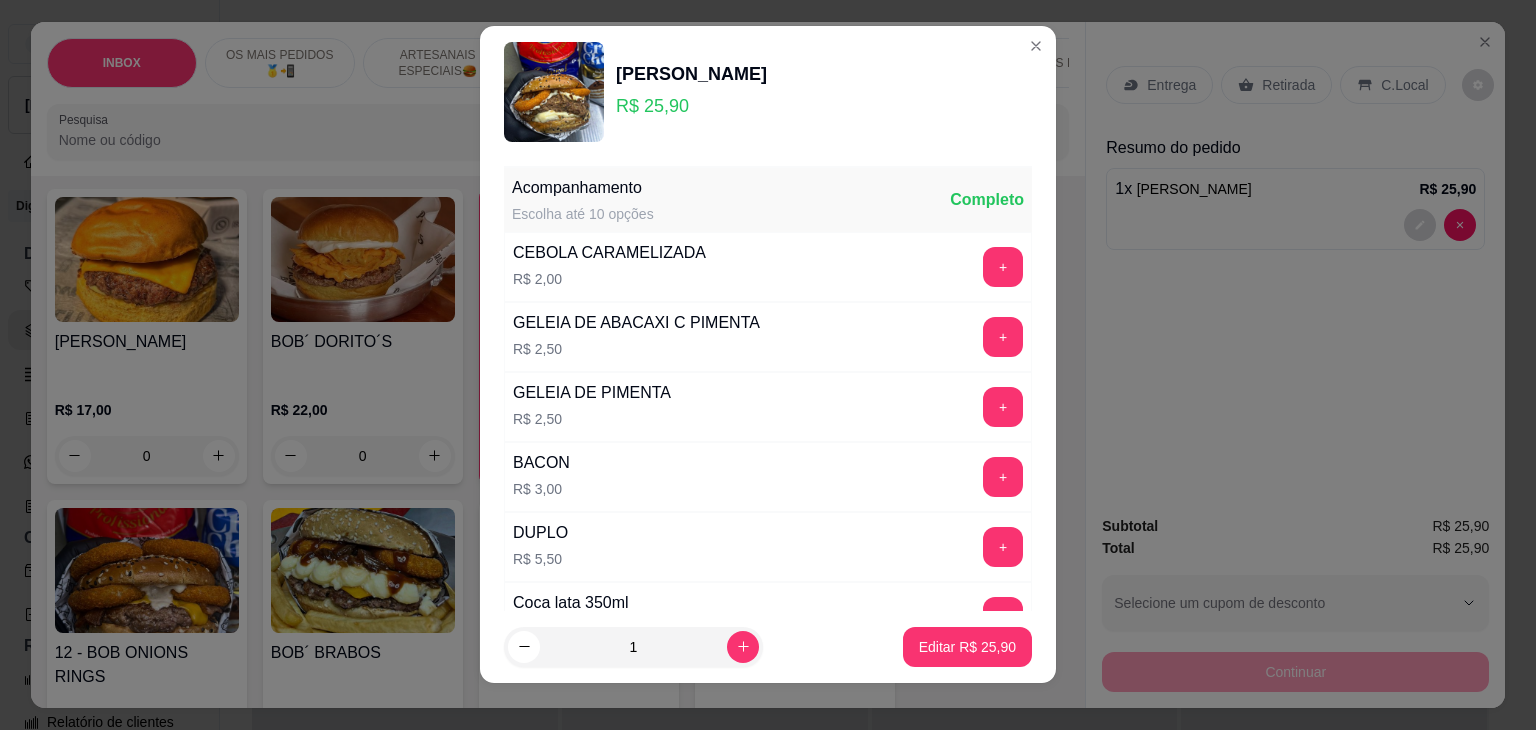 scroll, scrollTop: 27, scrollLeft: 0, axis: vertical 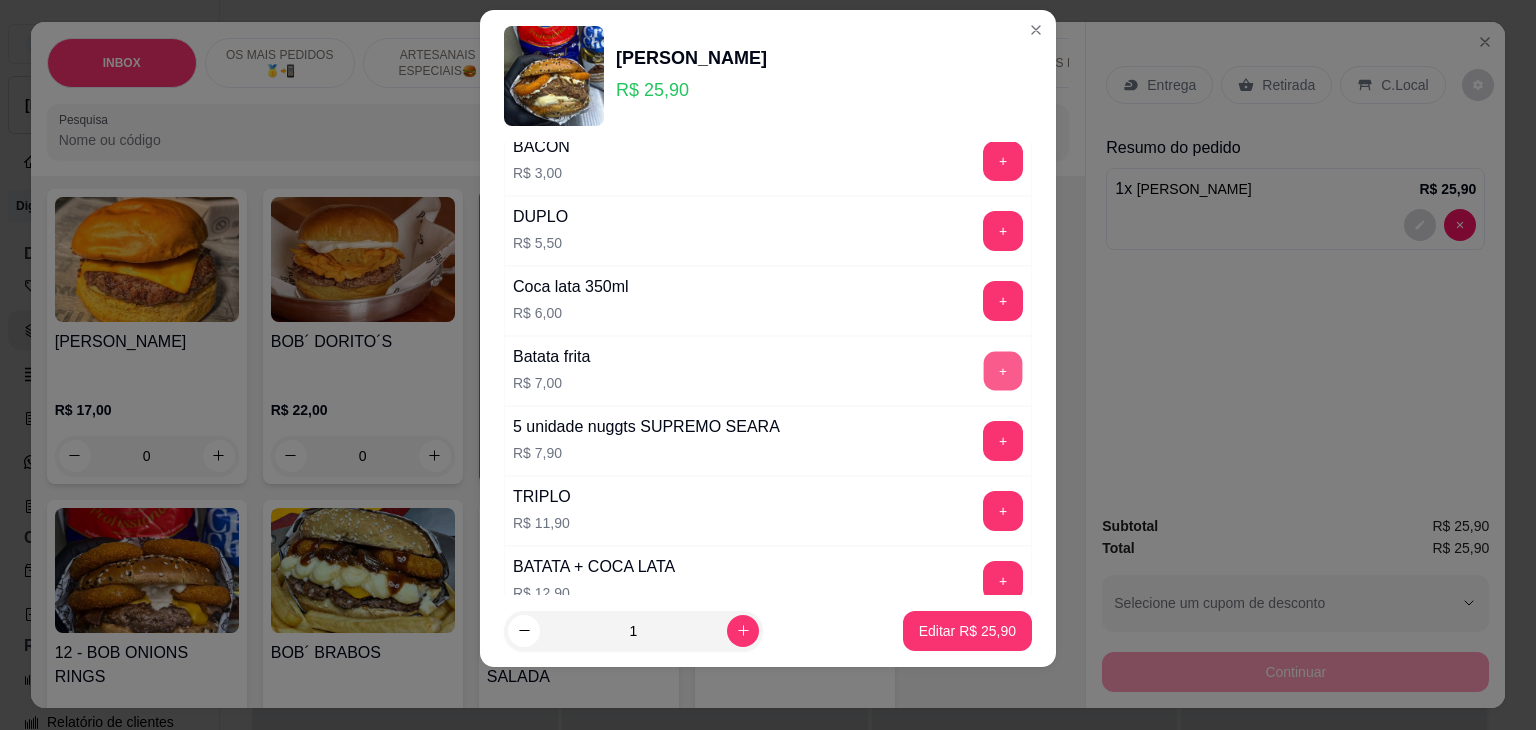 click on "+" at bounding box center [1003, 370] 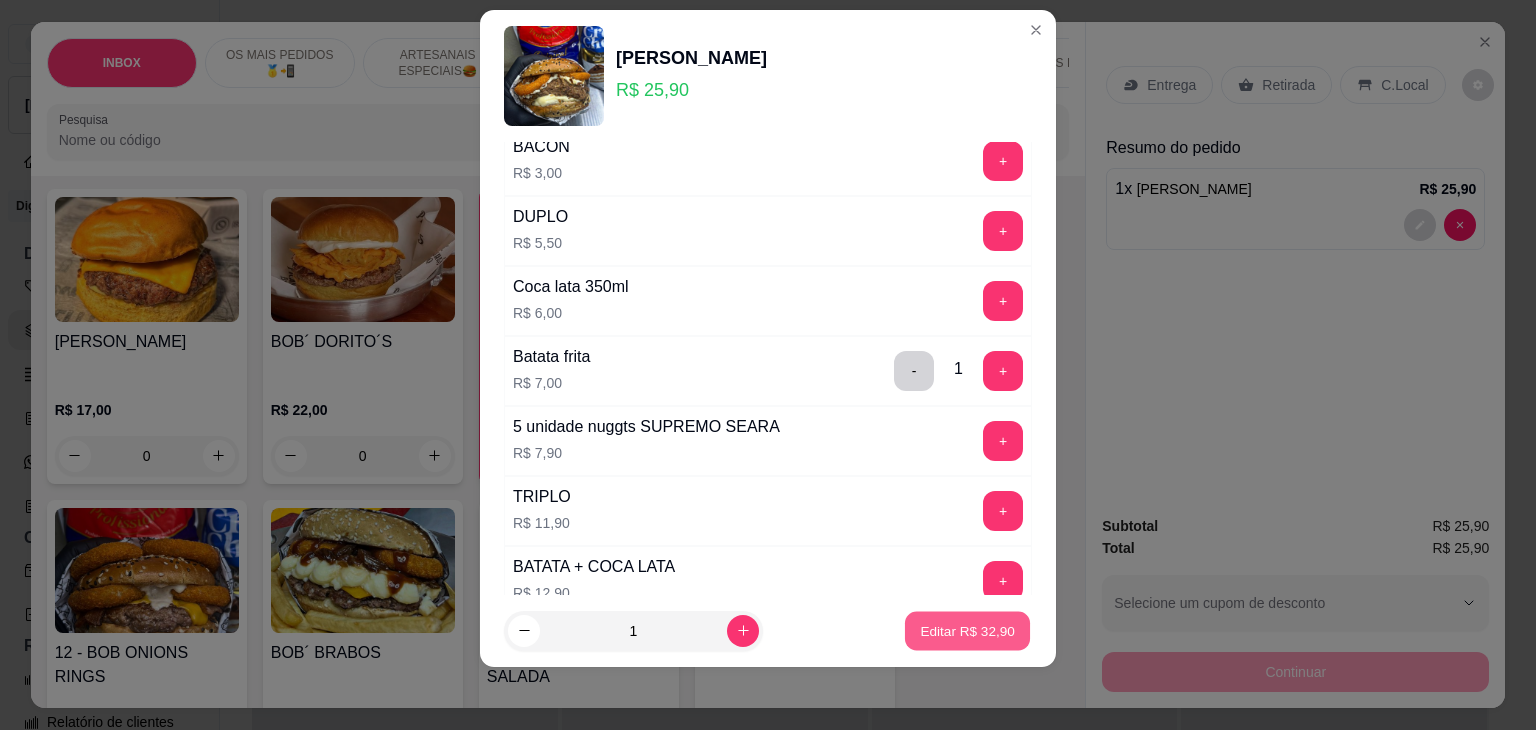 click on "Editar   R$ 32,90" at bounding box center (967, 630) 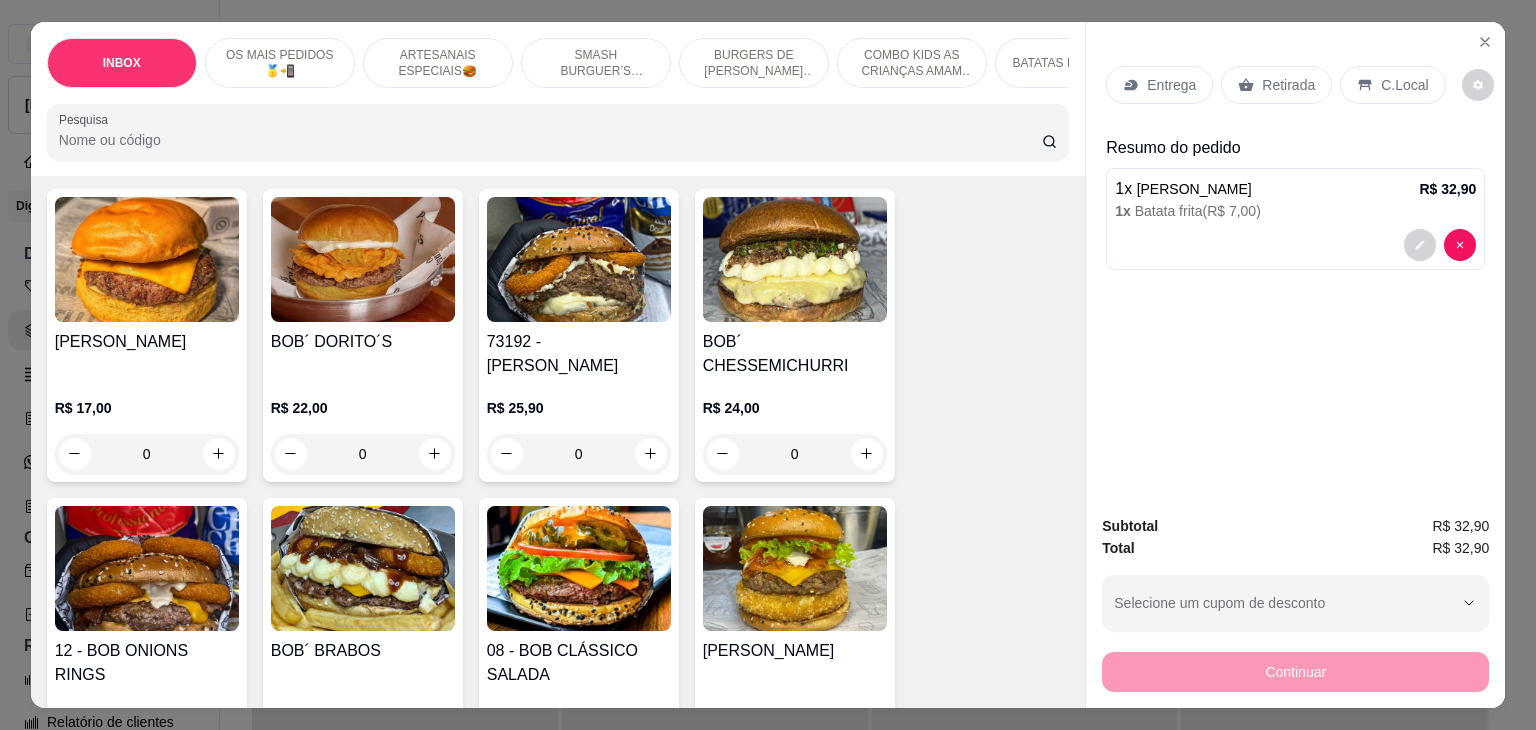 click on "Entrega" at bounding box center [1159, 85] 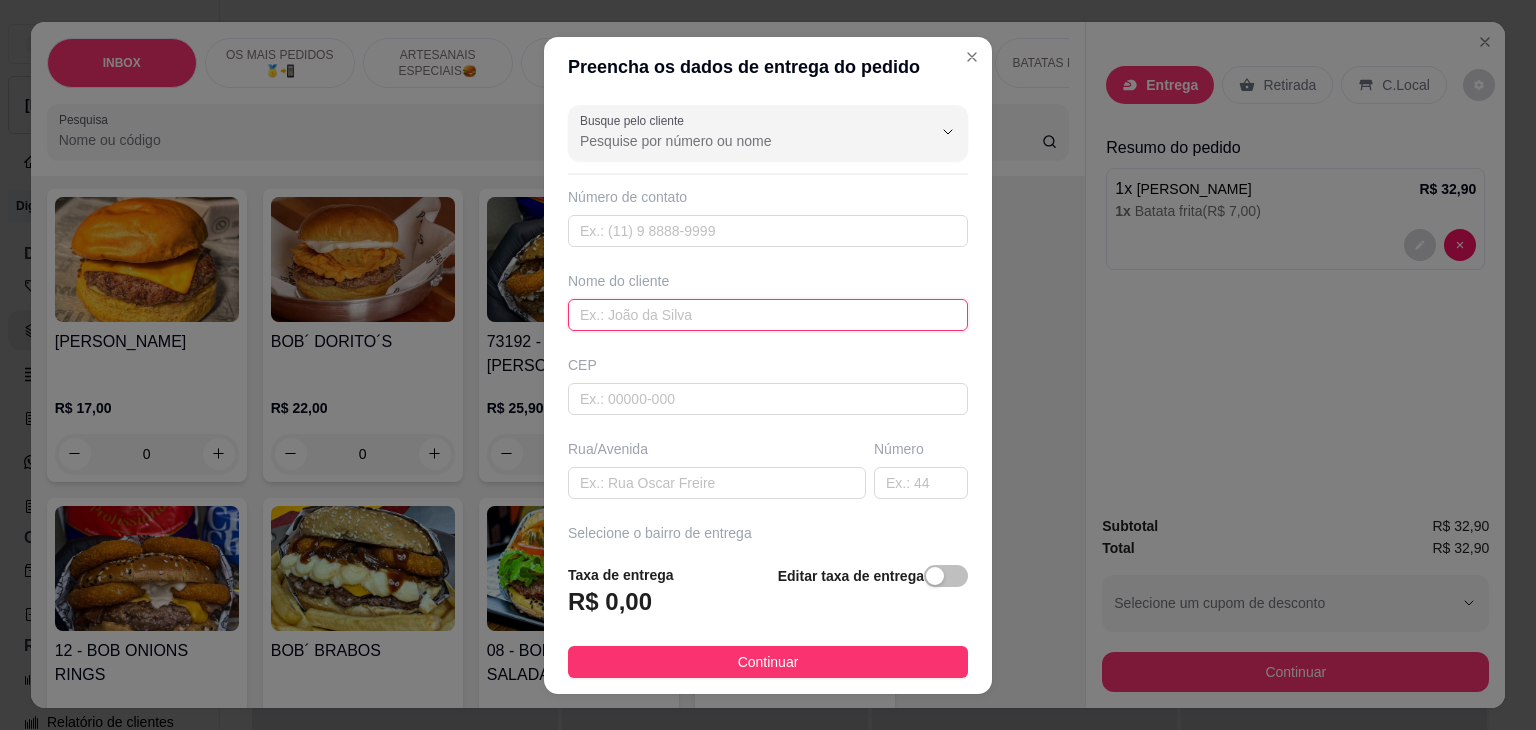 click at bounding box center [768, 315] 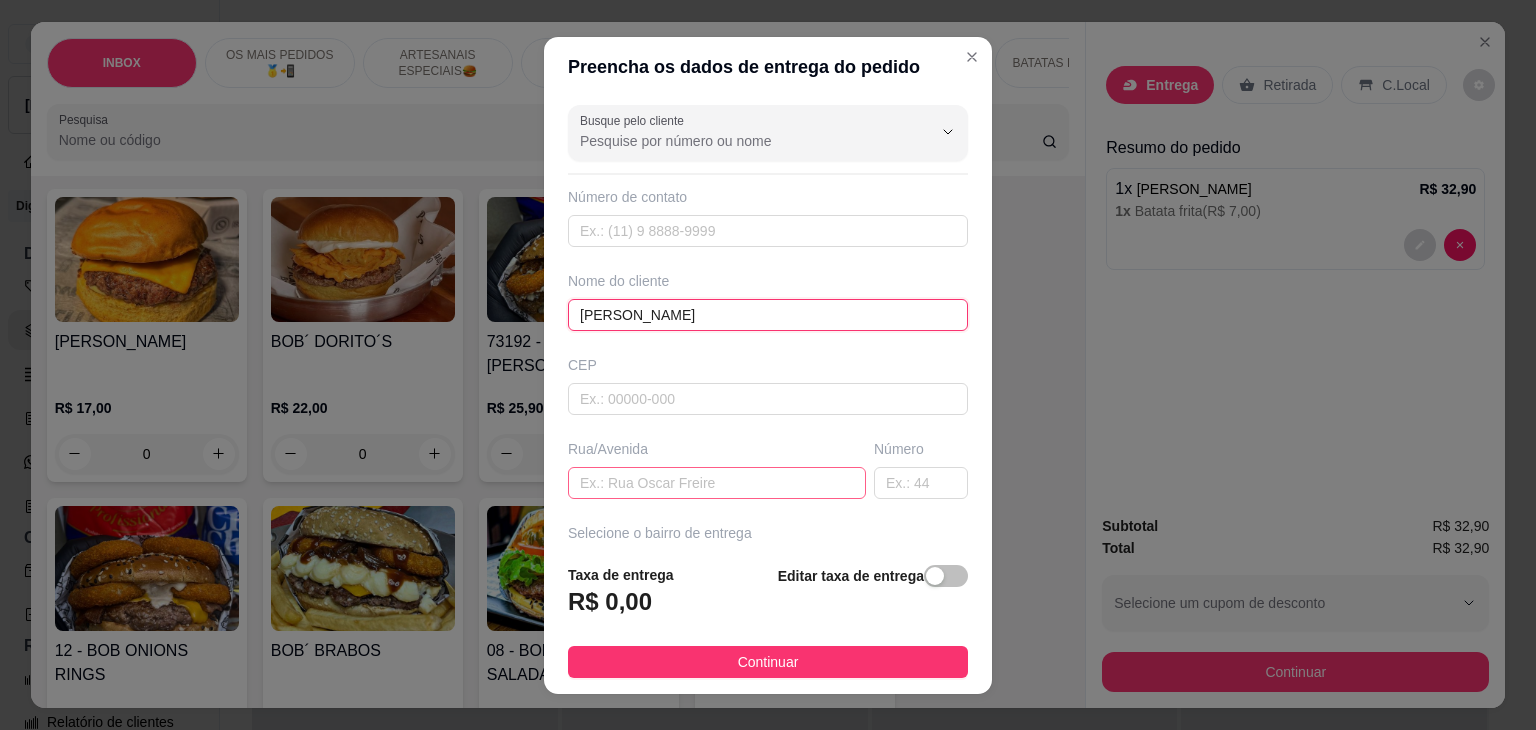 type on "[PERSON_NAME]" 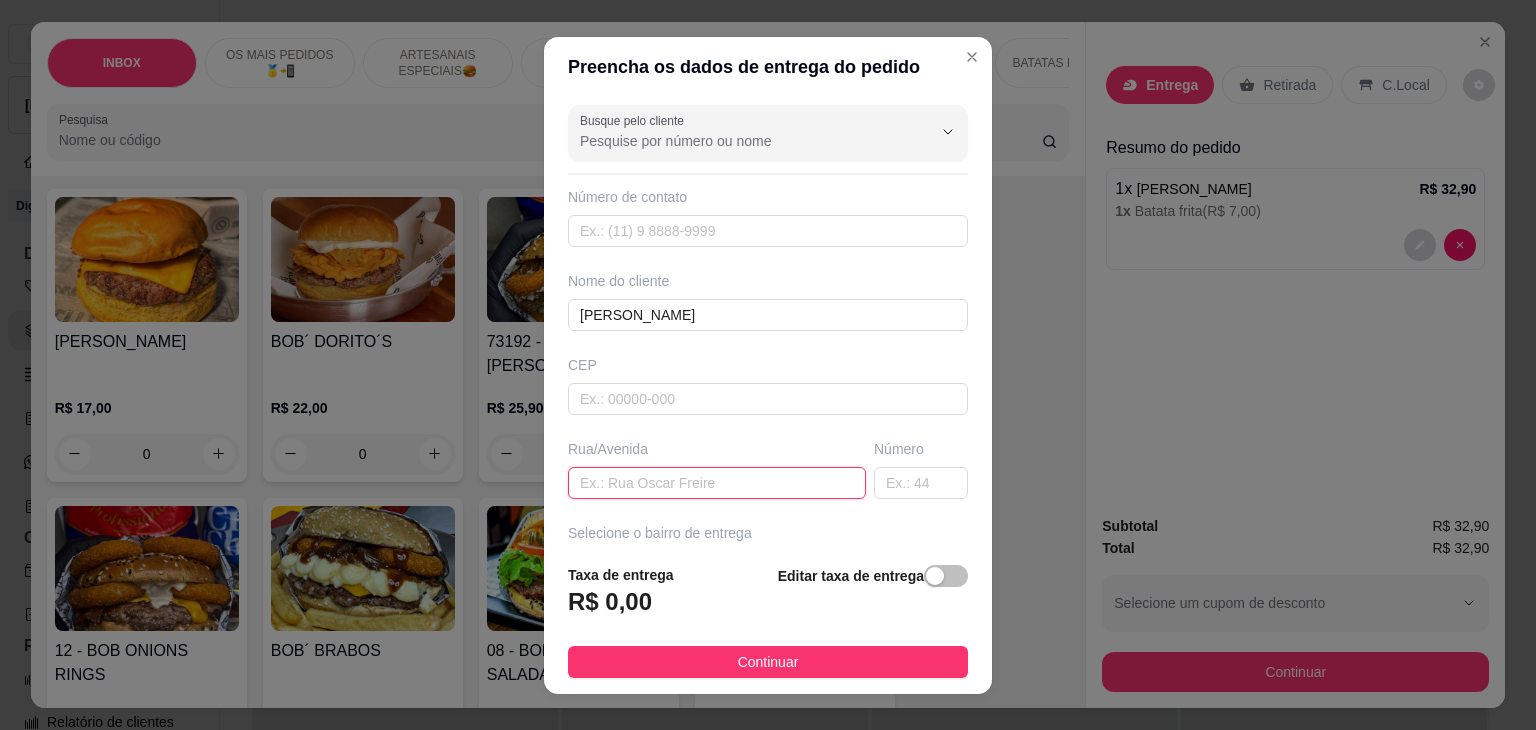 click at bounding box center [717, 483] 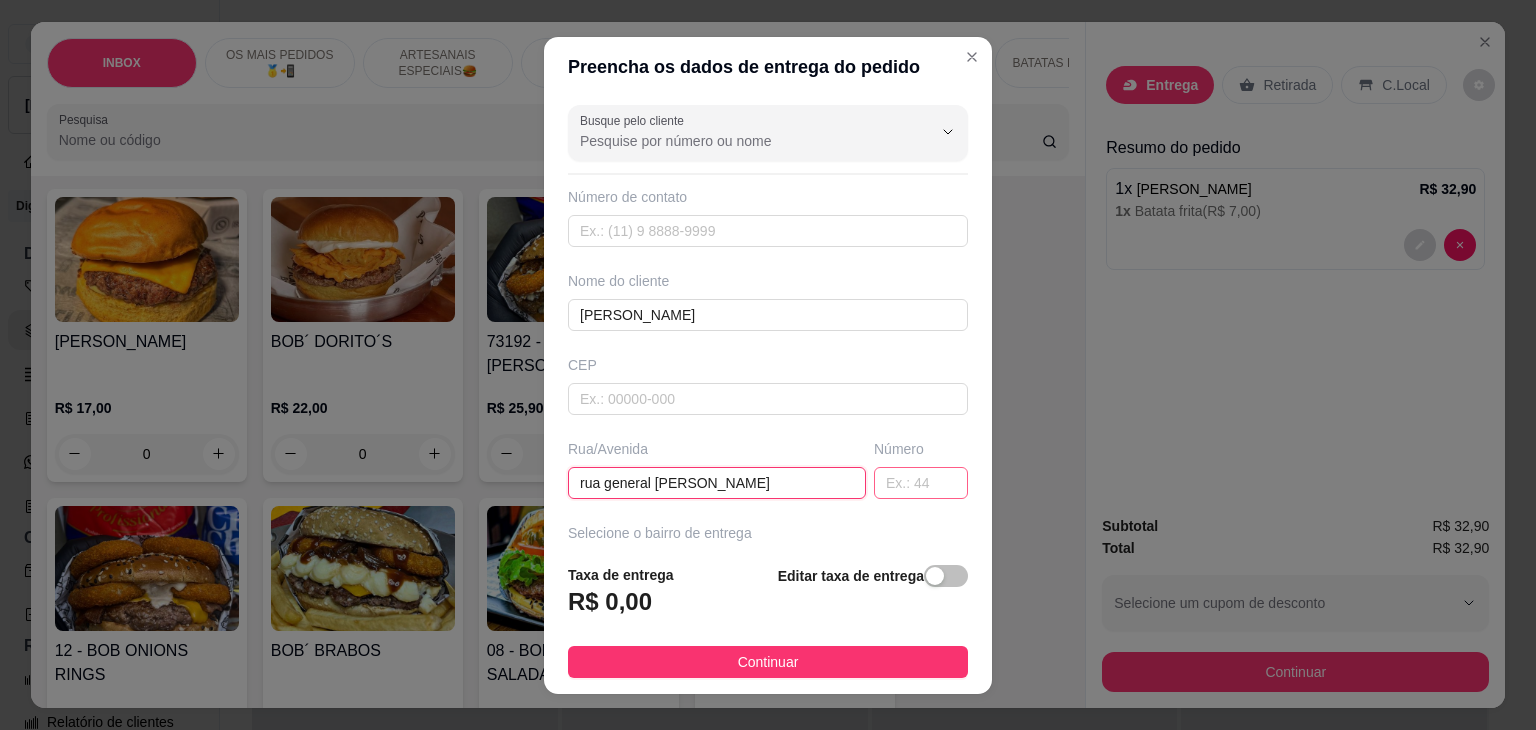 type on "rua general [PERSON_NAME]" 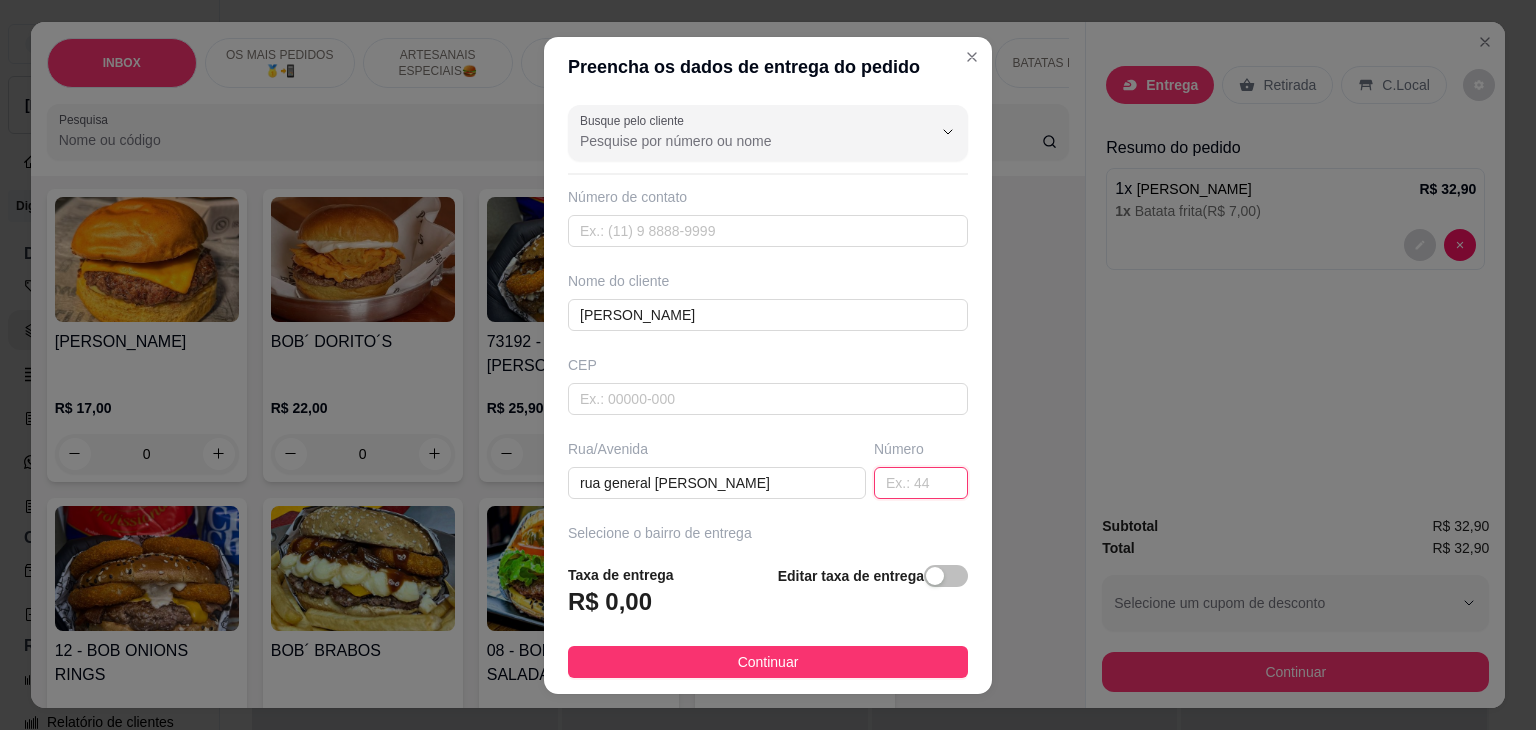 click at bounding box center (921, 483) 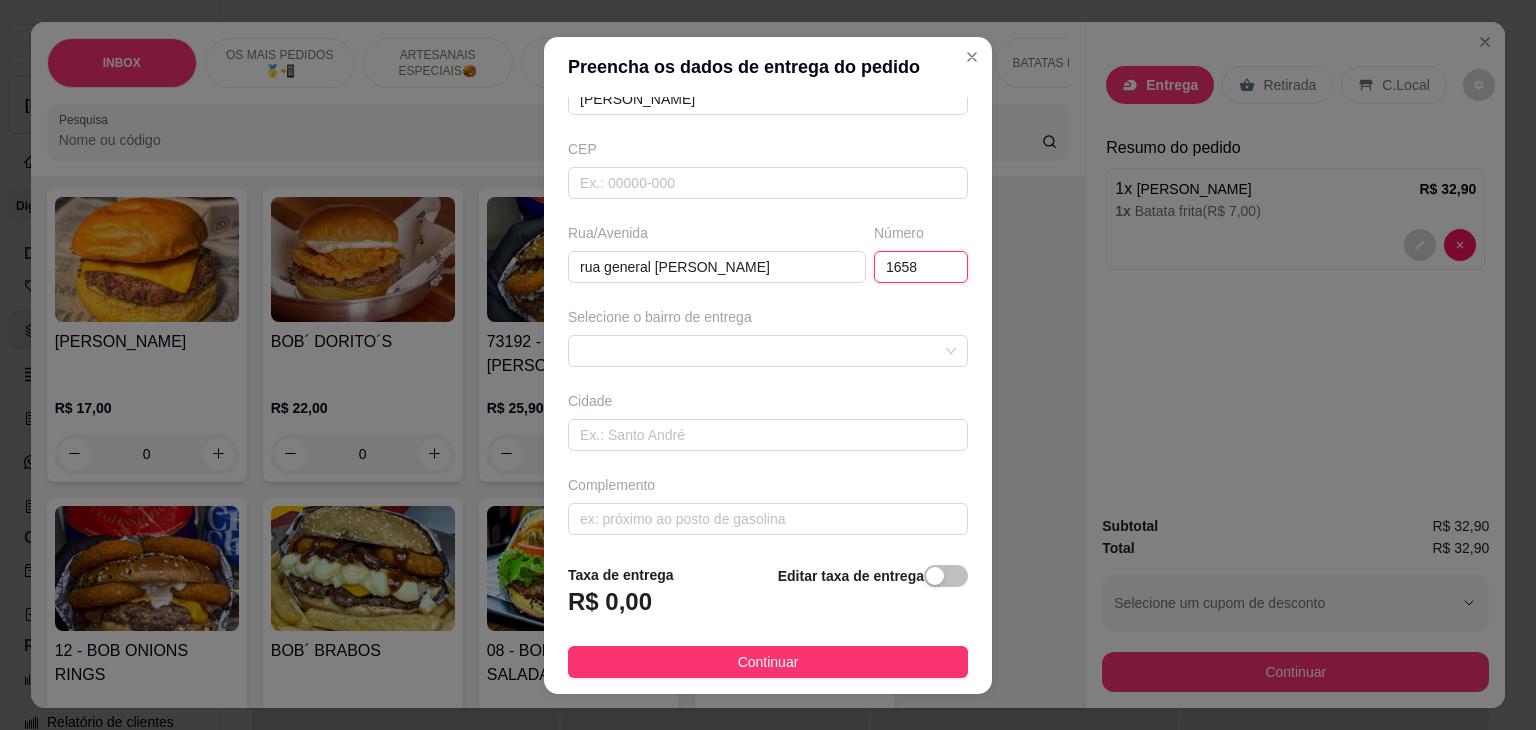 scroll, scrollTop: 220, scrollLeft: 0, axis: vertical 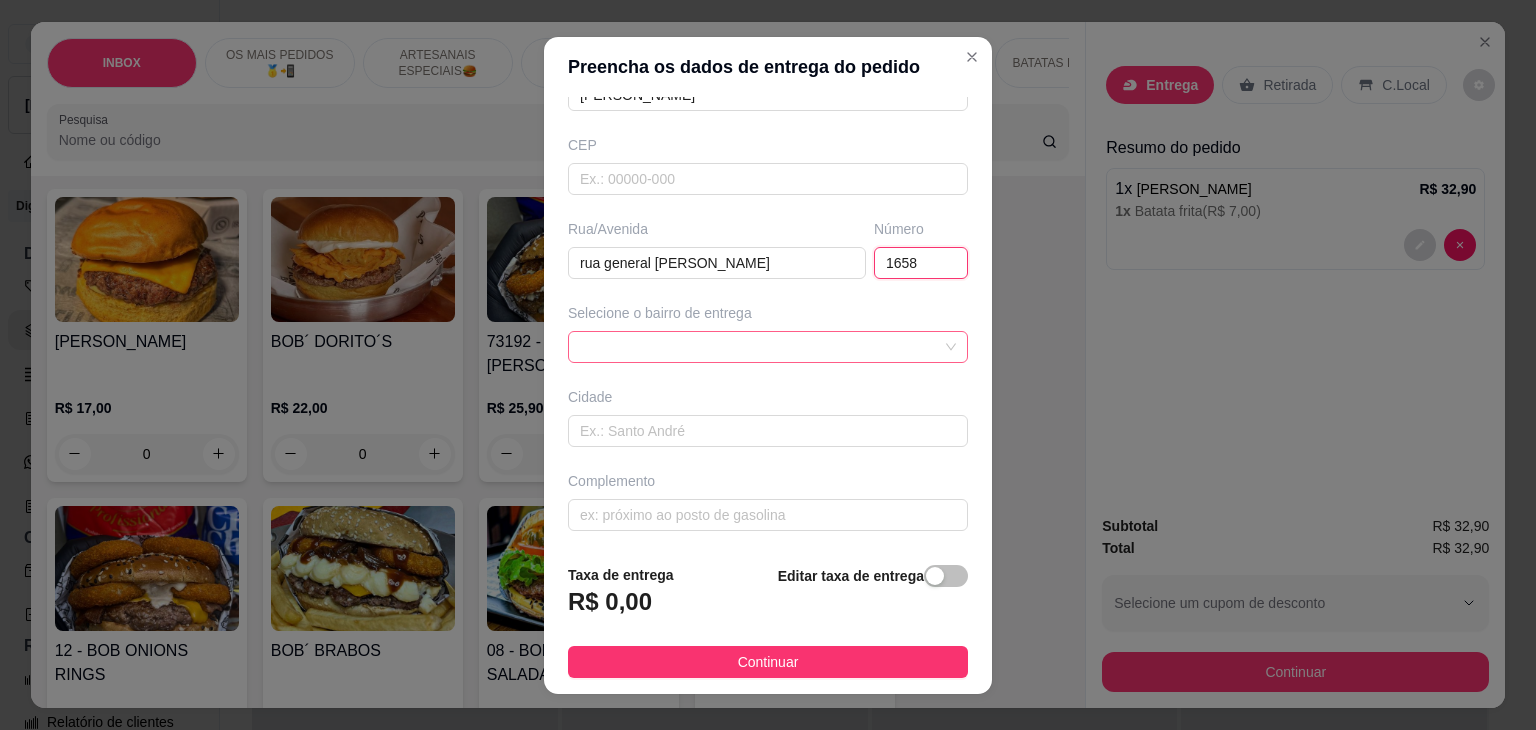 click at bounding box center [768, 347] 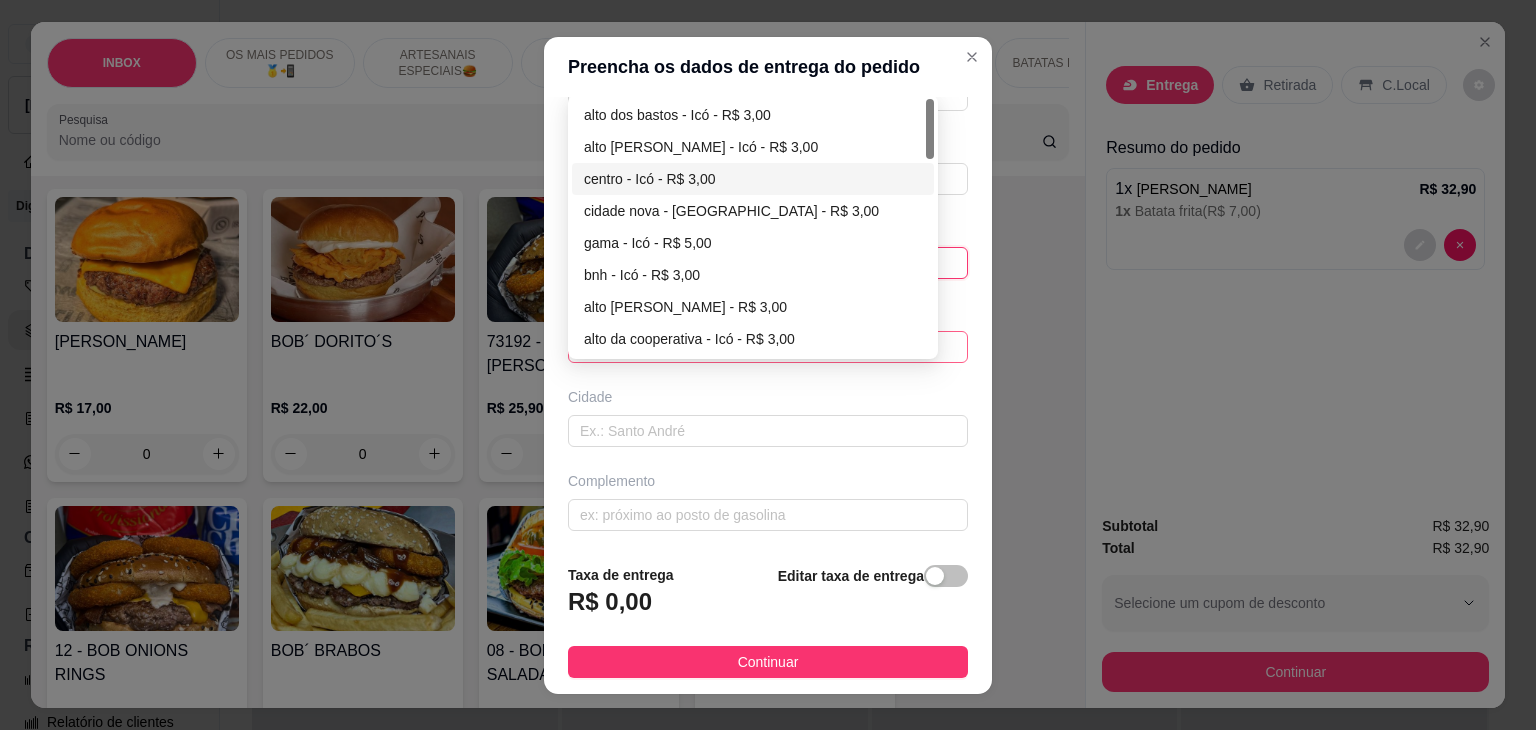 type on "1658" 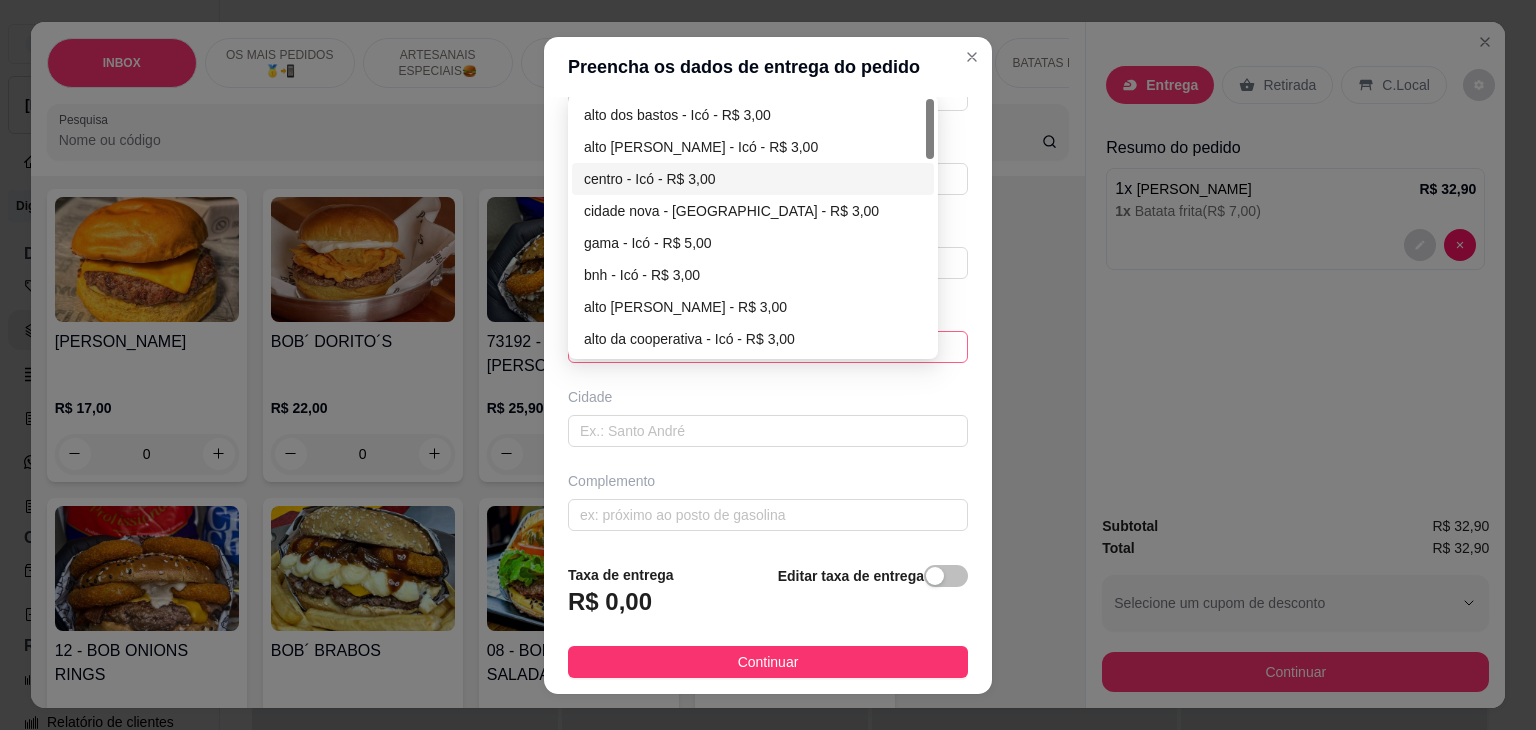 click on "centro - Icó -  R$ 3,00" at bounding box center (753, 179) 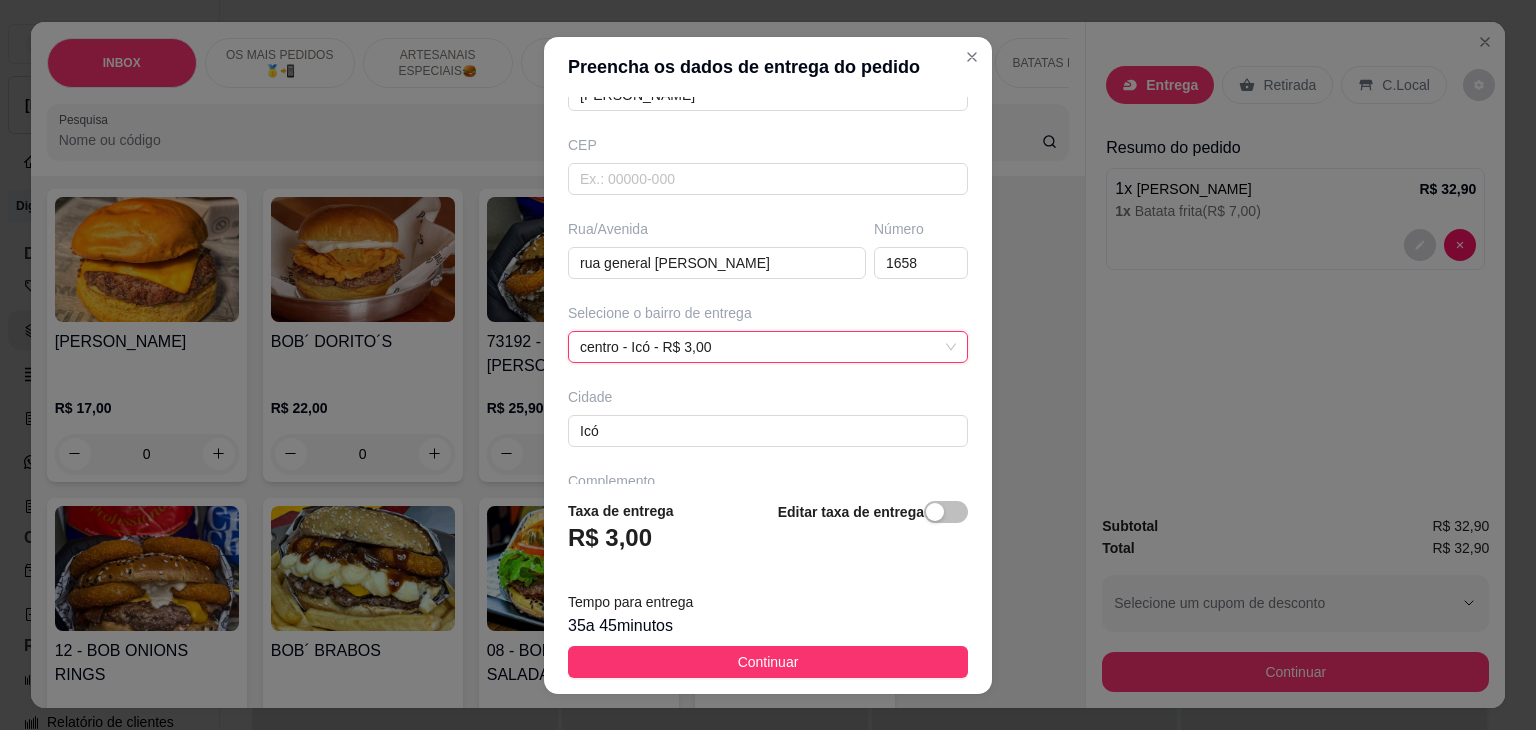 scroll, scrollTop: 284, scrollLeft: 0, axis: vertical 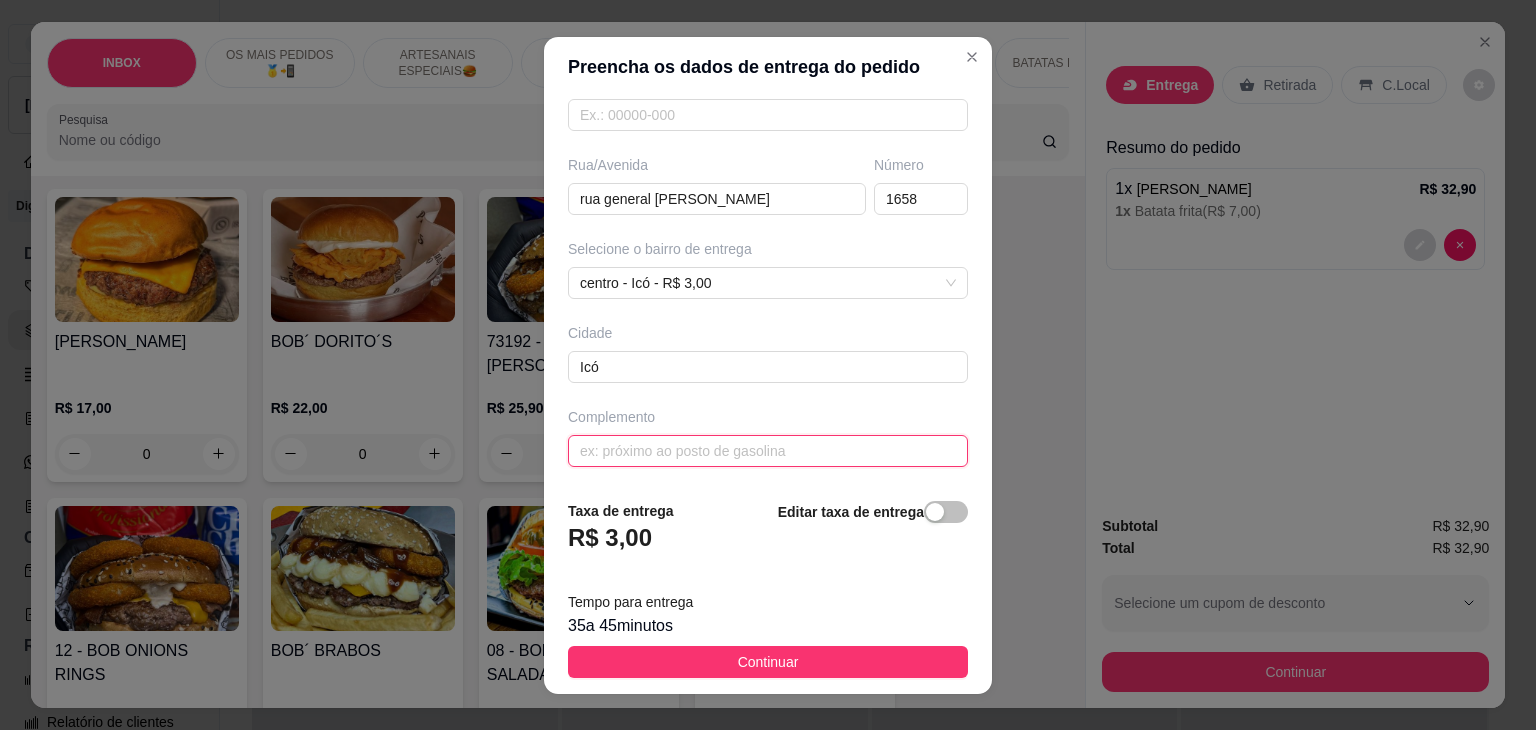 click at bounding box center [768, 451] 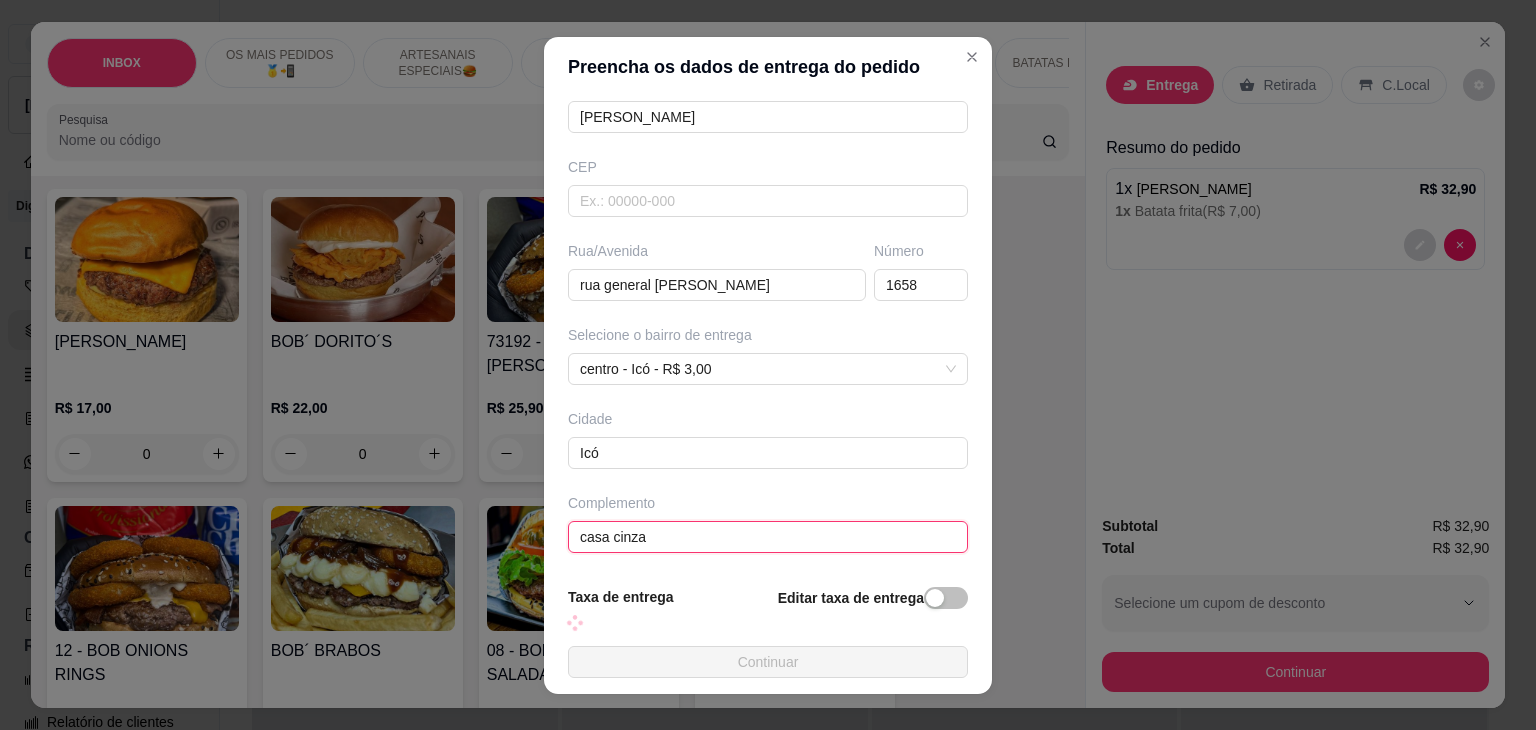 scroll, scrollTop: 284, scrollLeft: 0, axis: vertical 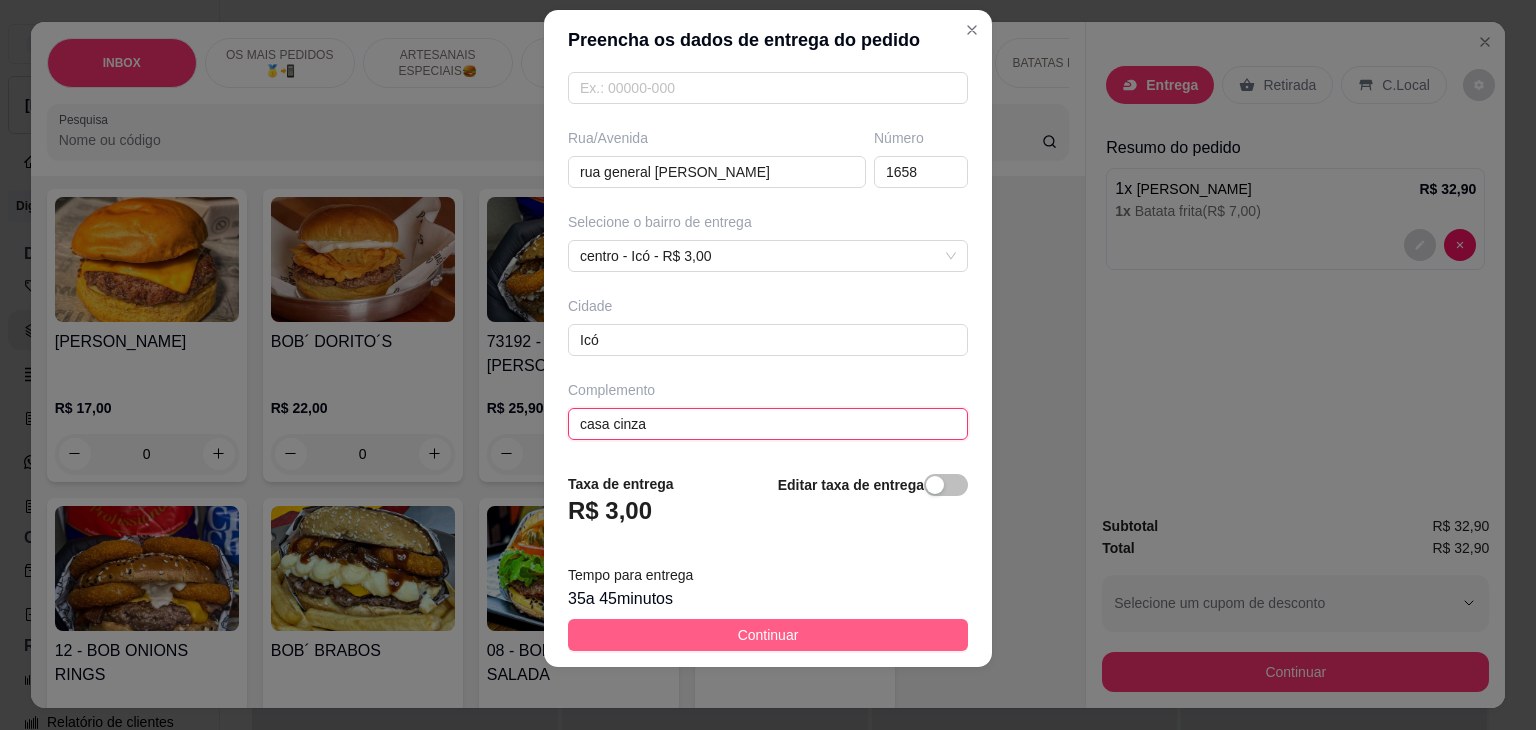 type on "casa cinza" 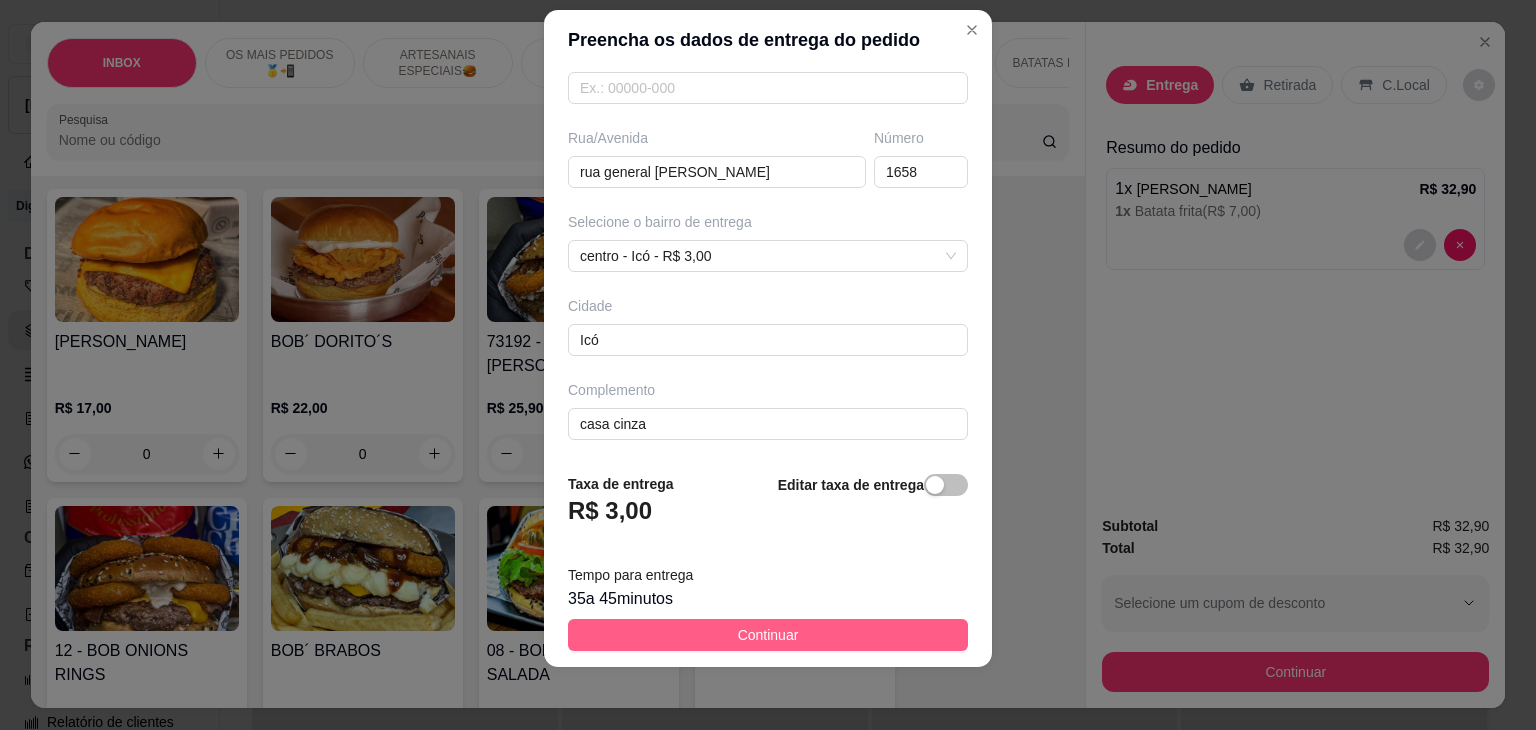 click on "Continuar" at bounding box center [768, 635] 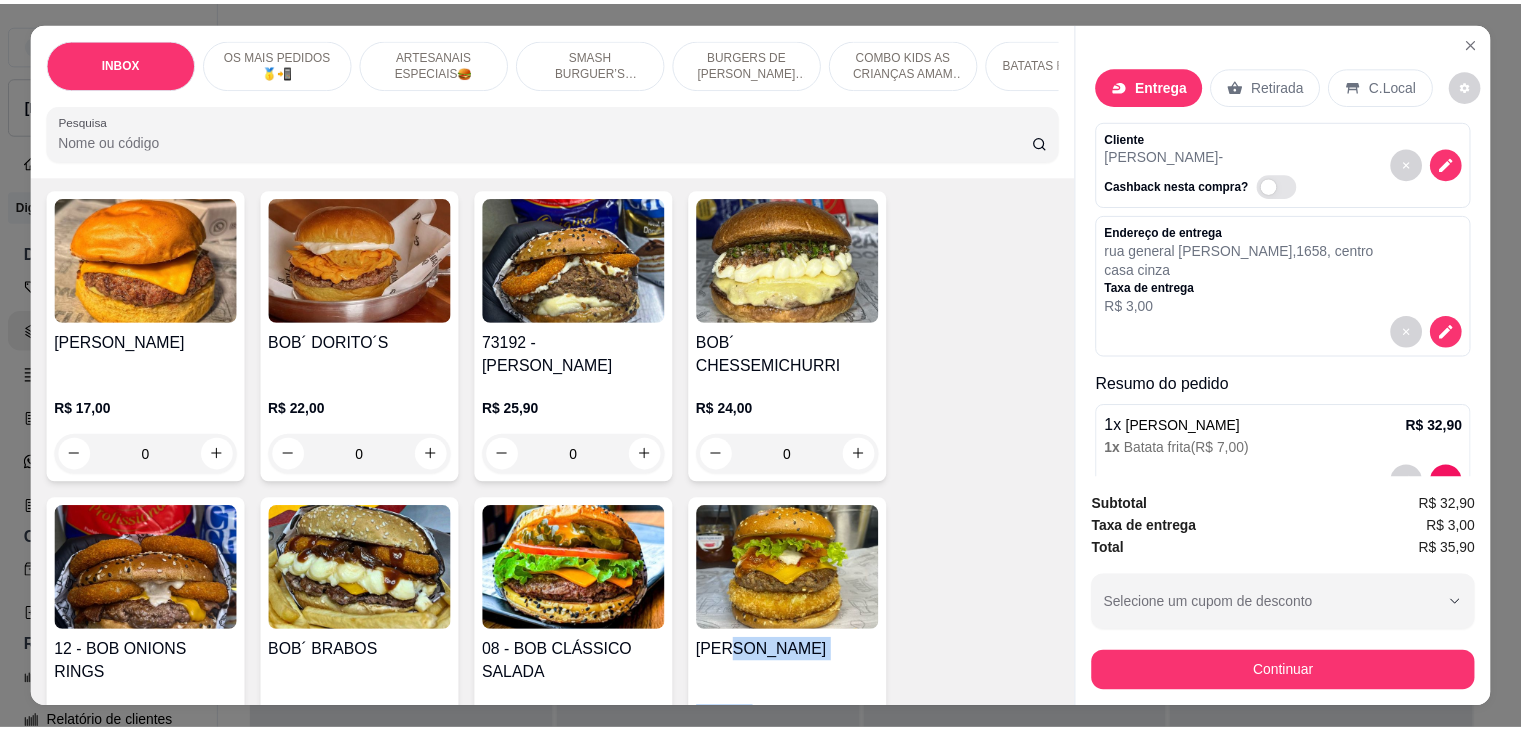 scroll, scrollTop: 1564, scrollLeft: 0, axis: vertical 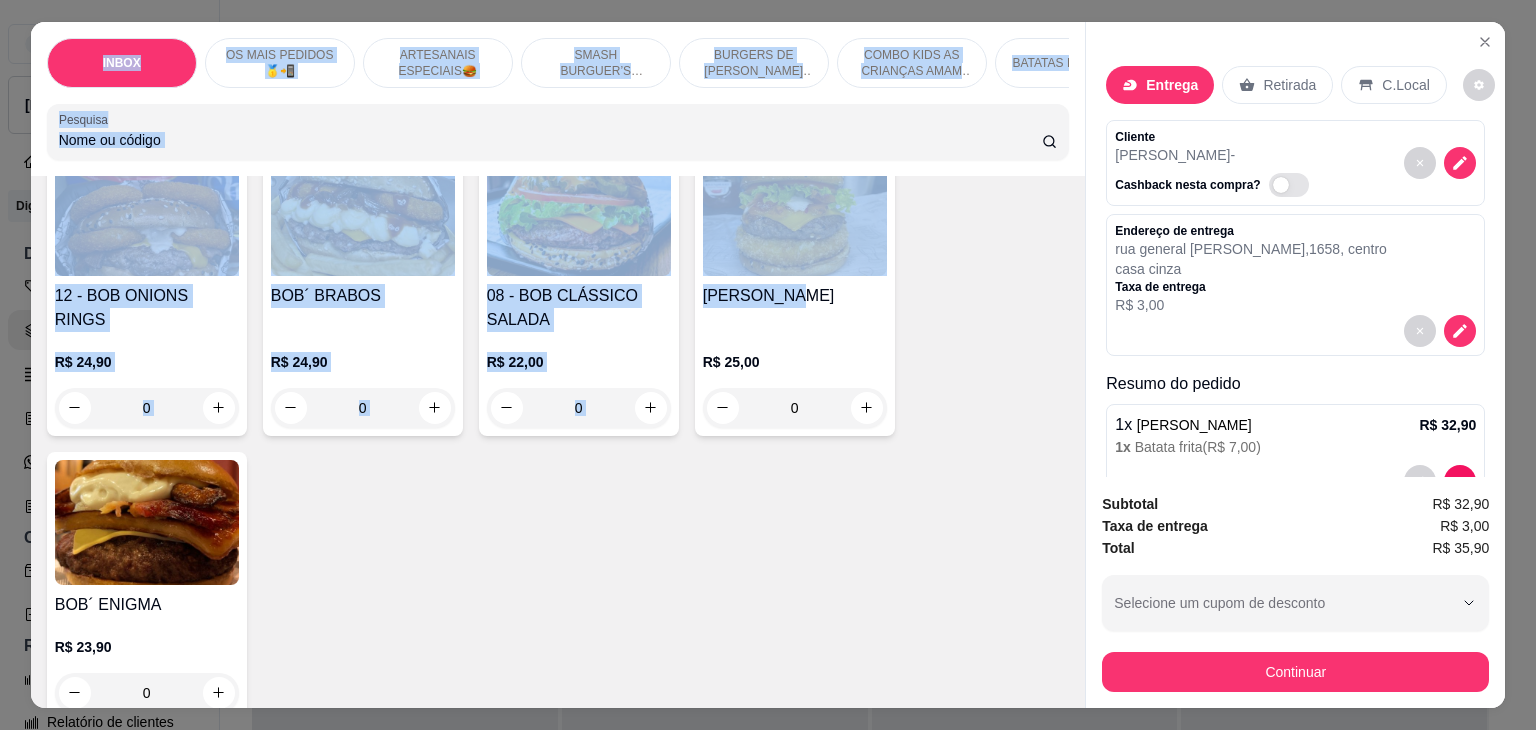 drag, startPoint x: 835, startPoint y: 660, endPoint x: 1296, endPoint y: 776, distance: 475.3704 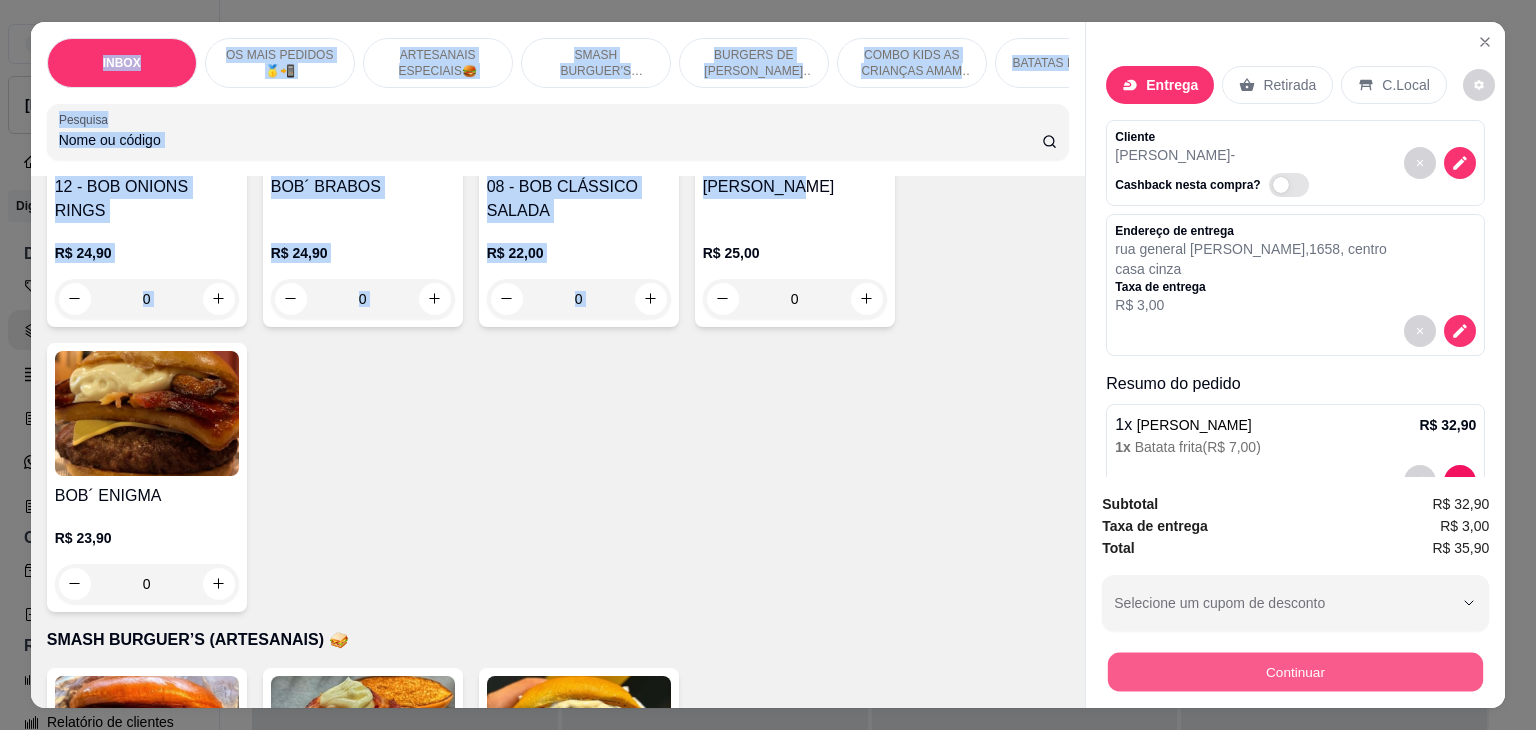 click on "Continuar" at bounding box center (1295, 672) 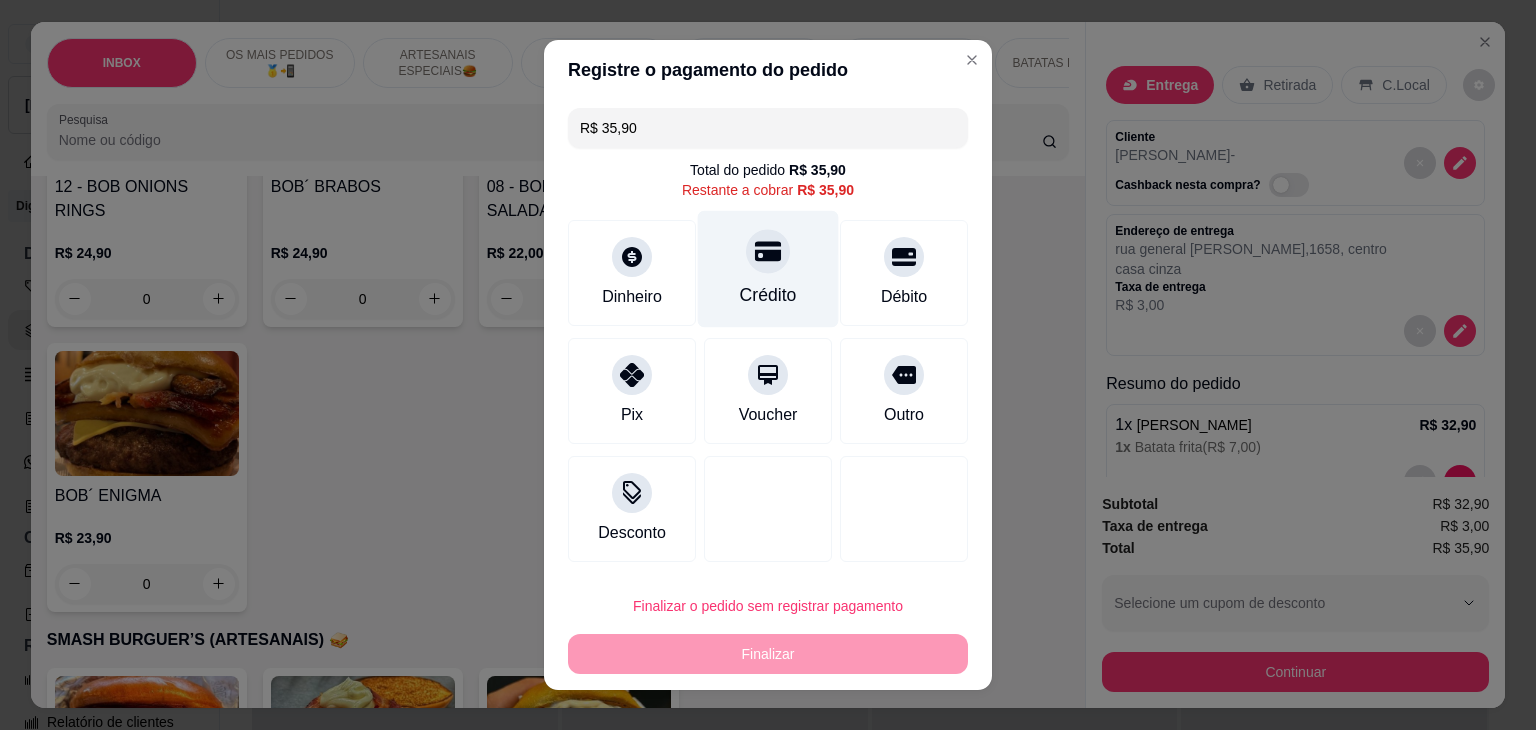click on "Crédito" at bounding box center (768, 295) 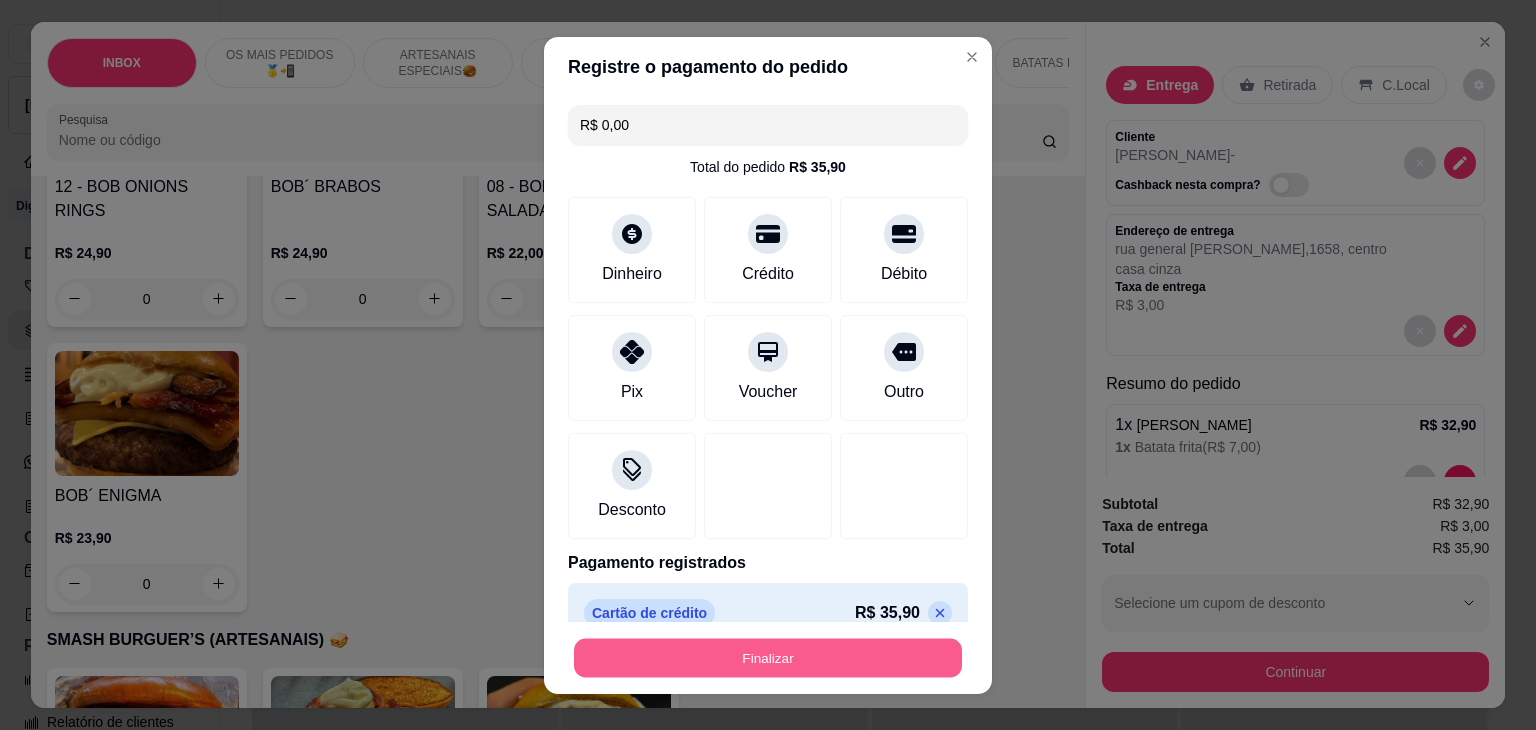 click on "Finalizar" at bounding box center [768, 657] 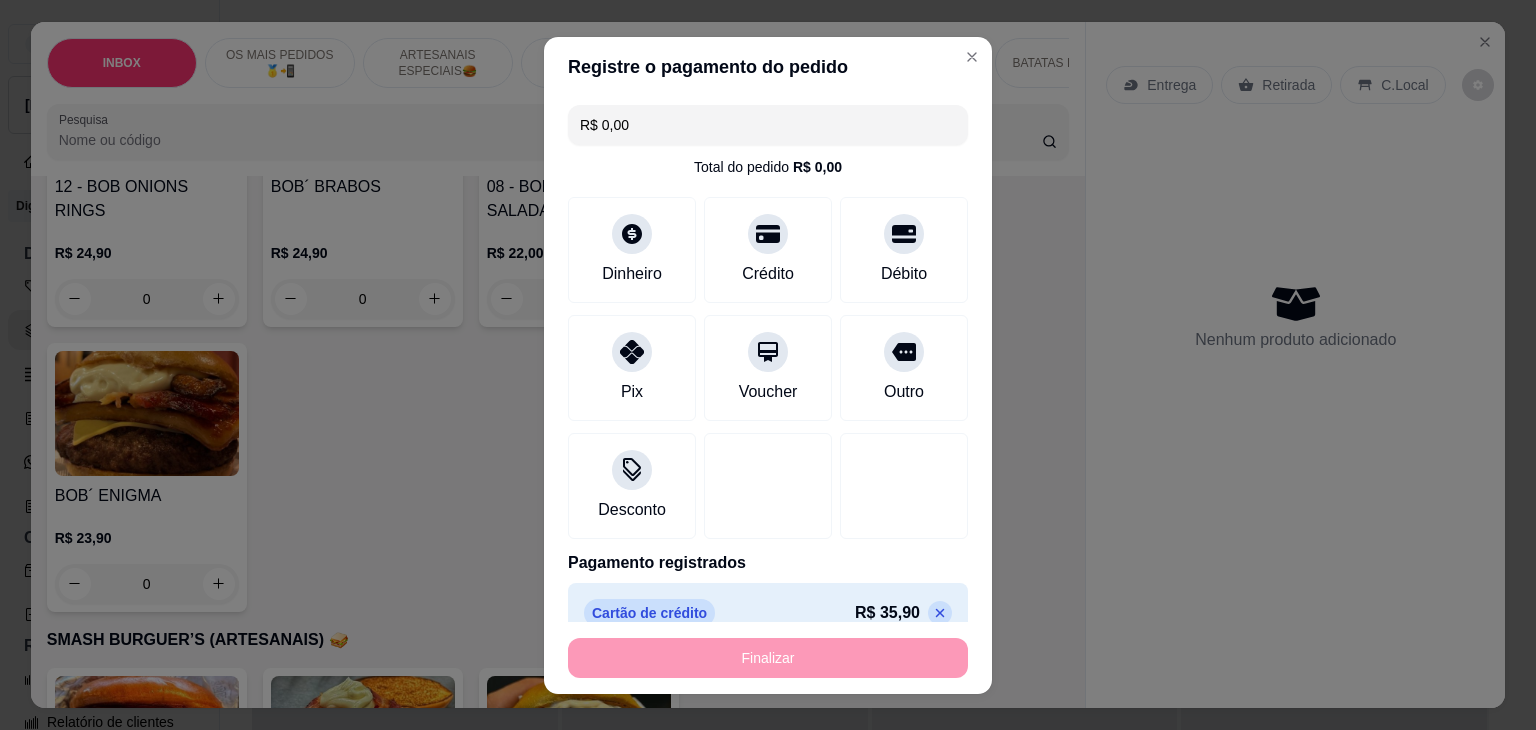 type on "-R$ 35,90" 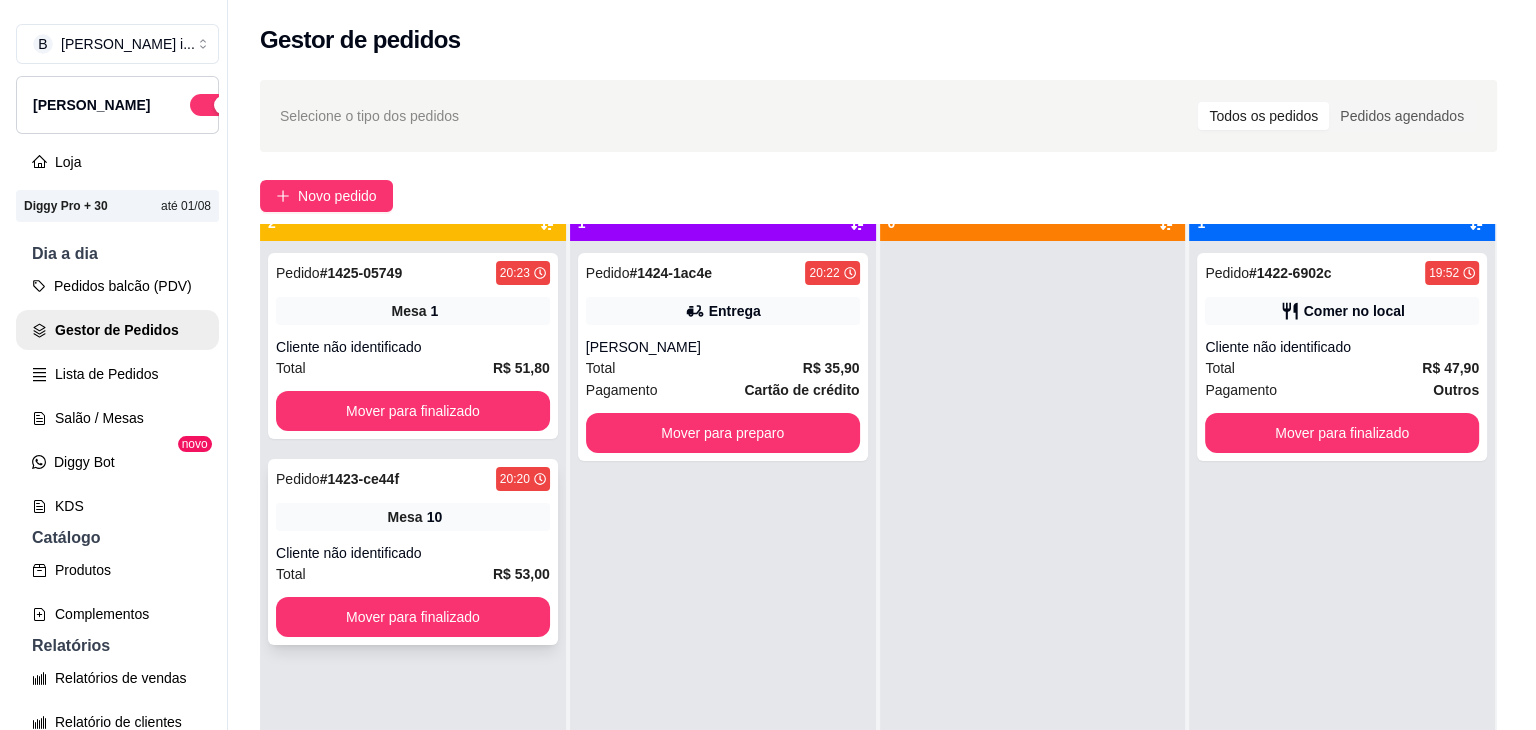 scroll, scrollTop: 56, scrollLeft: 0, axis: vertical 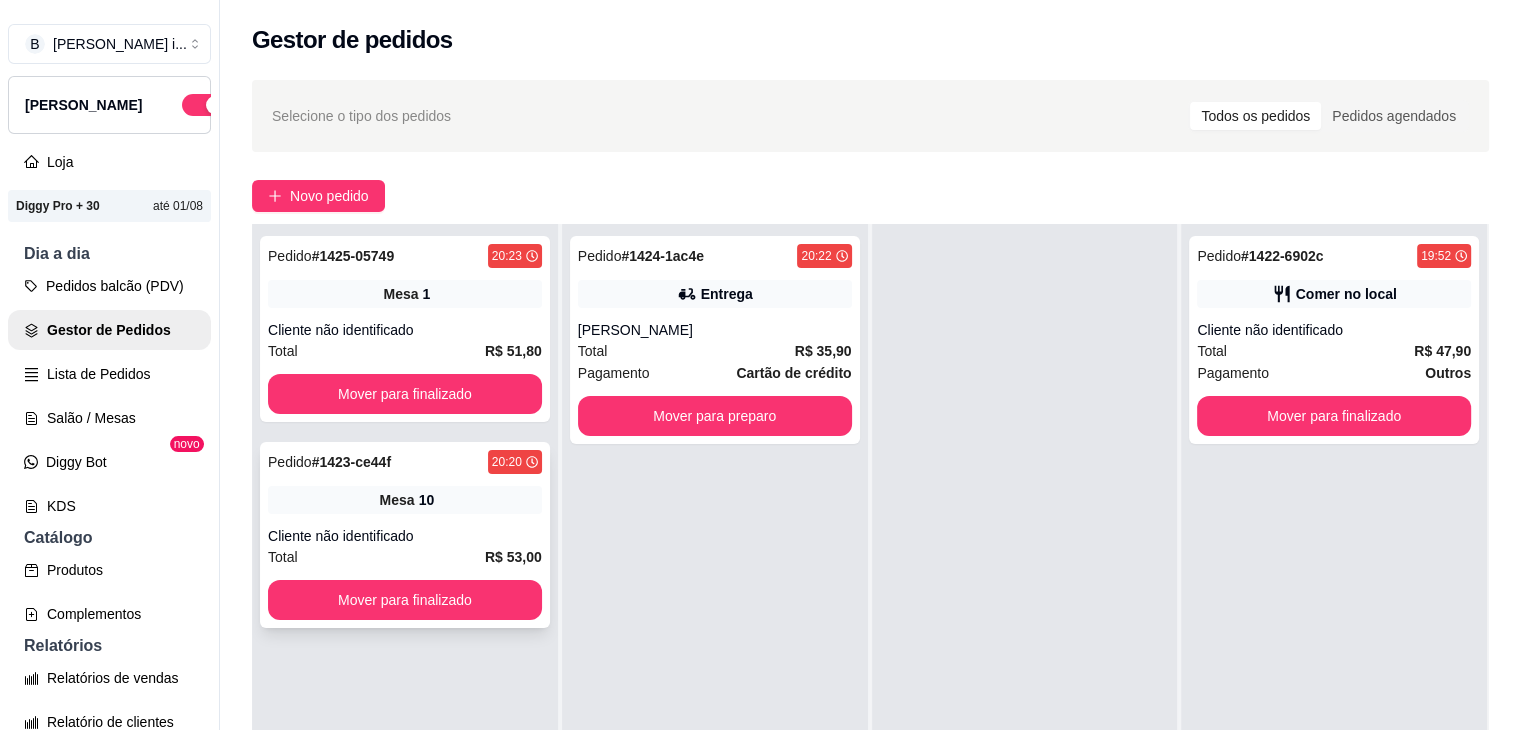 click on "Pedido  # 1423-ce44f 20:20 Mesa 10 Cliente não identificado Total R$ 53,00 Mover para finalizado" at bounding box center (405, 535) 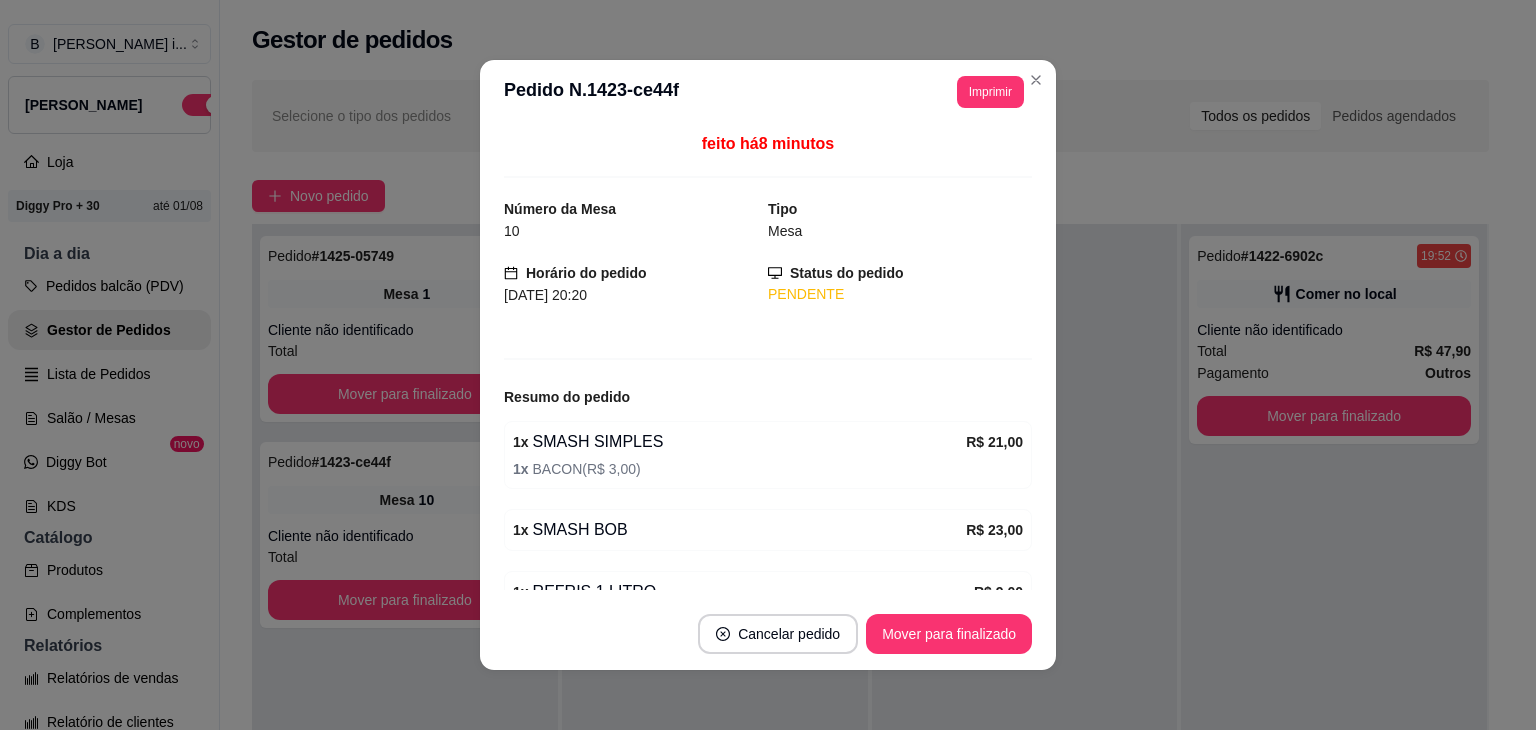 scroll, scrollTop: 124, scrollLeft: 0, axis: vertical 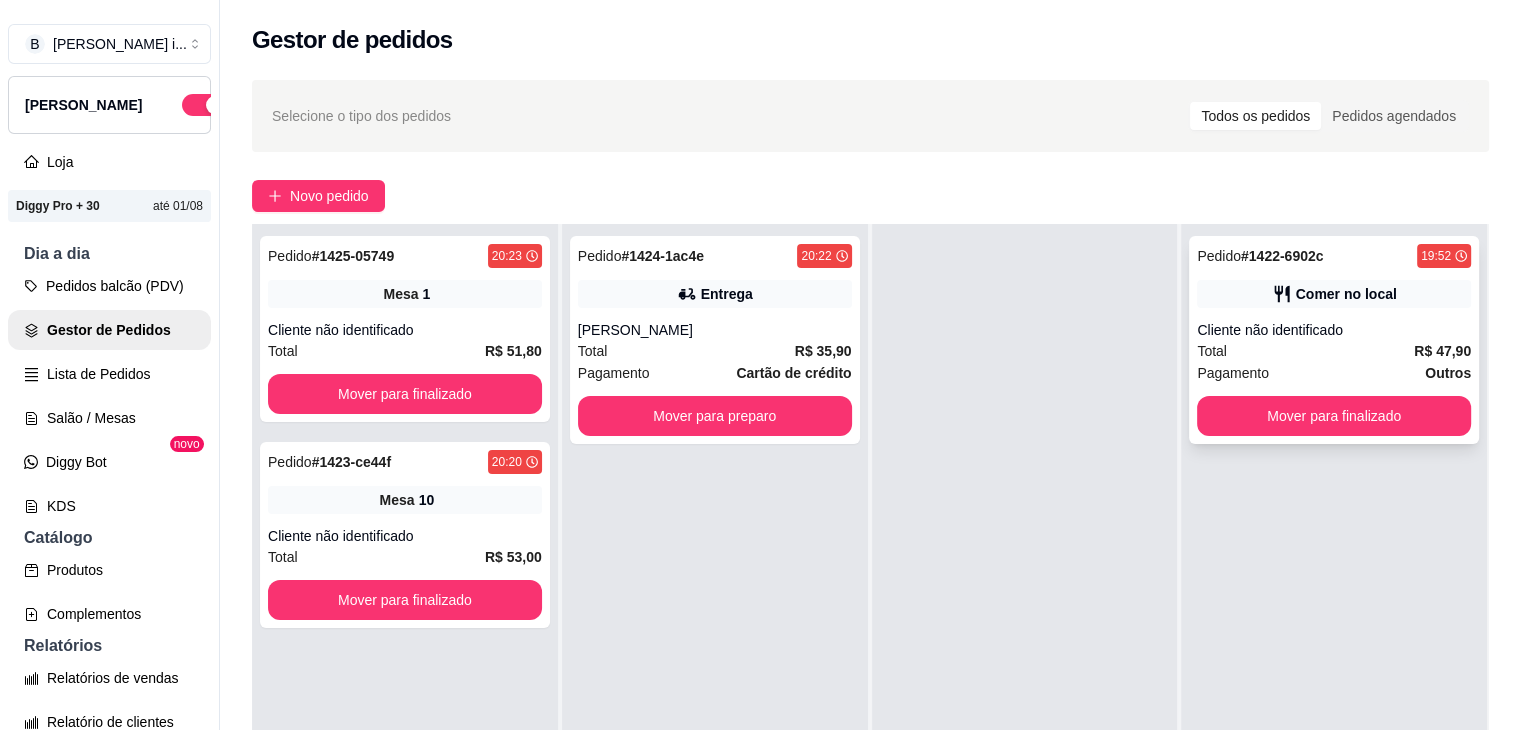 click on "Cliente não identificado" at bounding box center [1334, 330] 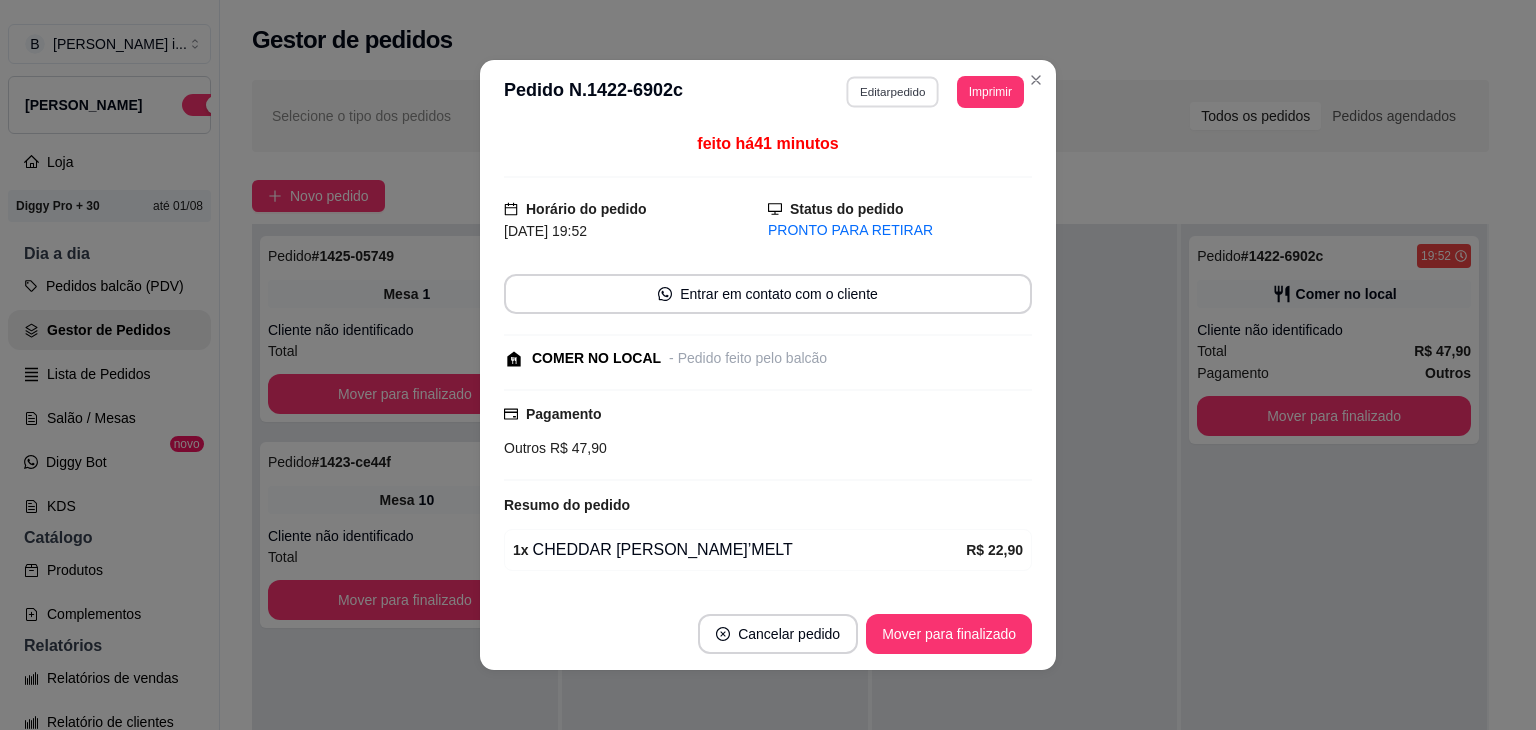 click on "Editar  pedido" at bounding box center [893, 91] 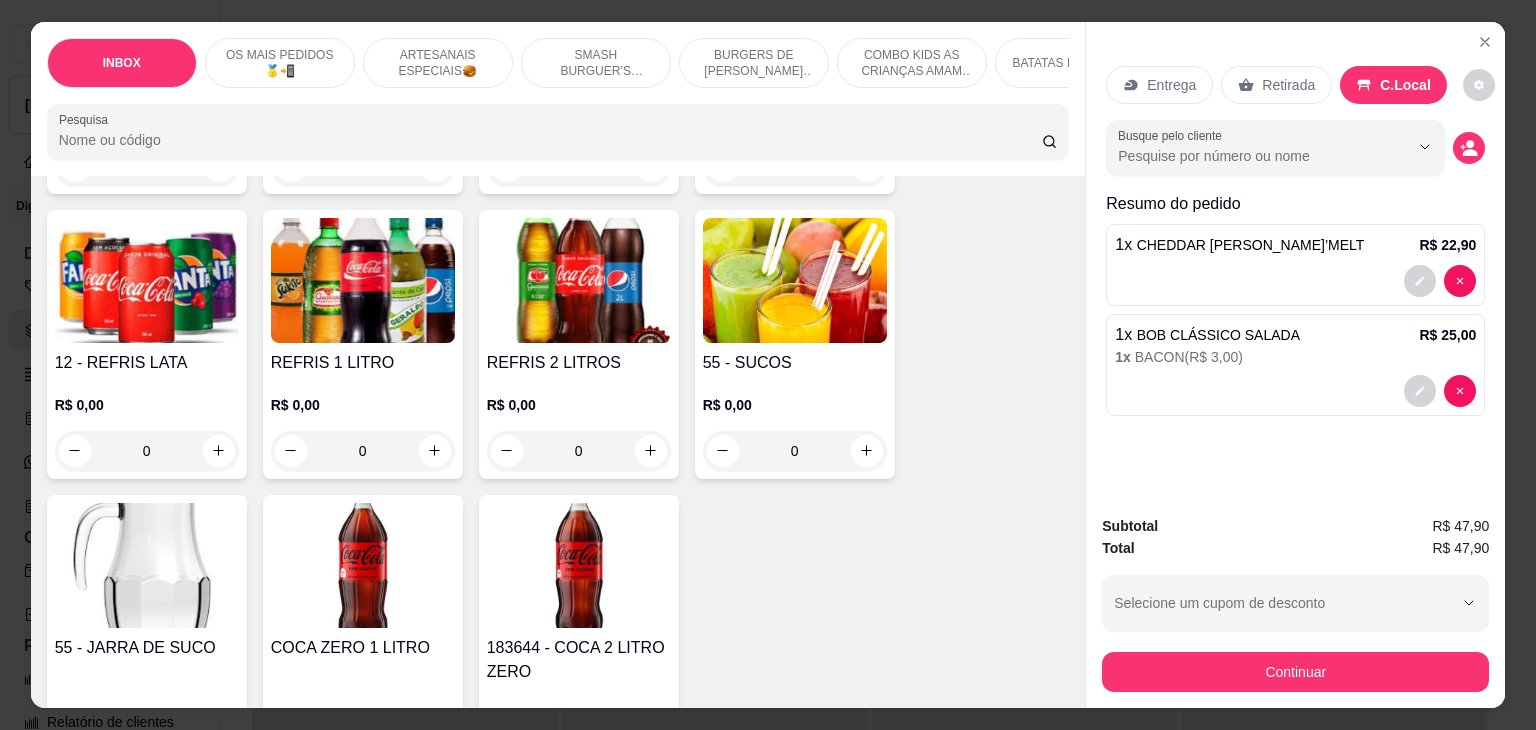 scroll, scrollTop: 4028, scrollLeft: 0, axis: vertical 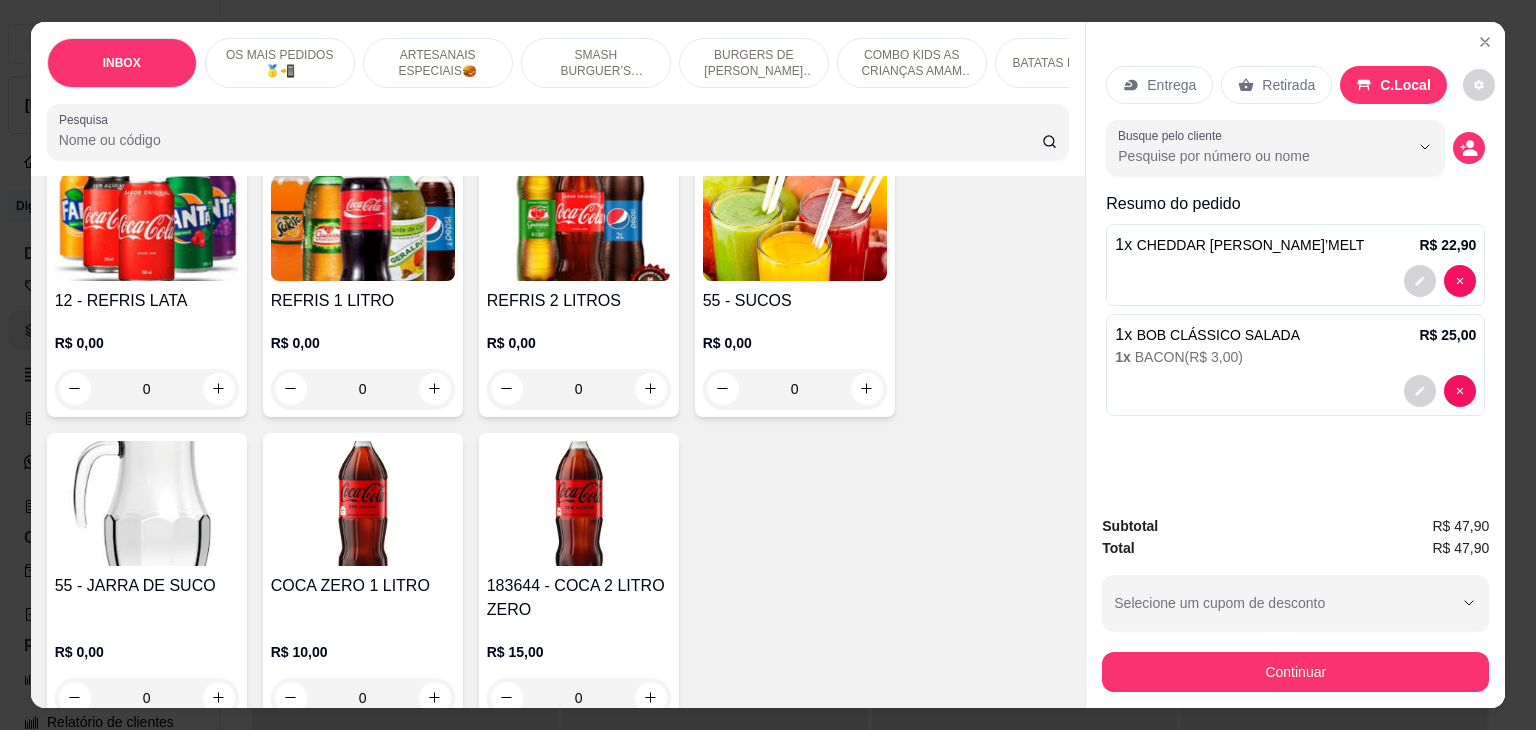 click on "0" at bounding box center (363, 698) 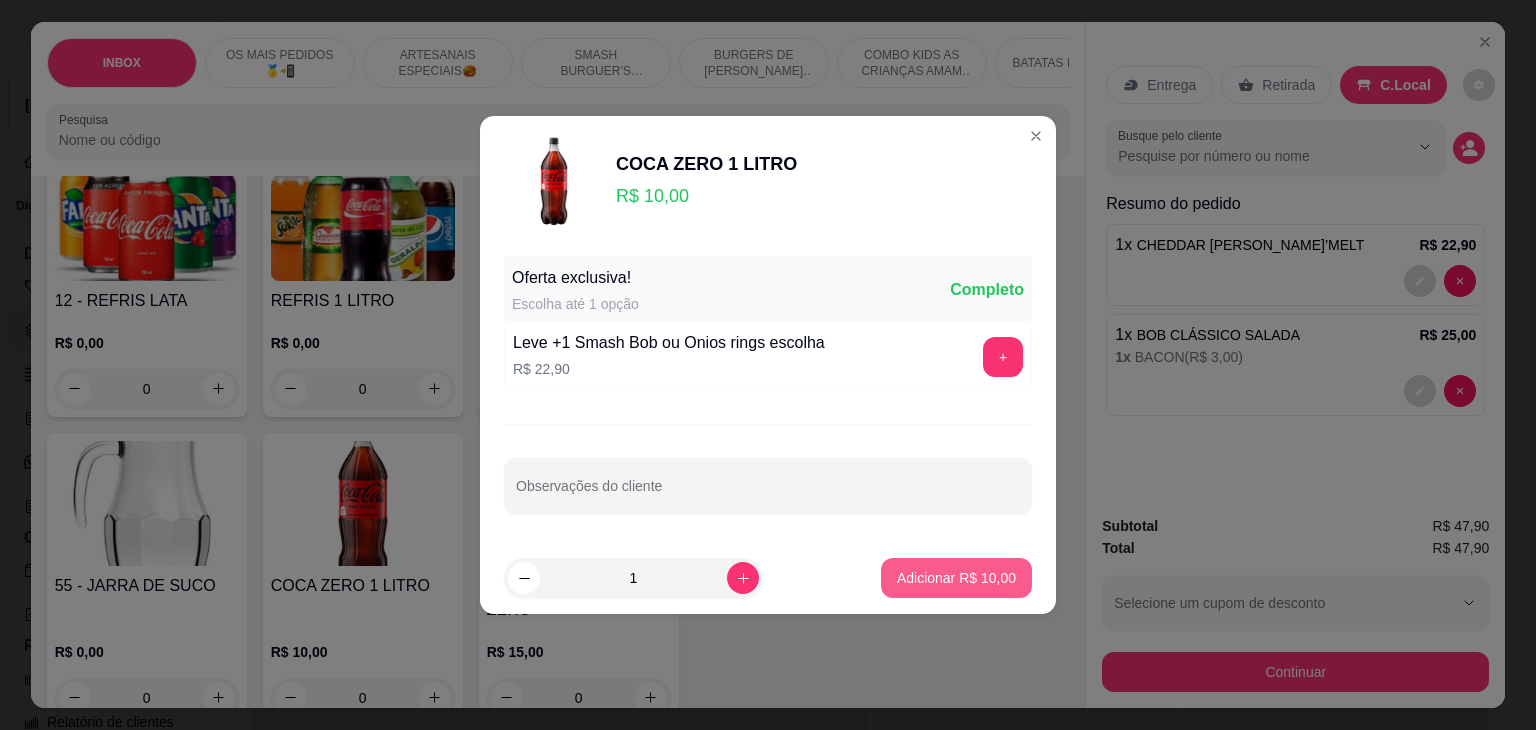 click on "Adicionar   R$ 10,00" at bounding box center [956, 578] 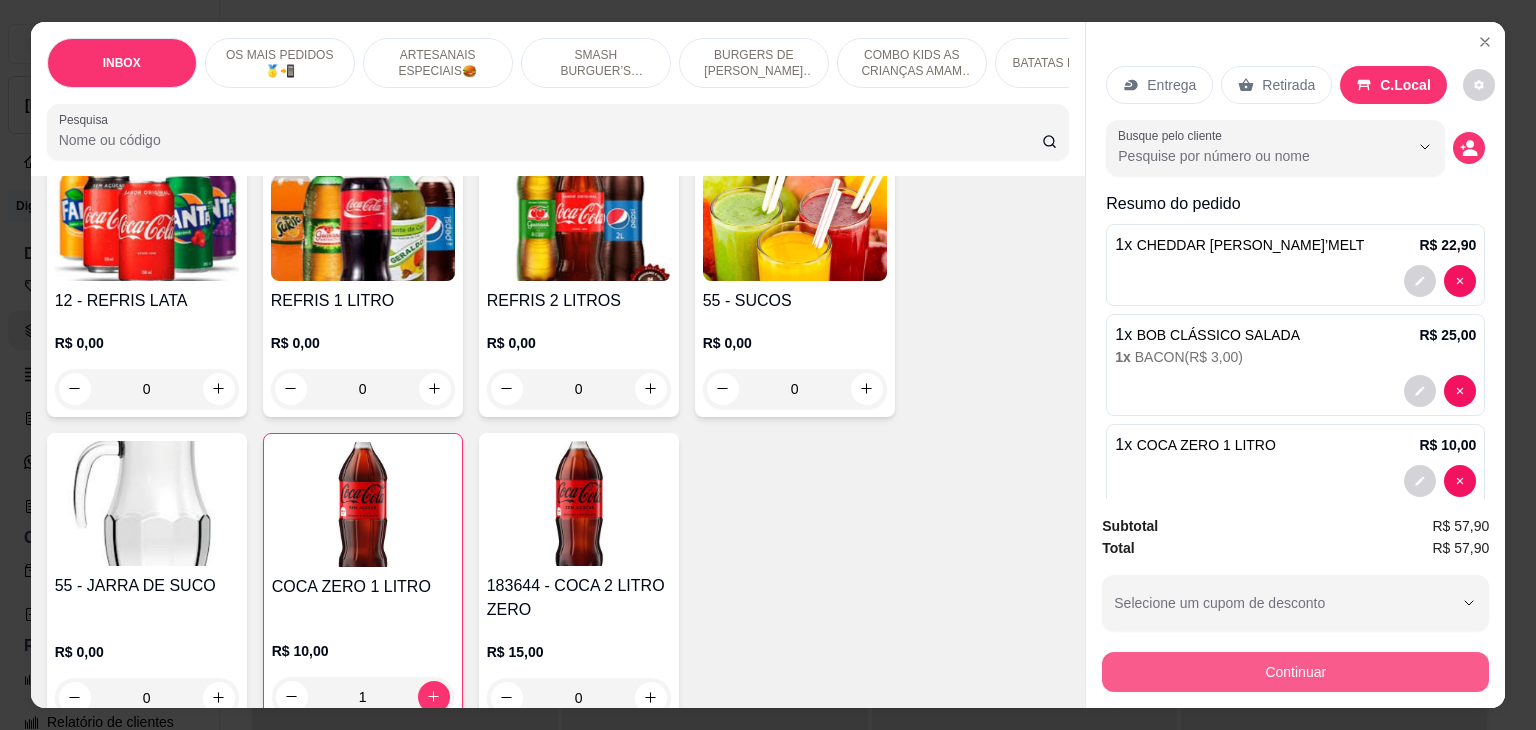 click on "Continuar" at bounding box center (1295, 672) 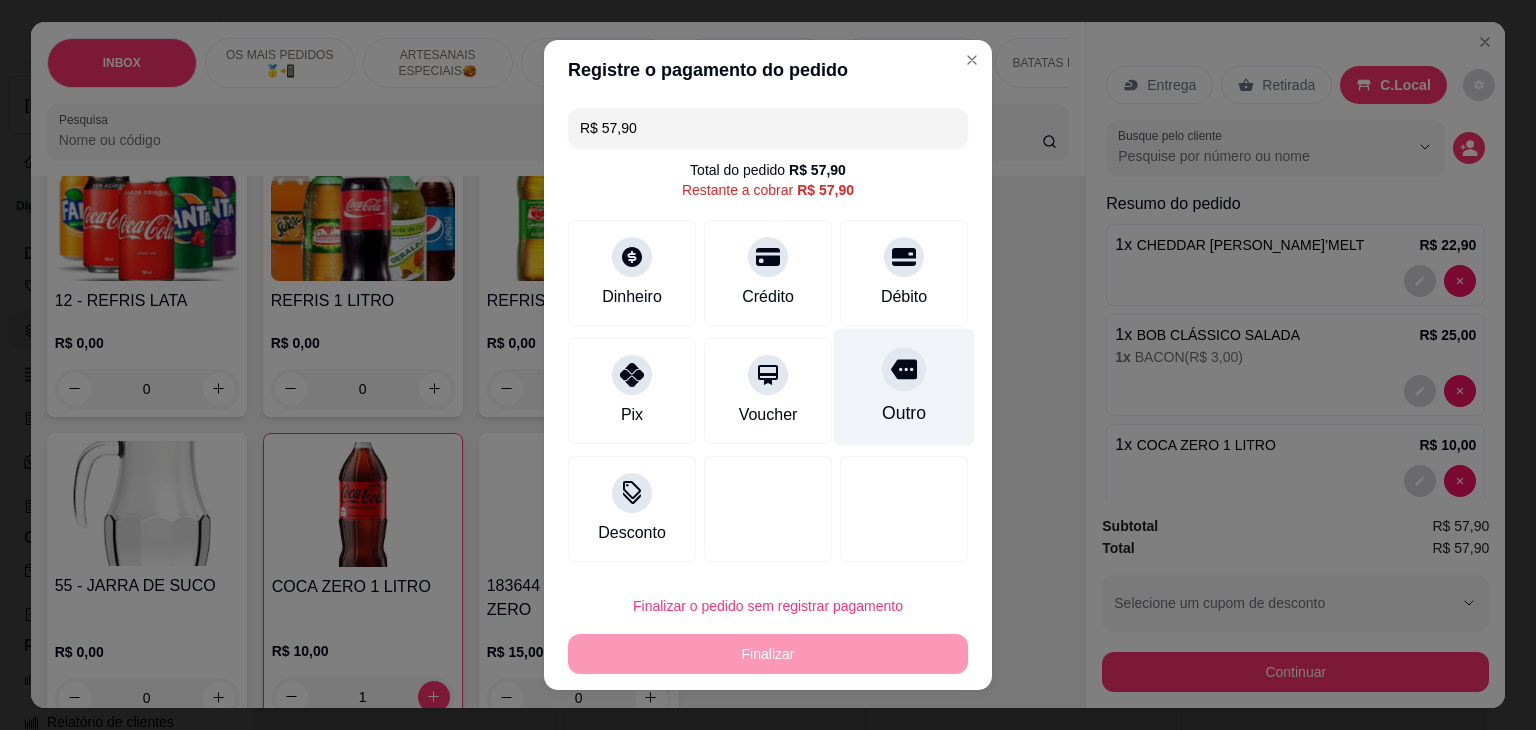 click 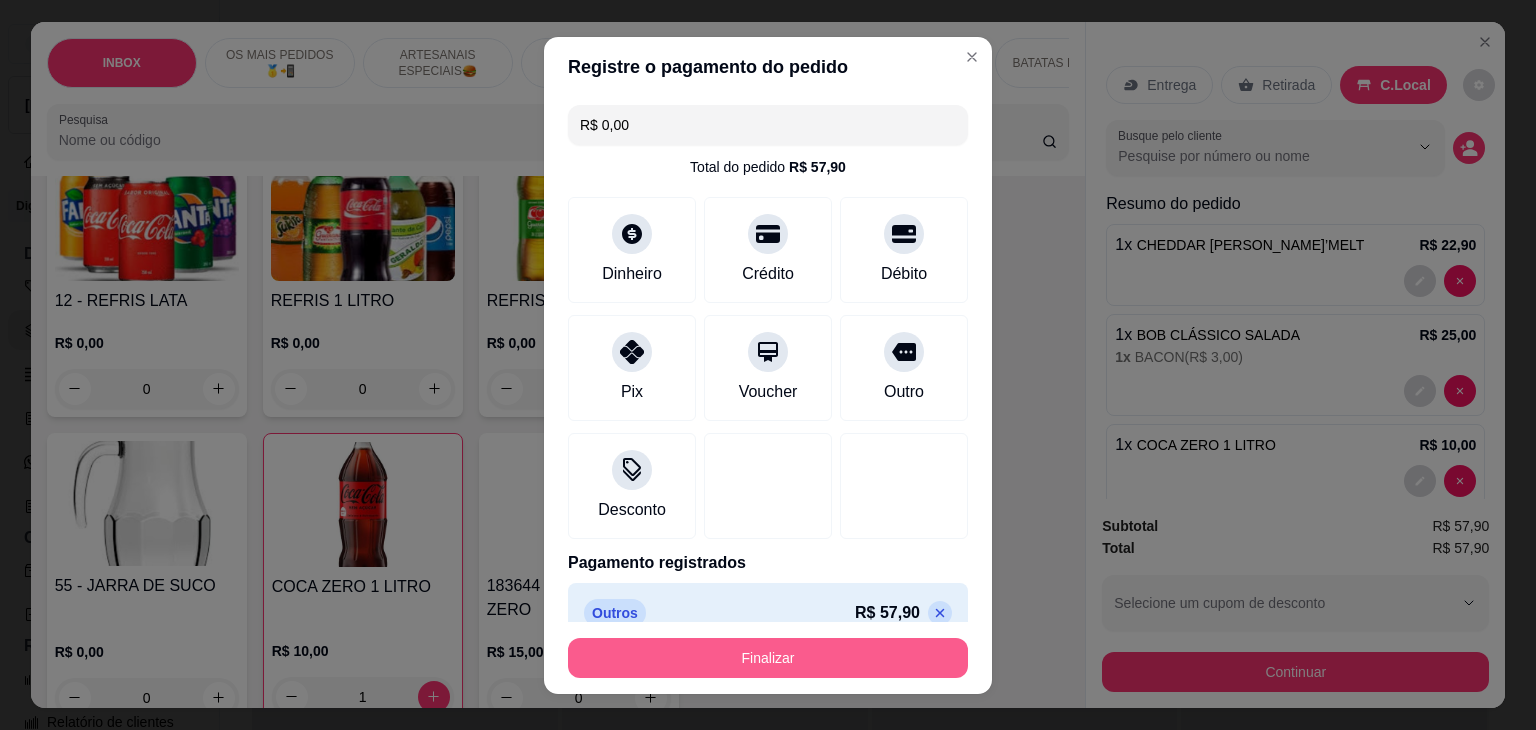 click on "Finalizar" at bounding box center (768, 658) 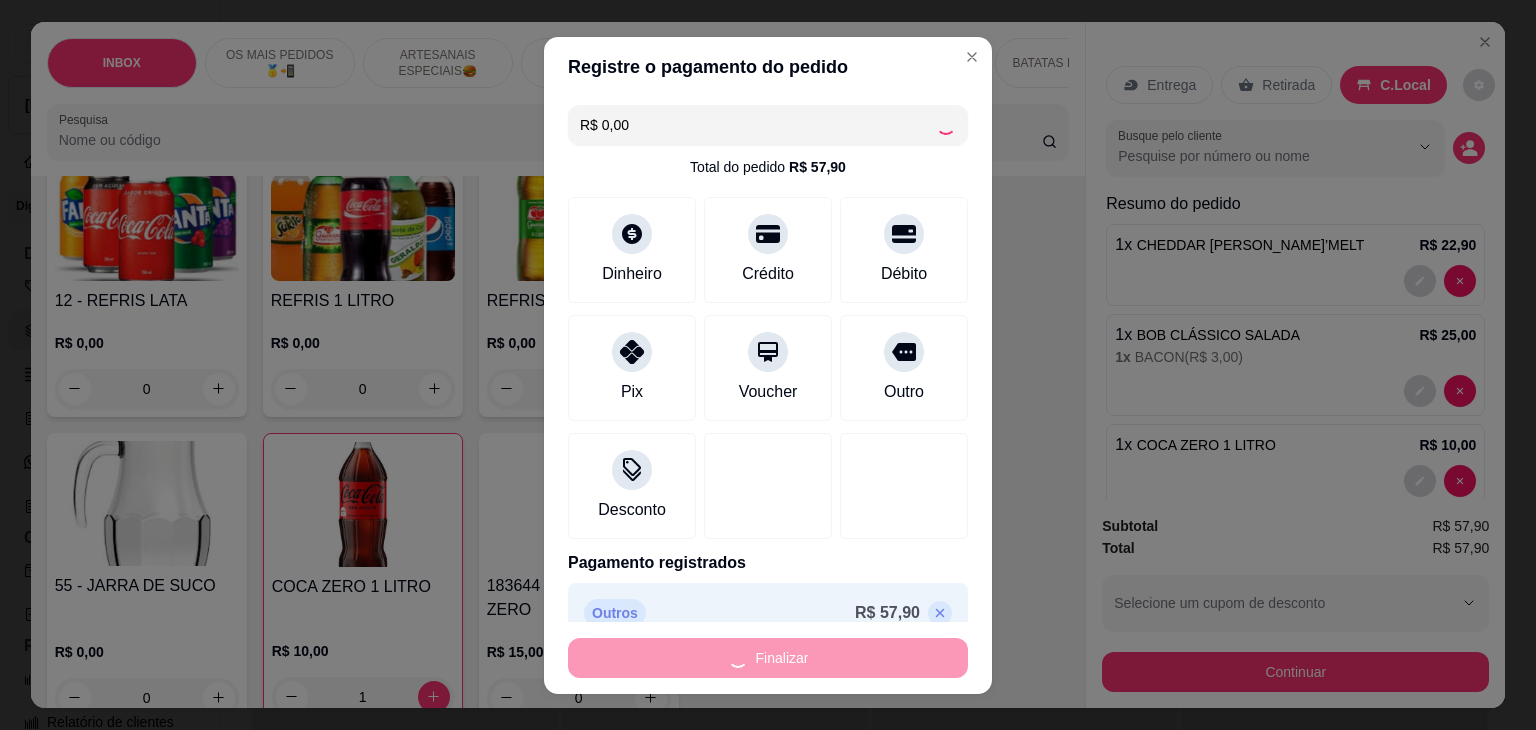 type on "0" 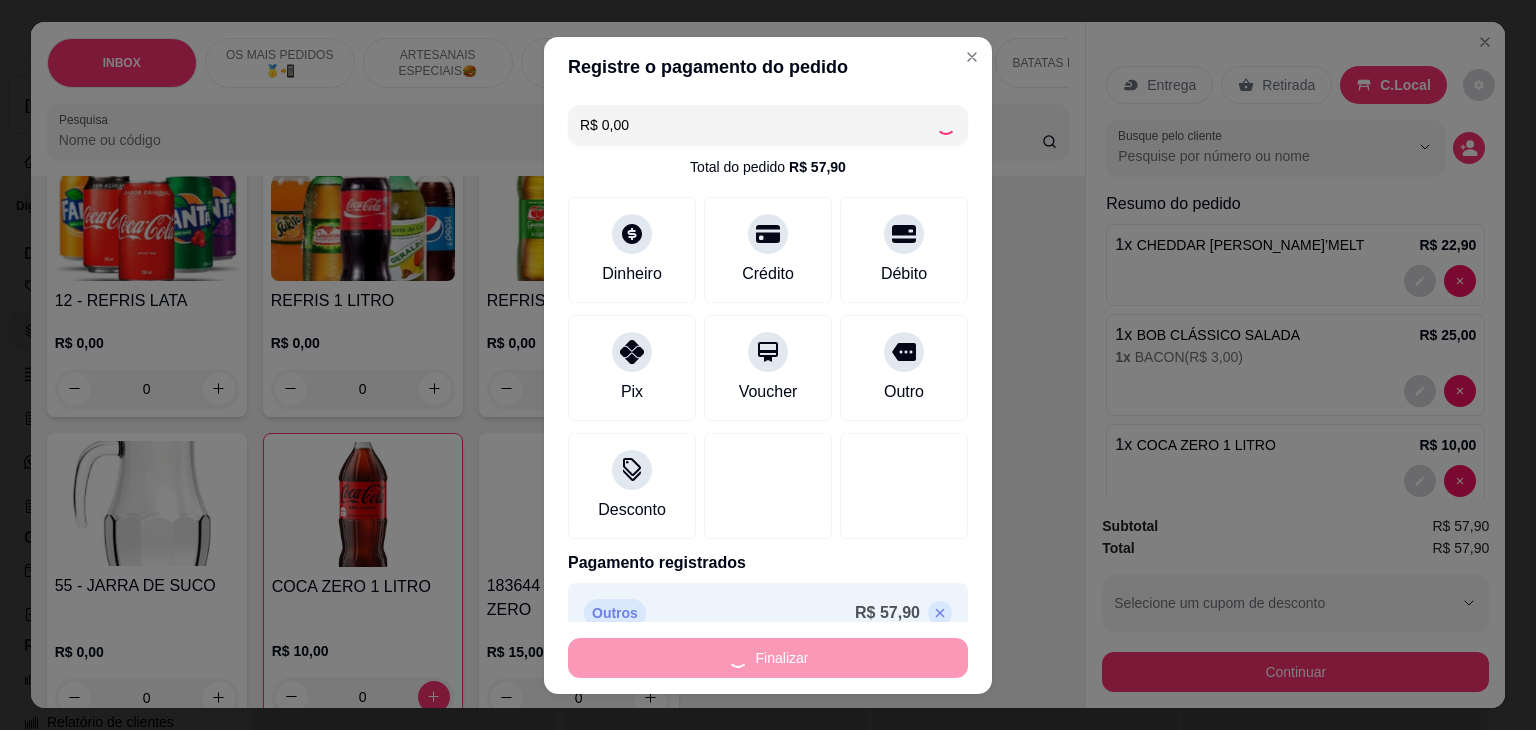 type on "-R$ 57,90" 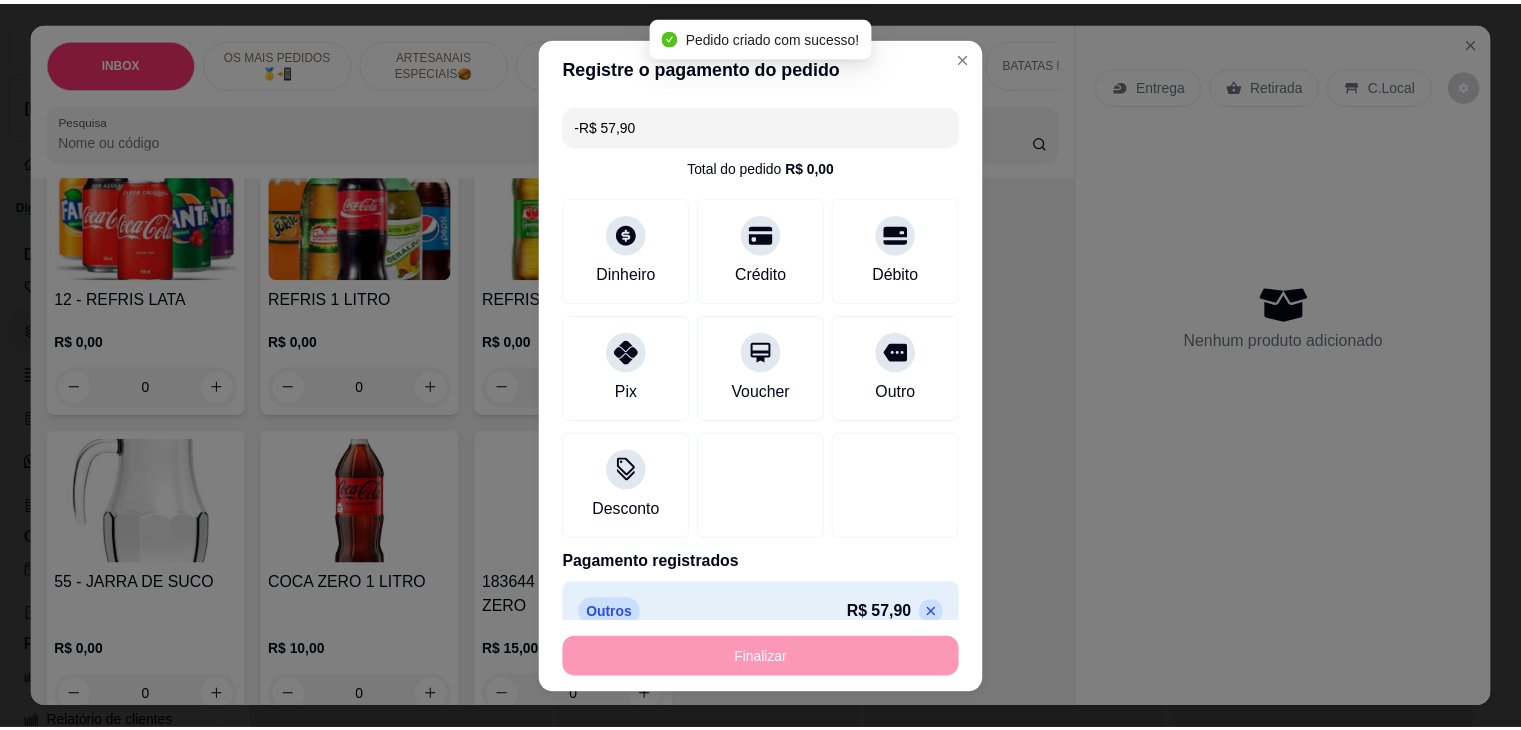 scroll, scrollTop: 4026, scrollLeft: 0, axis: vertical 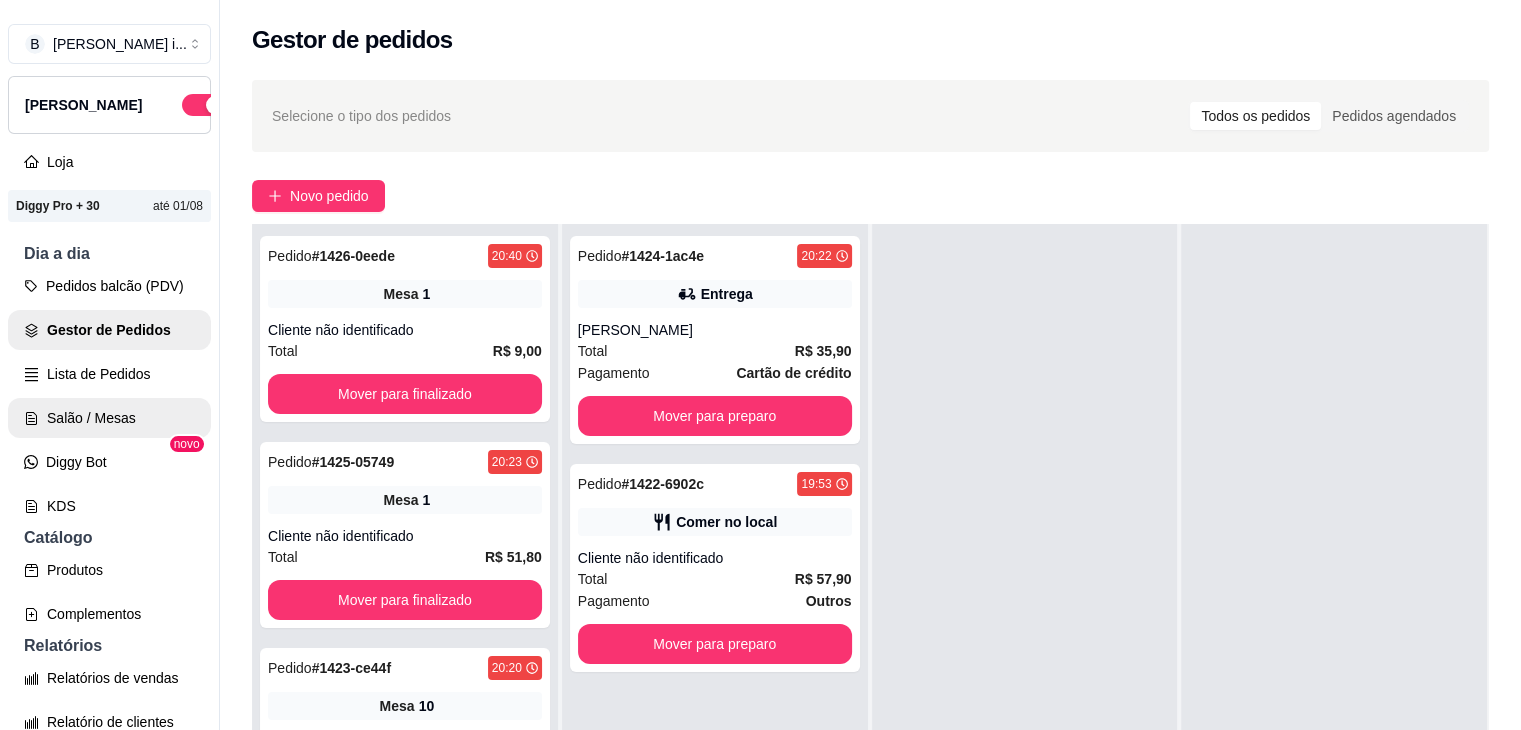 click on "Salão / Mesas" at bounding box center (109, 418) 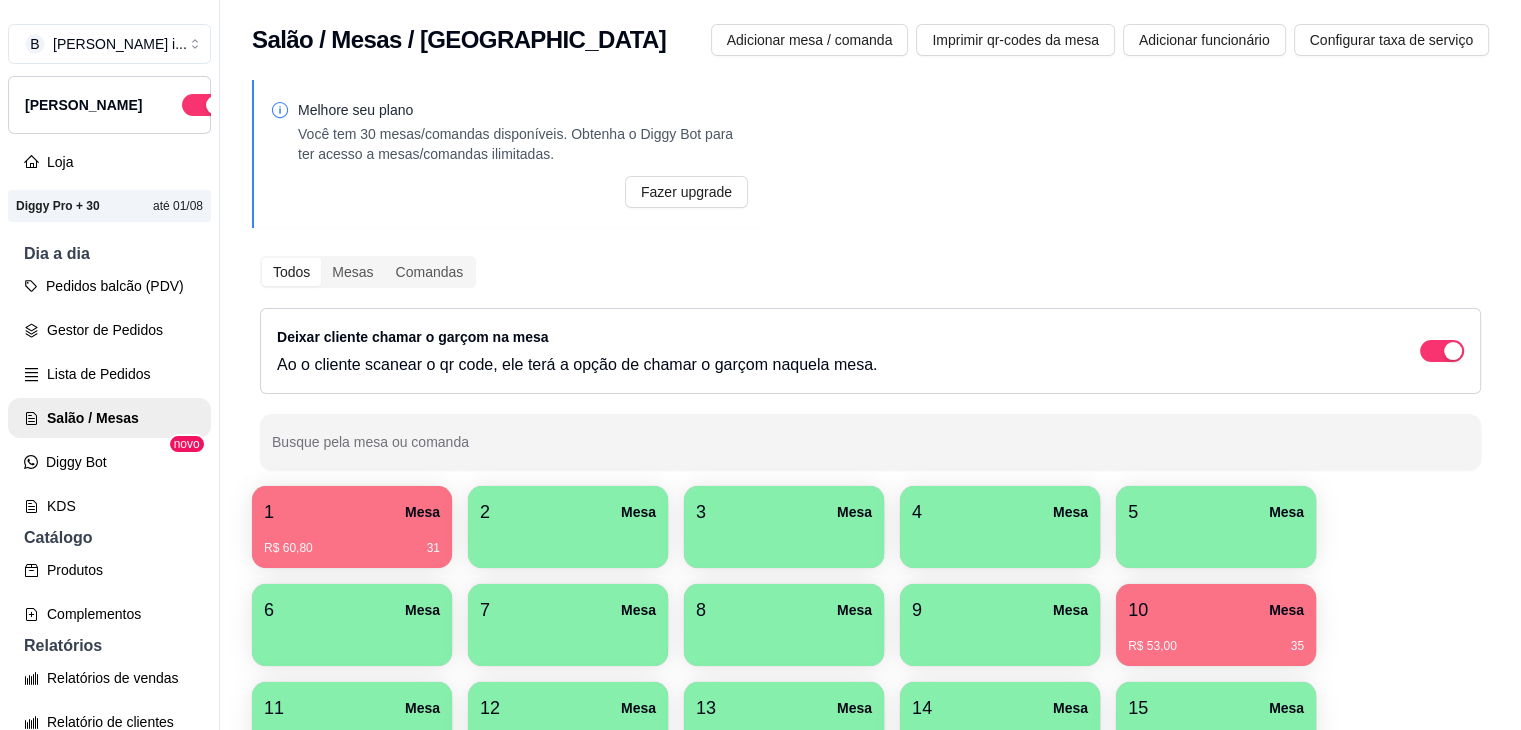 click on "R$ 53,00 35" at bounding box center [1216, 646] 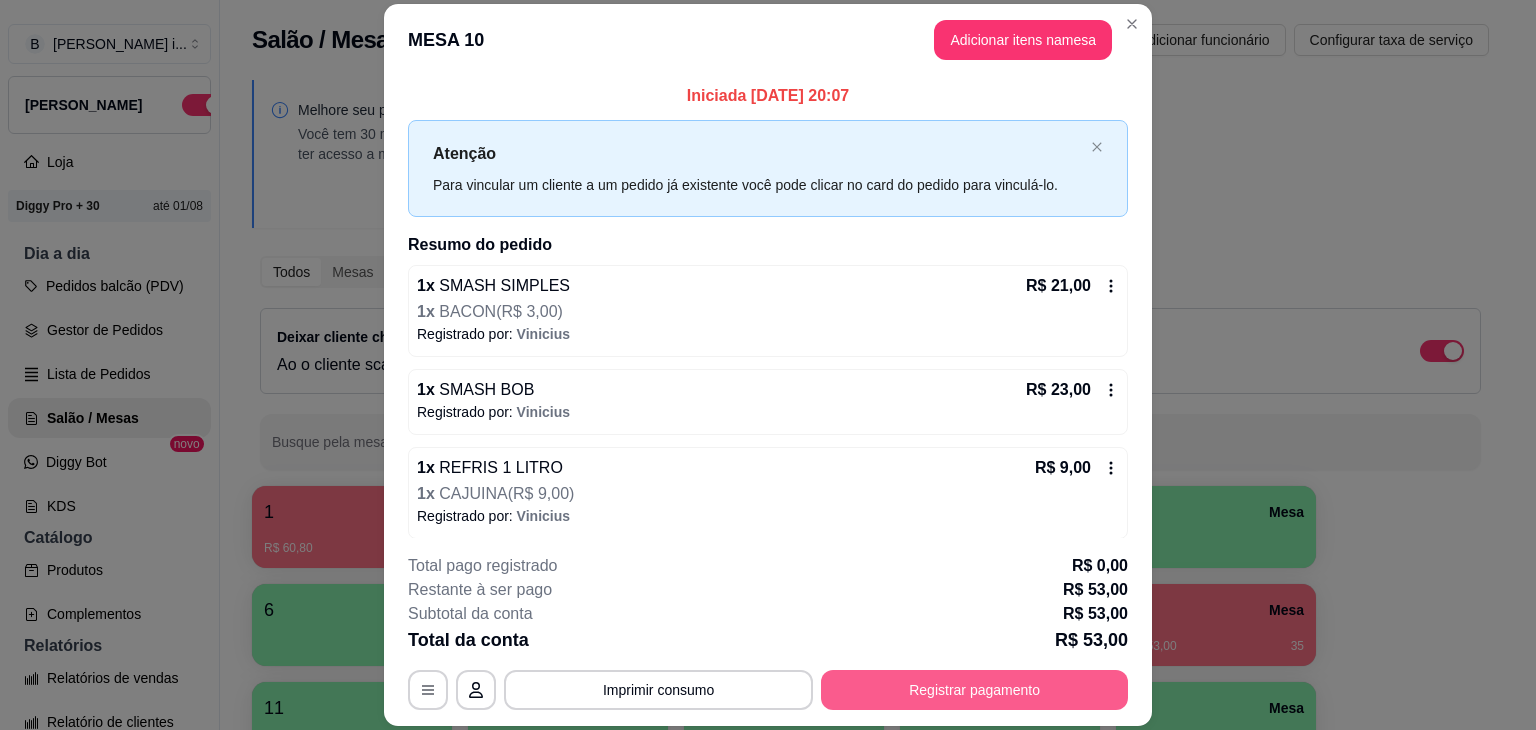 click on "Registrar pagamento" at bounding box center [974, 690] 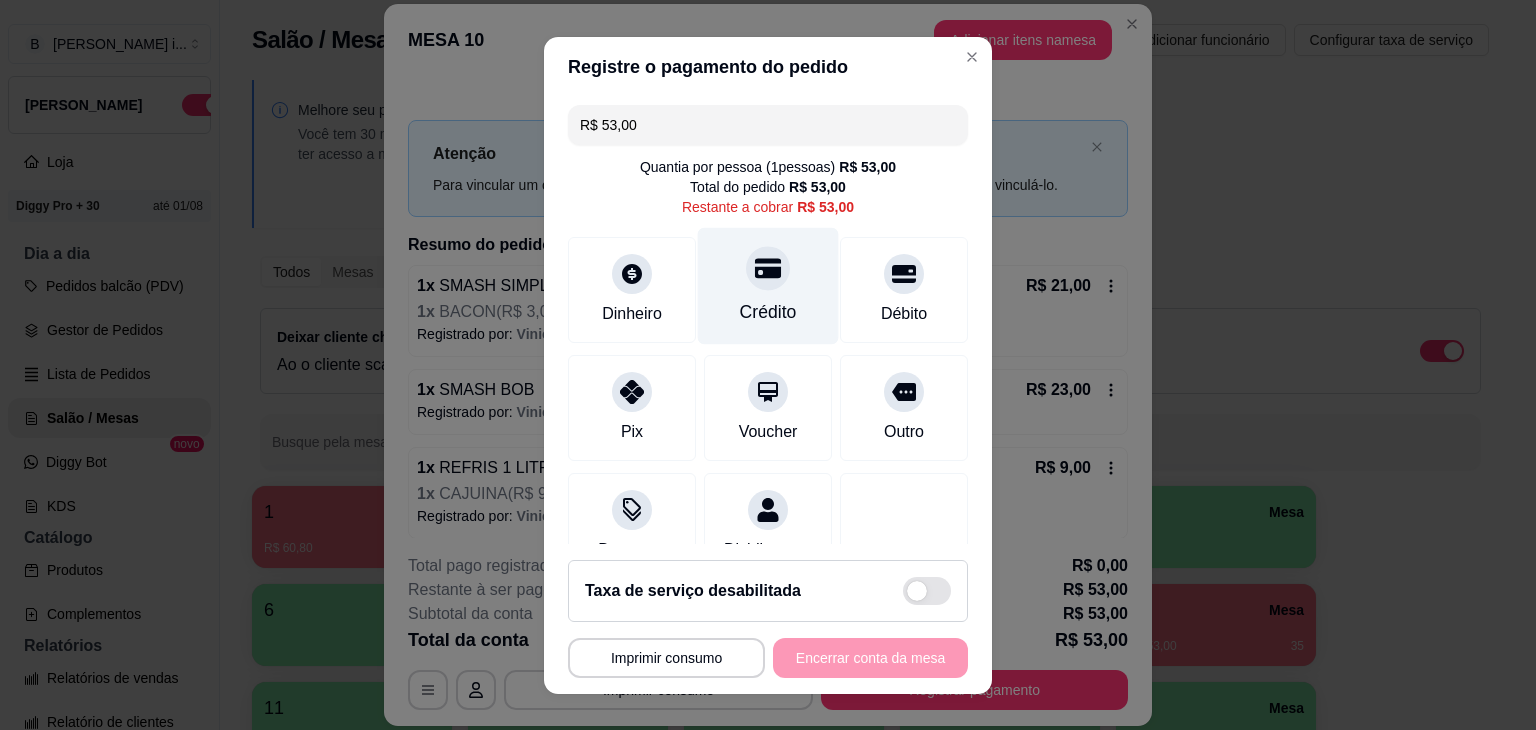 click 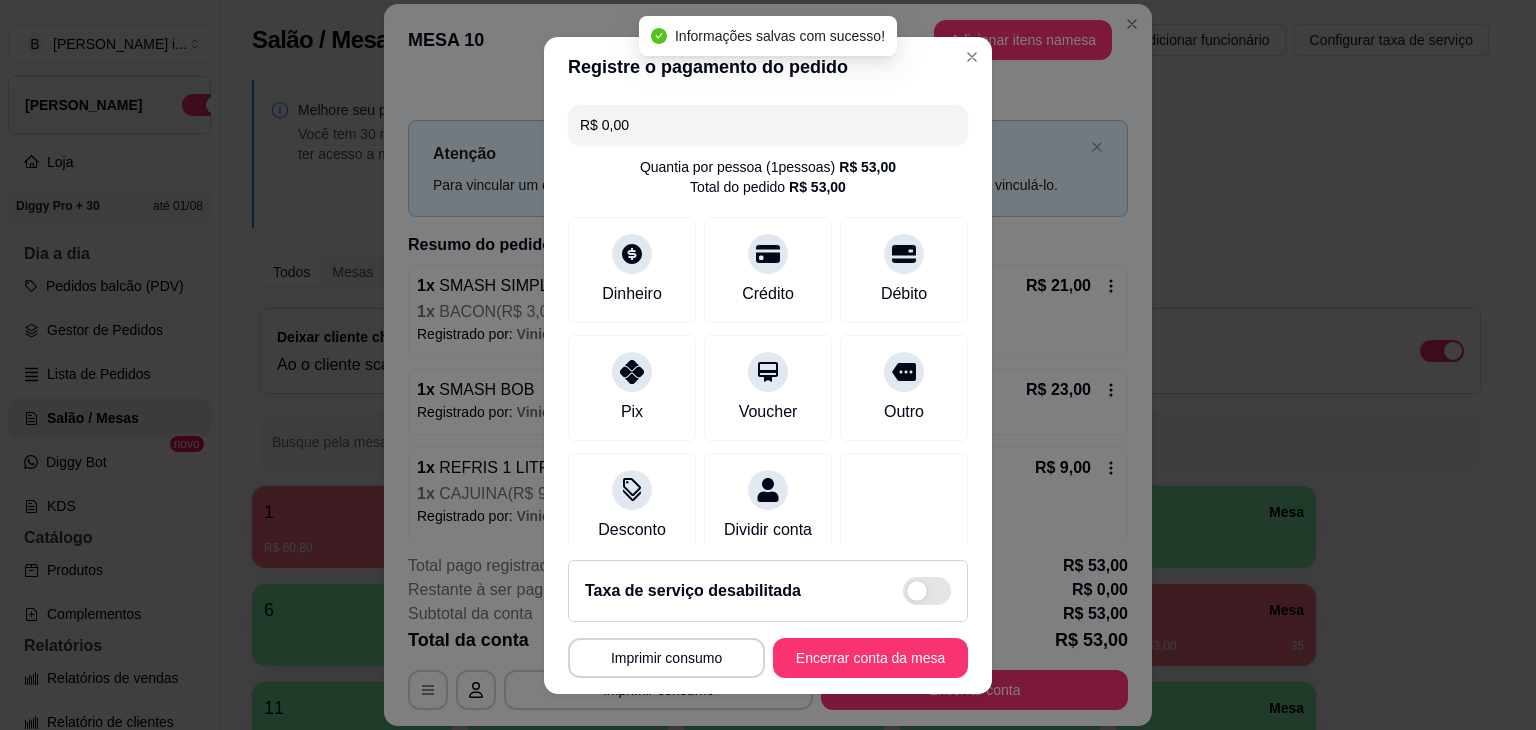 type on "R$ 0,00" 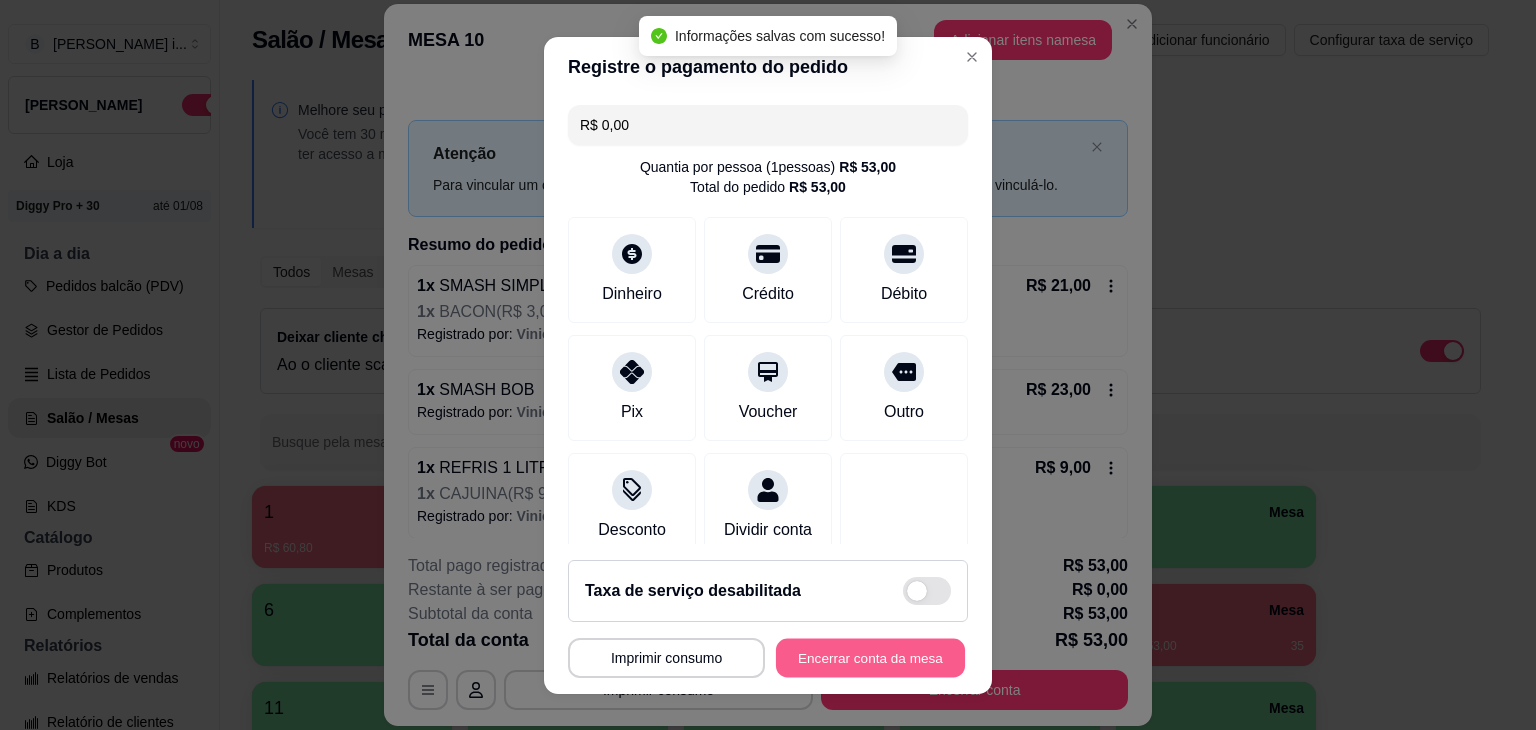click on "Encerrar conta da mesa" at bounding box center [870, 657] 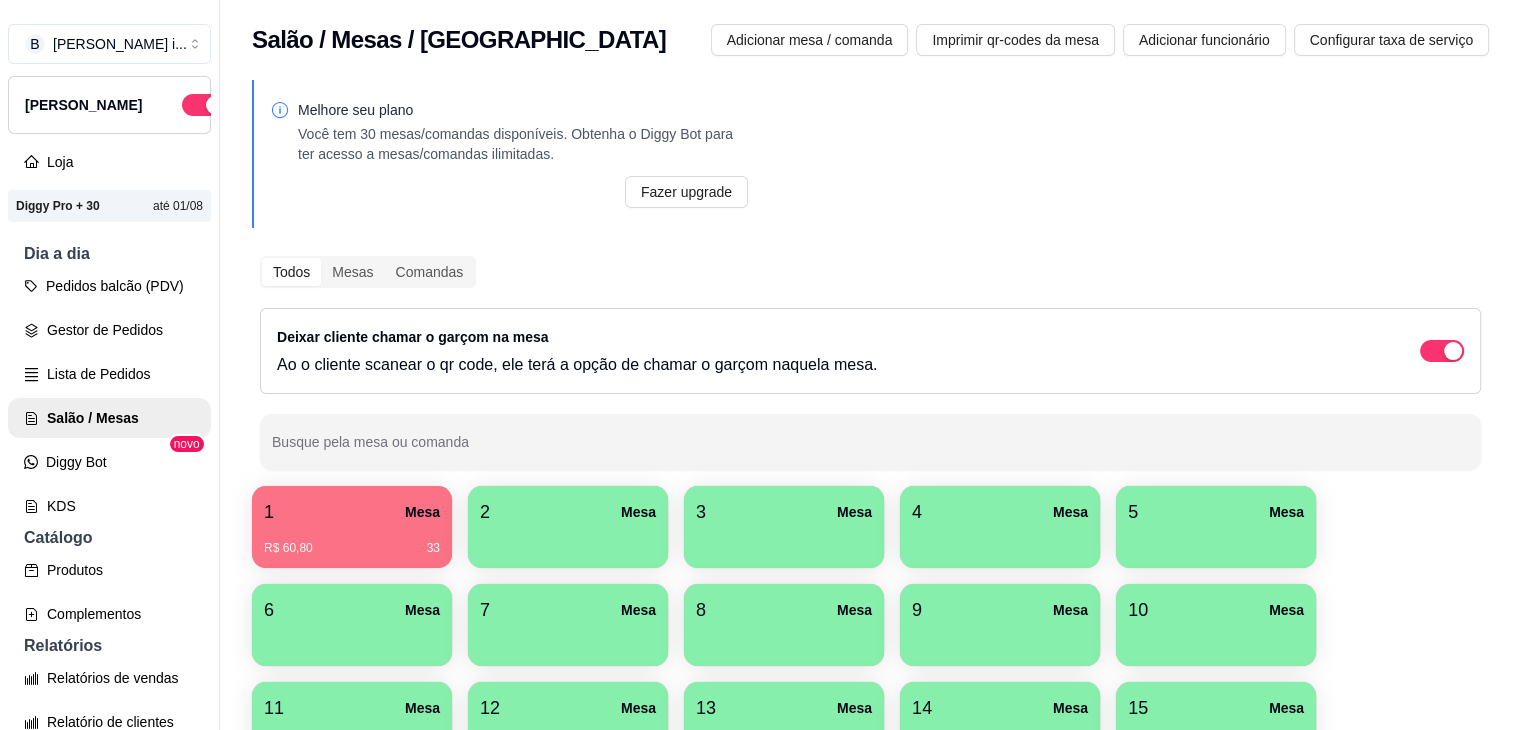 click on "R$ 60,80 33" at bounding box center [352, 541] 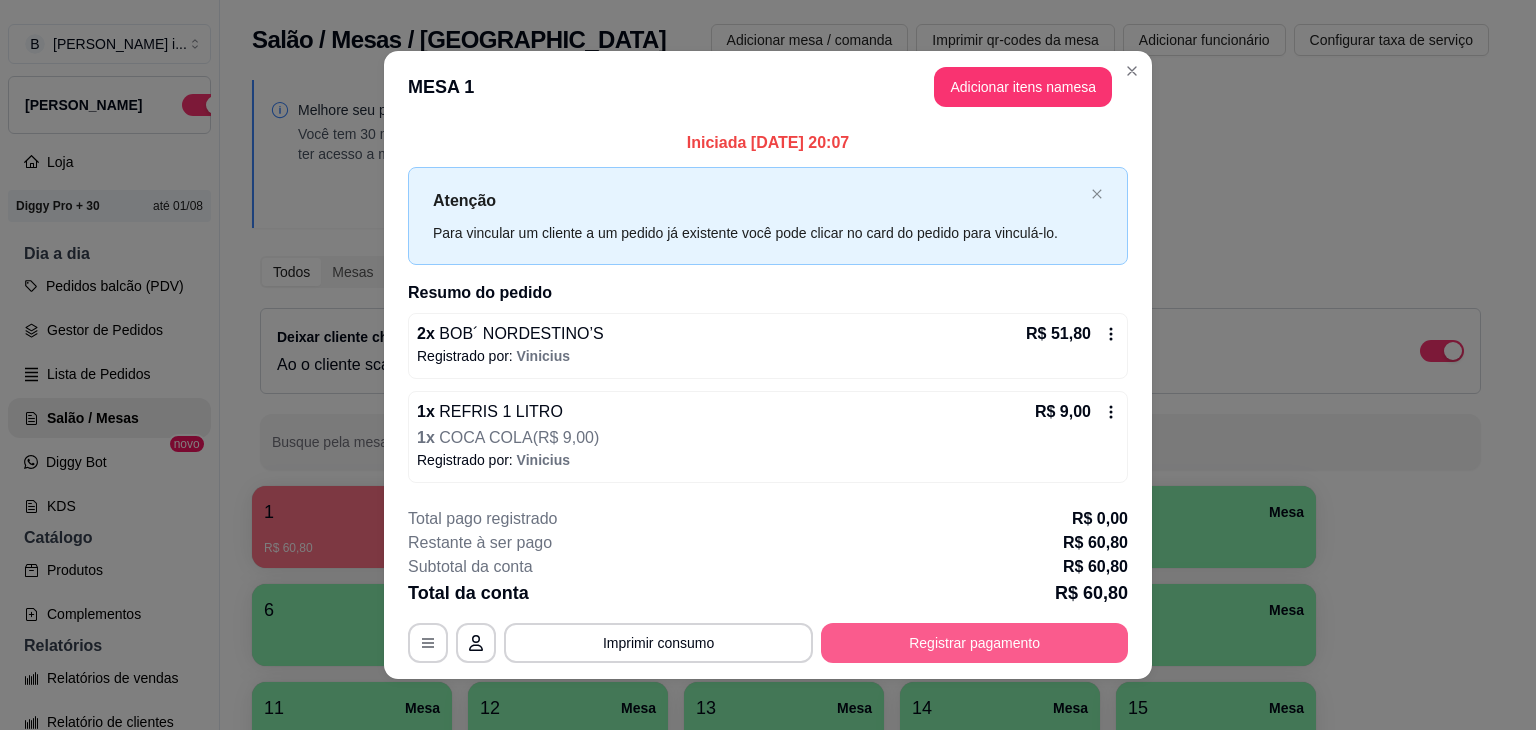 click on "Registrar pagamento" at bounding box center [974, 643] 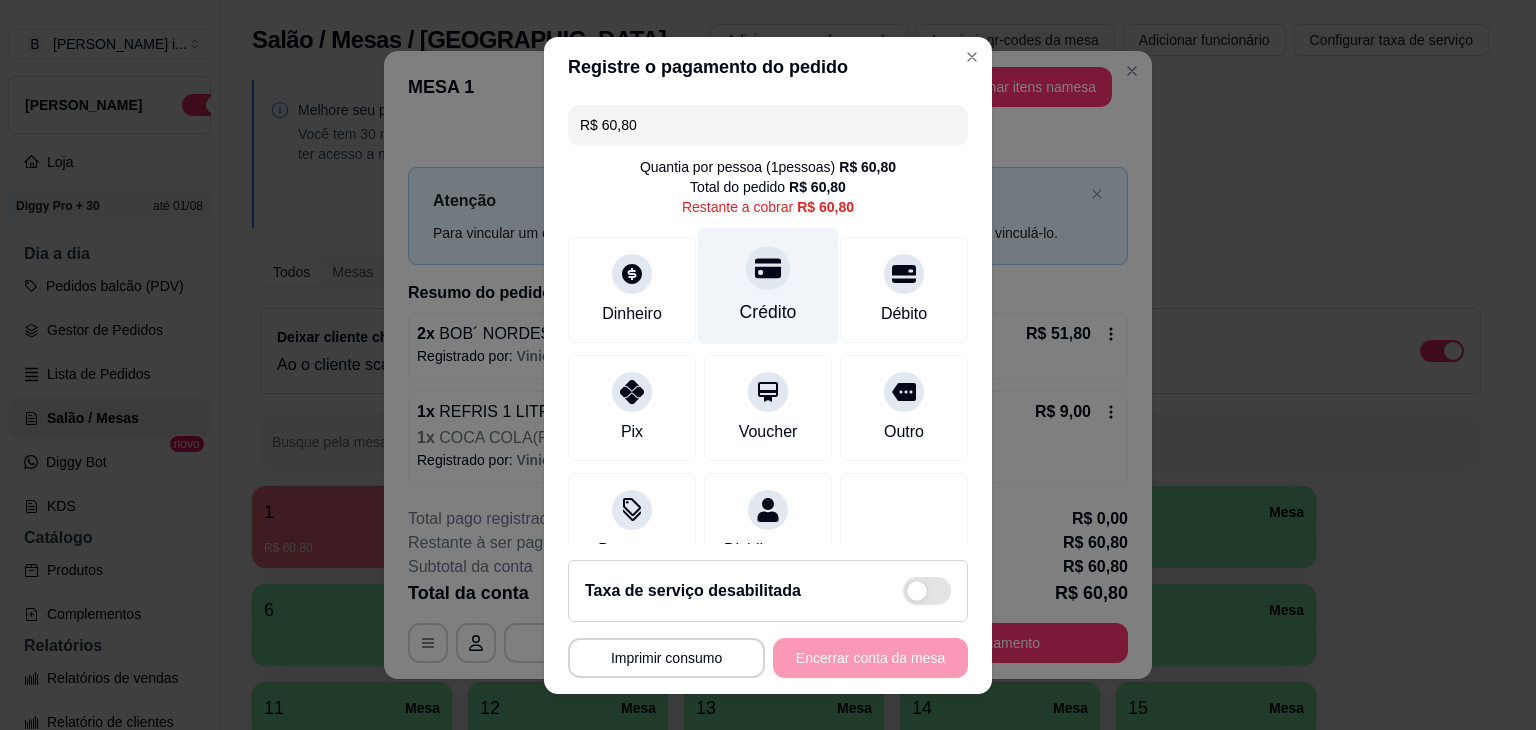 click 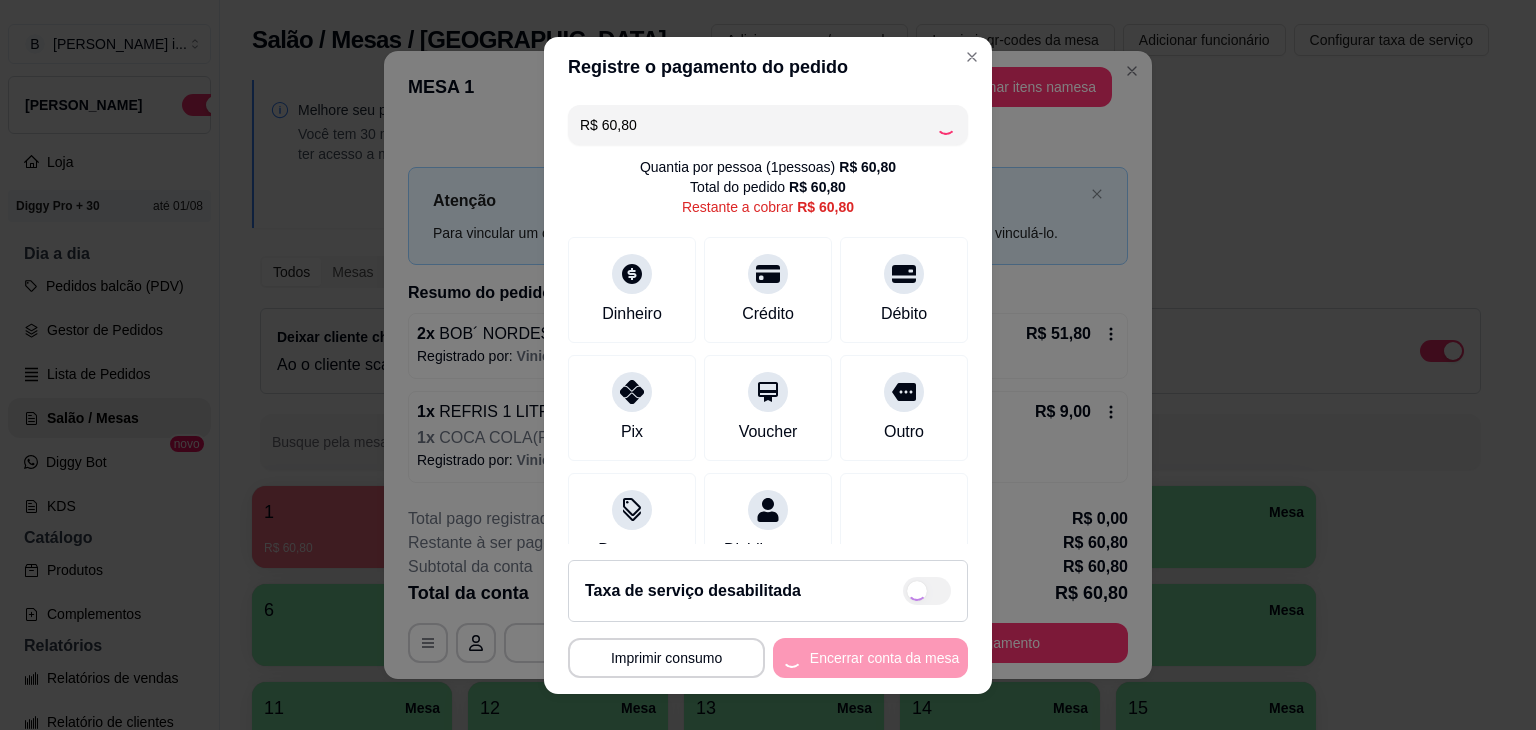 type on "R$ 0,00" 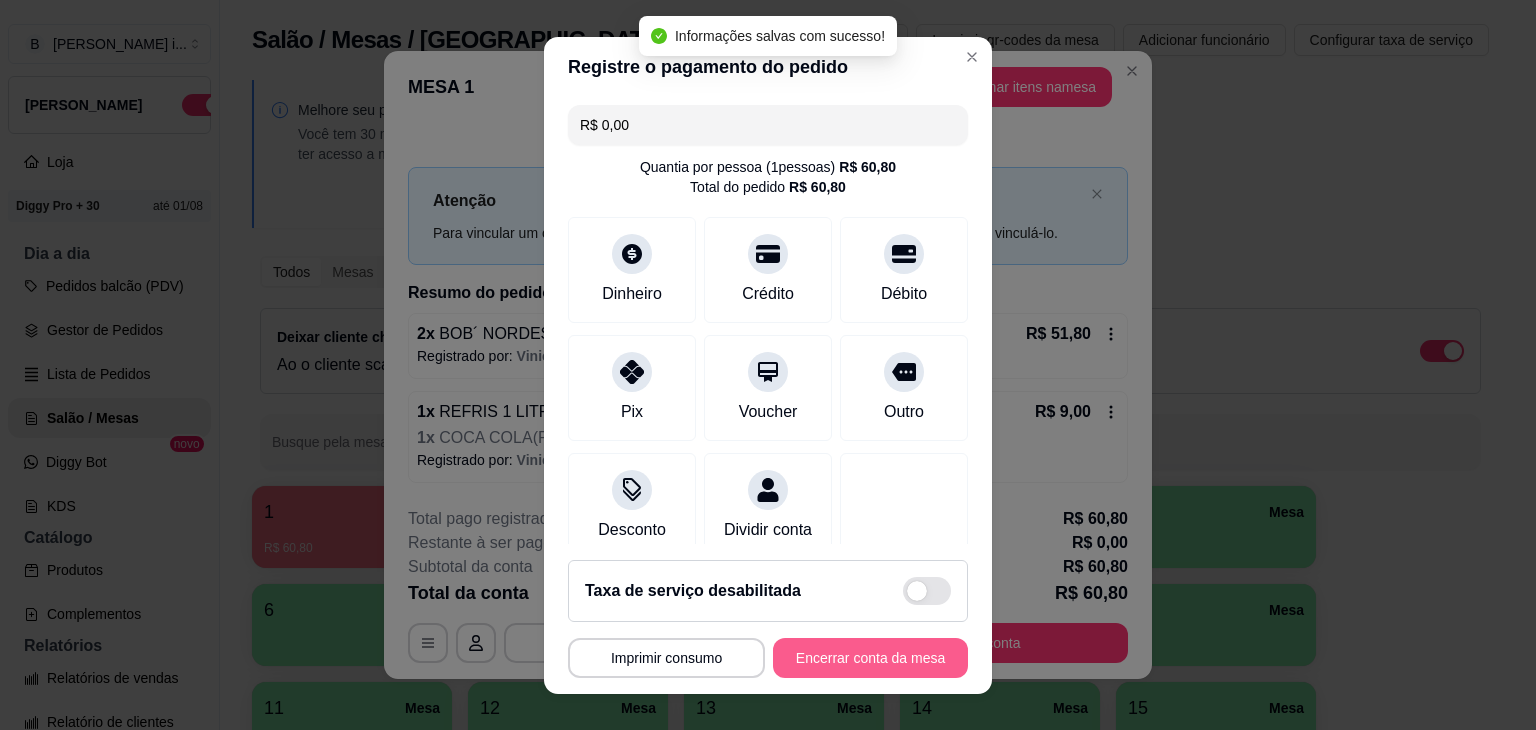 click on "Encerrar conta da mesa" at bounding box center (870, 658) 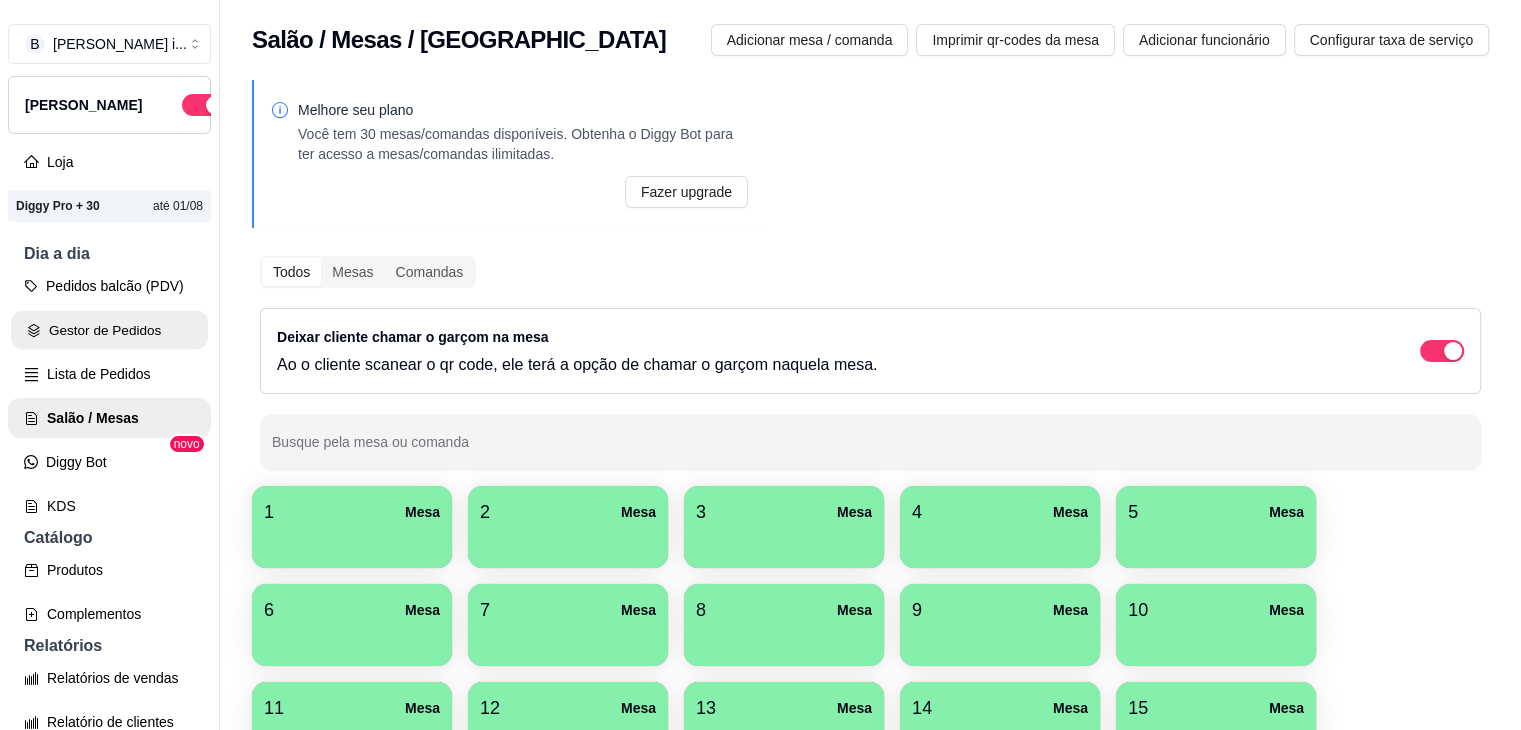 click on "Gestor de Pedidos" at bounding box center [109, 330] 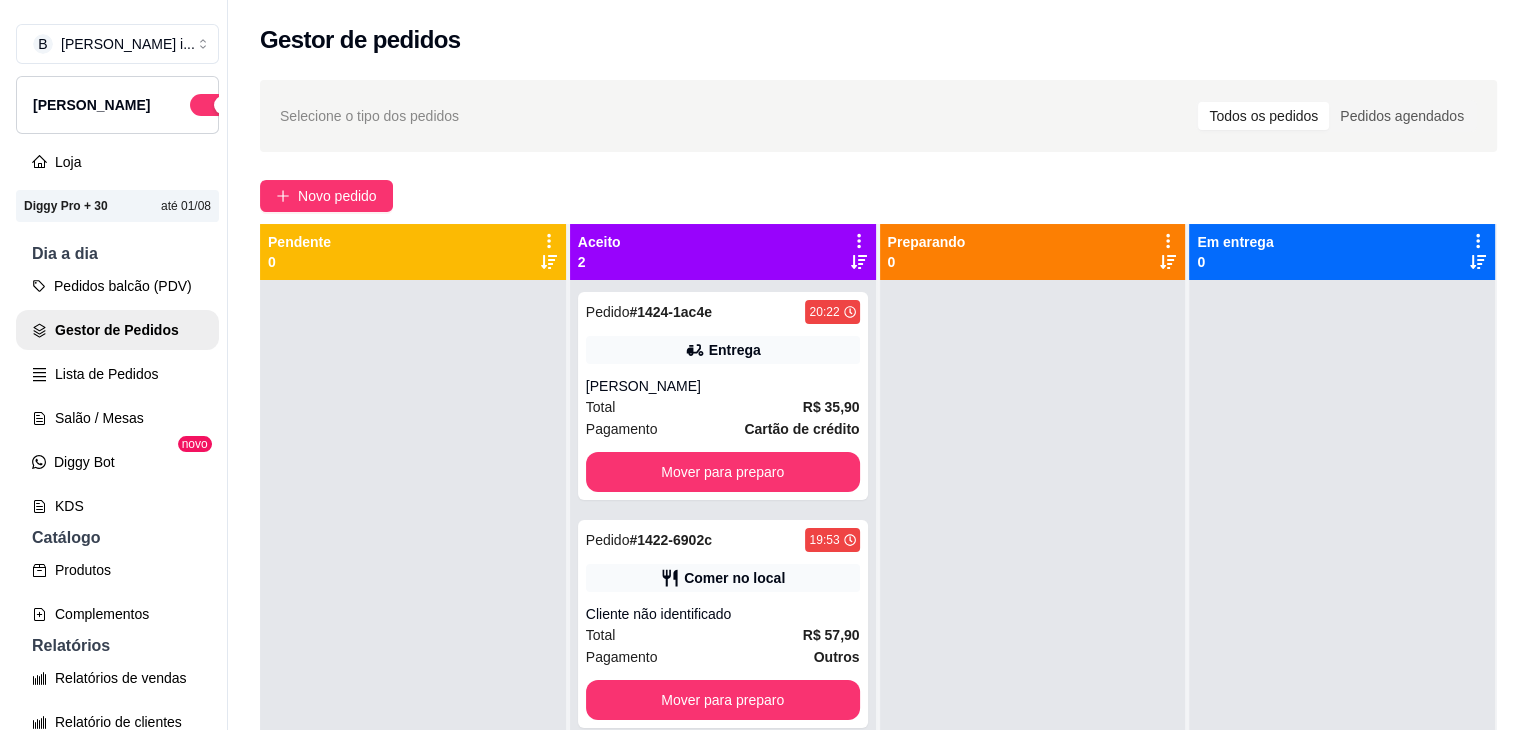 scroll, scrollTop: 56, scrollLeft: 0, axis: vertical 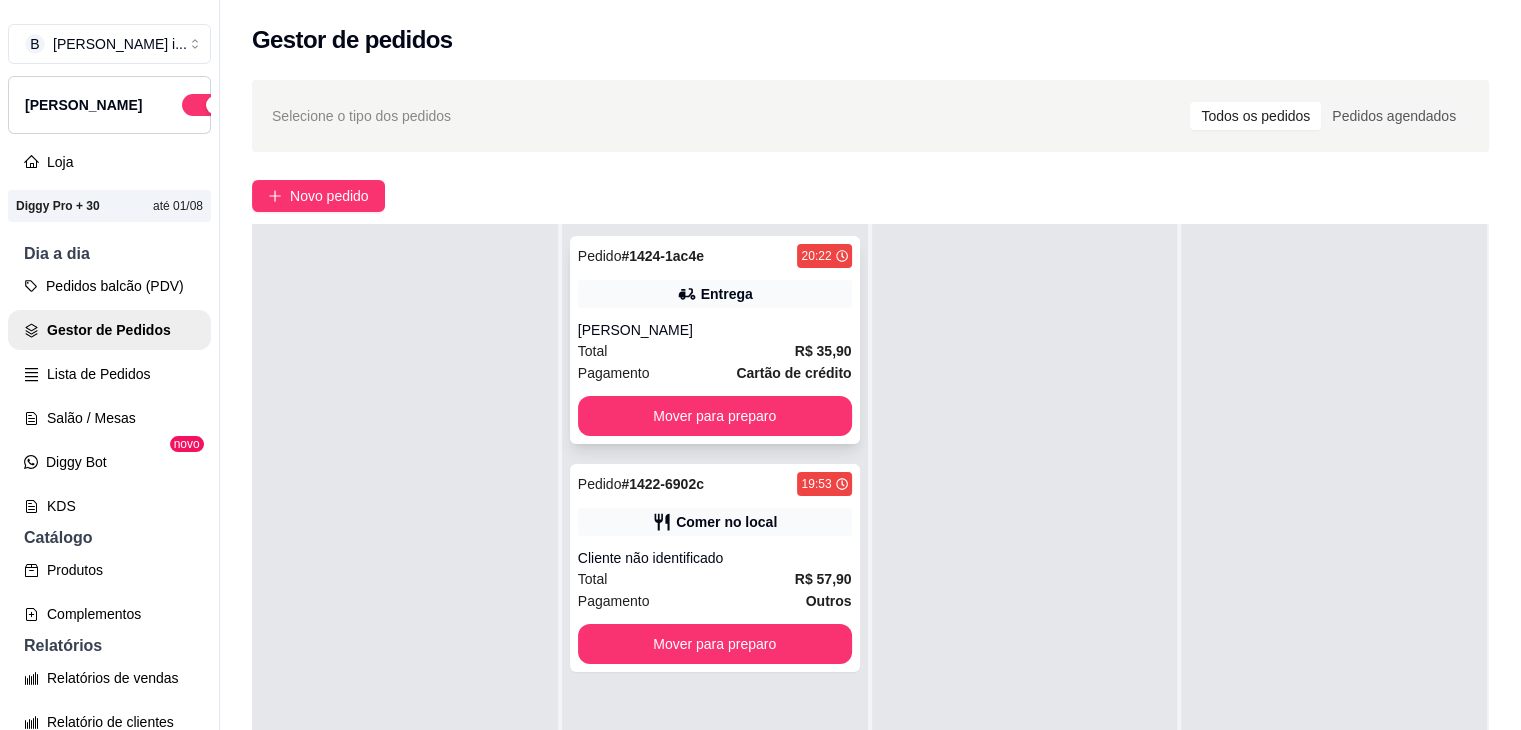 click on "Pedido  # 1424-1ac4e 20:22 Entrega arthur Total R$ 35,90 Pagamento Cartão de crédito Mover para preparo" at bounding box center (715, 340) 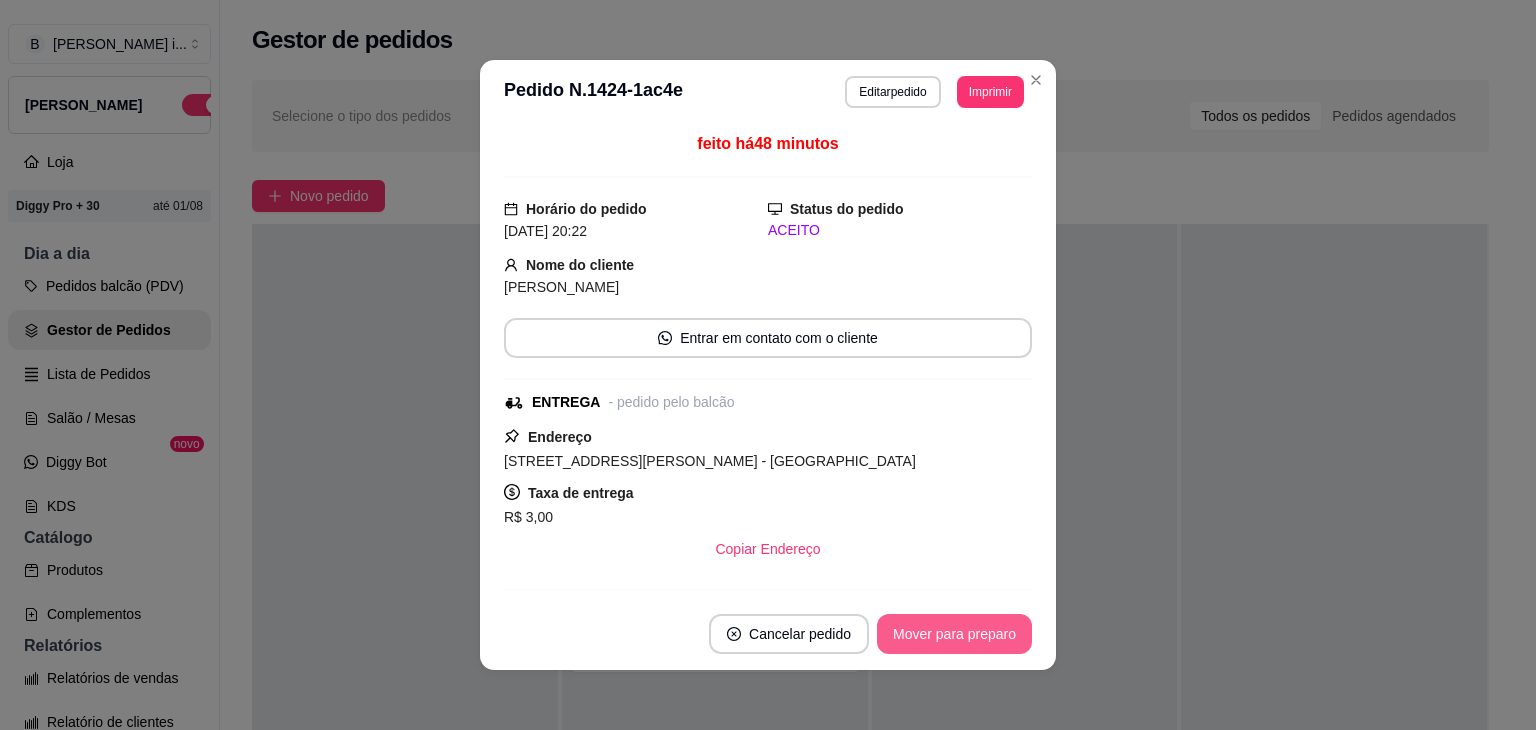 click on "Mover para preparo" at bounding box center (954, 634) 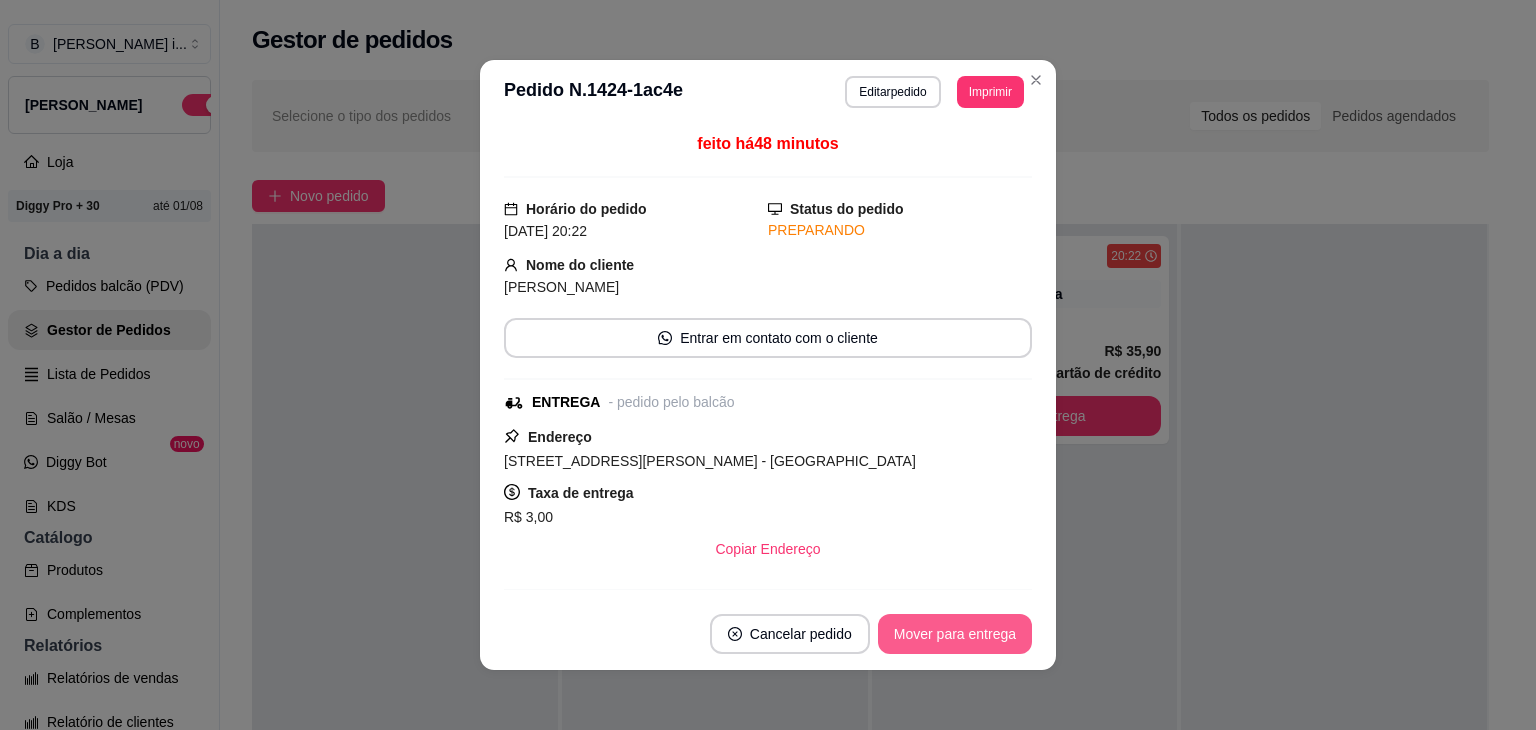 click on "Mover para entrega" at bounding box center [955, 634] 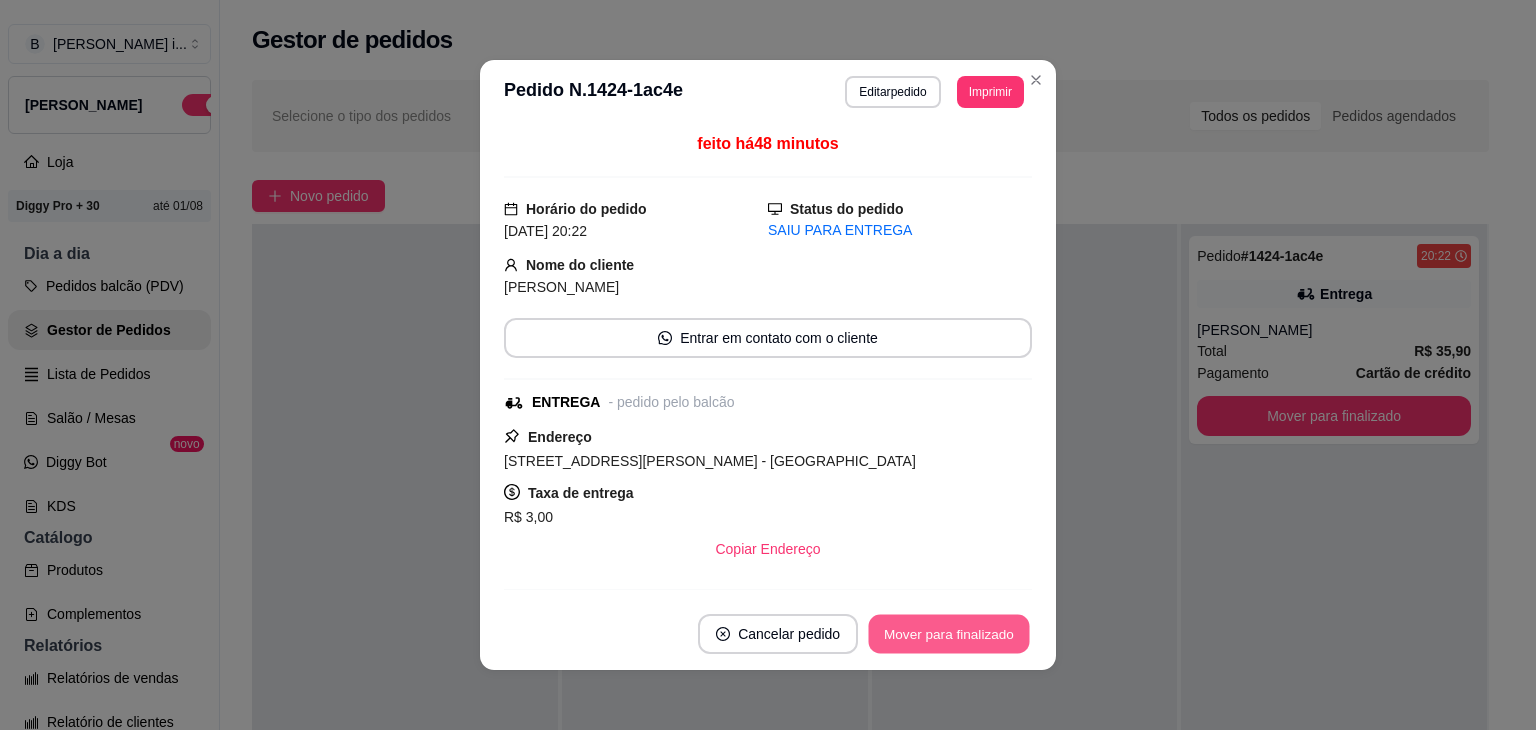click on "Mover para finalizado" at bounding box center [949, 634] 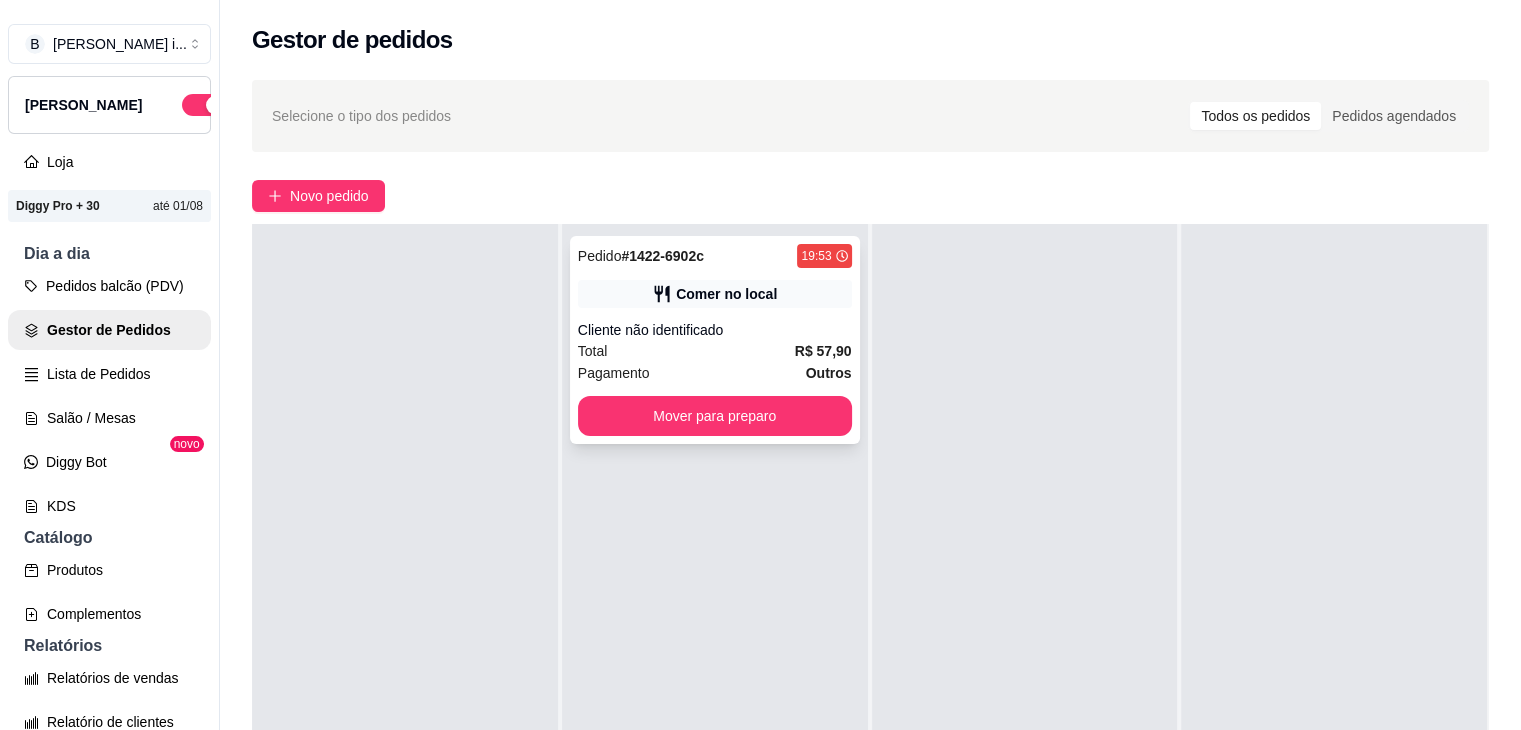 click on "Cliente não identificado" at bounding box center (715, 330) 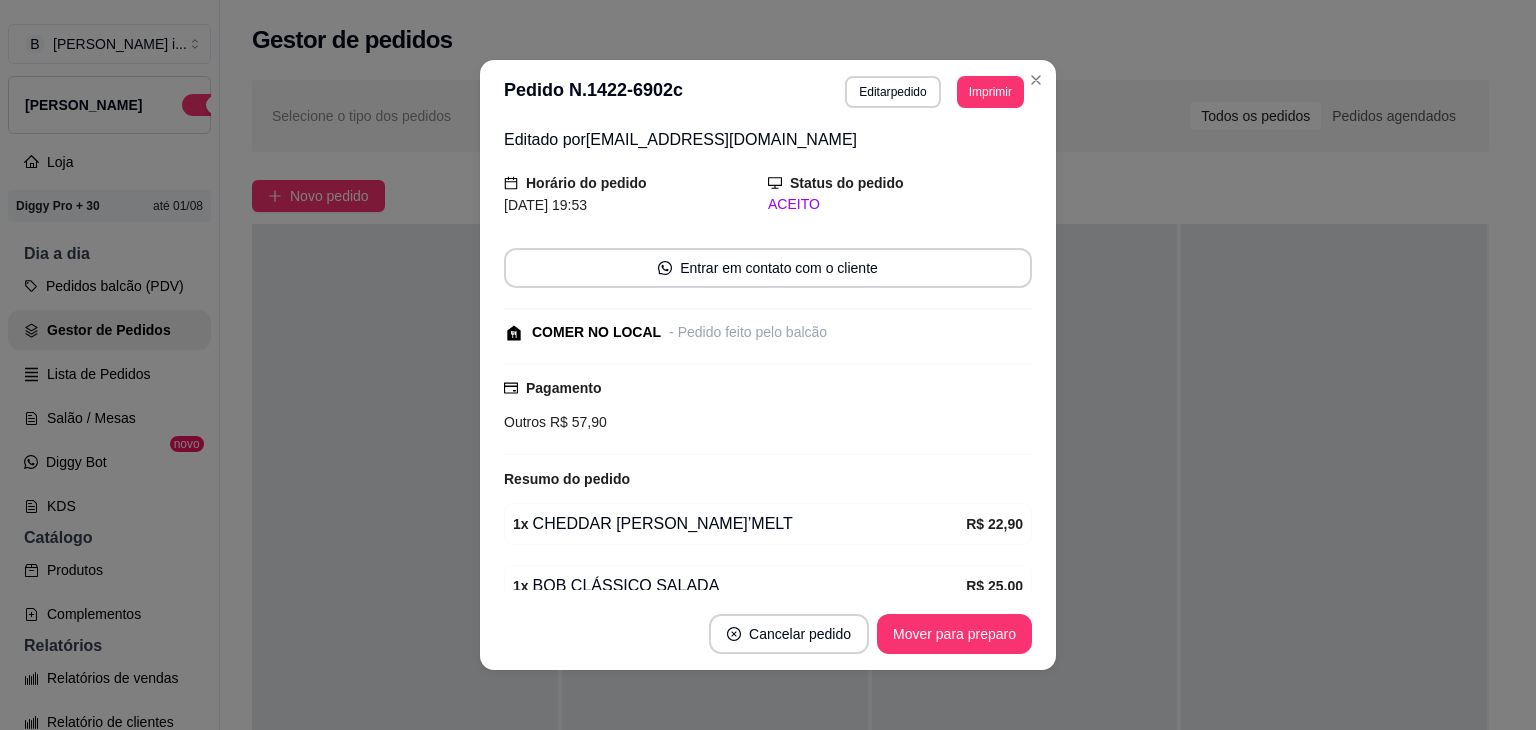 scroll, scrollTop: 250, scrollLeft: 0, axis: vertical 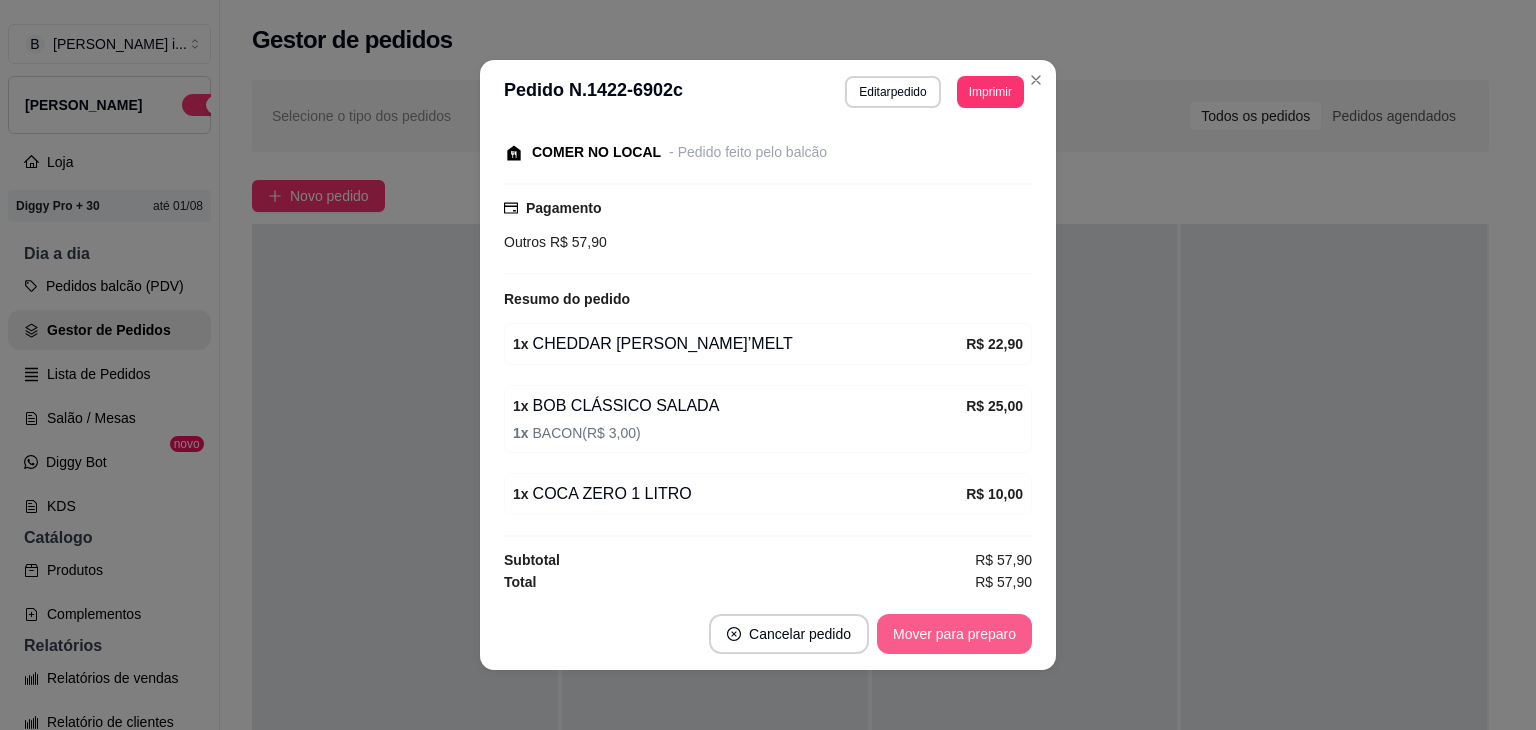 click on "Mover para preparo" at bounding box center (954, 634) 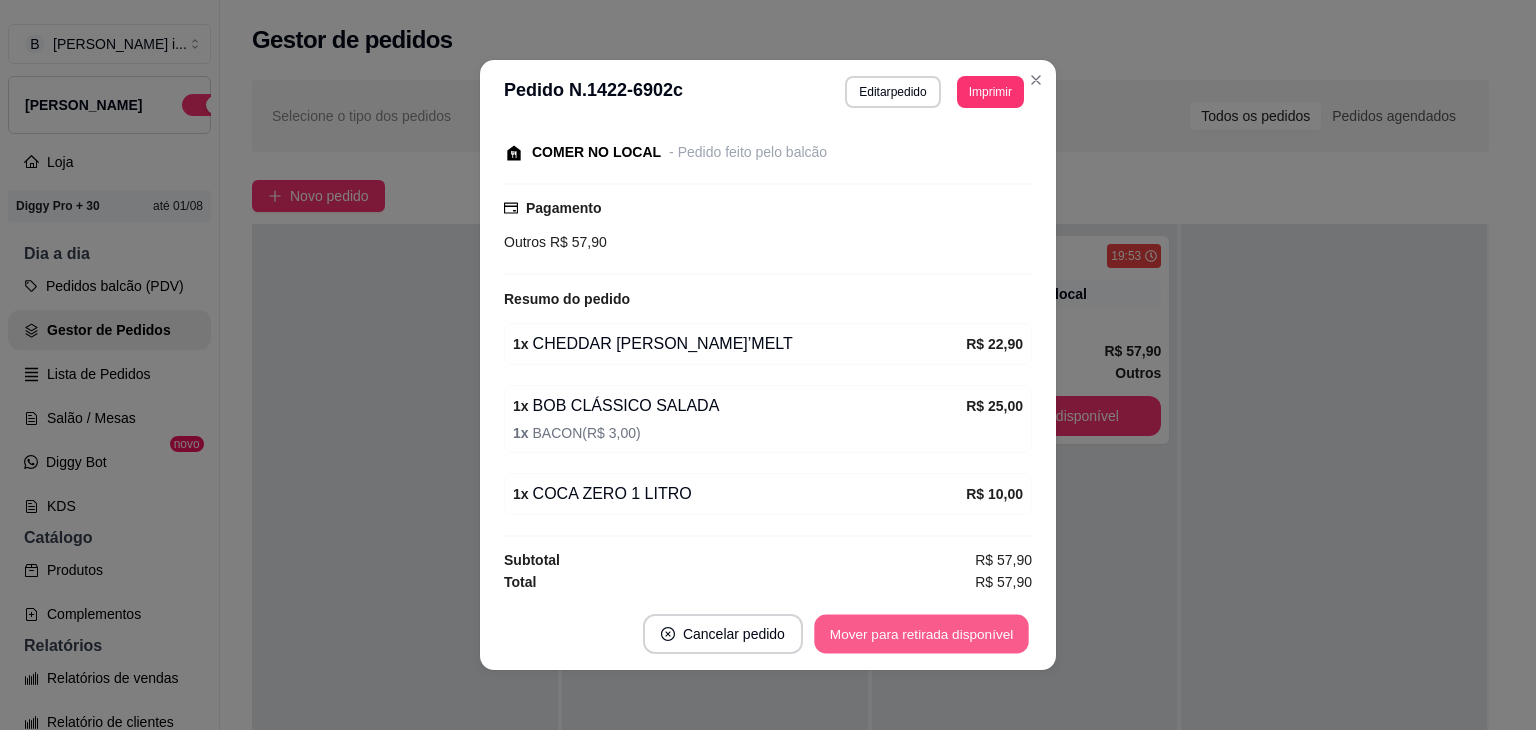 click on "Mover para retirada disponível" at bounding box center [921, 634] 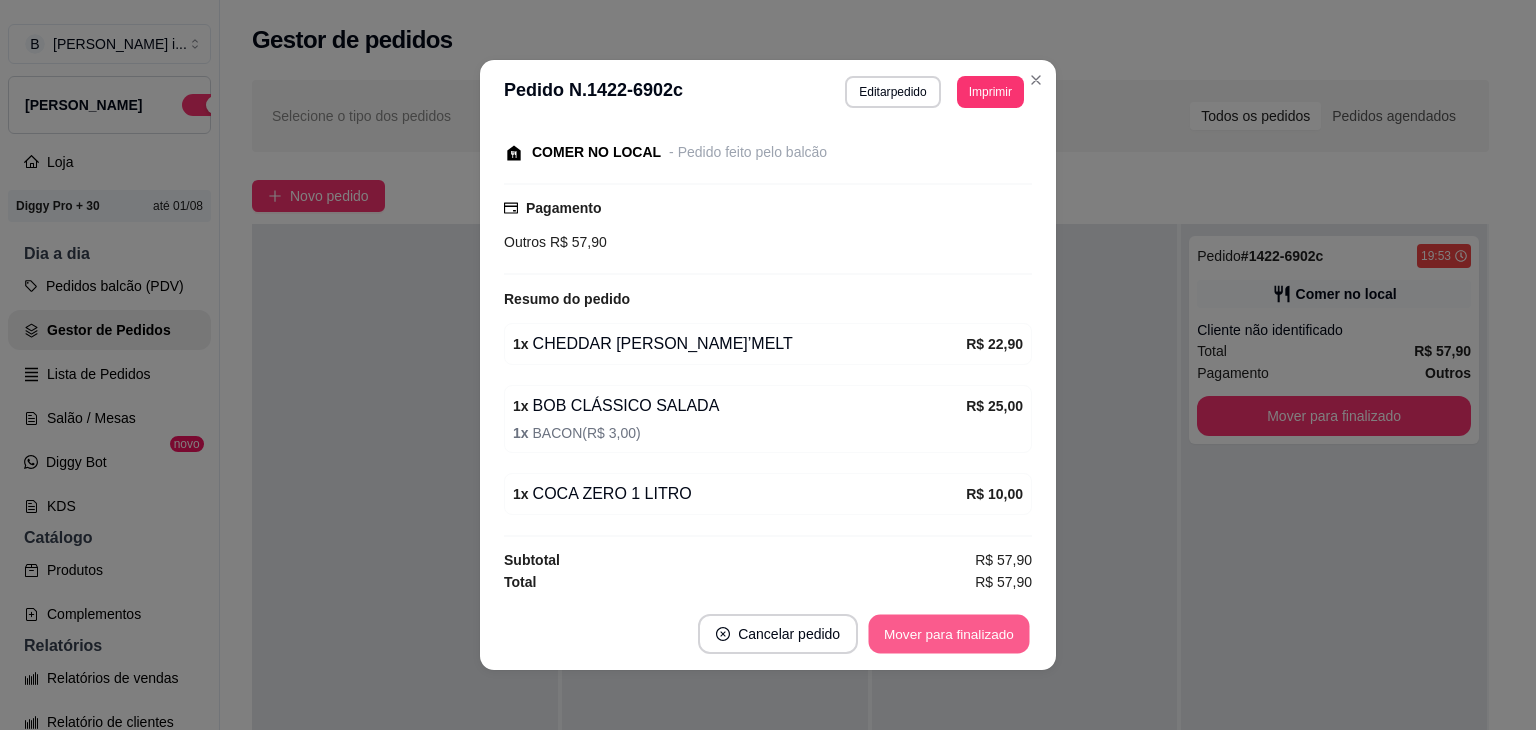 click on "Mover para finalizado" at bounding box center (949, 634) 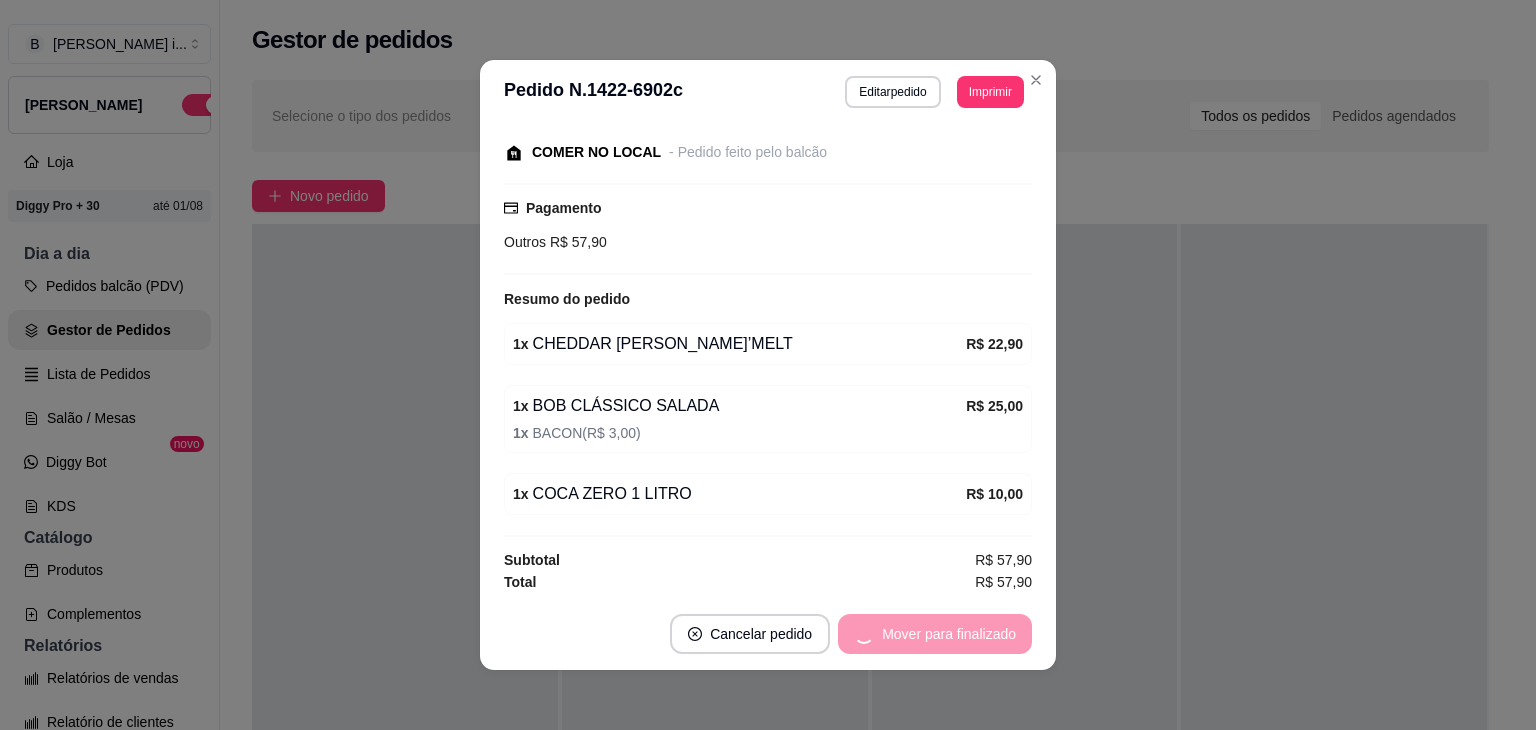 scroll, scrollTop: 144, scrollLeft: 0, axis: vertical 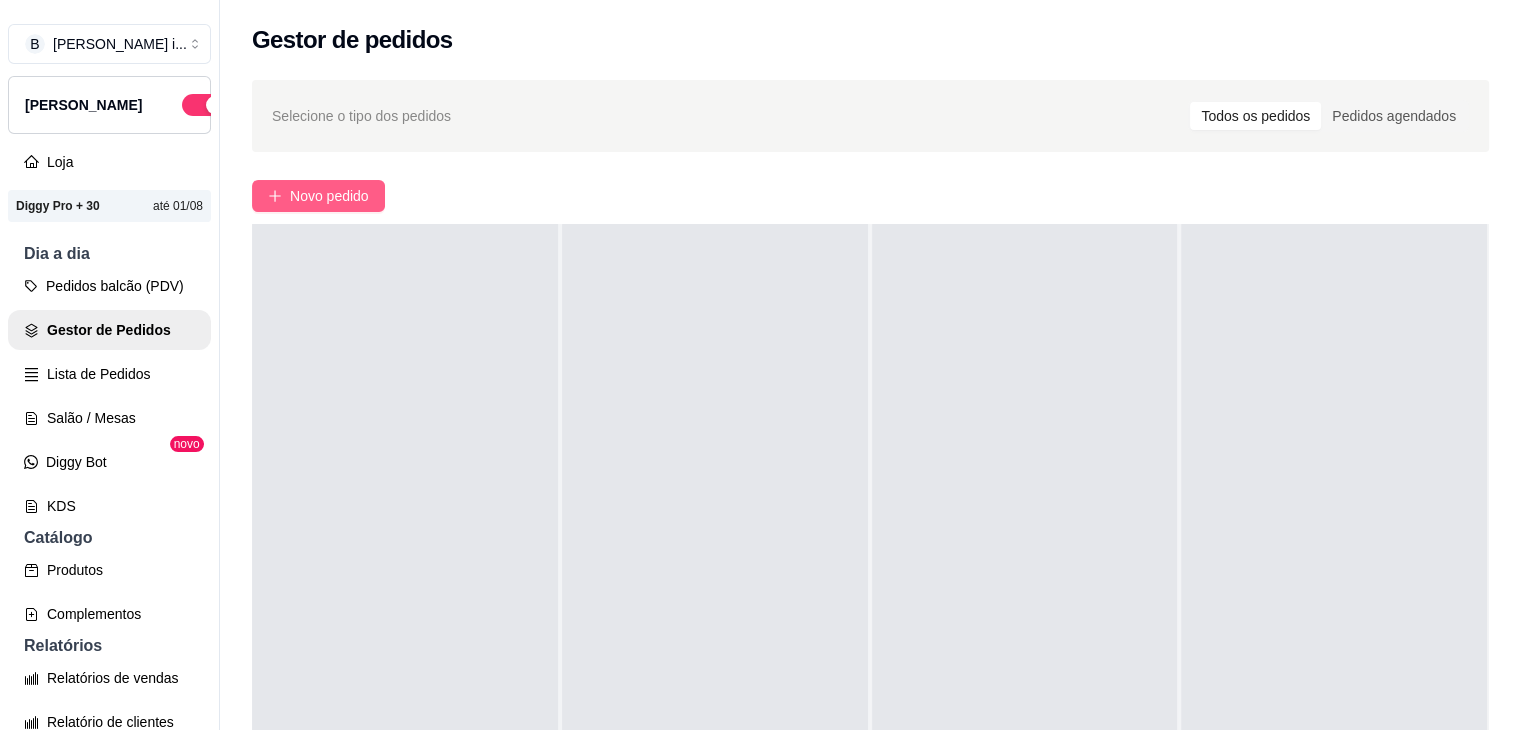 click on "Novo pedido" at bounding box center (329, 196) 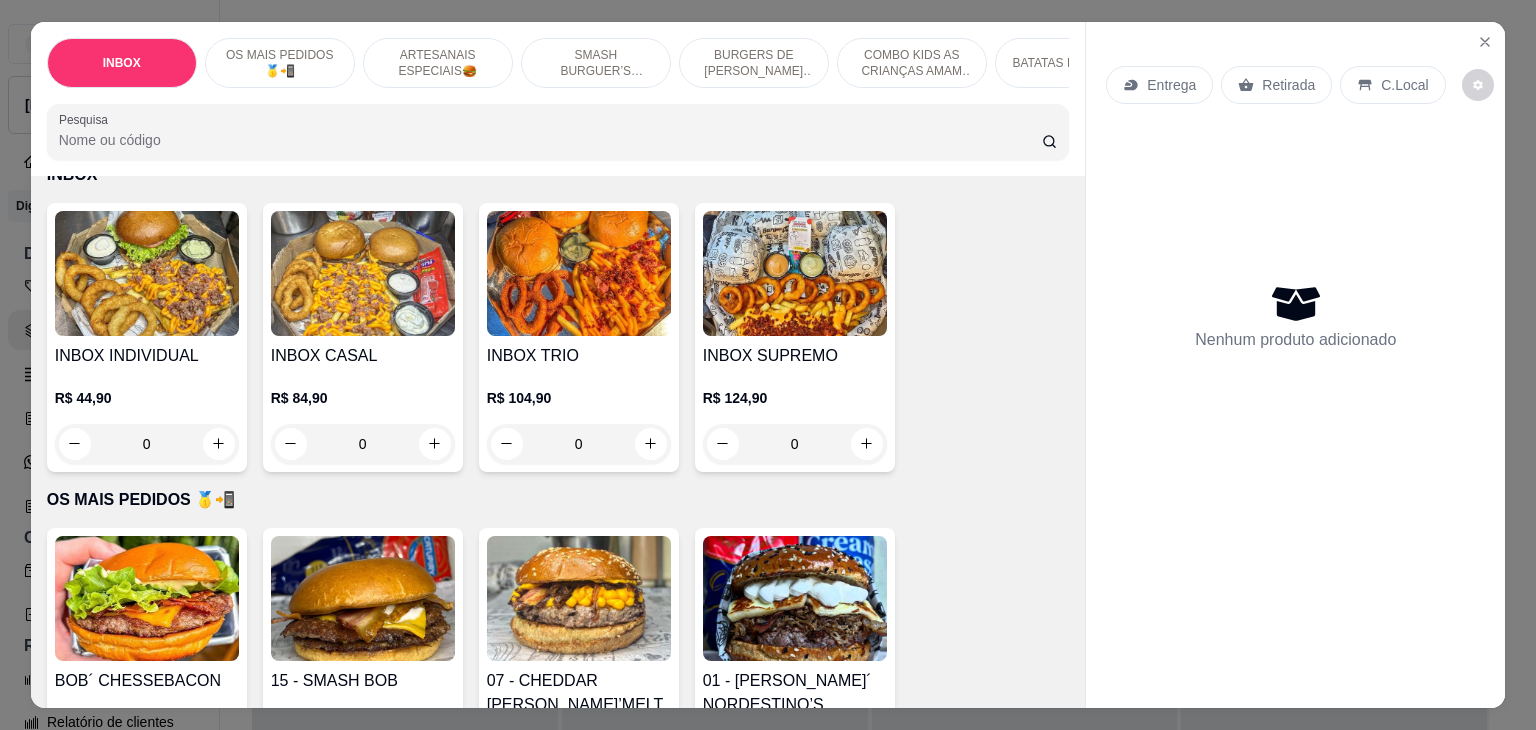 scroll, scrollTop: 300, scrollLeft: 0, axis: vertical 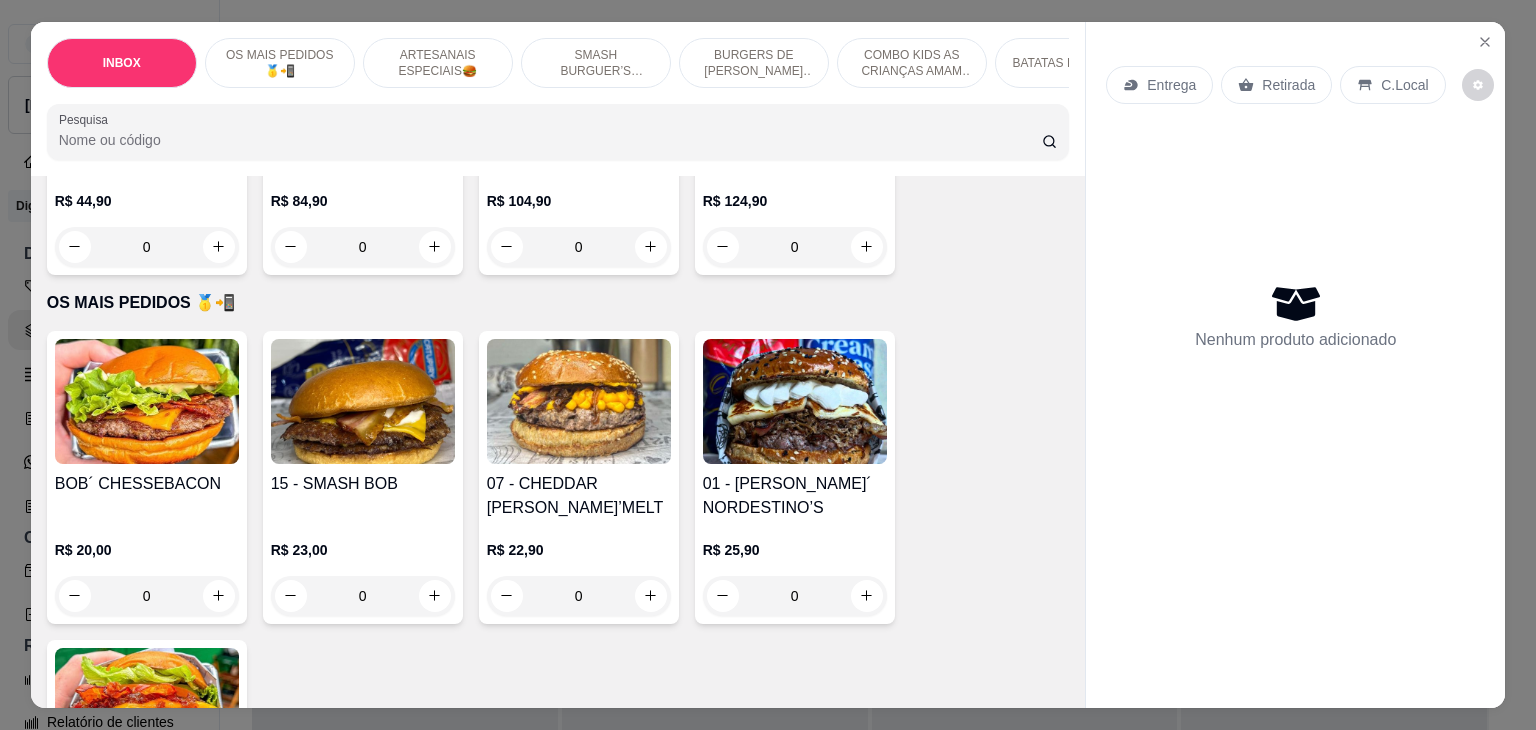 click on "BOB´ CHESSEBACON   R$ 20,00 0" at bounding box center [147, 477] 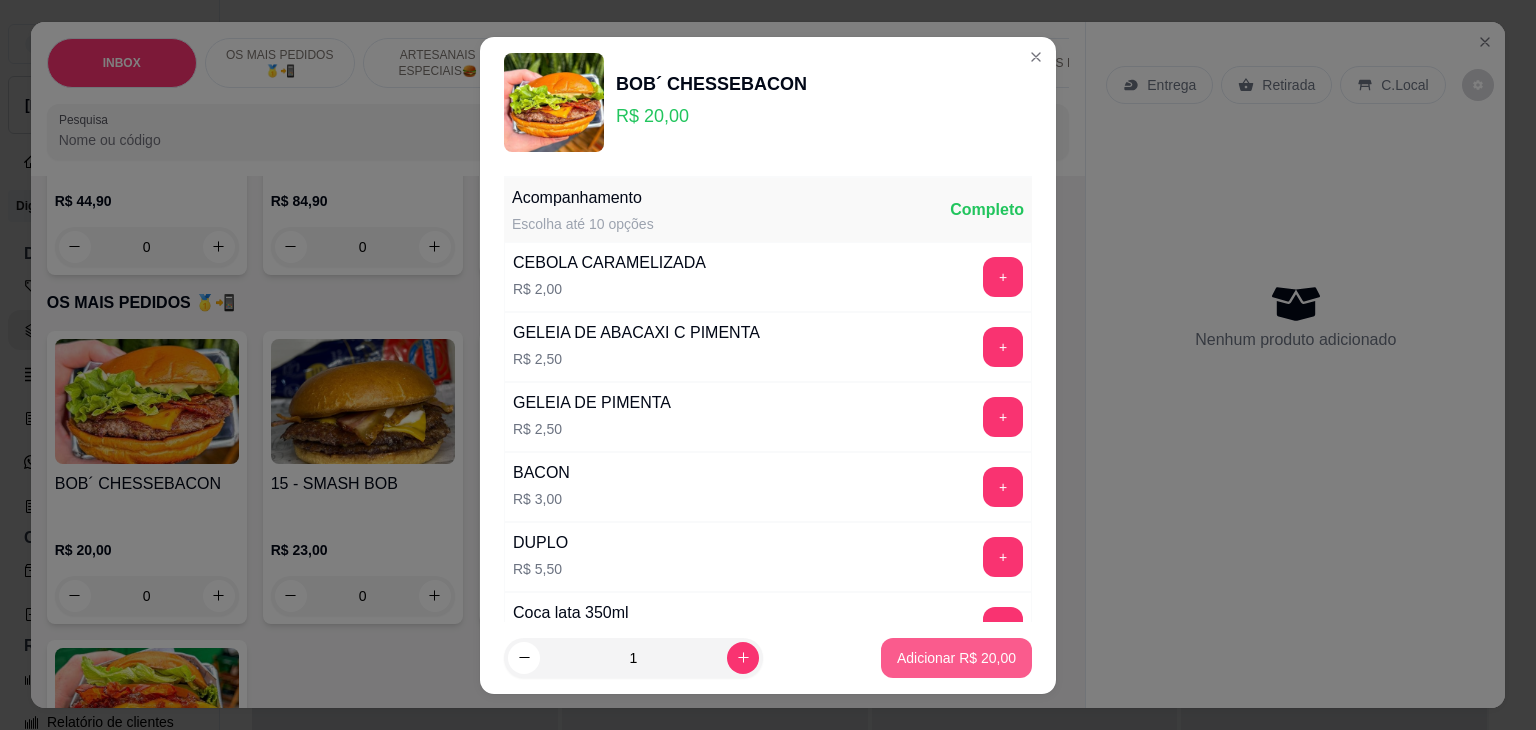 click on "Adicionar   R$ 20,00" at bounding box center (956, 658) 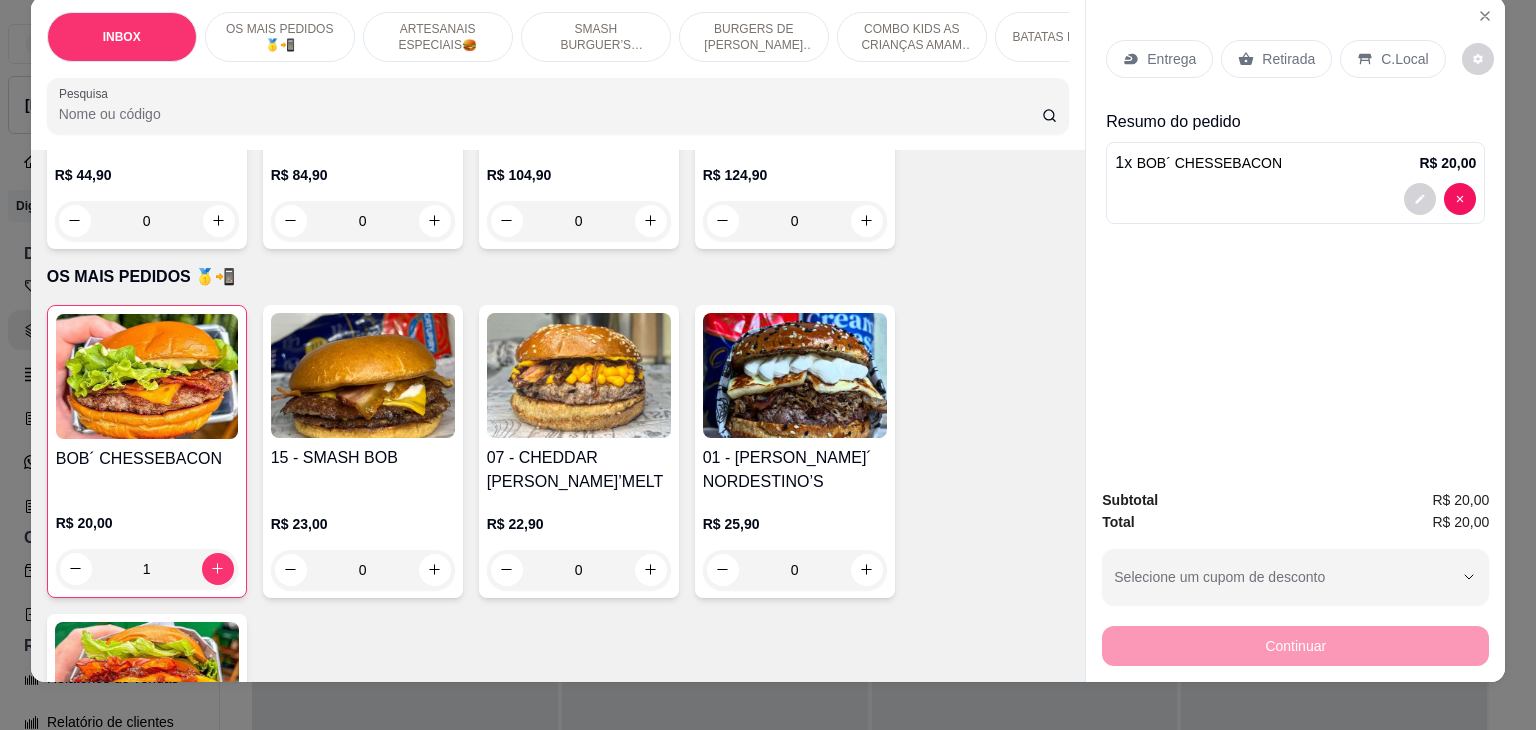 scroll, scrollTop: 49, scrollLeft: 0, axis: vertical 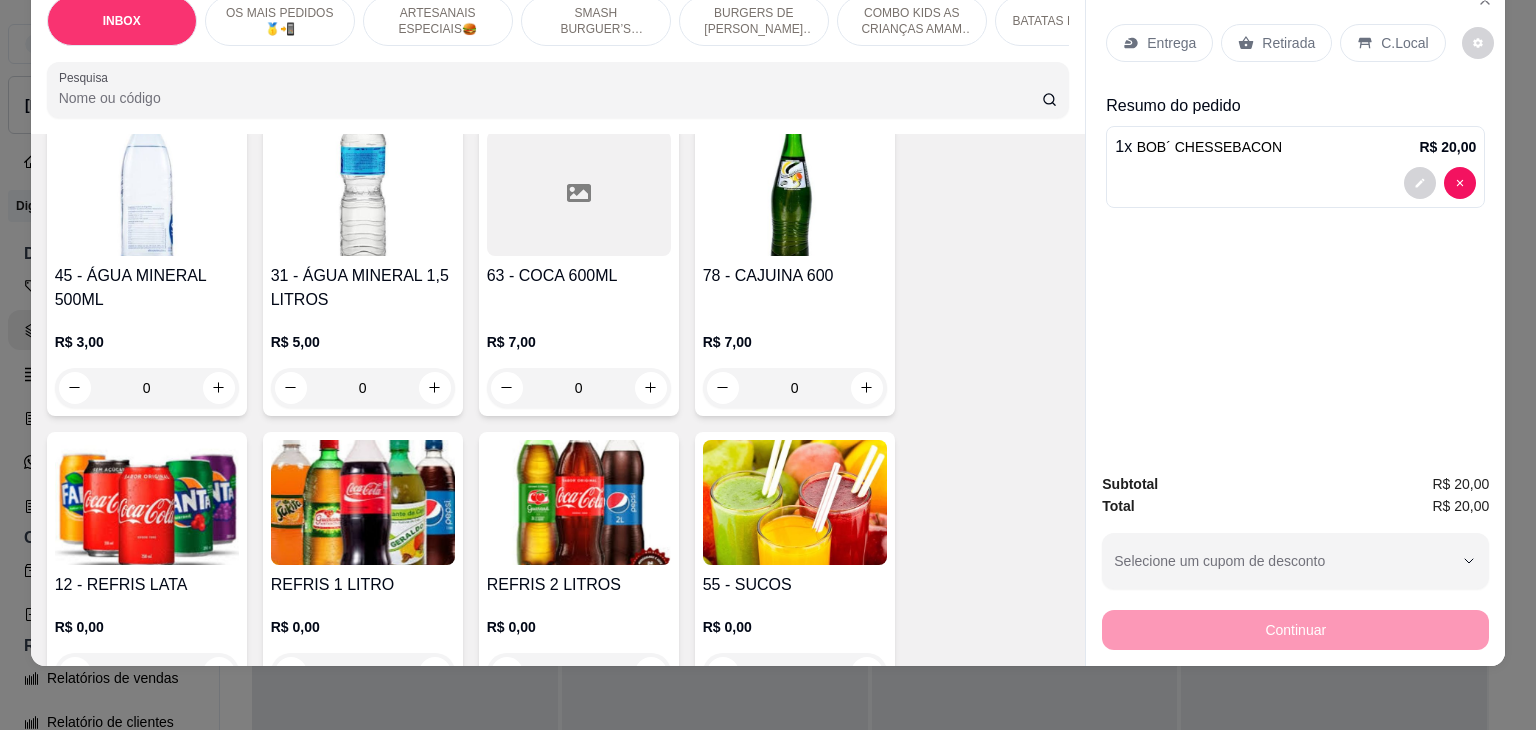 click at bounding box center (147, 502) 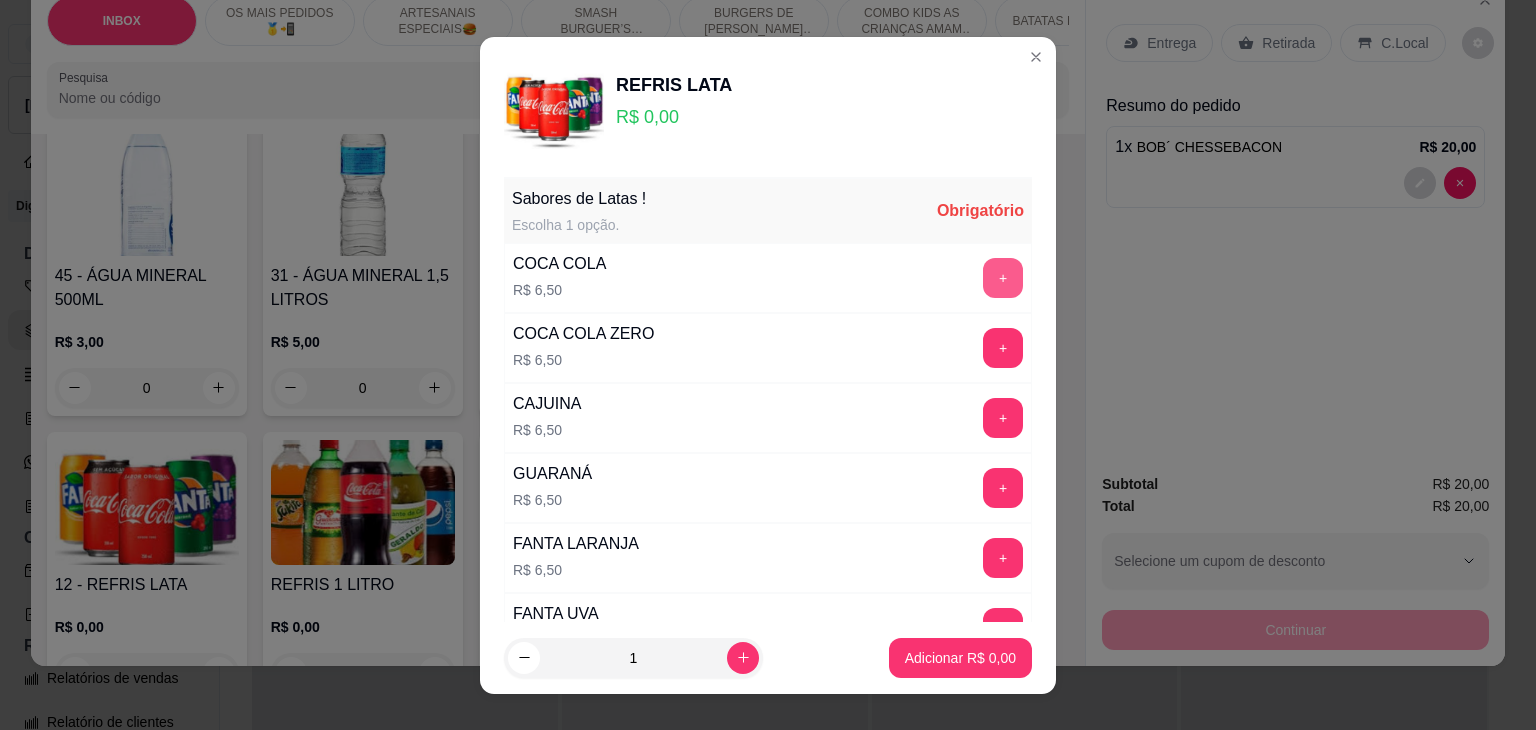 click on "+" at bounding box center [1003, 278] 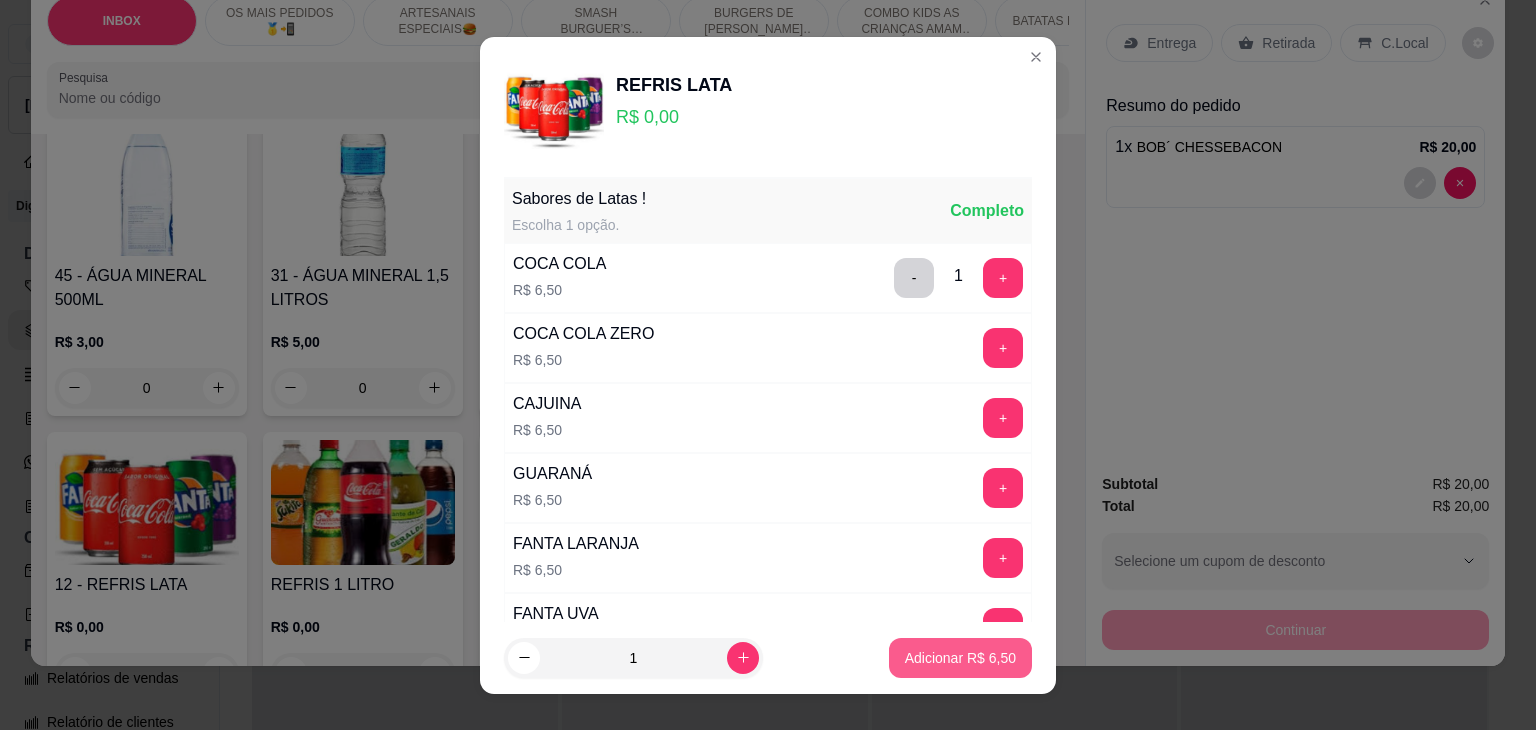click on "Adicionar   R$ 6,50" at bounding box center (960, 658) 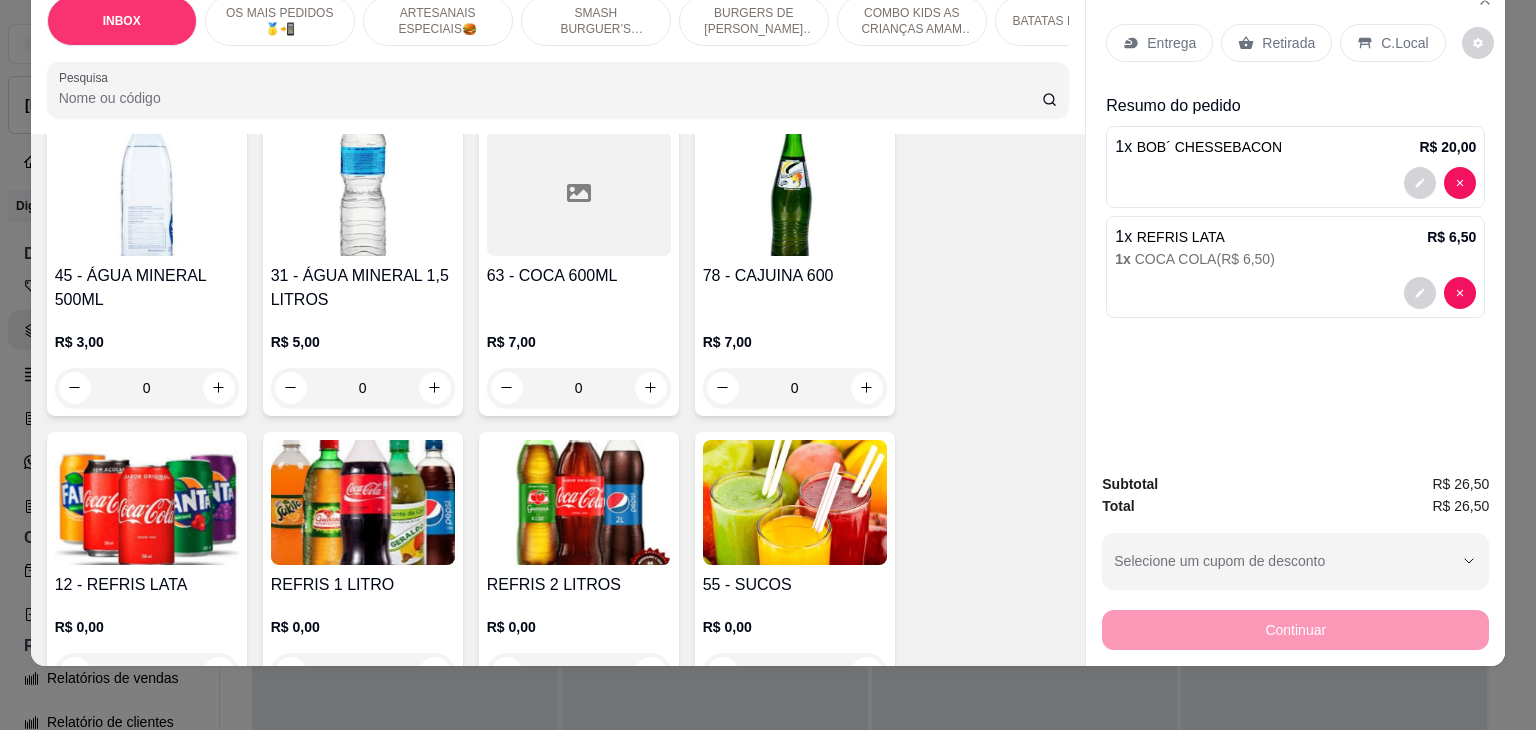 click on "Retirada" at bounding box center (1288, 43) 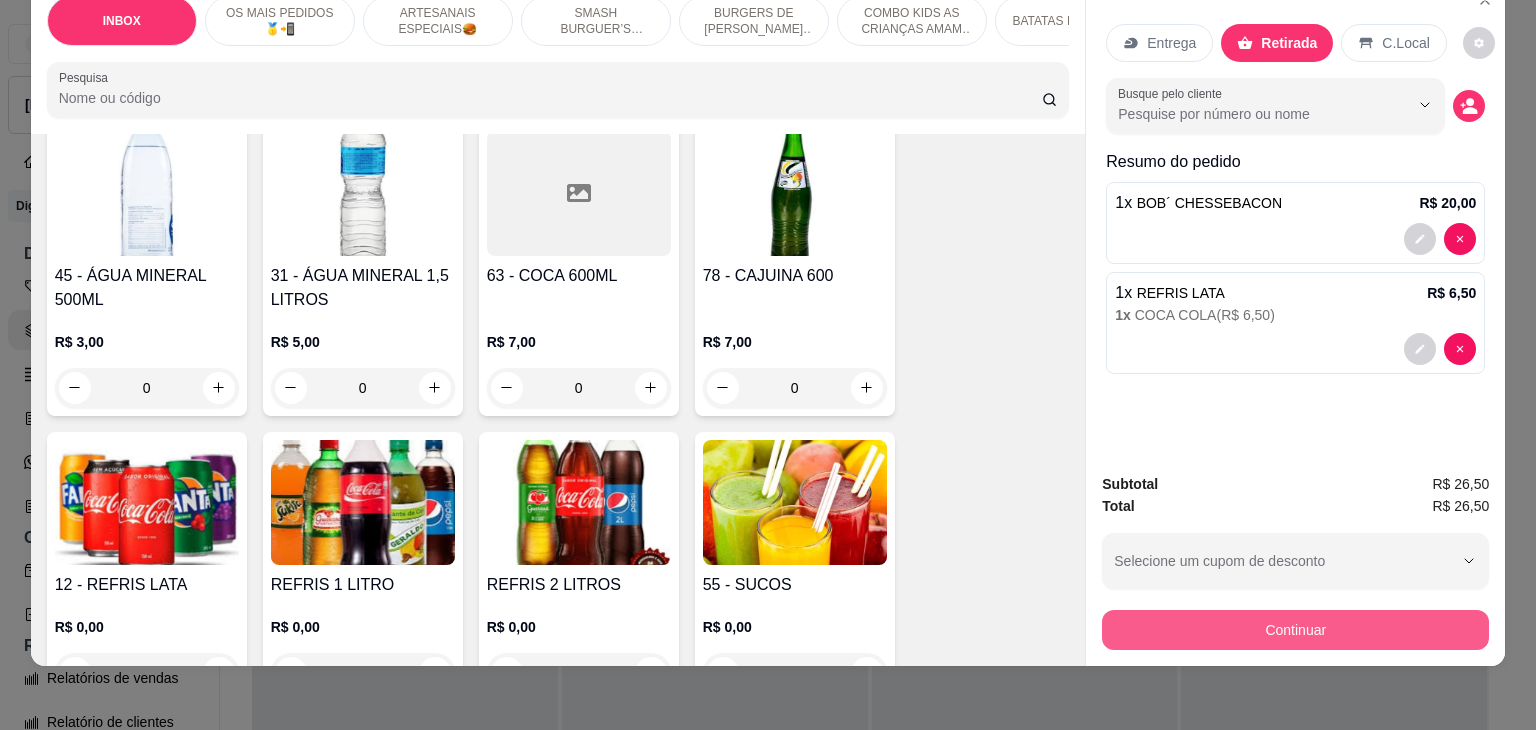 click on "Continuar" at bounding box center [1295, 630] 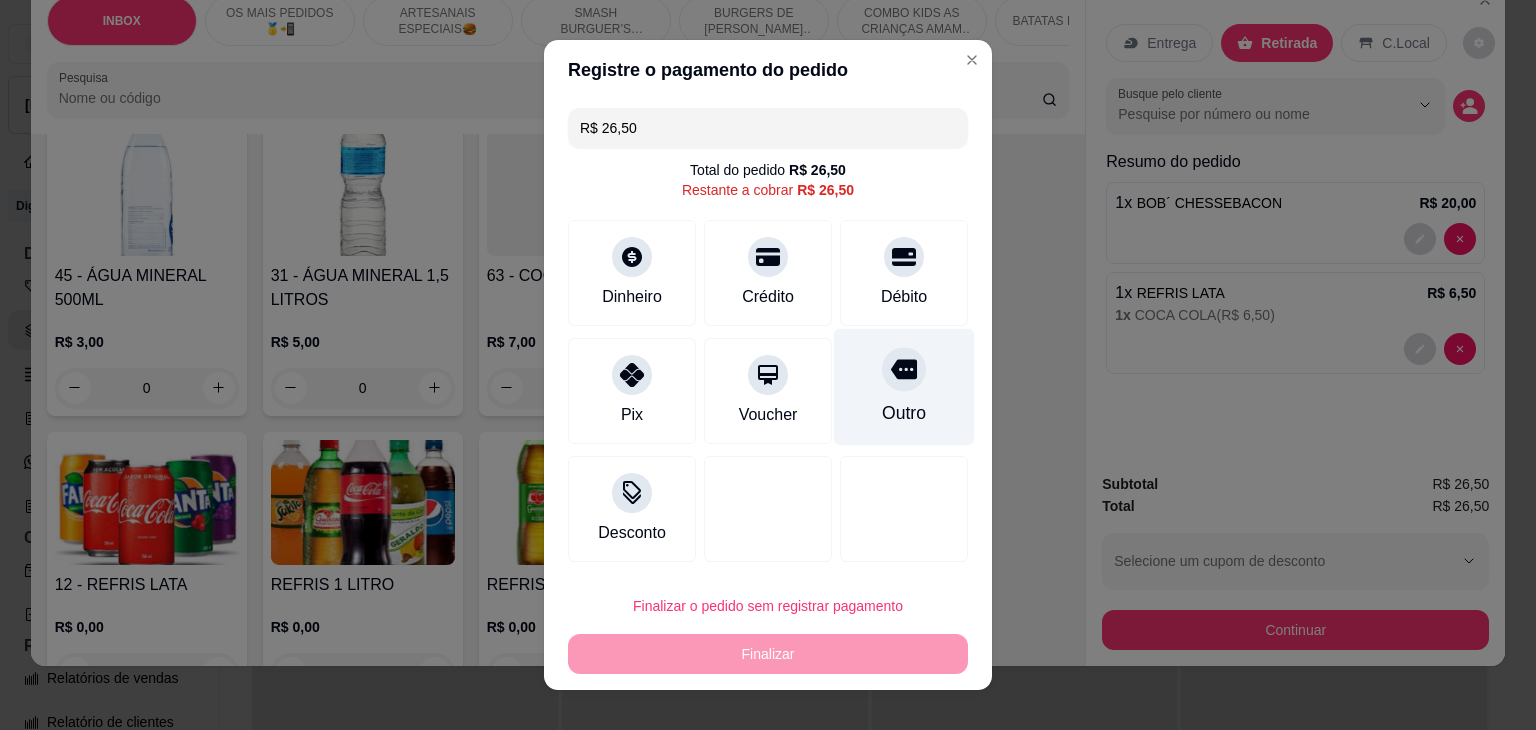 click on "Outro" at bounding box center [904, 387] 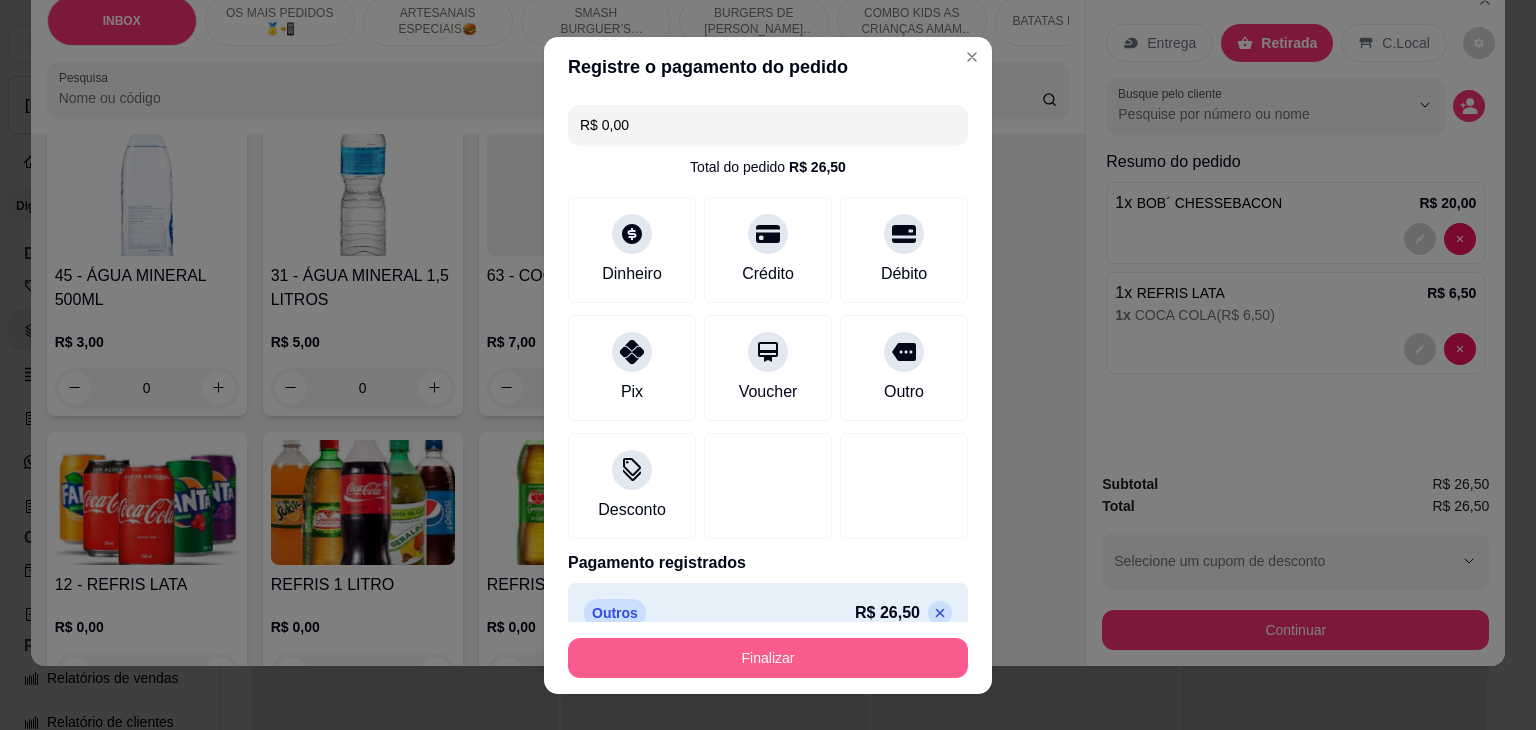 click on "Finalizar" at bounding box center (768, 658) 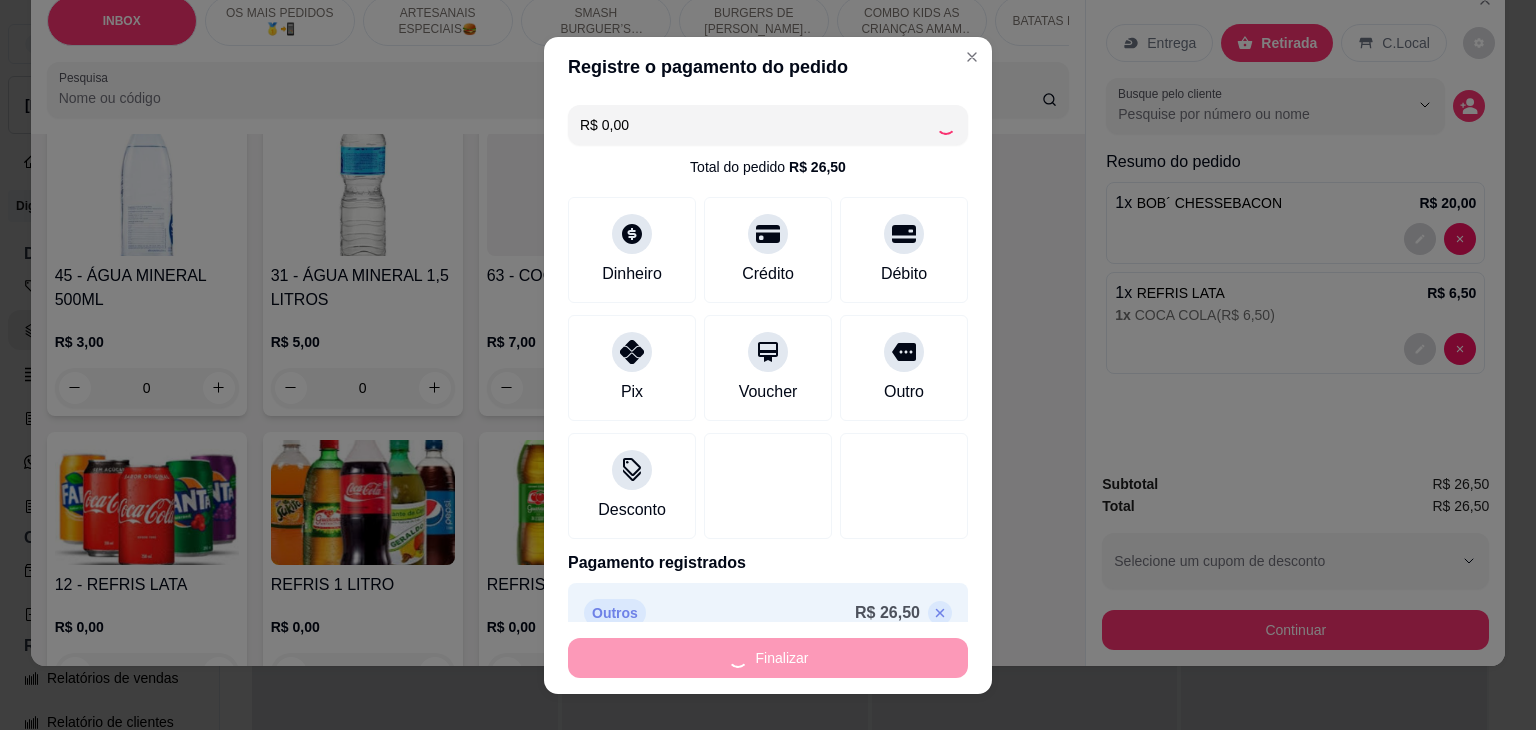 type on "0" 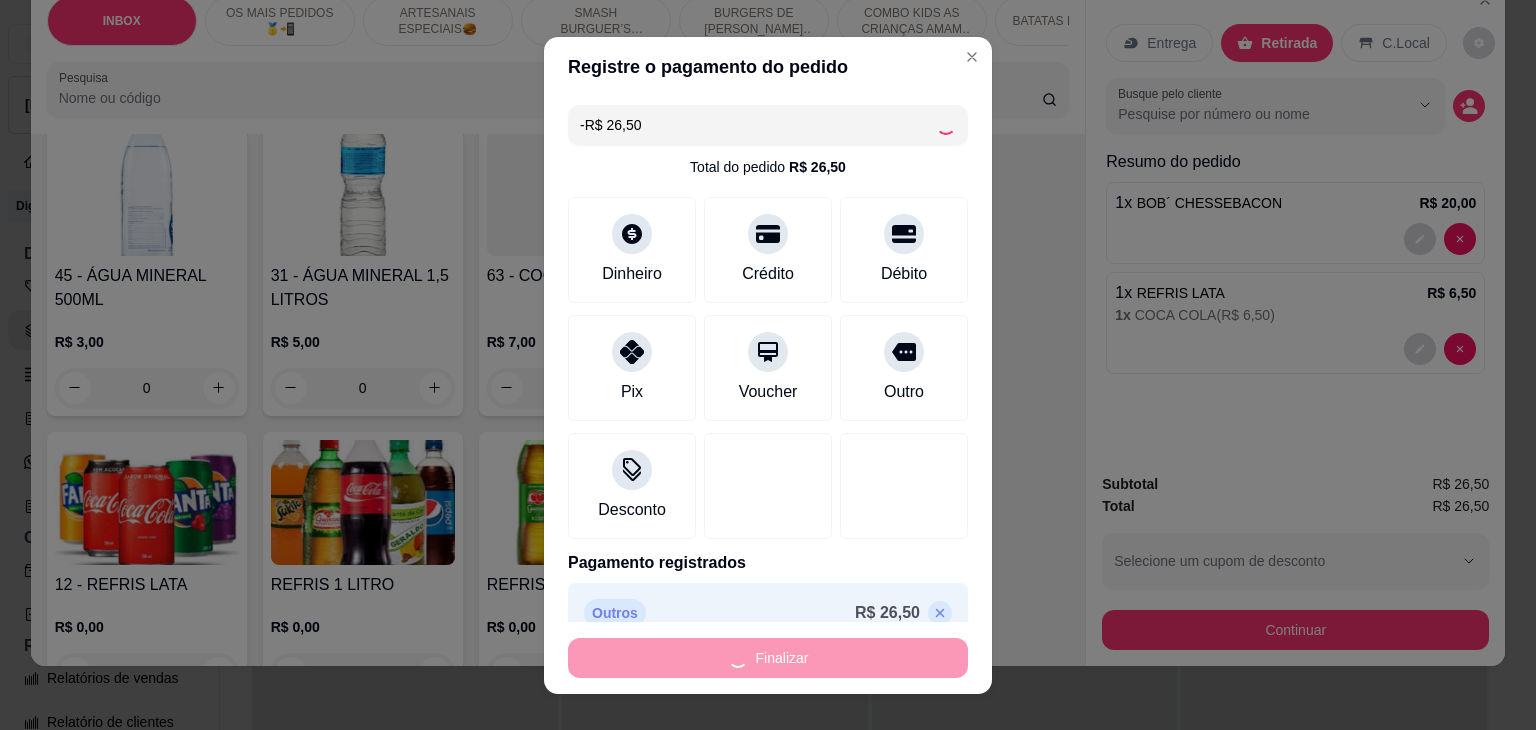 scroll, scrollTop: 3698, scrollLeft: 0, axis: vertical 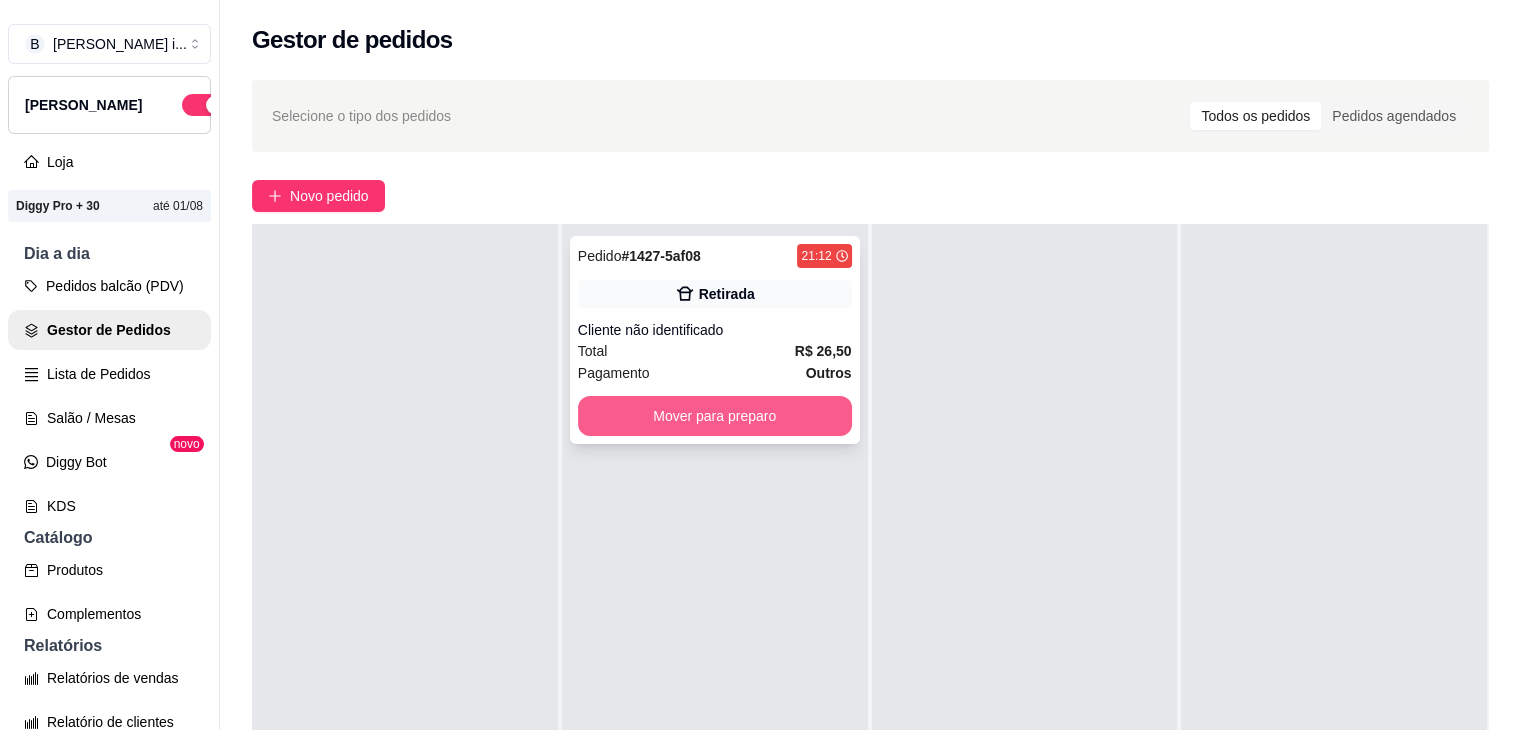 click on "Mover para preparo" at bounding box center (715, 416) 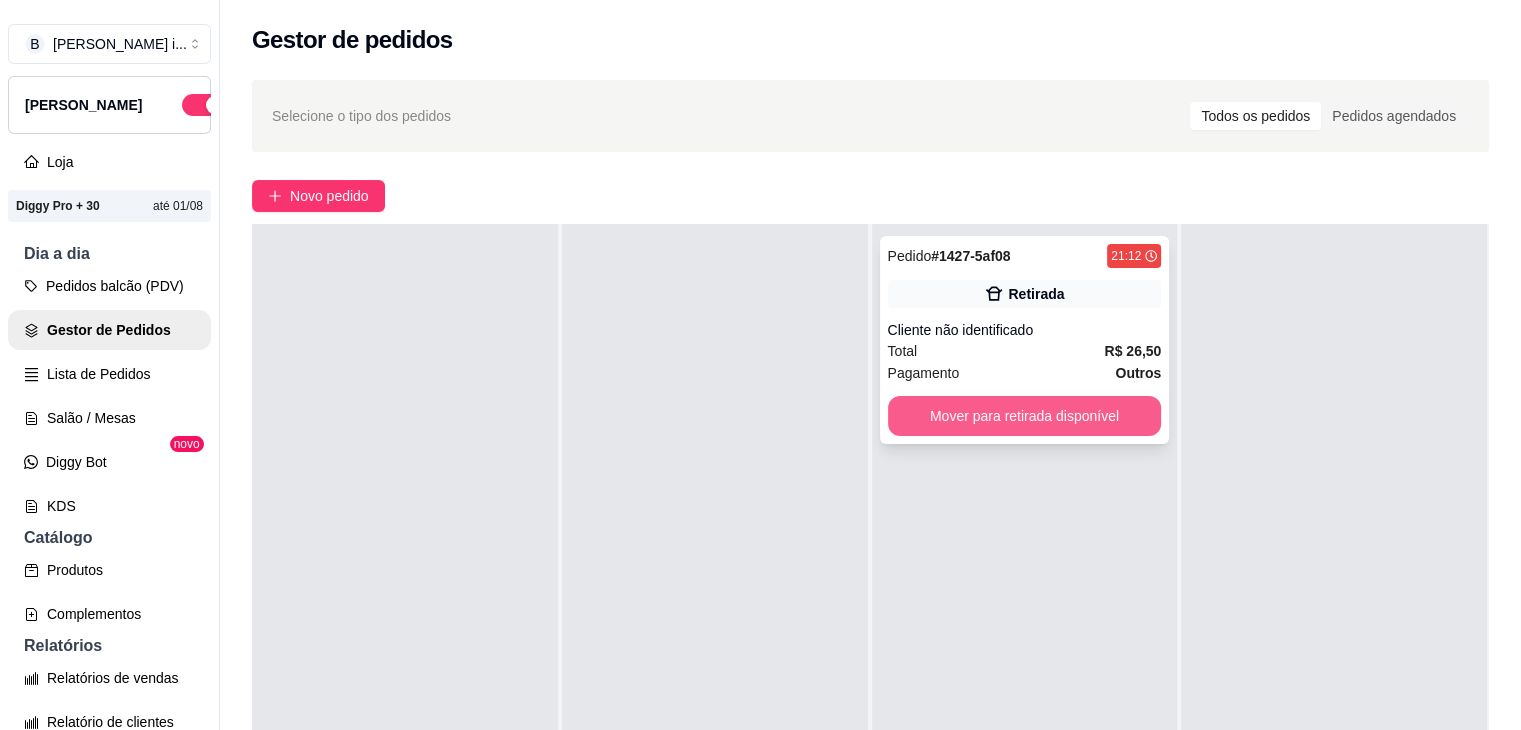 click on "Mover para retirada disponível" at bounding box center (1025, 416) 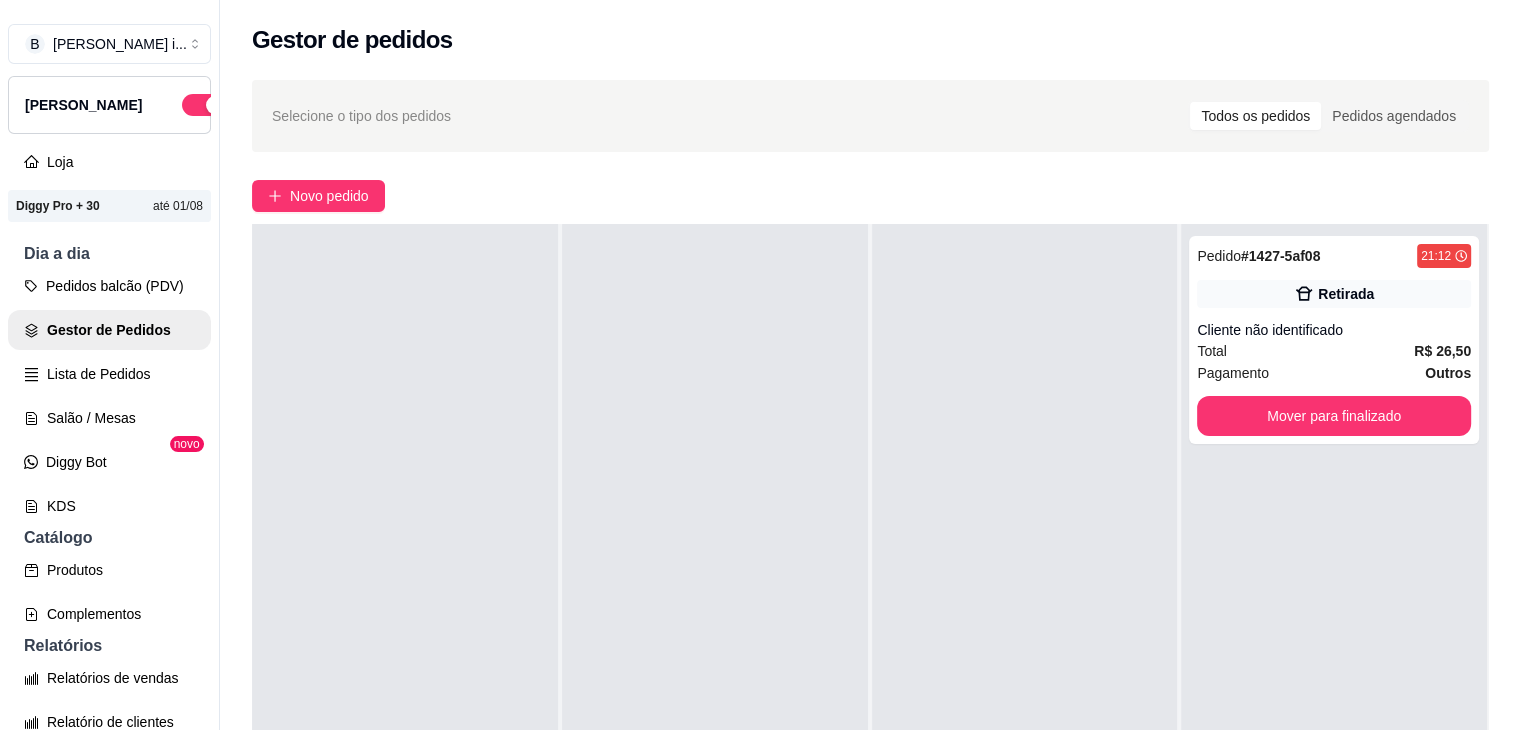click on "Selecione o tipo dos pedidos Todos os pedidos Pedidos agendados Novo pedido Pendente 0 Aceito 0 Preparando 0 Em entrega 1 Pedido  # 1427-5af08 21:12 Retirada Cliente não identificado Total R$ 26,50 Pagamento Outros Mover para finalizado" at bounding box center [870, 523] 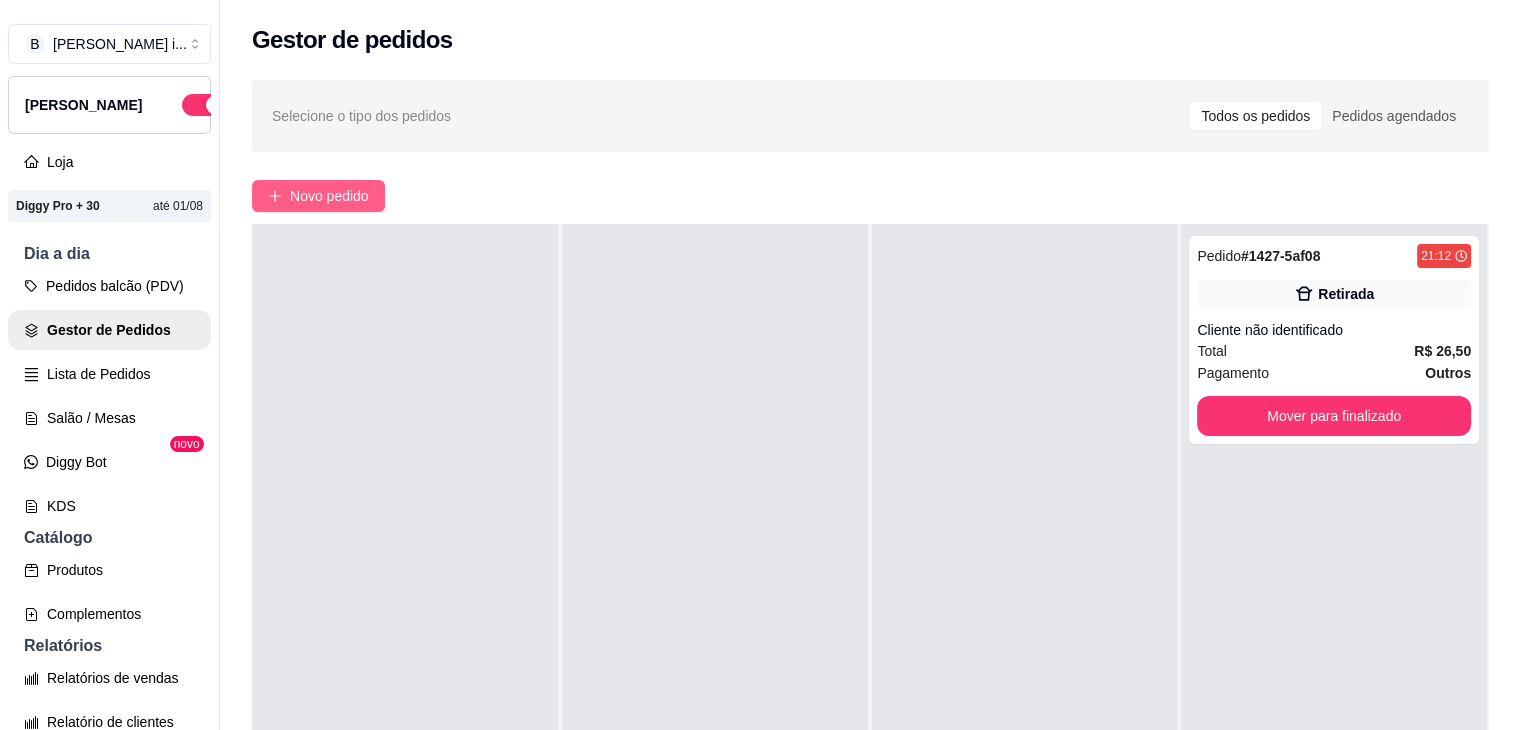 click on "Novo pedido" at bounding box center [329, 196] 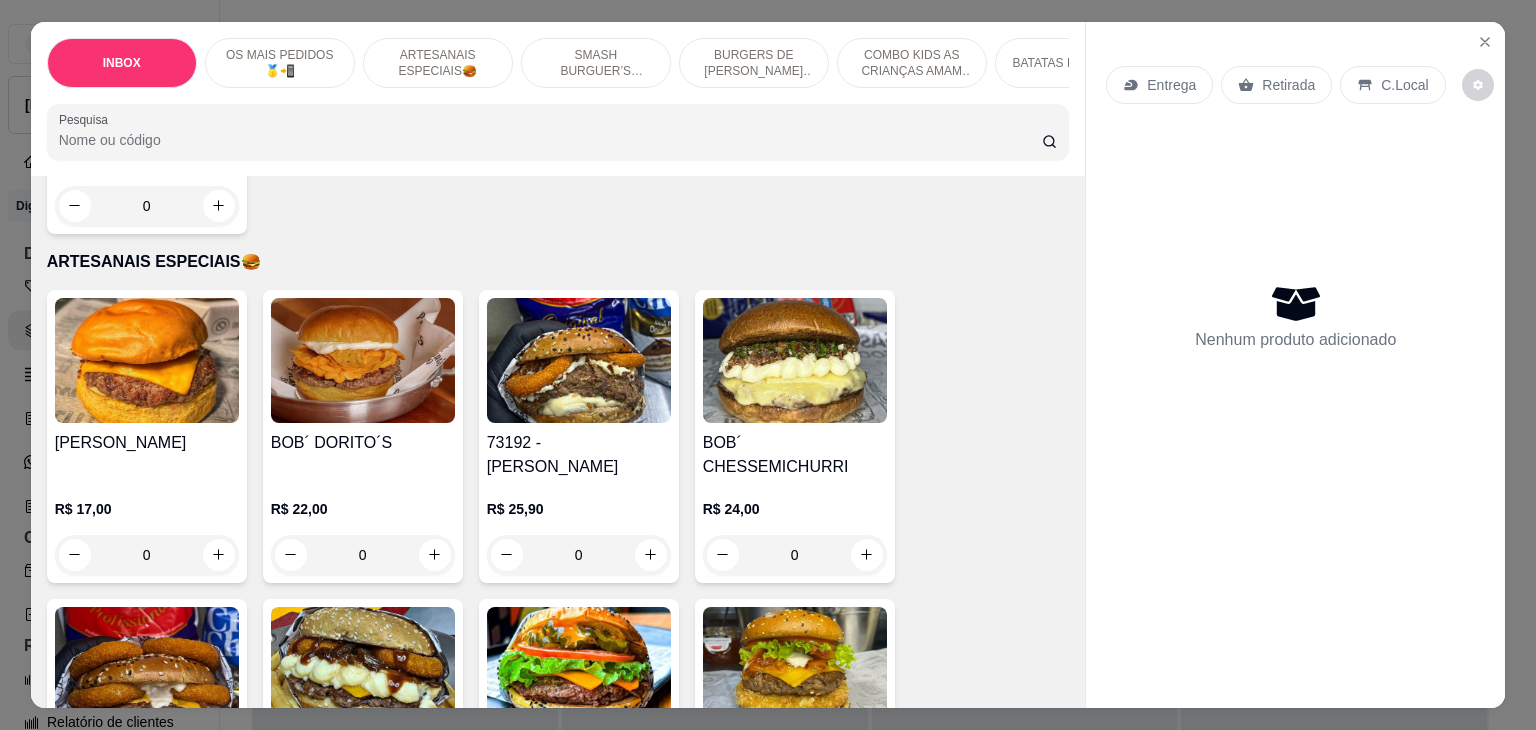 scroll, scrollTop: 1000, scrollLeft: 0, axis: vertical 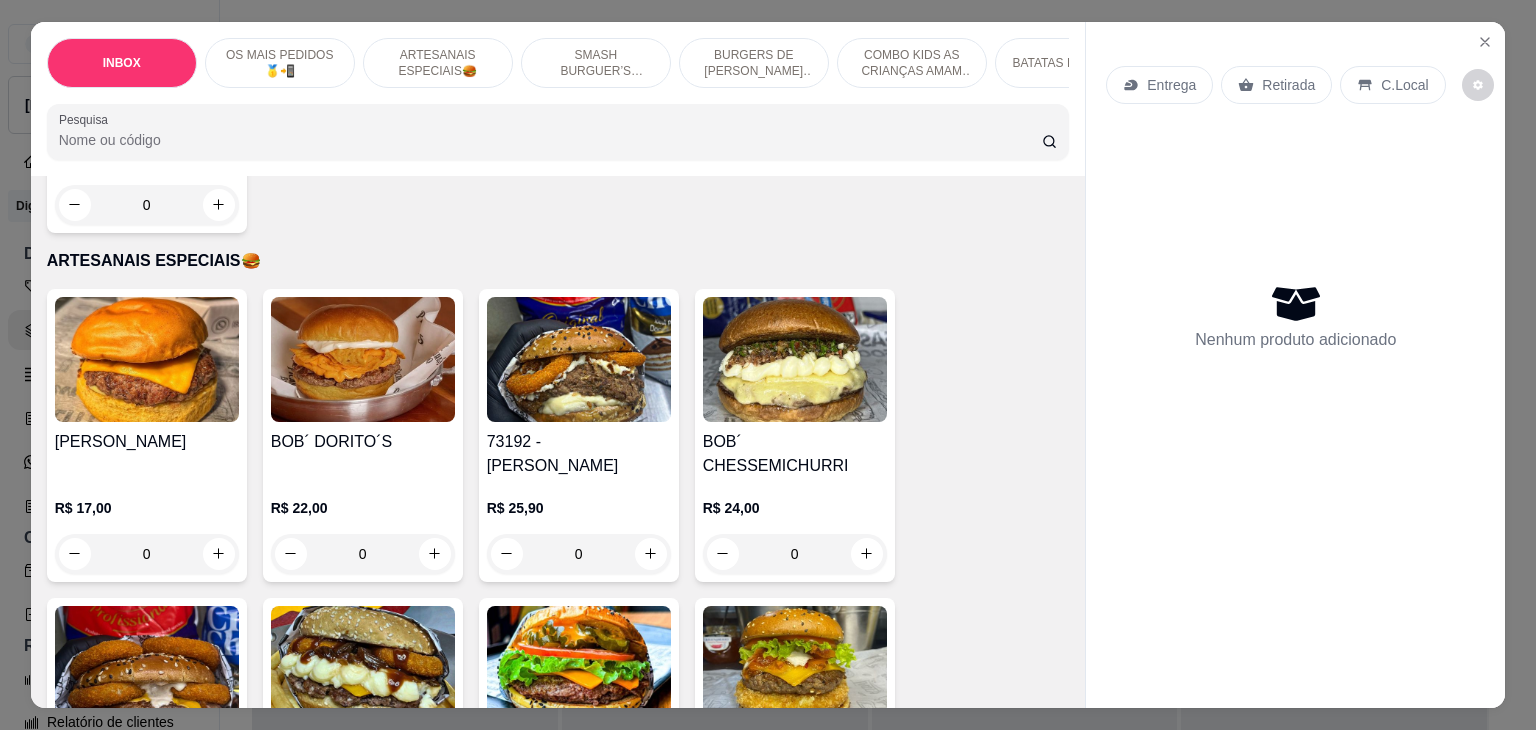 click on "73192 - [PERSON_NAME]" at bounding box center (579, 454) 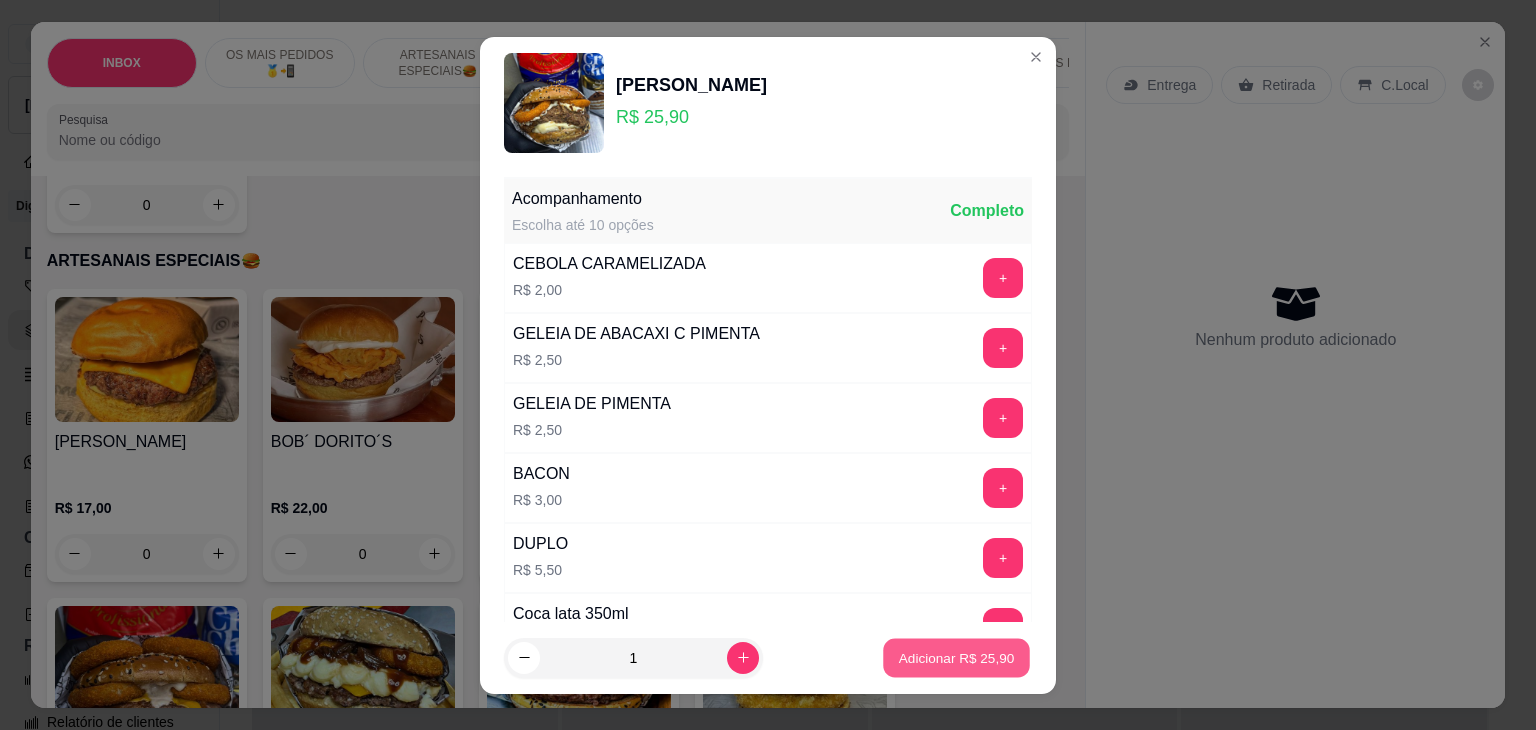 click on "Adicionar   R$ 25,90" at bounding box center (956, 657) 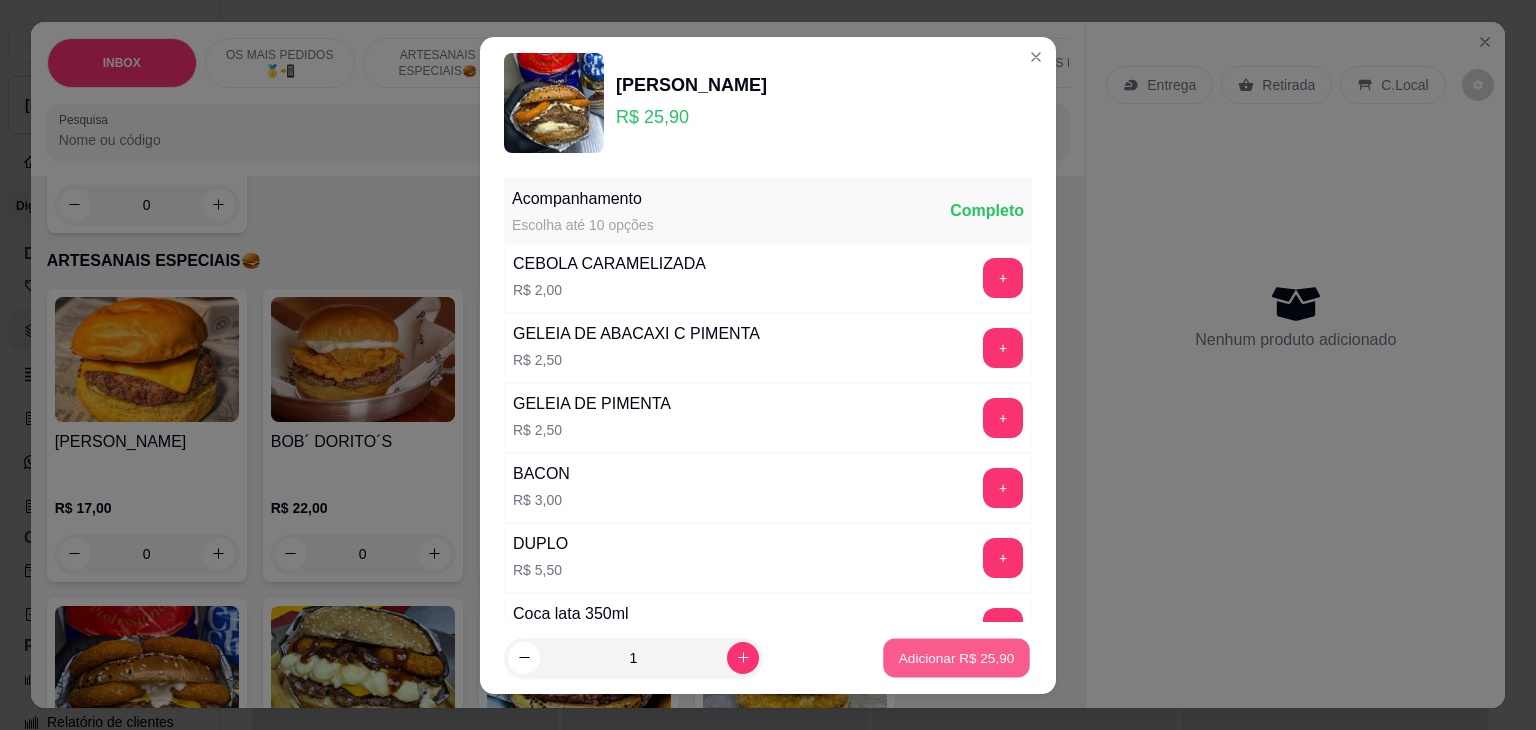 type on "1" 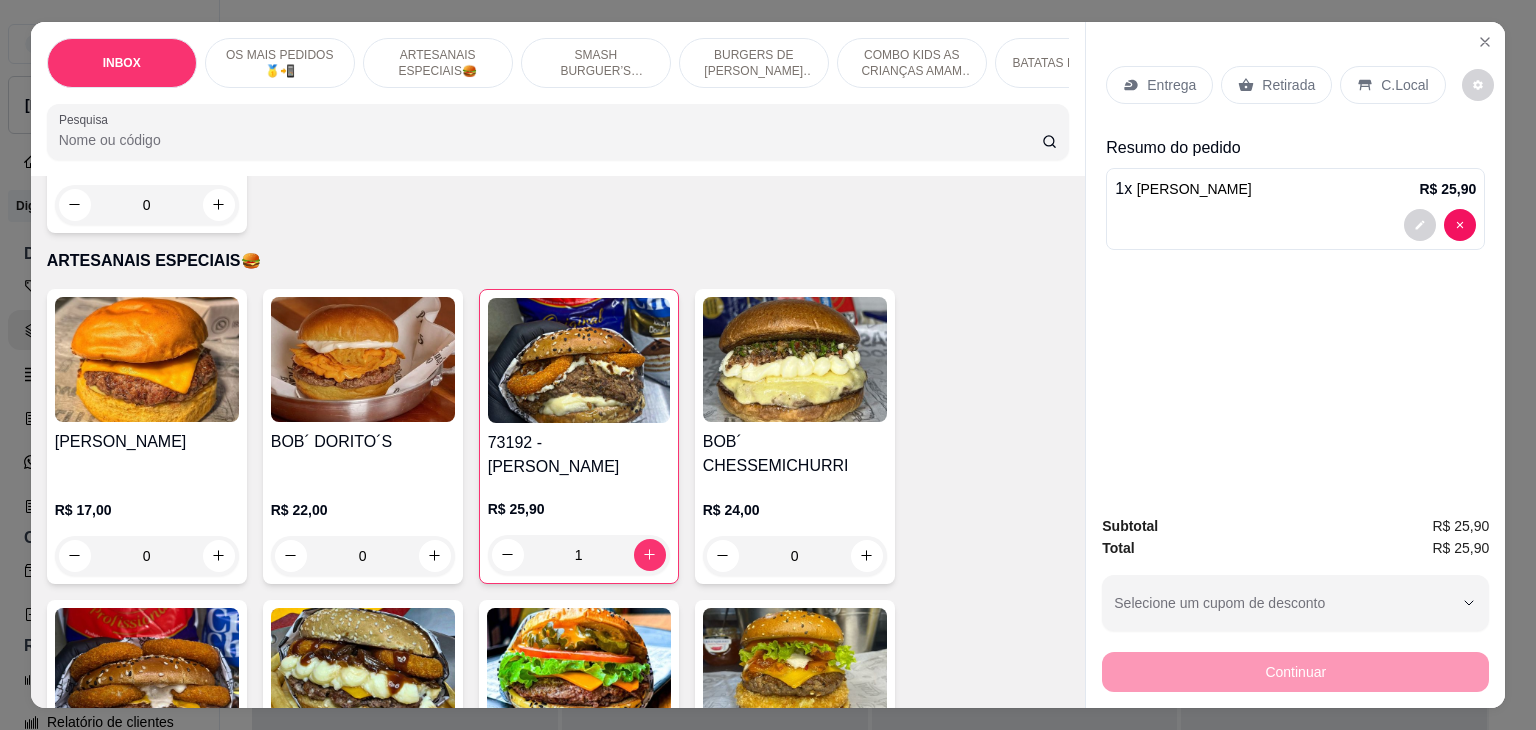 click on "Entrega" at bounding box center (1171, 85) 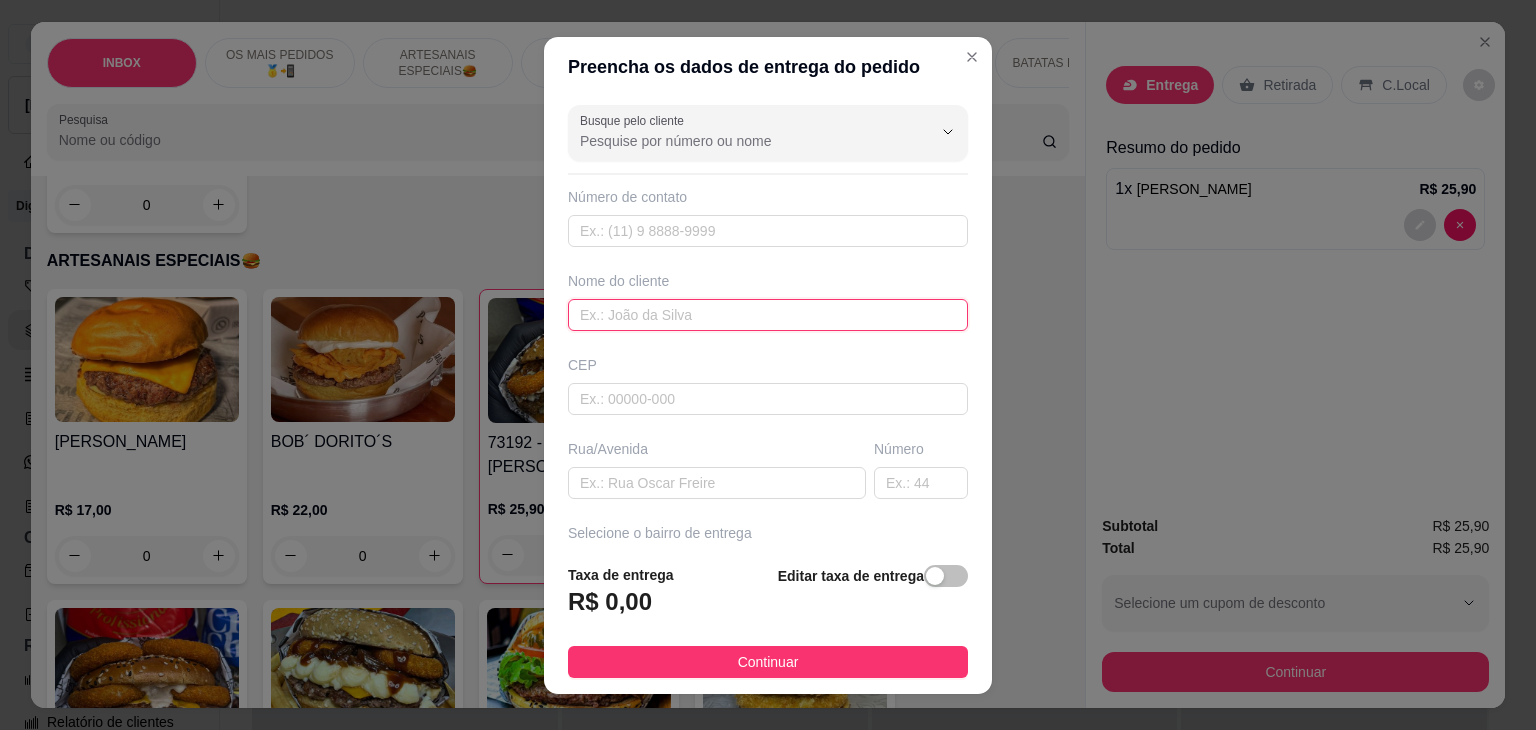 click at bounding box center [768, 315] 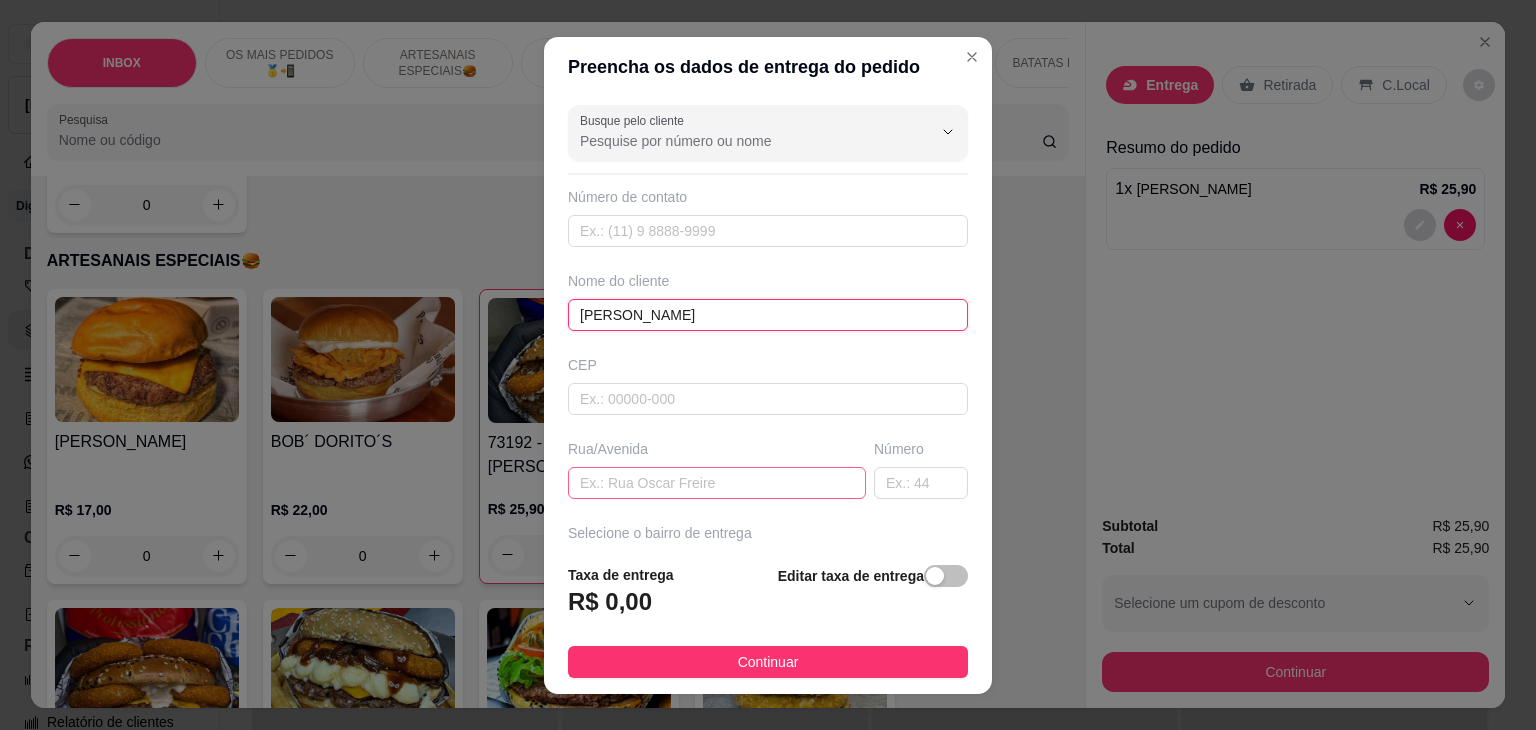 type on "[PERSON_NAME]" 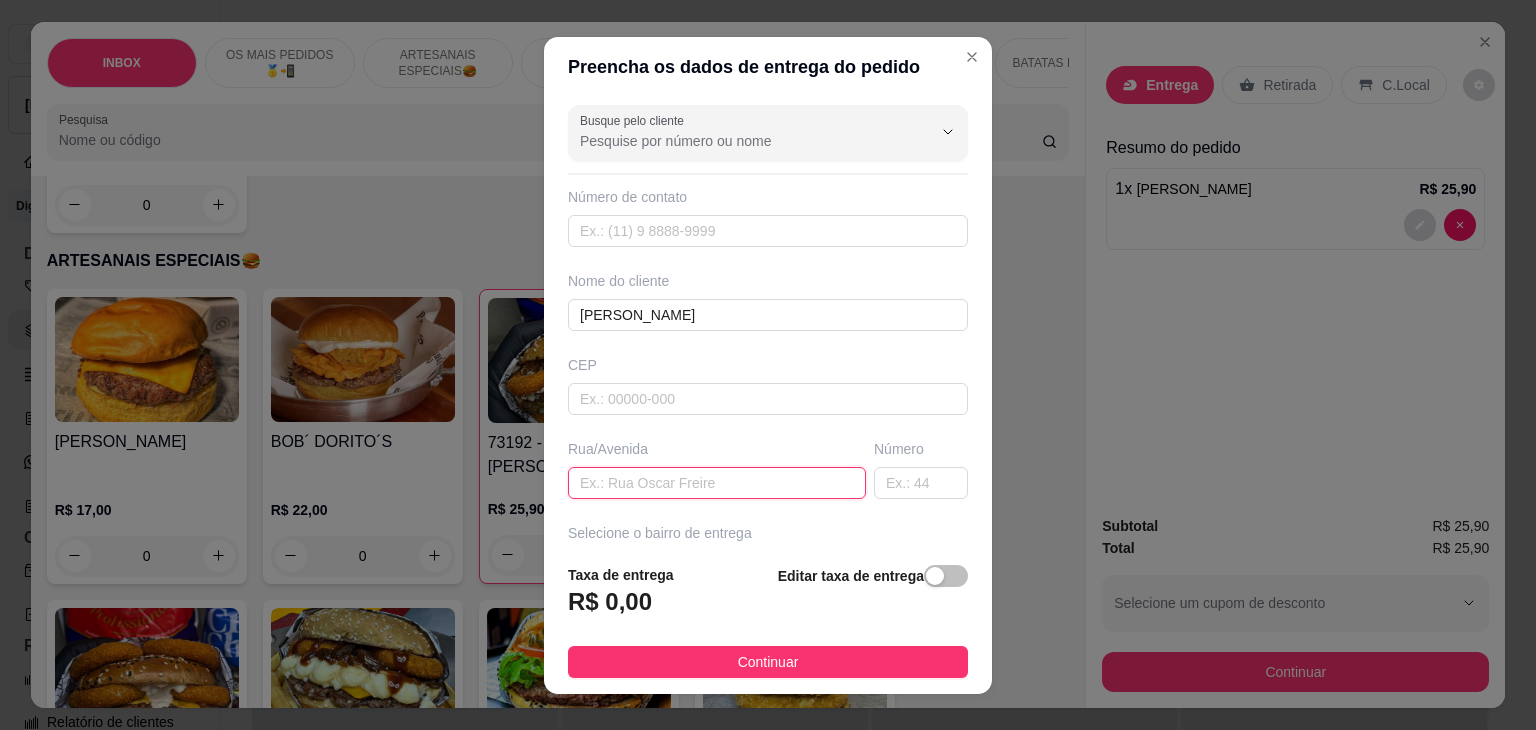 click at bounding box center [717, 483] 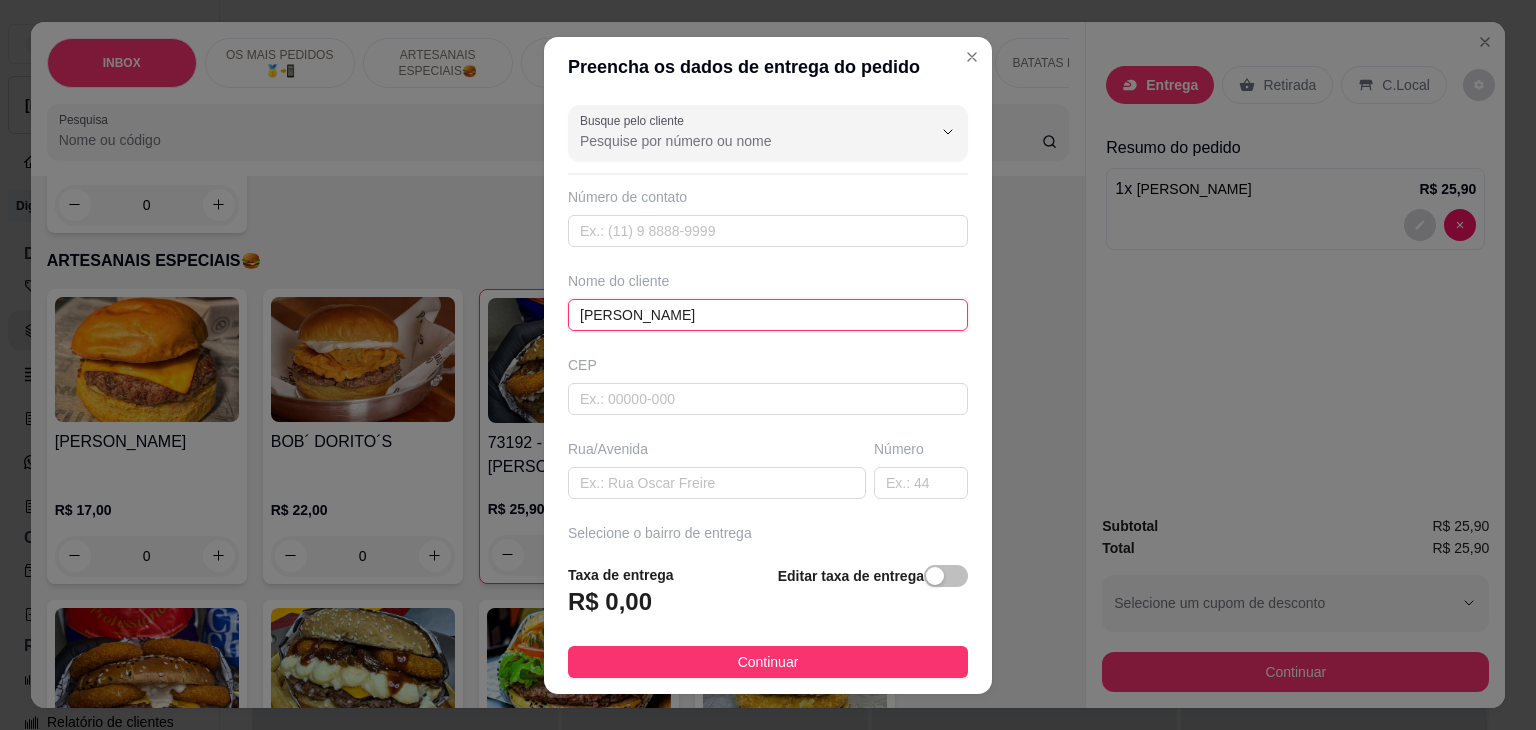click on "[PERSON_NAME]" at bounding box center [768, 315] 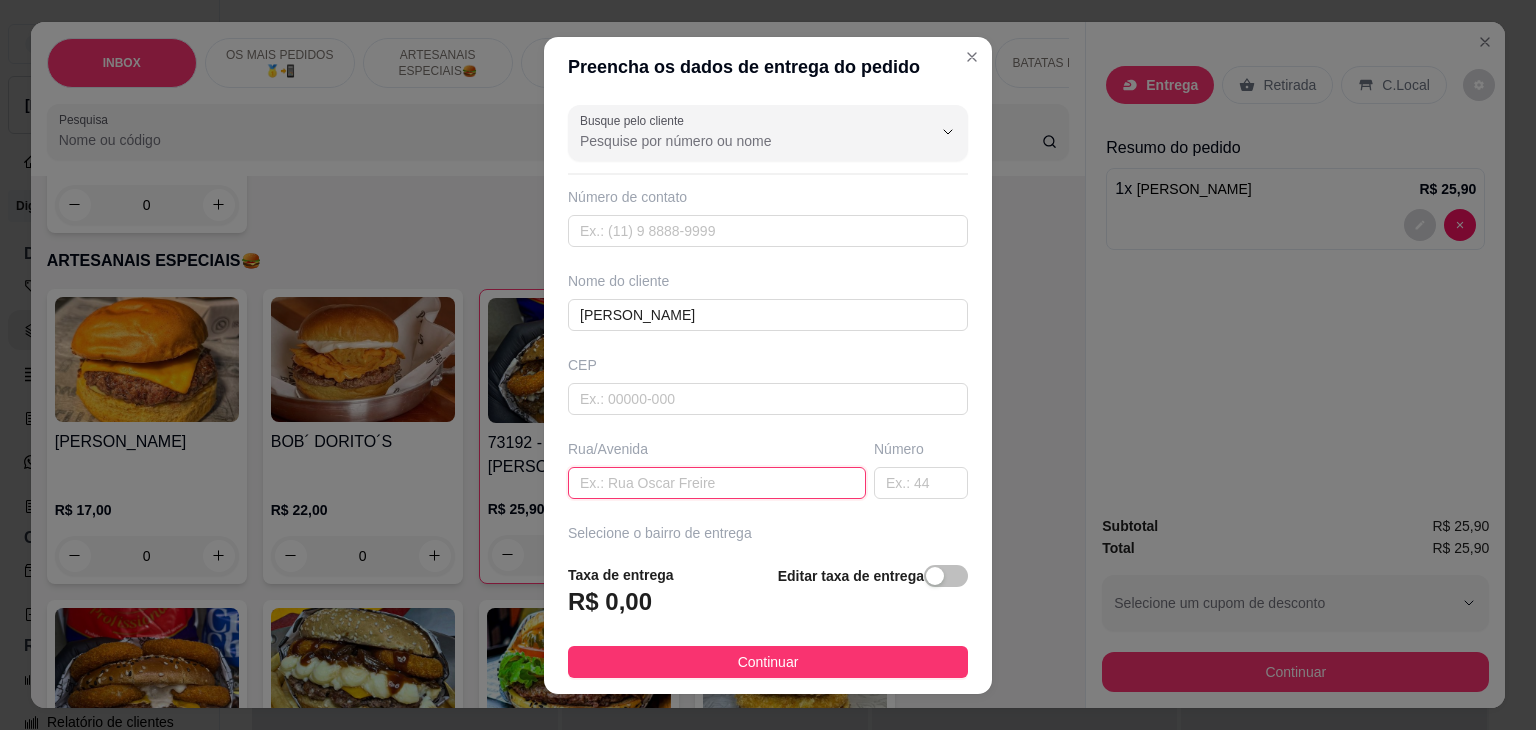 click at bounding box center (717, 483) 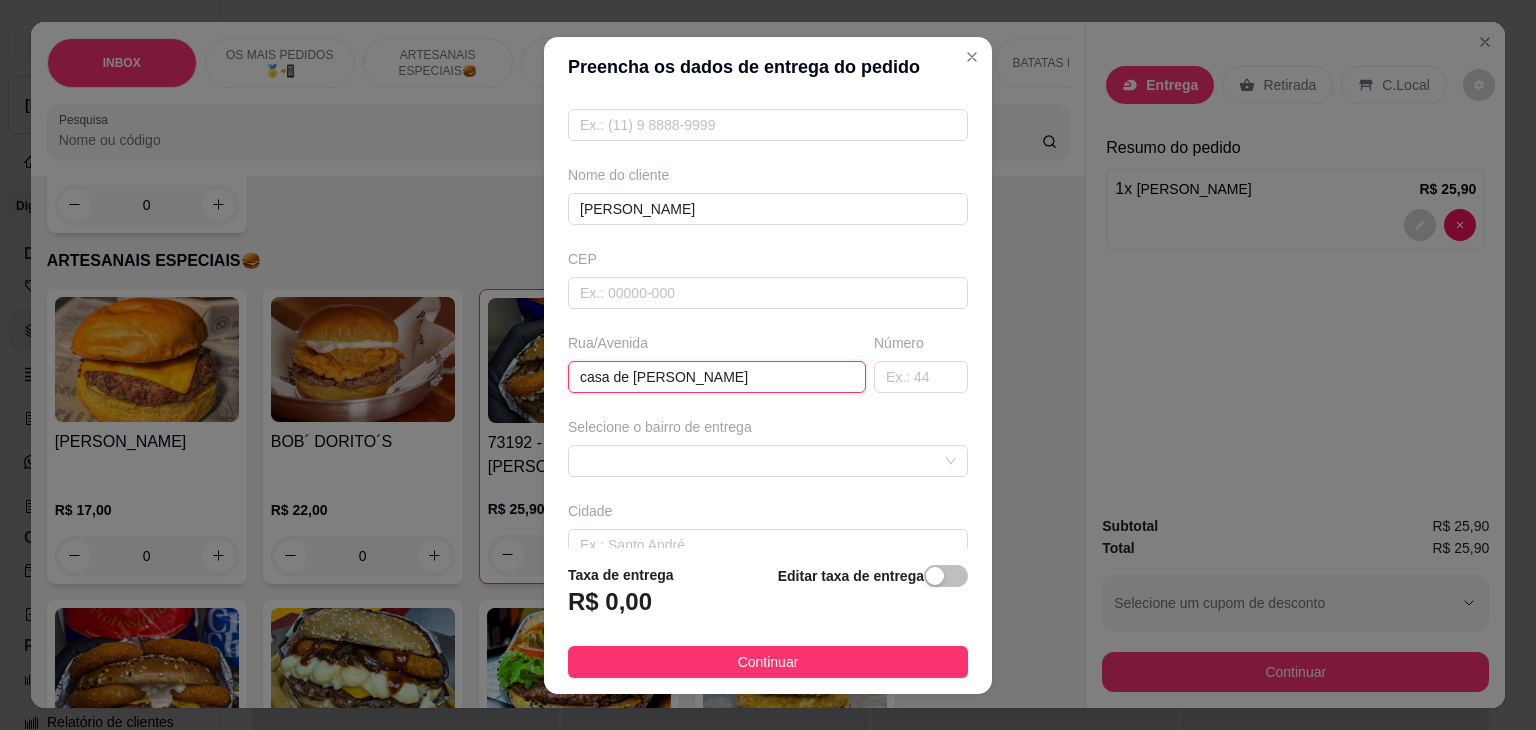 scroll, scrollTop: 220, scrollLeft: 0, axis: vertical 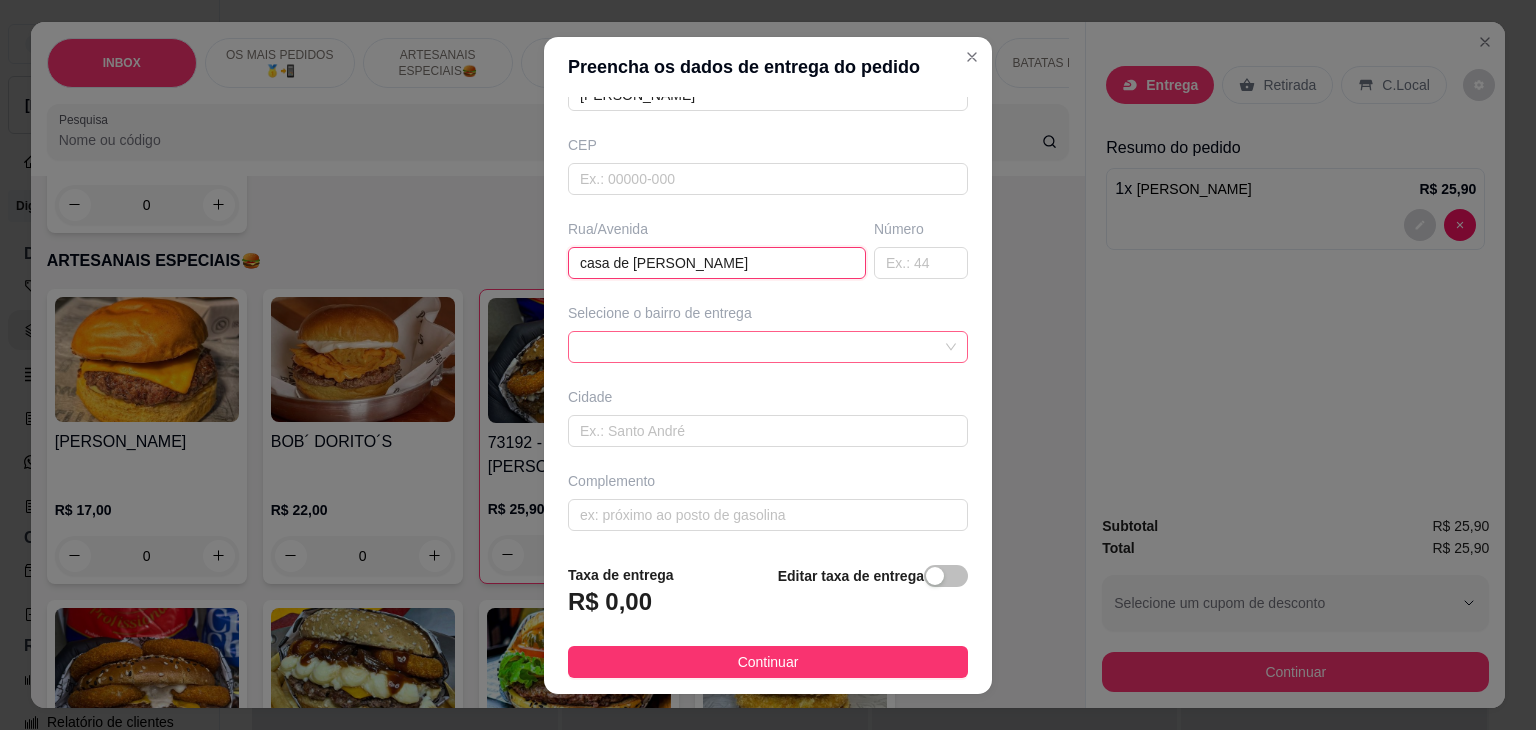 click at bounding box center [768, 347] 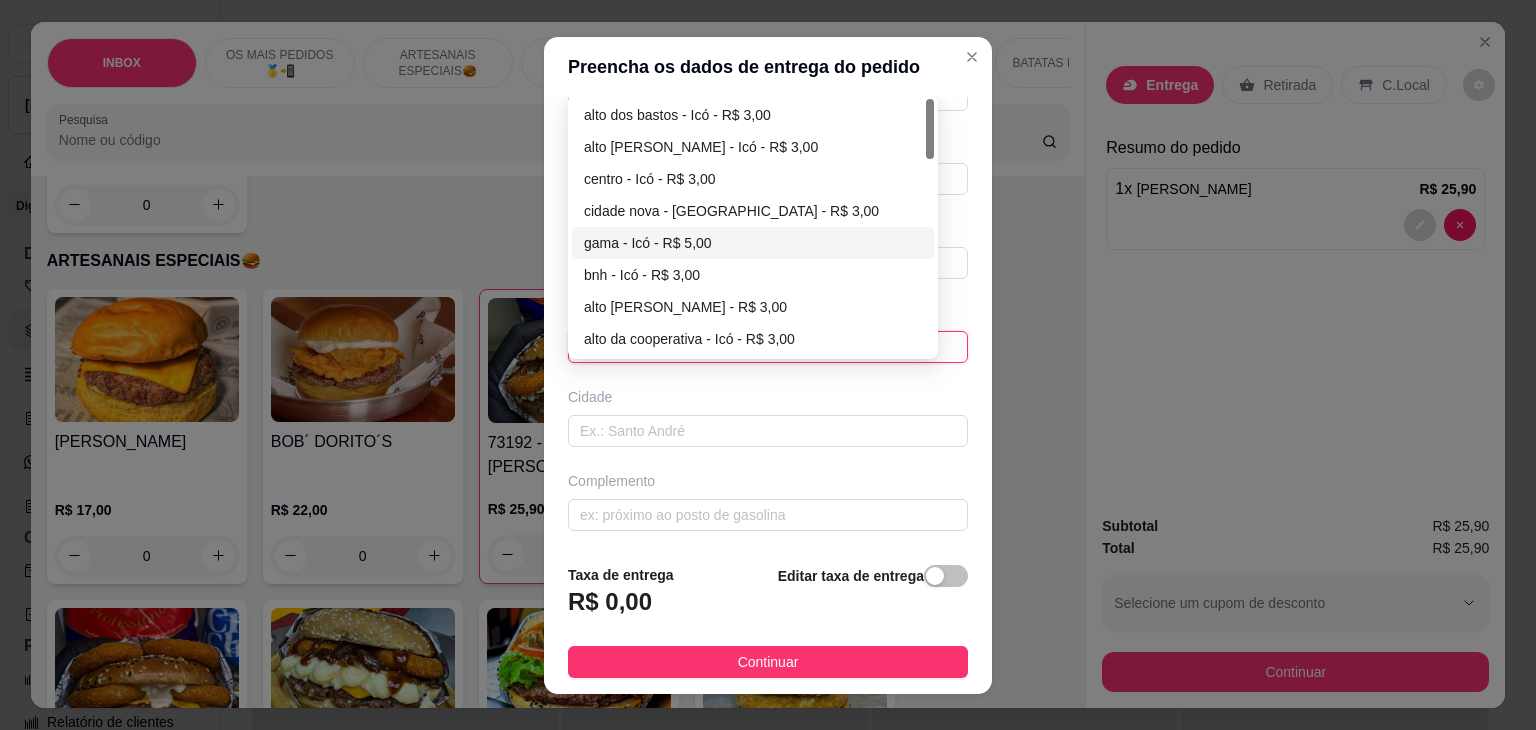 click on "gama - Icó -  R$ 5,00" at bounding box center (753, 243) 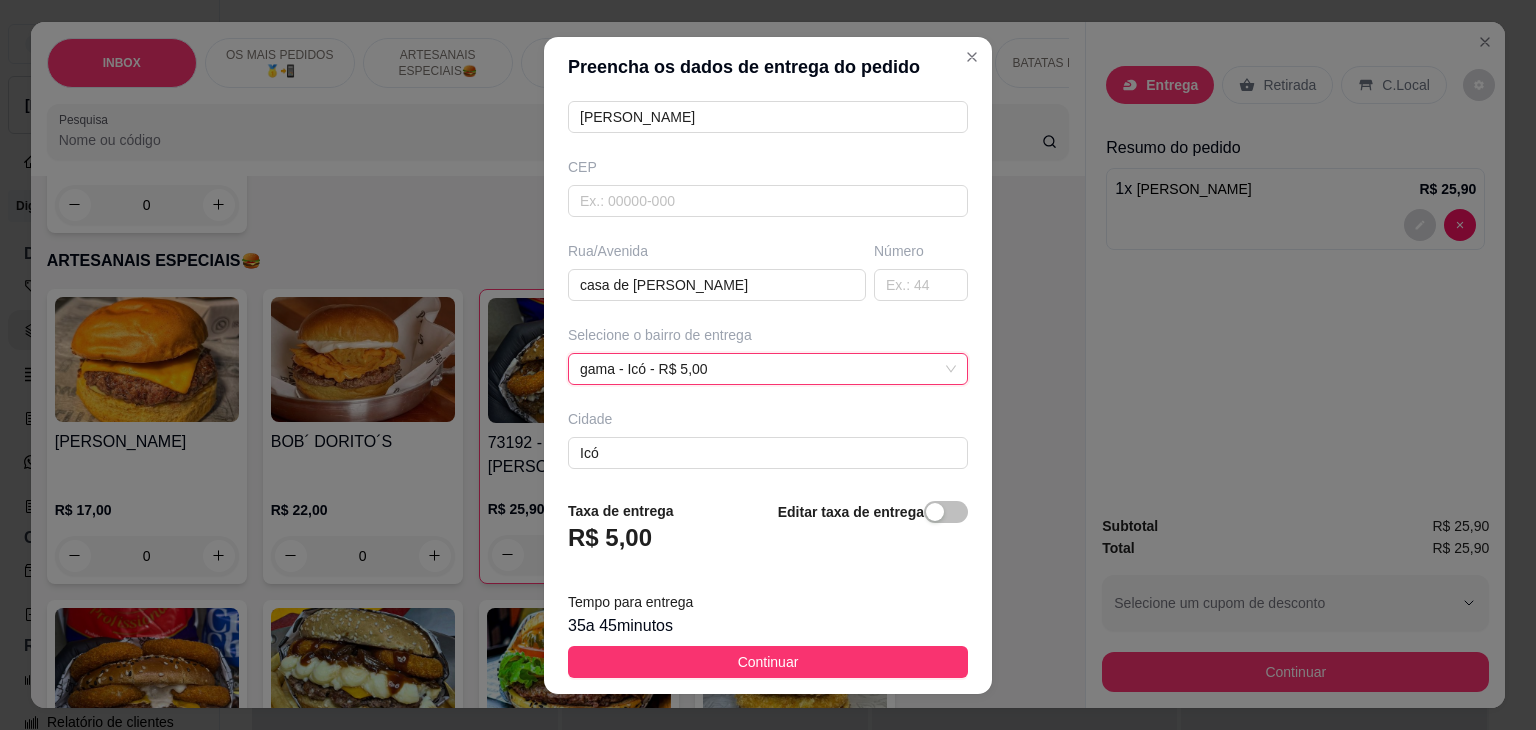 scroll, scrollTop: 220, scrollLeft: 0, axis: vertical 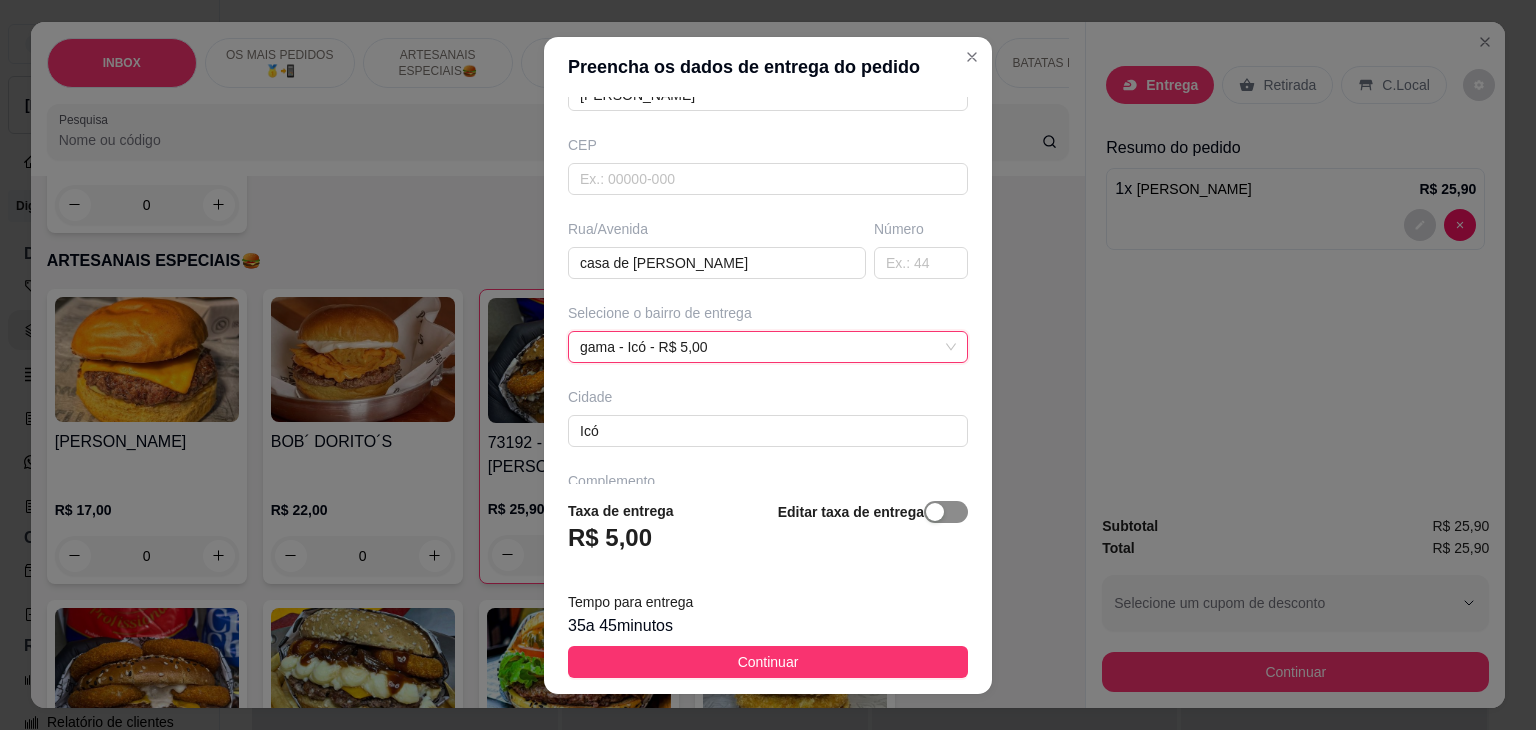 click at bounding box center [946, 512] 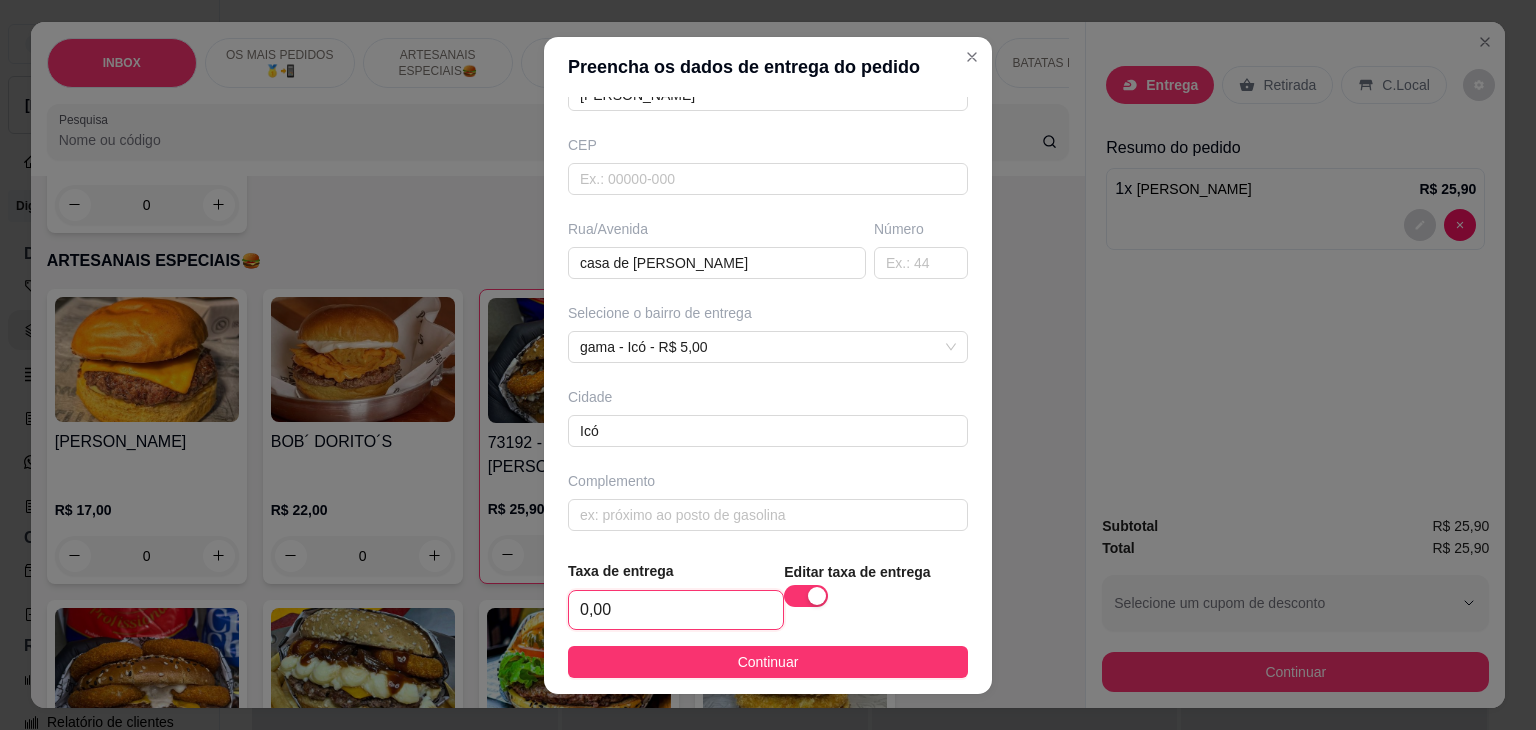 click on "0,00" at bounding box center (676, 610) 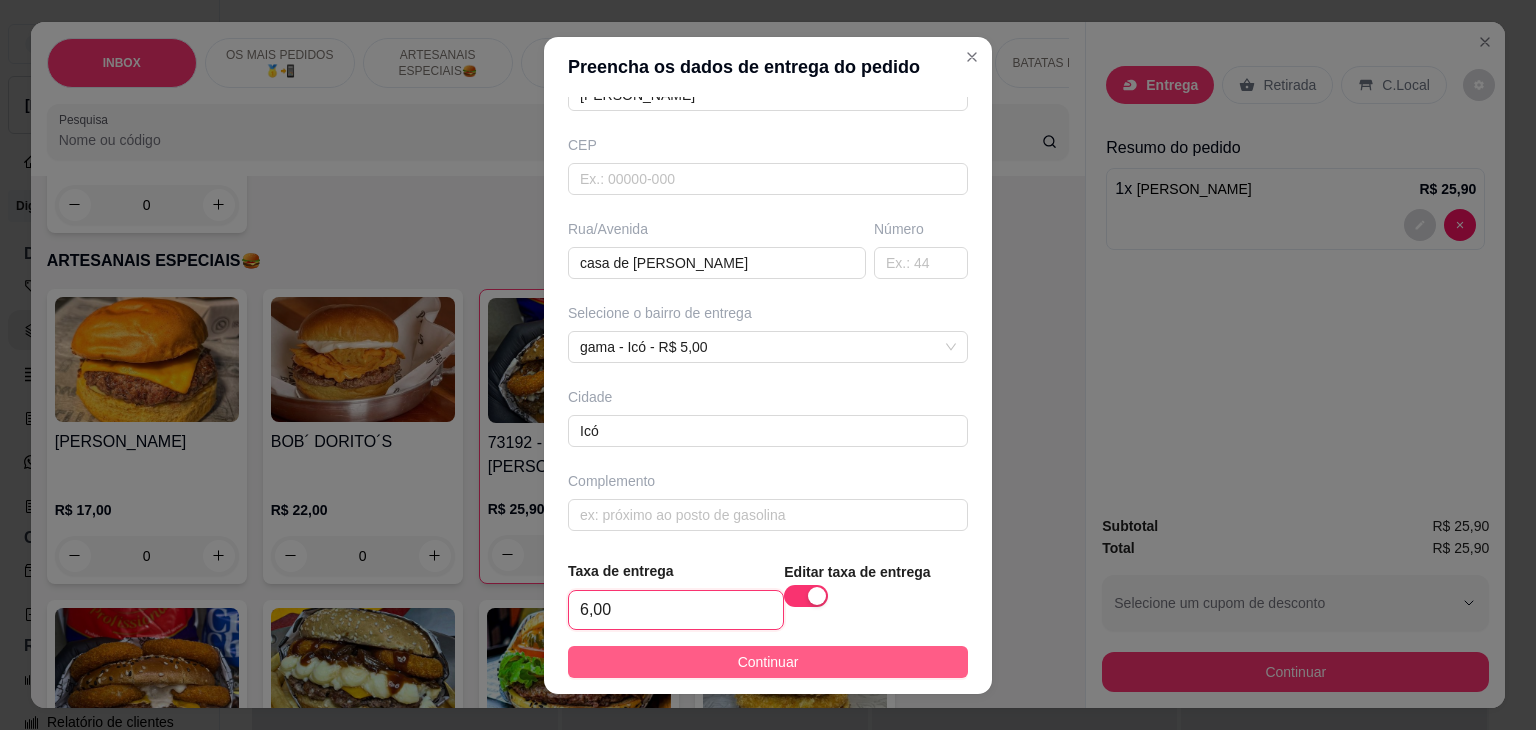 type on "6,00" 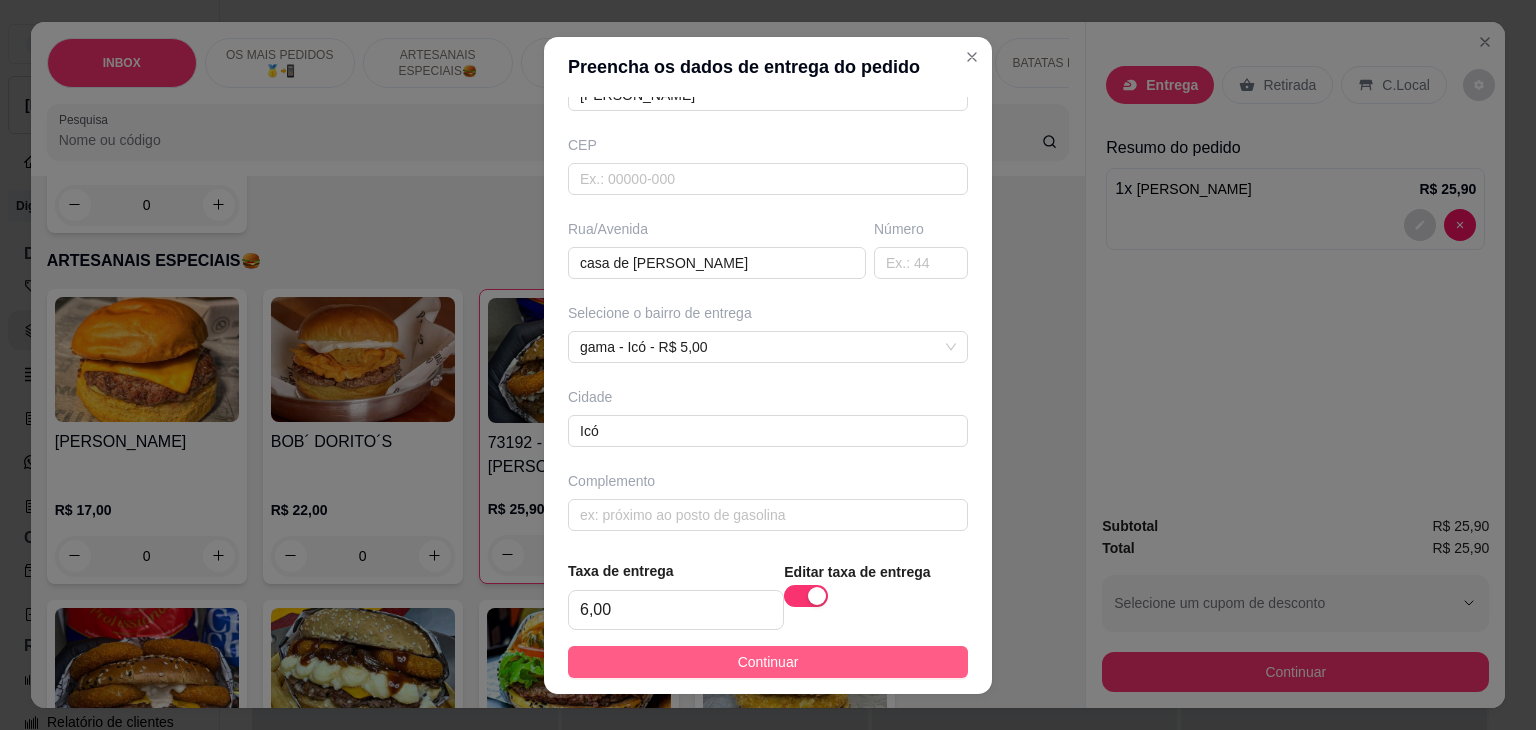 click on "Continuar" at bounding box center [768, 662] 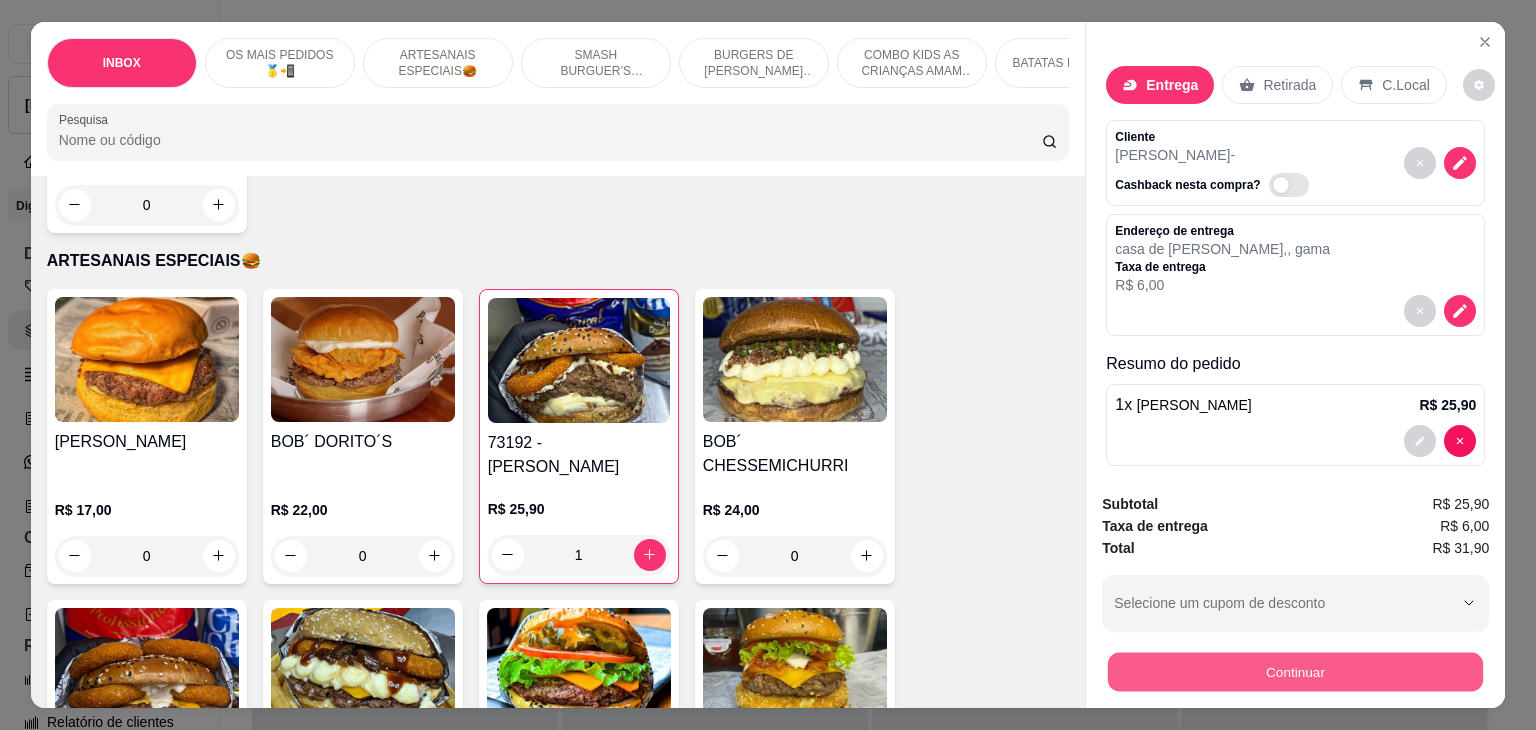 click on "Continuar" at bounding box center (1295, 672) 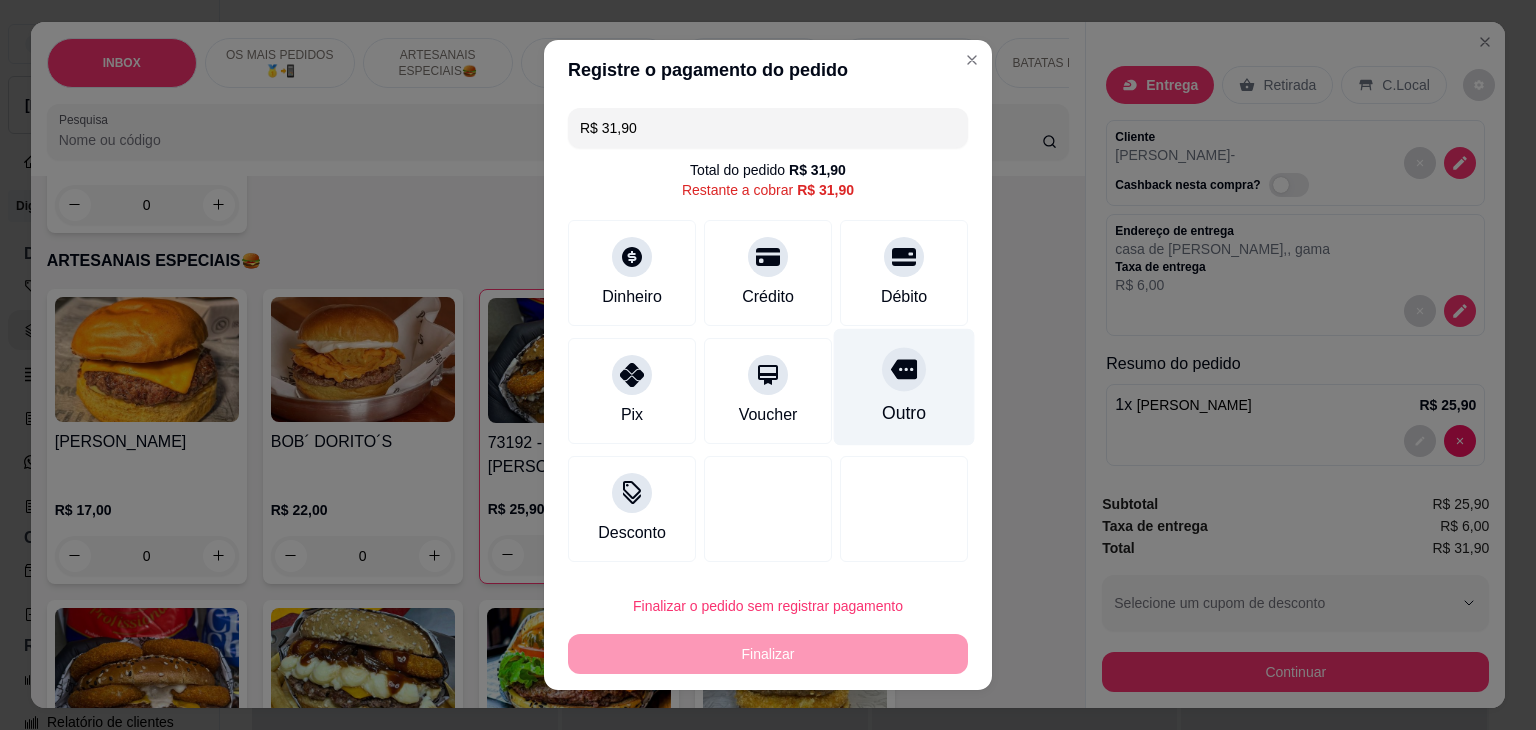 click on "Outro" at bounding box center [904, 387] 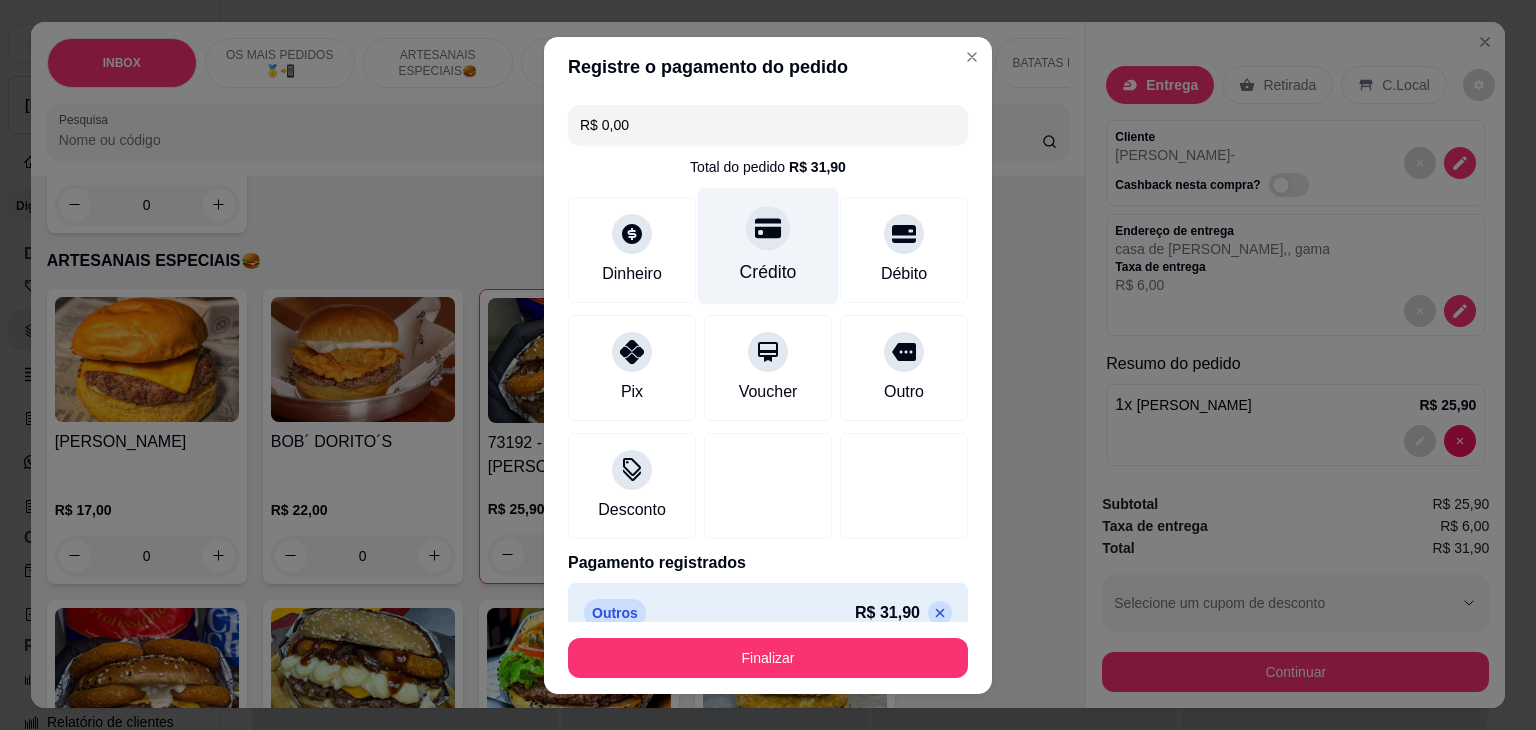 click on "Crédito" at bounding box center [768, 272] 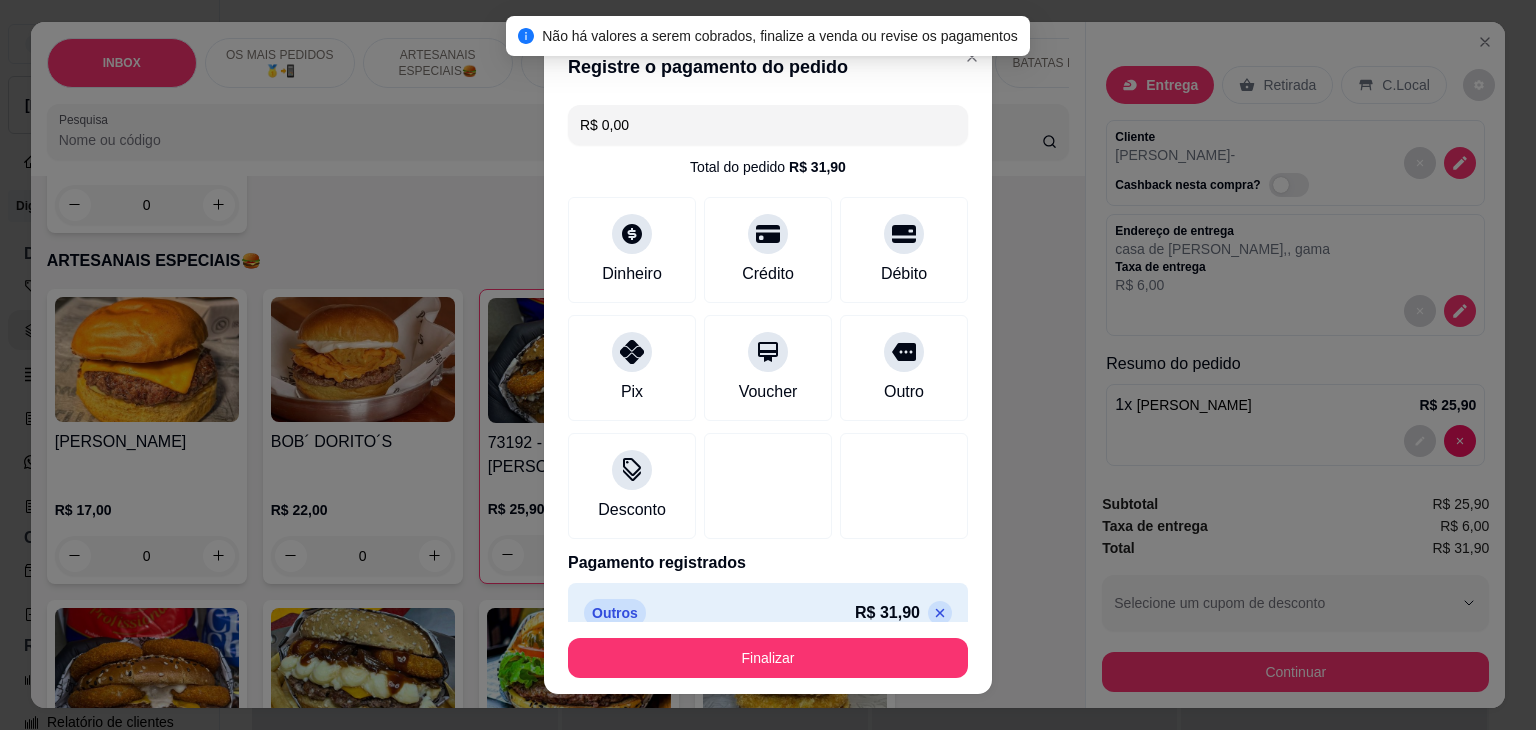 click at bounding box center (940, 613) 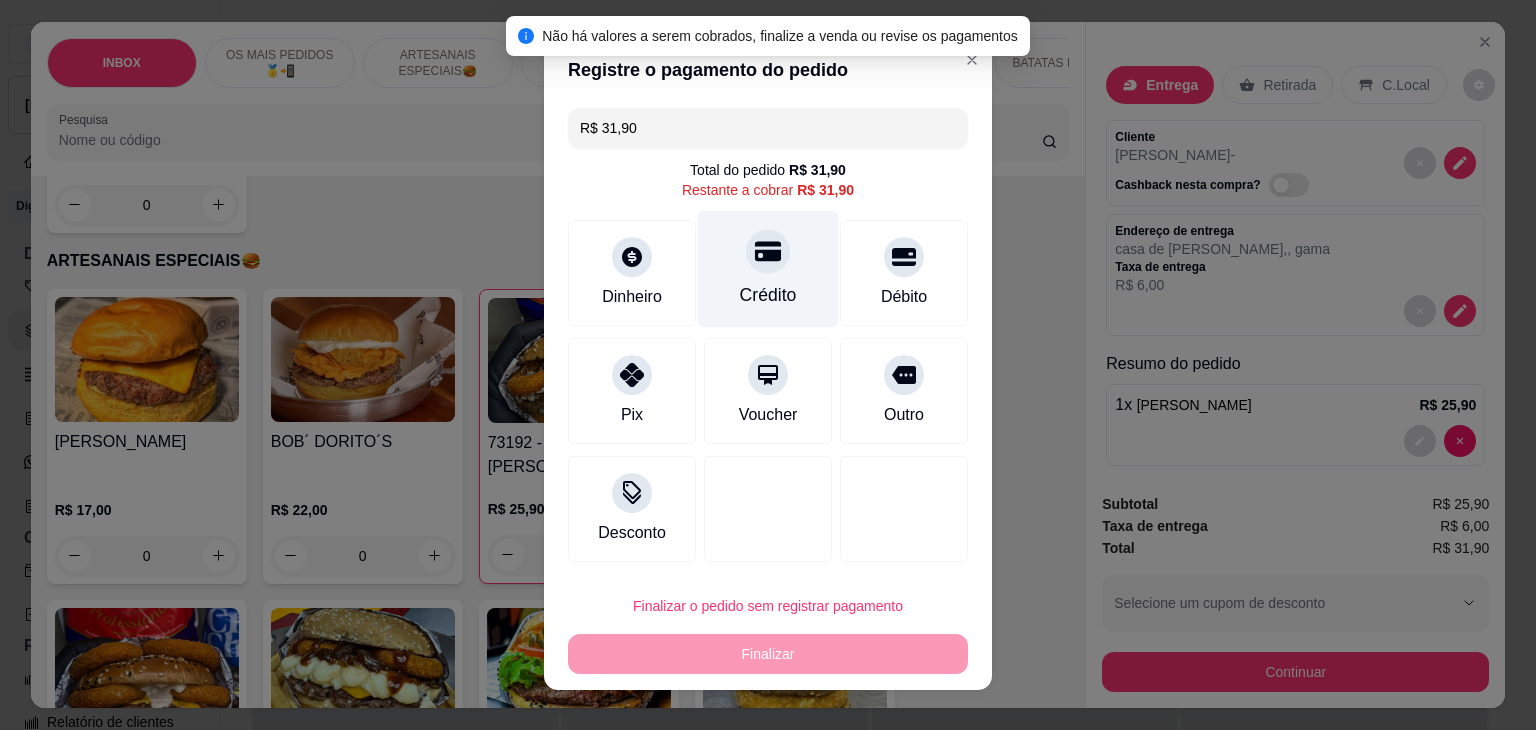 click at bounding box center [768, 251] 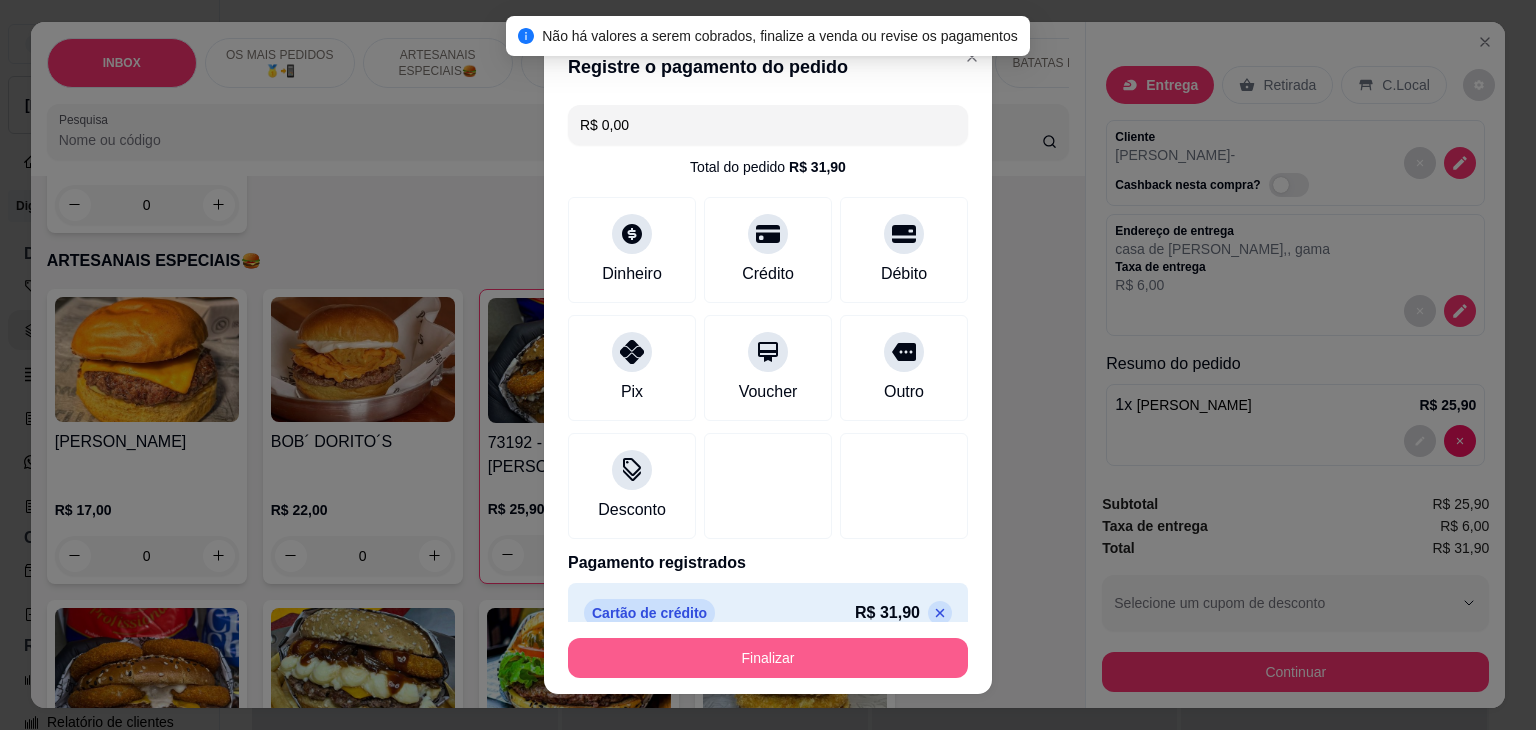 click on "Finalizar" at bounding box center (768, 658) 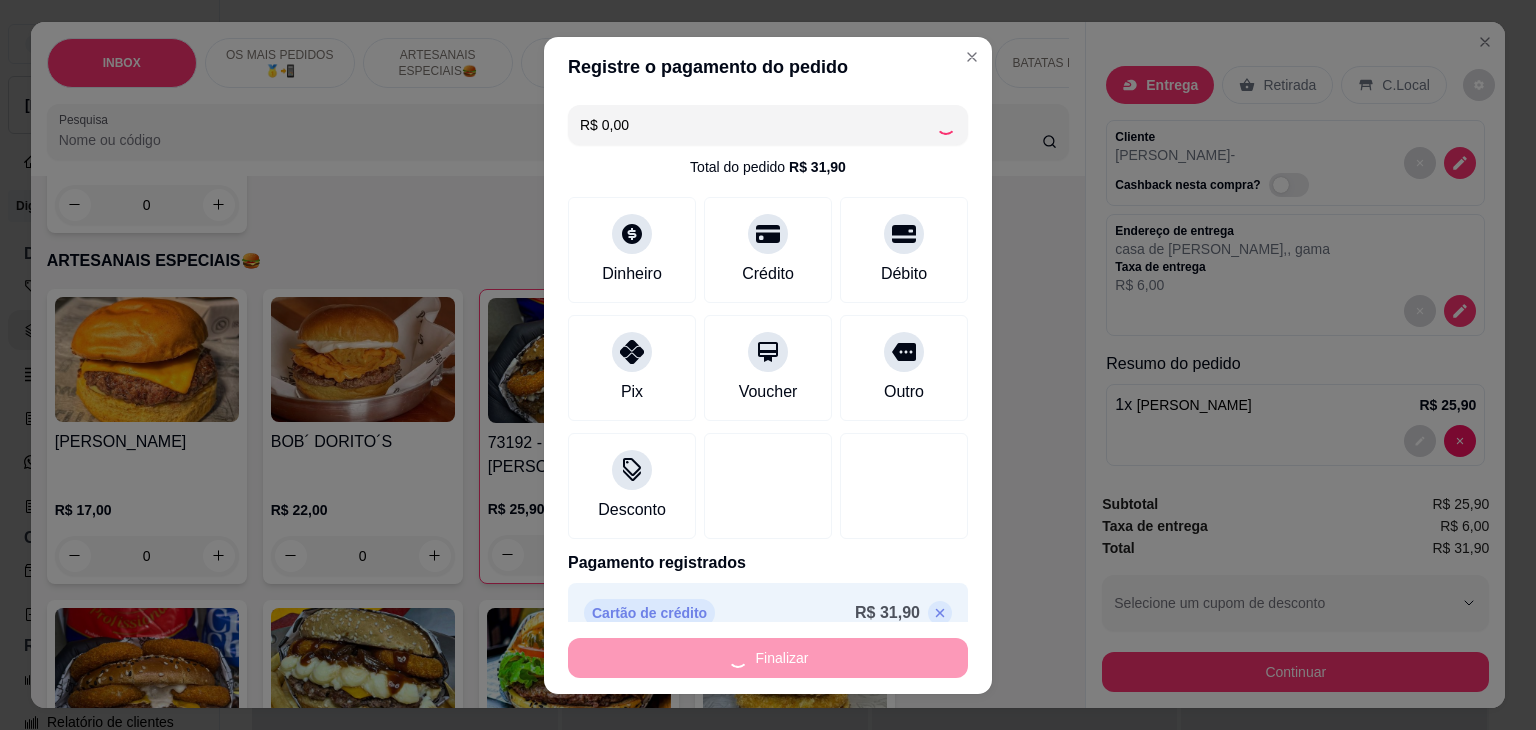 type on "0" 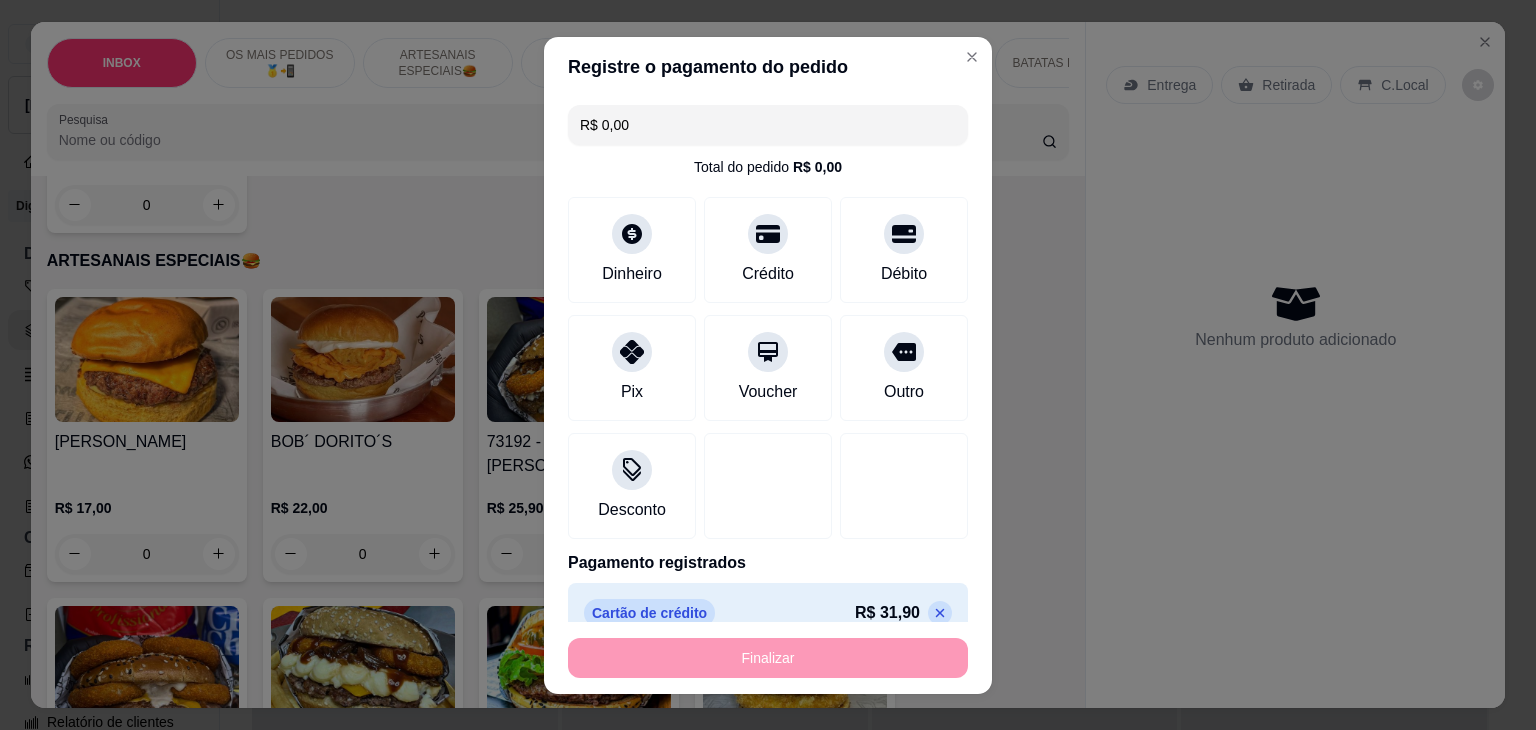 type on "-R$ 31,90" 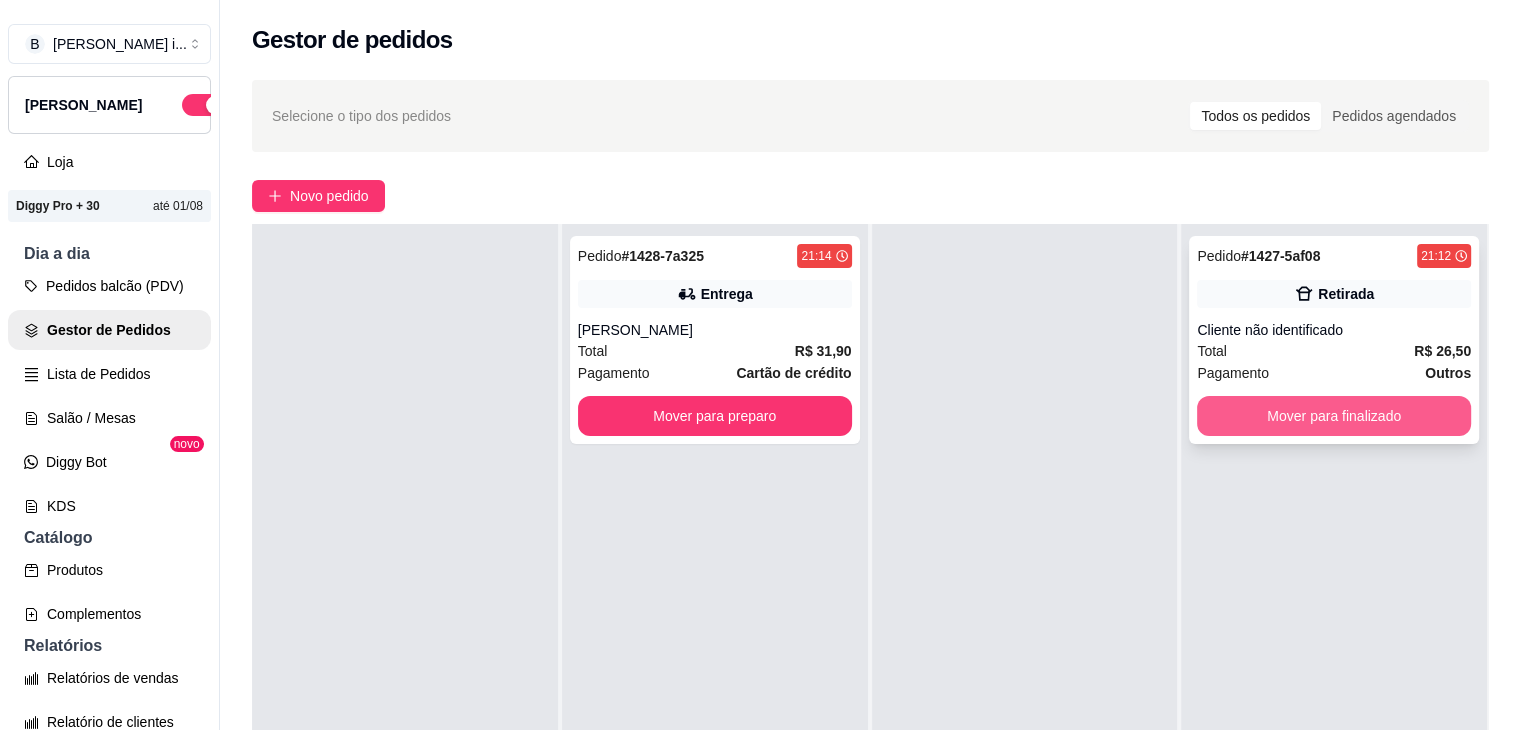 click on "Mover para finalizado" at bounding box center (1334, 416) 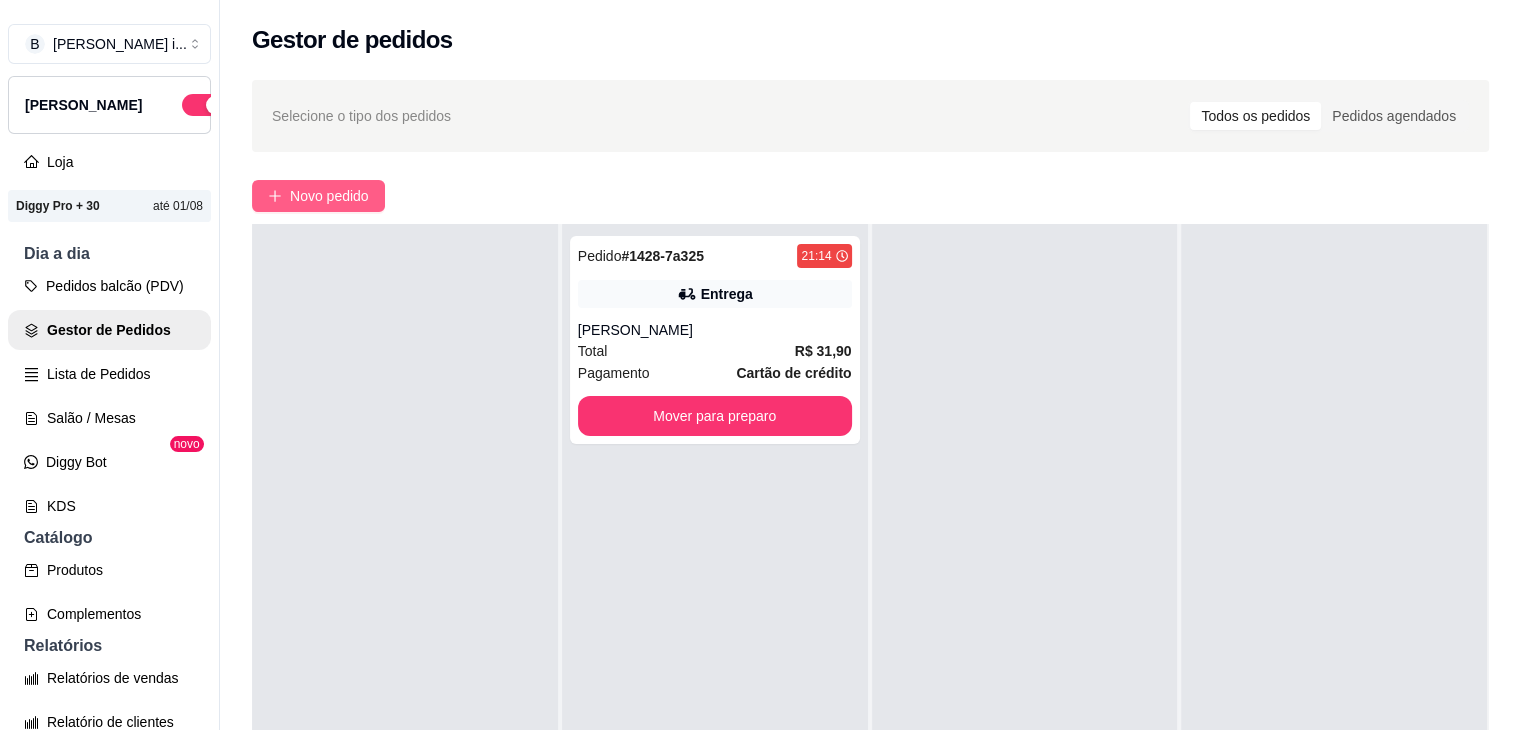 click on "Novo pedido" at bounding box center (329, 196) 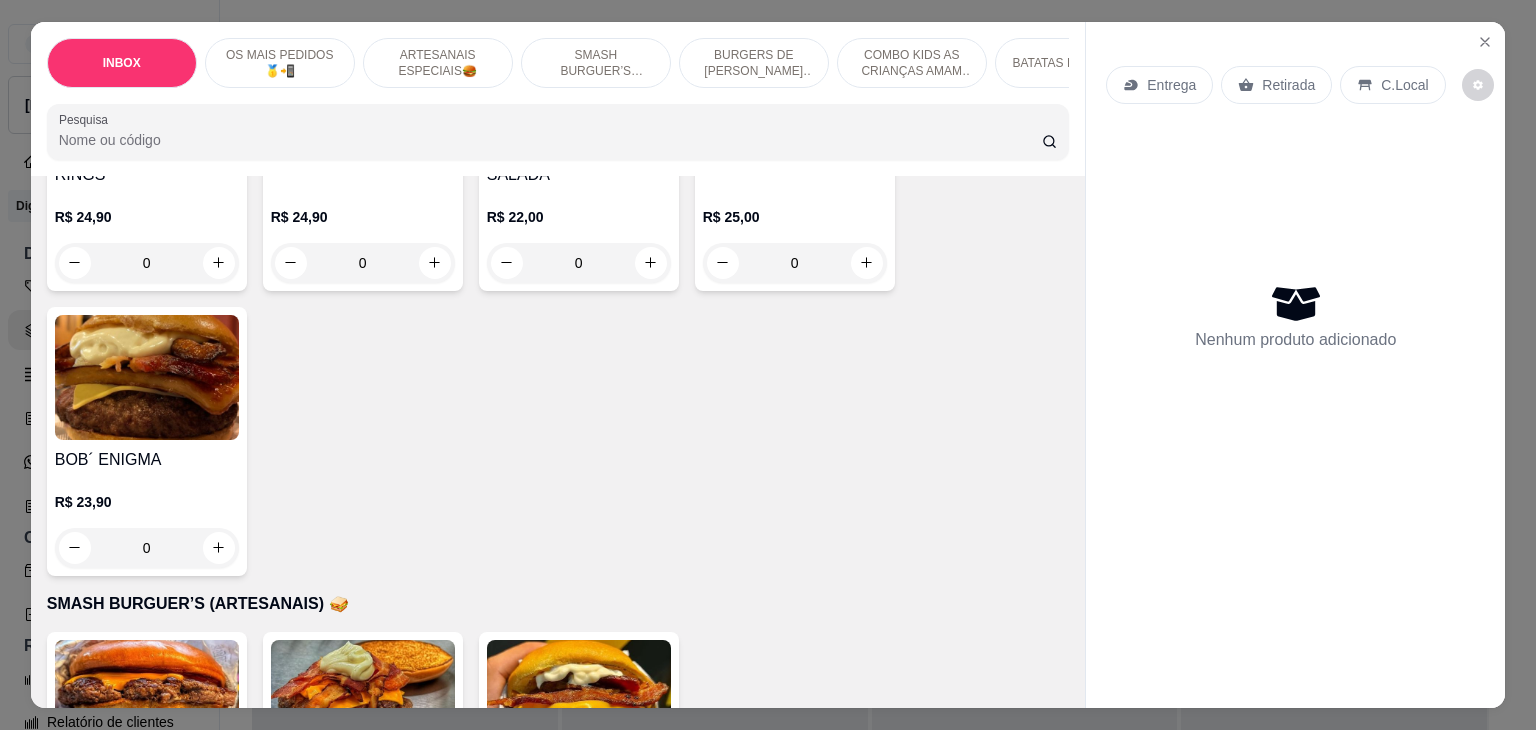 scroll, scrollTop: 1700, scrollLeft: 0, axis: vertical 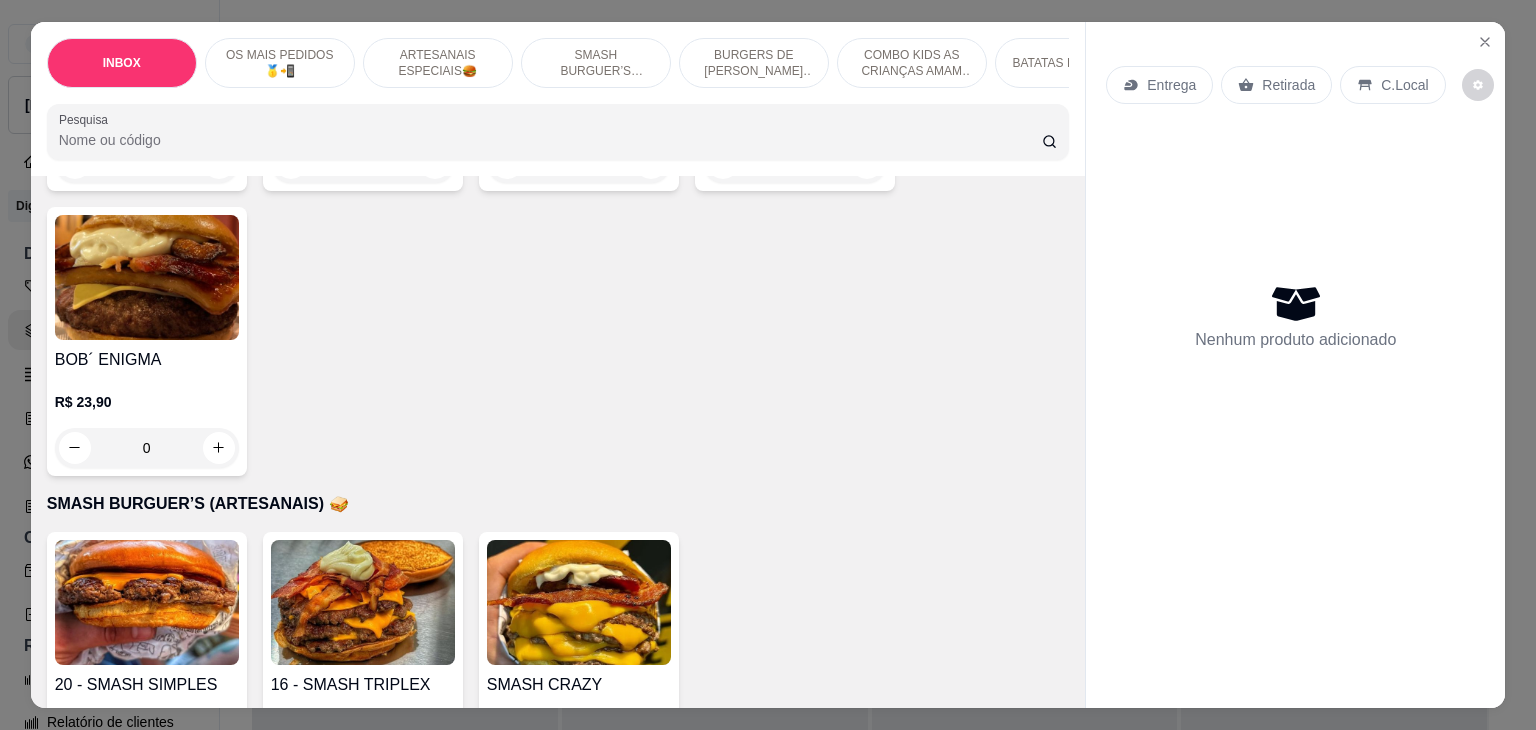 click on "16 - SMASH TRIPLEX" at bounding box center (363, 685) 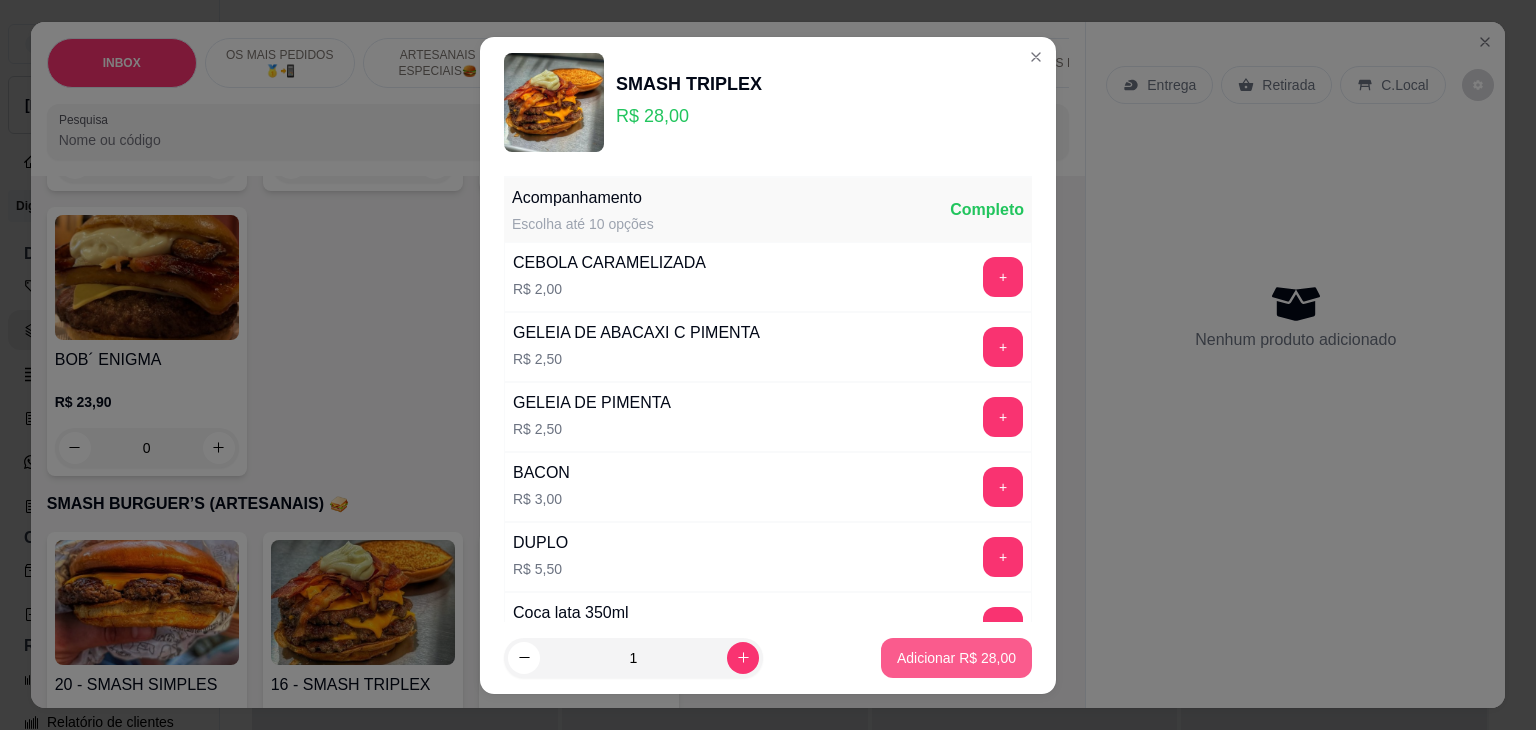 click on "Adicionar   R$ 28,00" at bounding box center (956, 658) 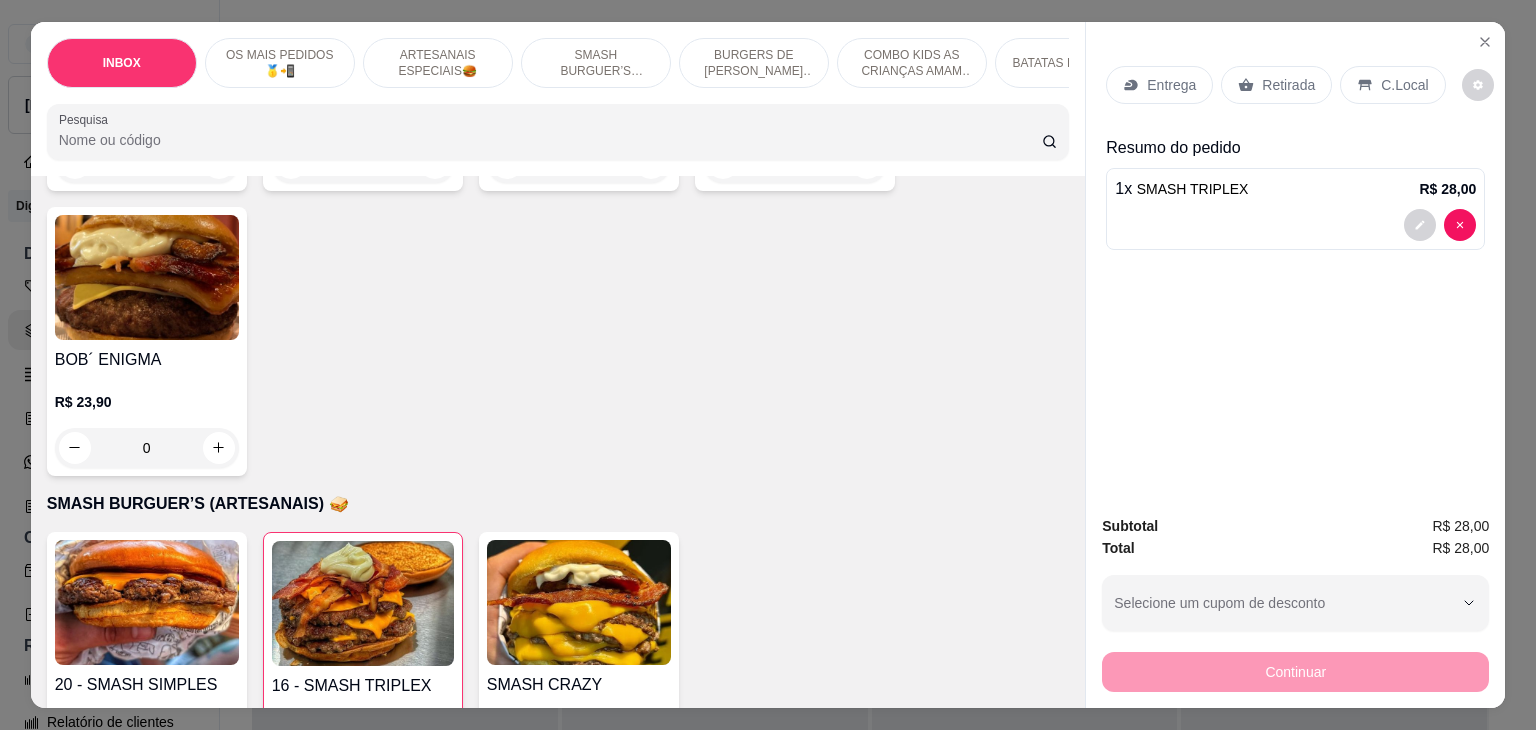 click on "Entrega" at bounding box center [1171, 85] 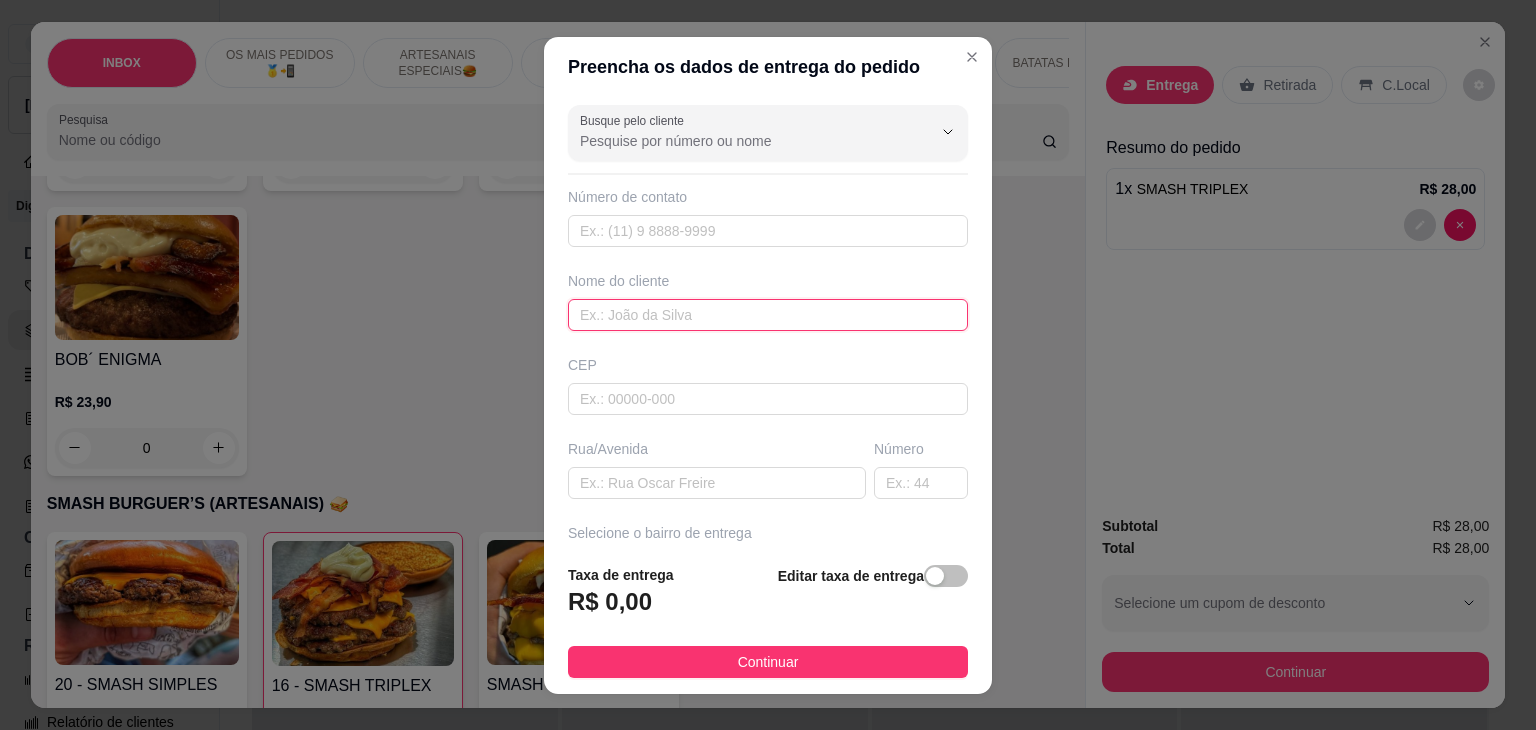 click at bounding box center [768, 315] 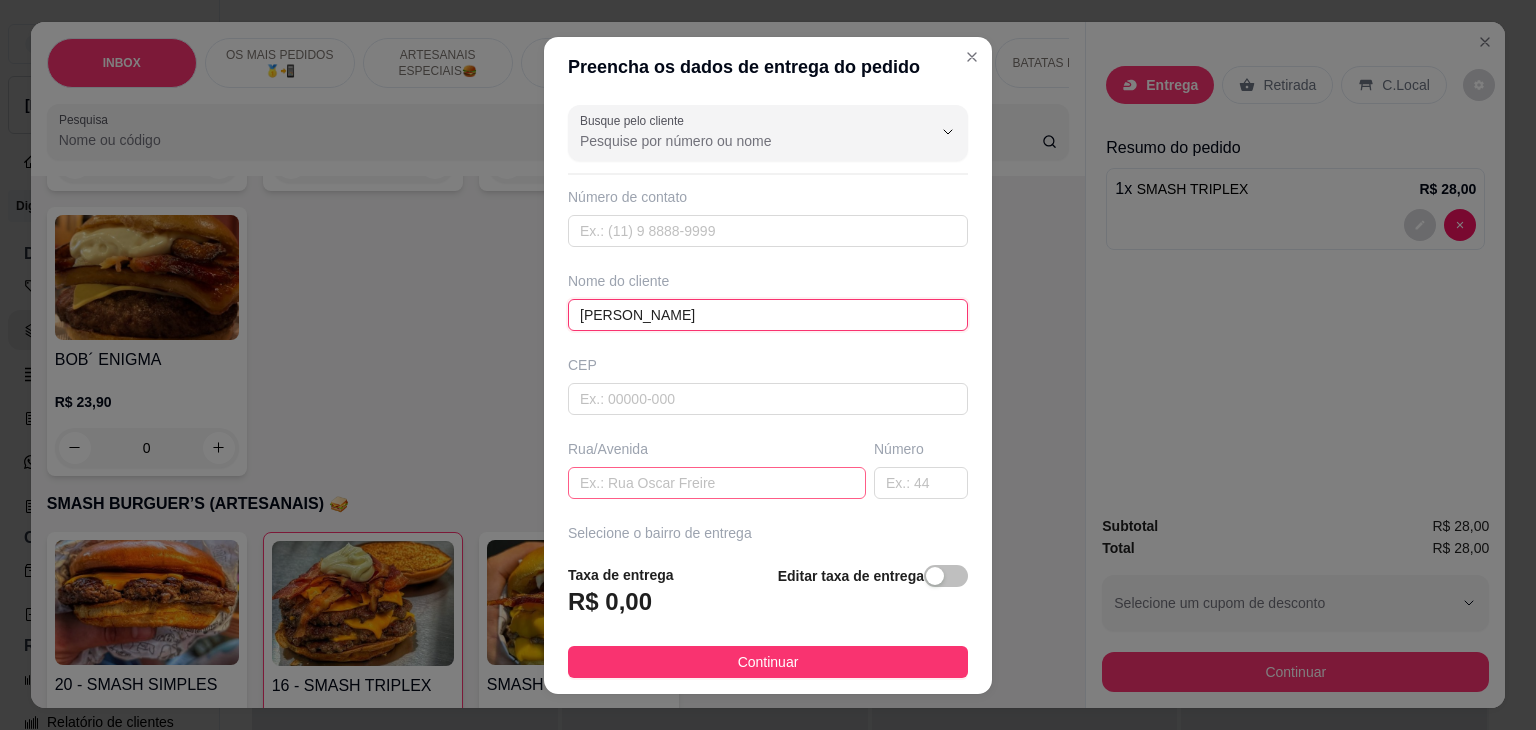 type on "[PERSON_NAME]" 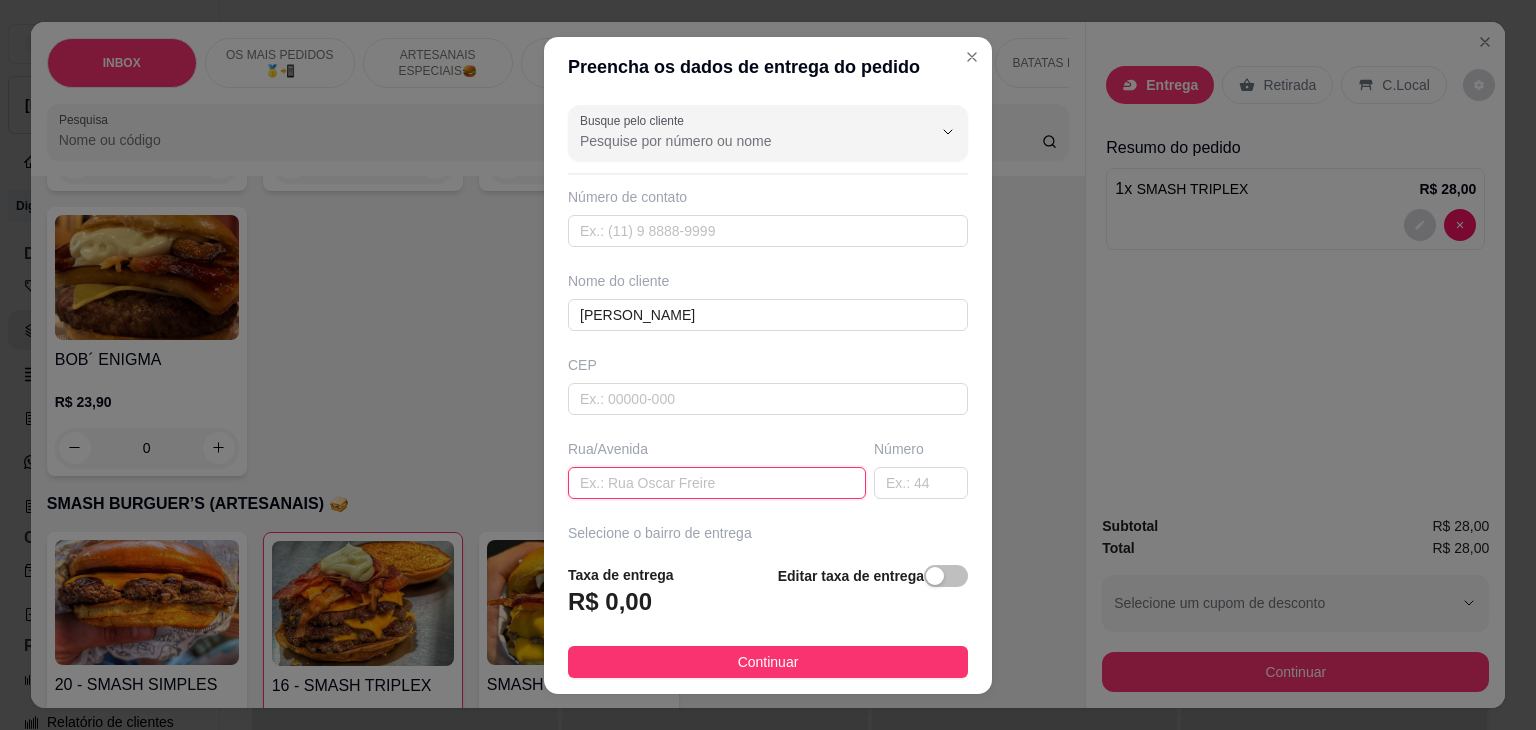click at bounding box center [717, 483] 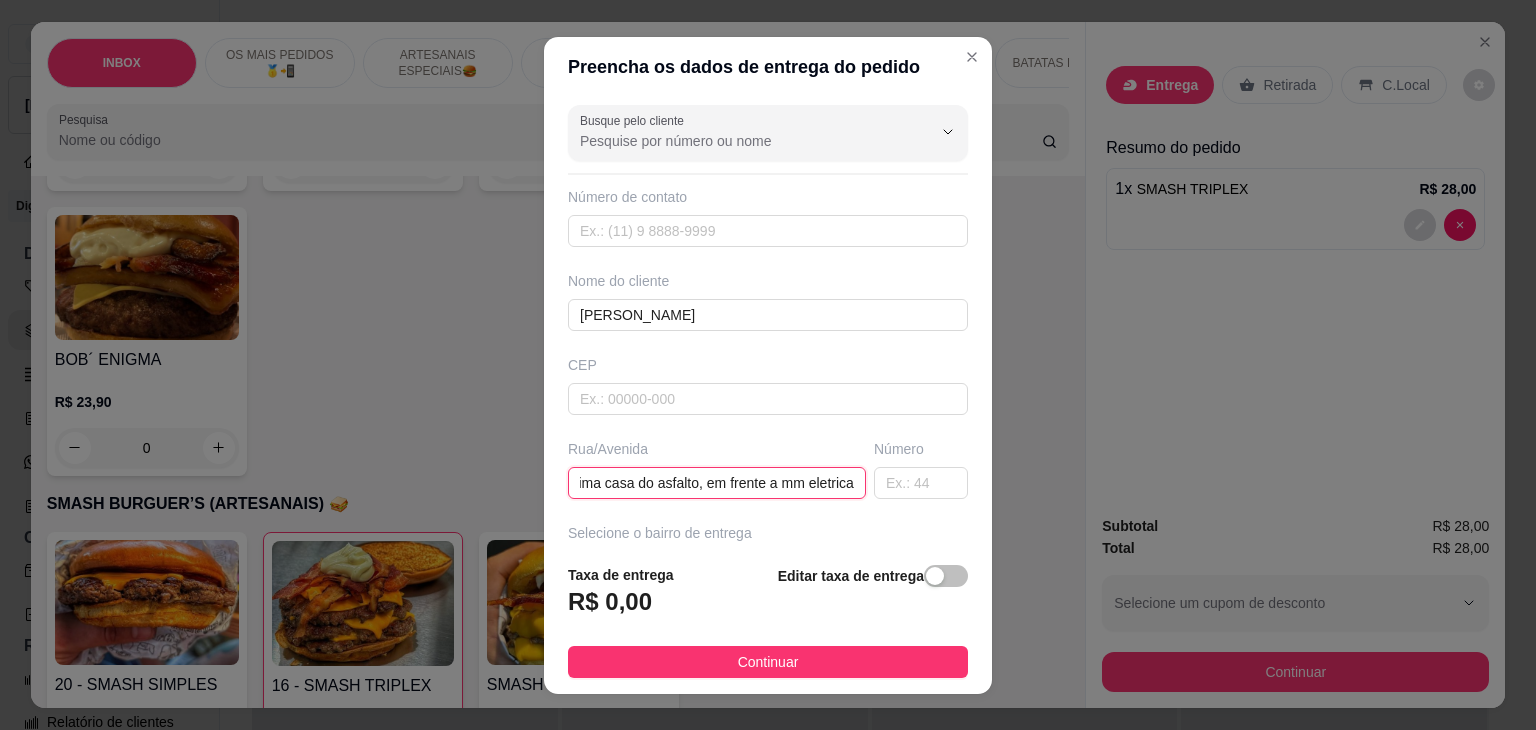 scroll, scrollTop: 0, scrollLeft: 117, axis: horizontal 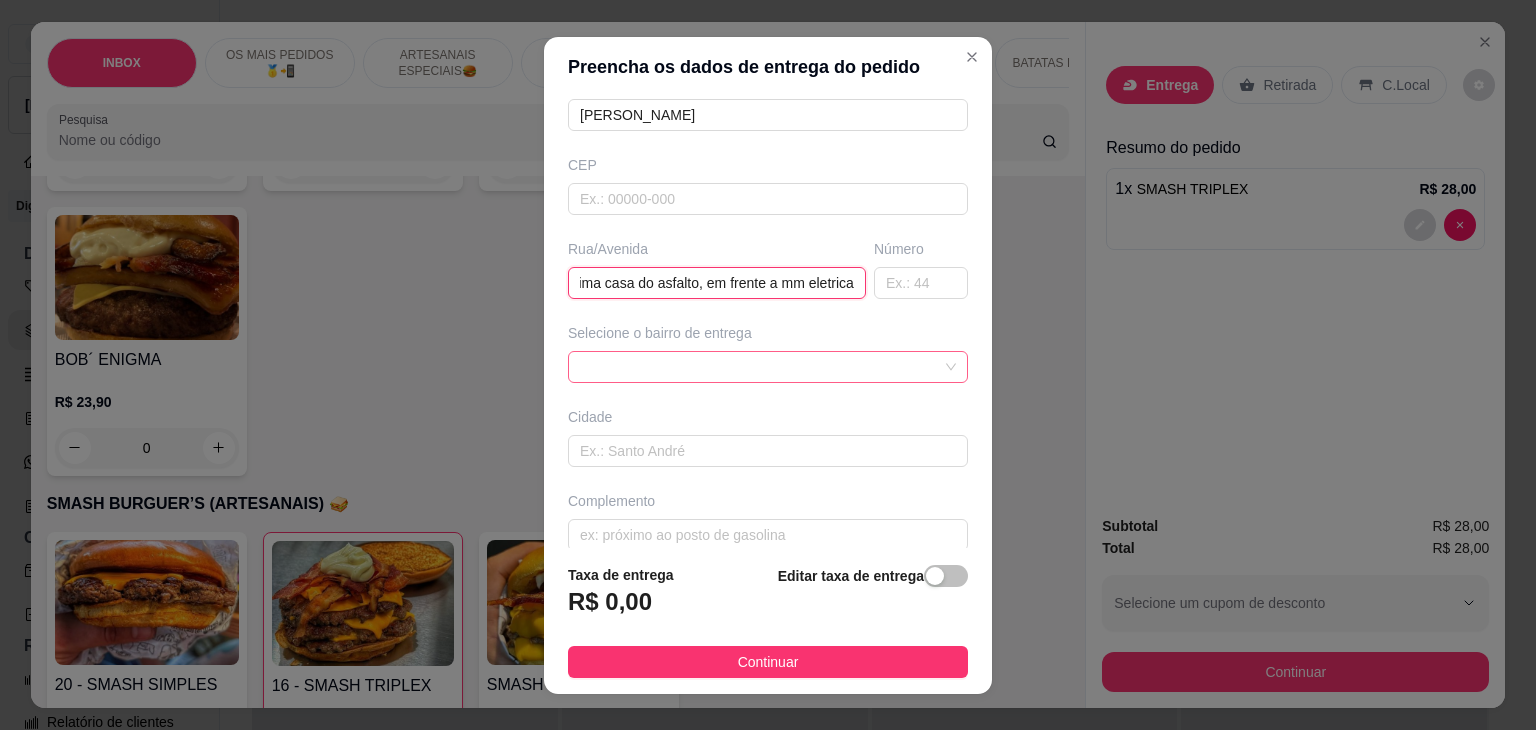 click at bounding box center (768, 367) 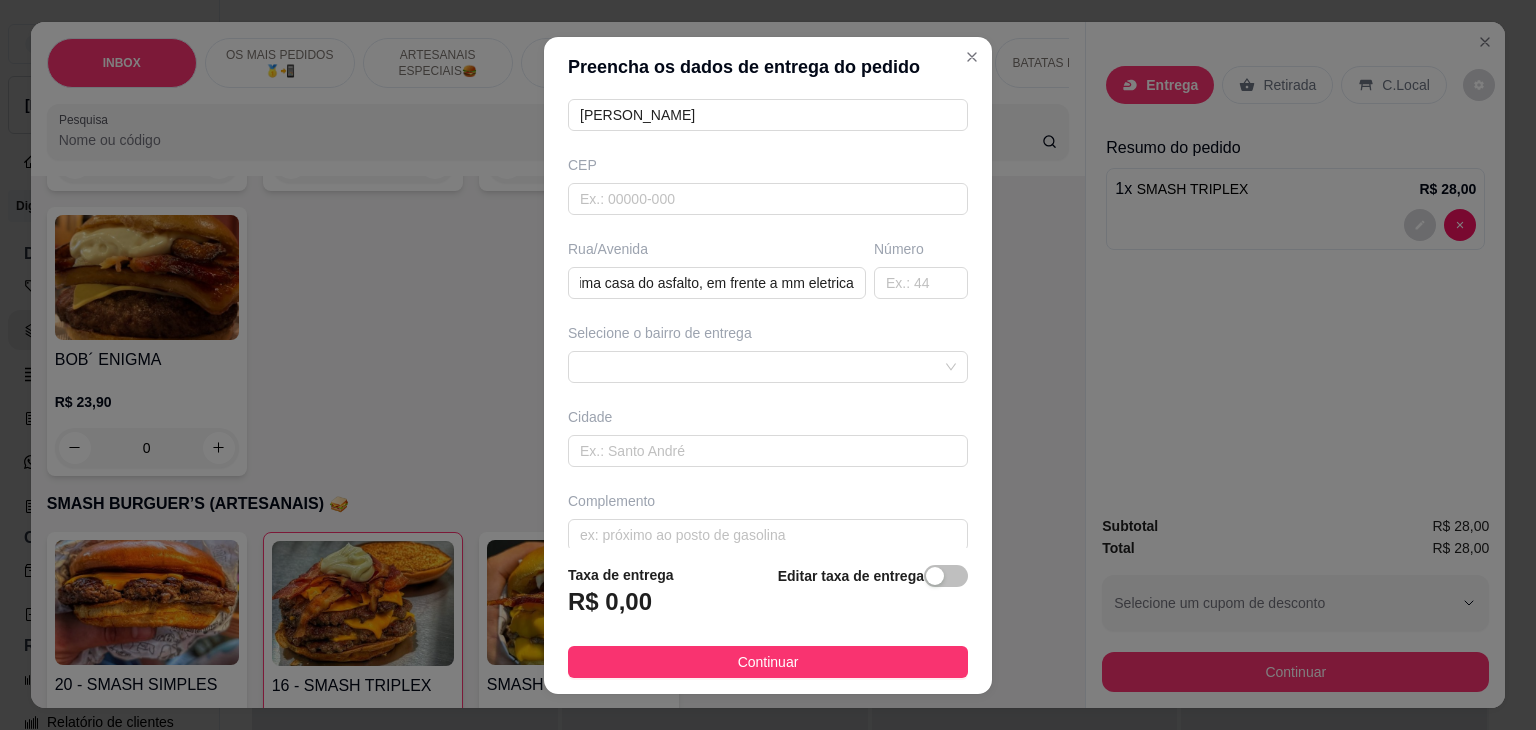 scroll, scrollTop: 0, scrollLeft: 0, axis: both 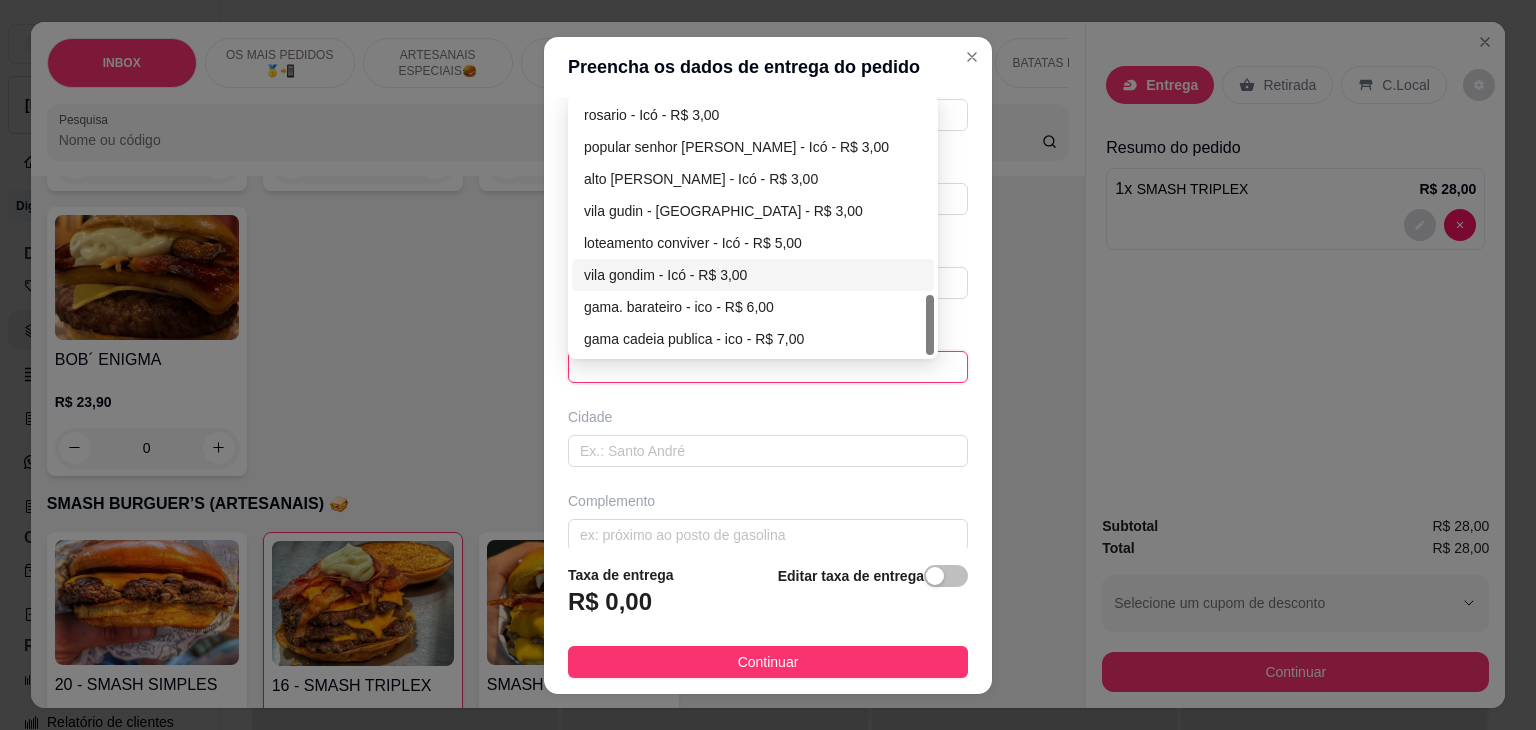 click on "vila gondim - Icó -  R$ 3,00" at bounding box center [753, 275] 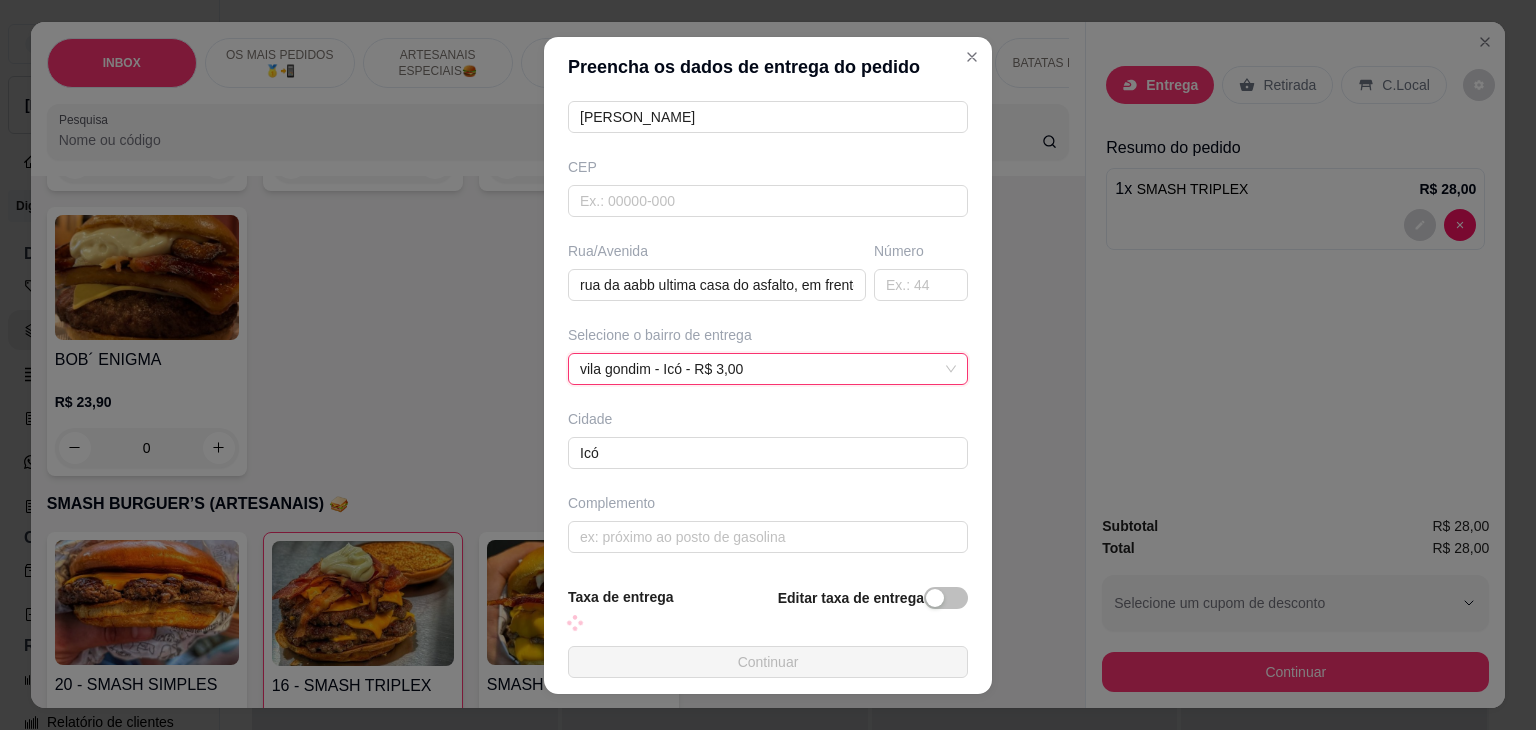 scroll, scrollTop: 200, scrollLeft: 0, axis: vertical 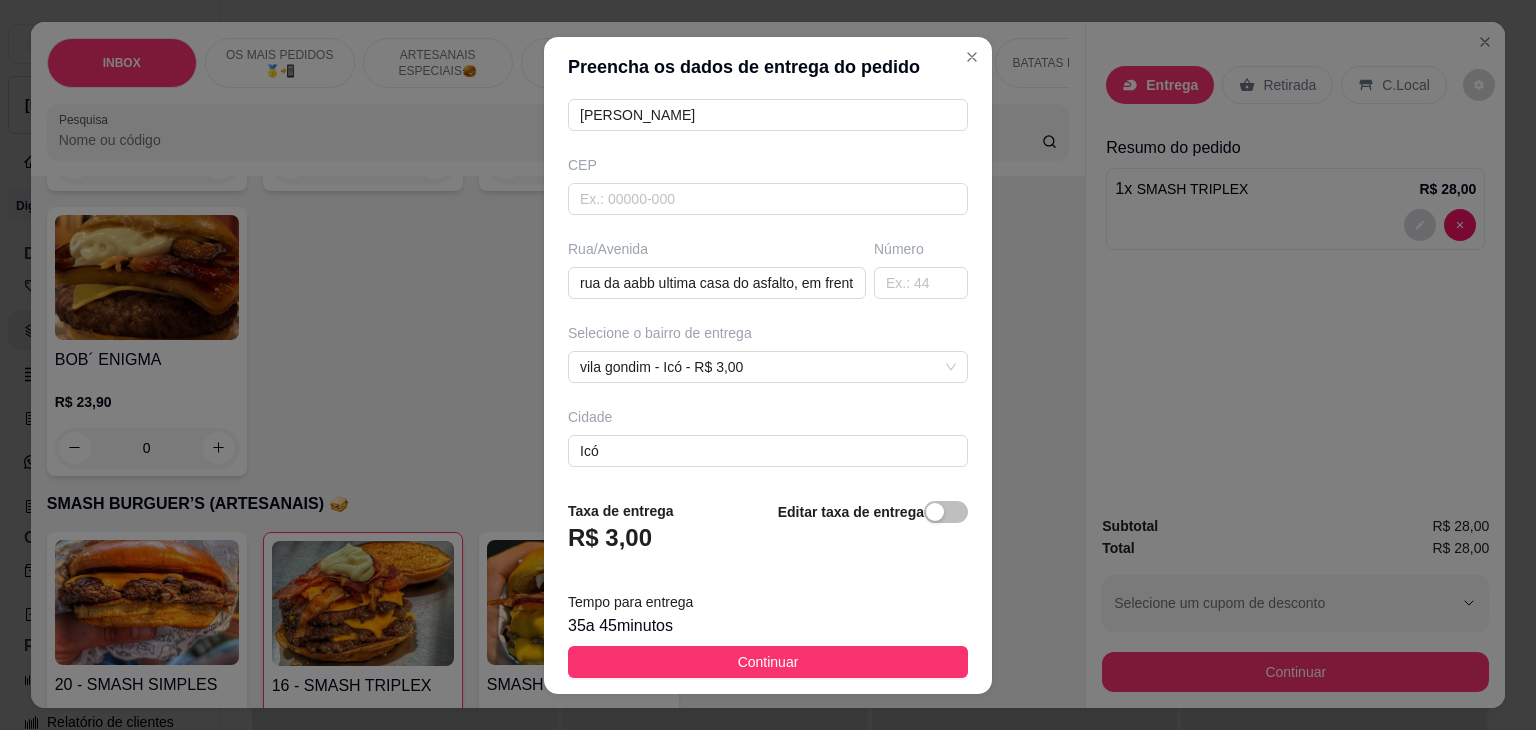 click on "Taxa de entrega R$ 3,00 Editar taxa de entrega  Tempo para entrega  35  a   45  minutos Continuar" at bounding box center (768, 589) 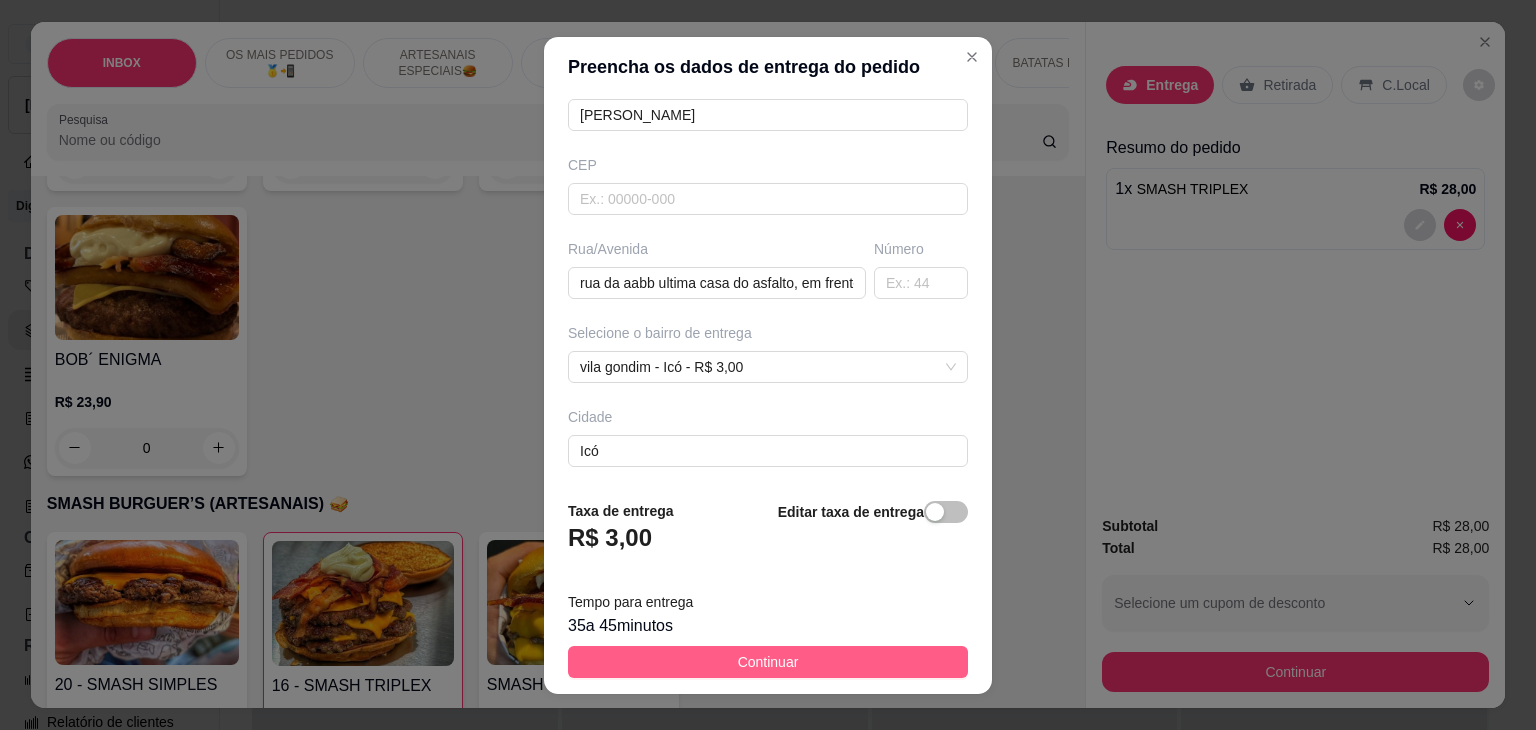 click on "Continuar" at bounding box center [768, 662] 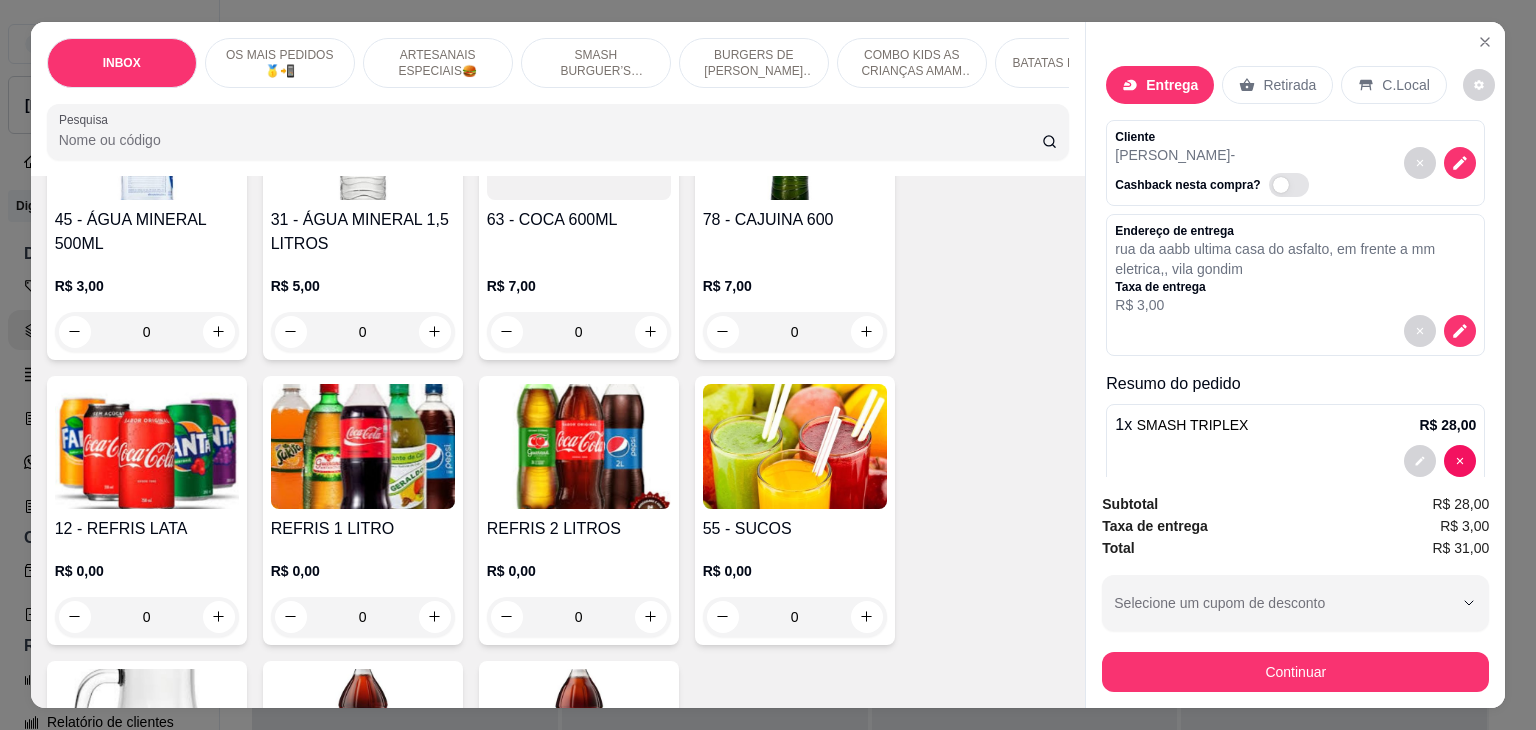 scroll, scrollTop: 4028, scrollLeft: 0, axis: vertical 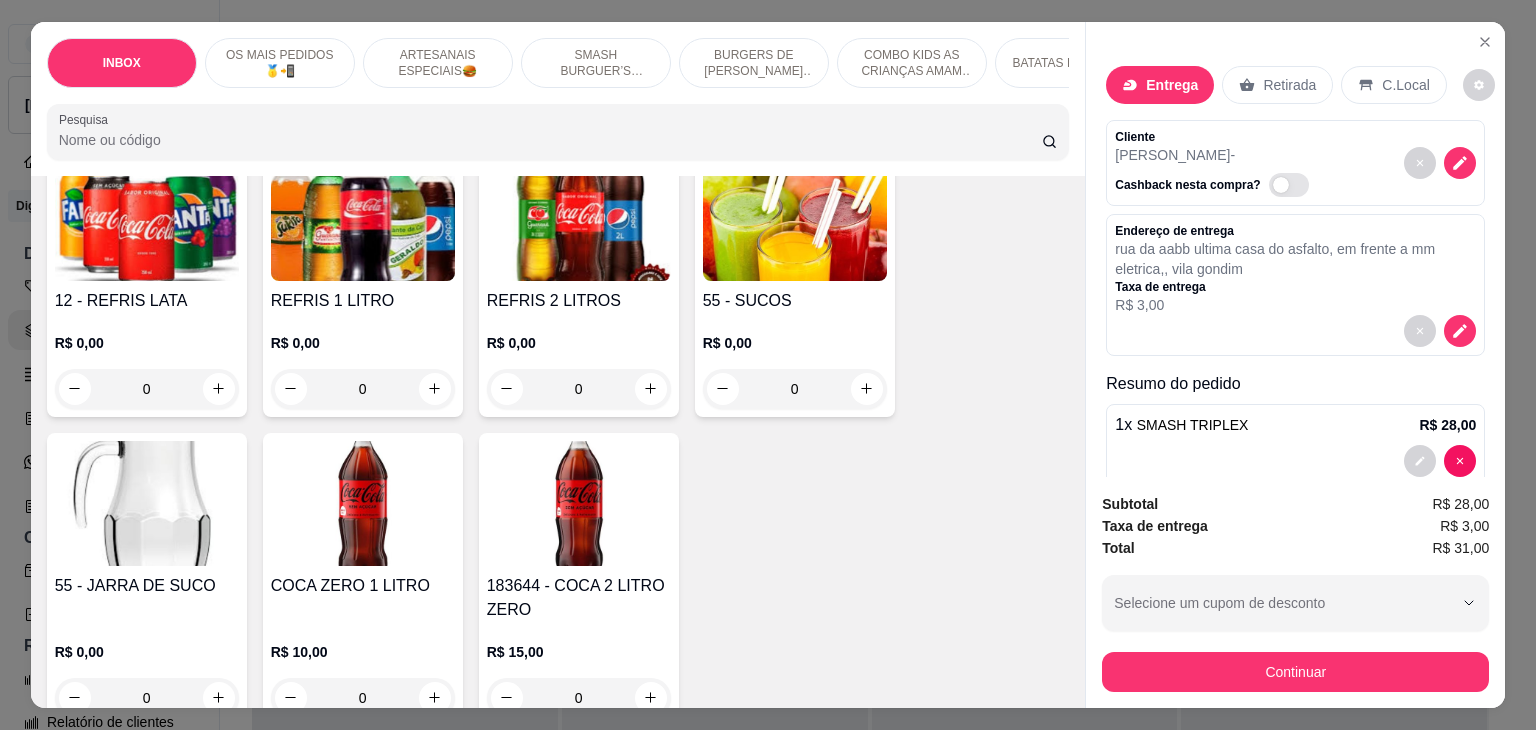 click on "REFRIS 1 LITRO" at bounding box center (363, 301) 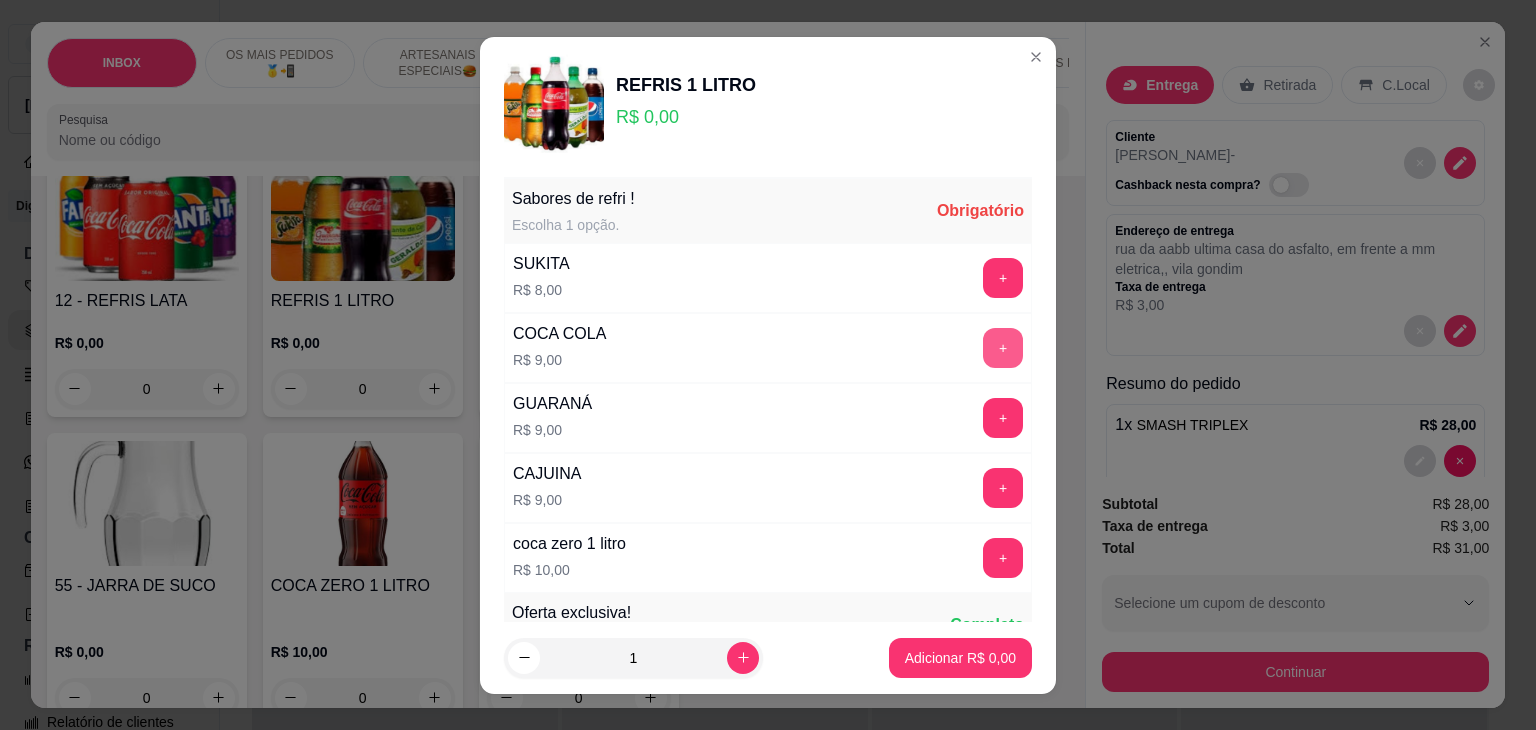 click on "+" at bounding box center (1003, 348) 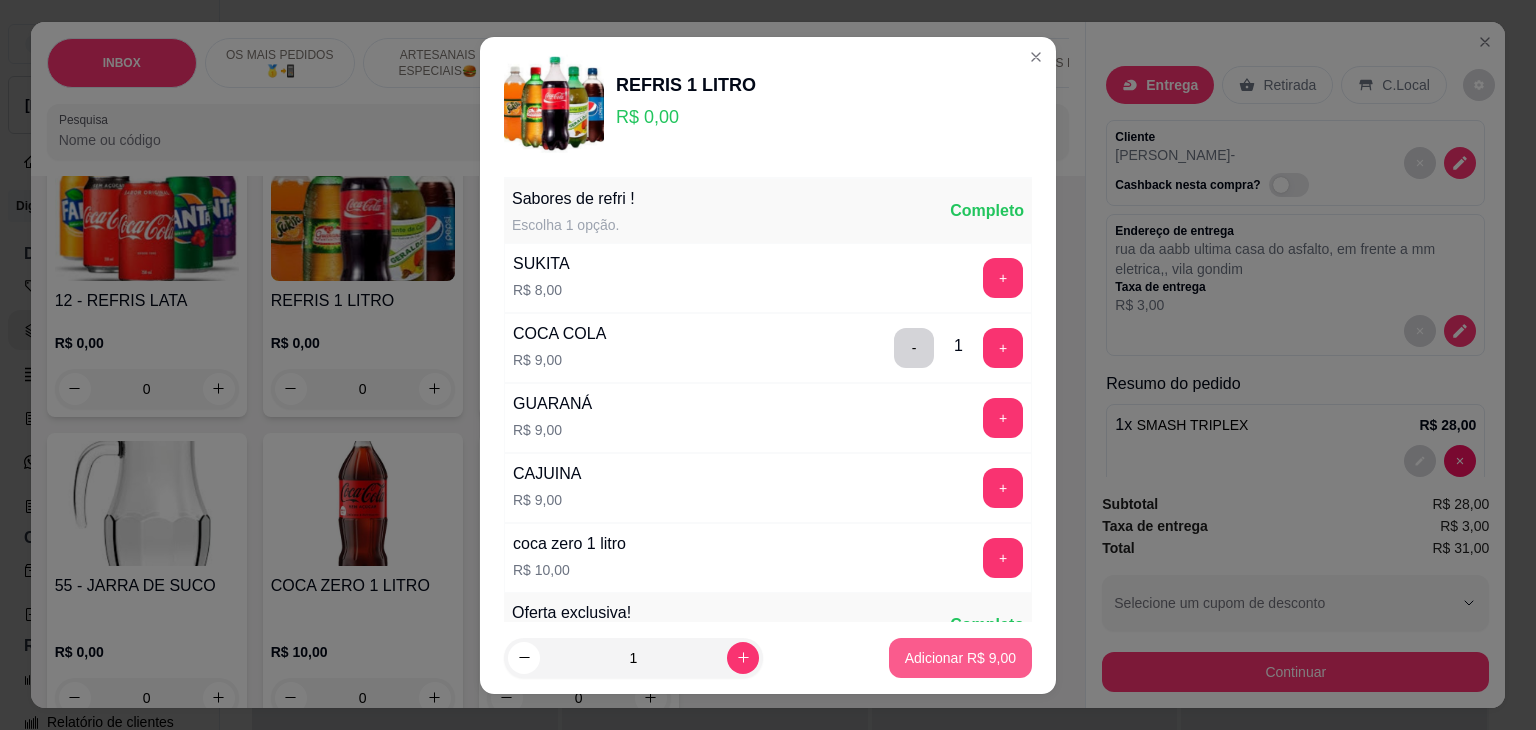 click on "Adicionar   R$ 9,00" at bounding box center (960, 658) 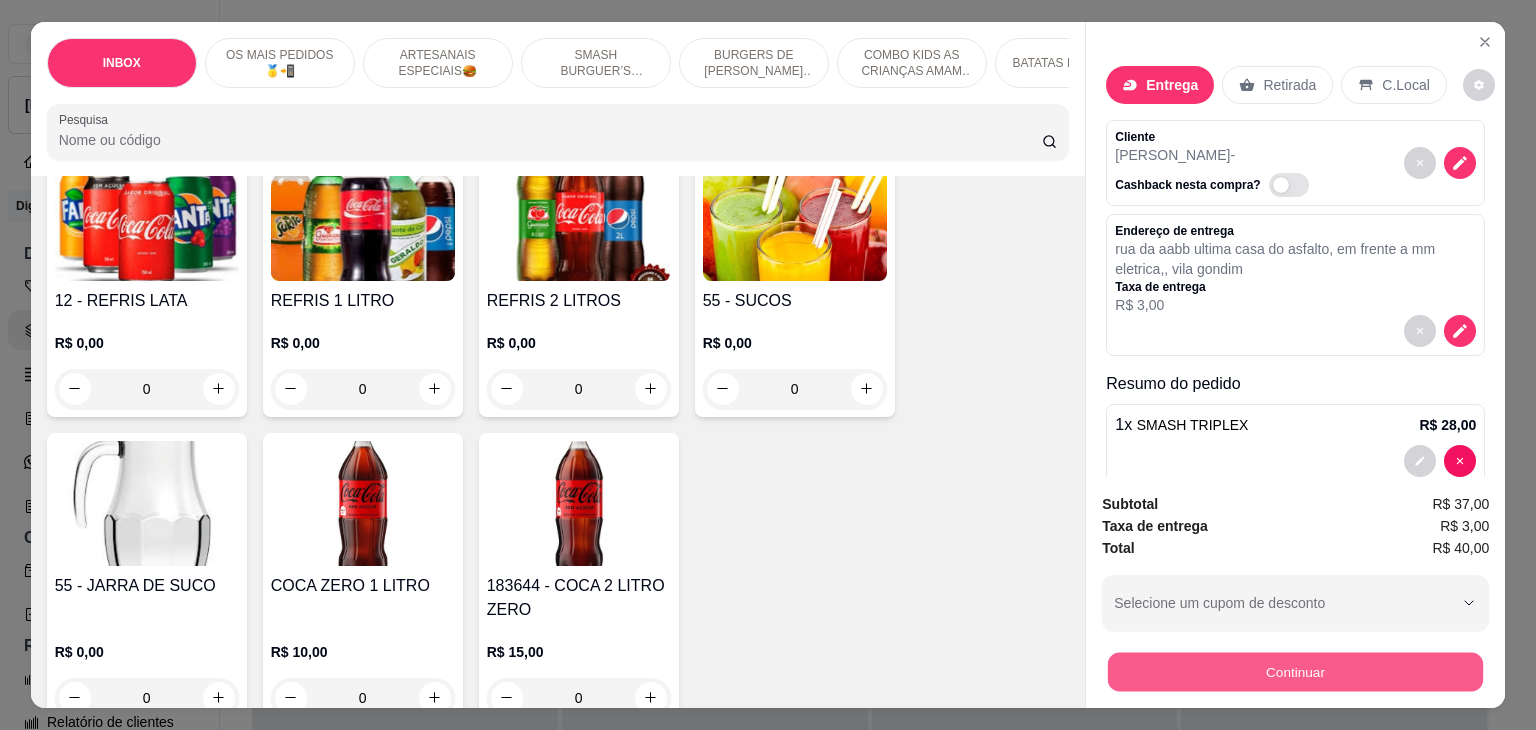 click on "Continuar" at bounding box center (1295, 672) 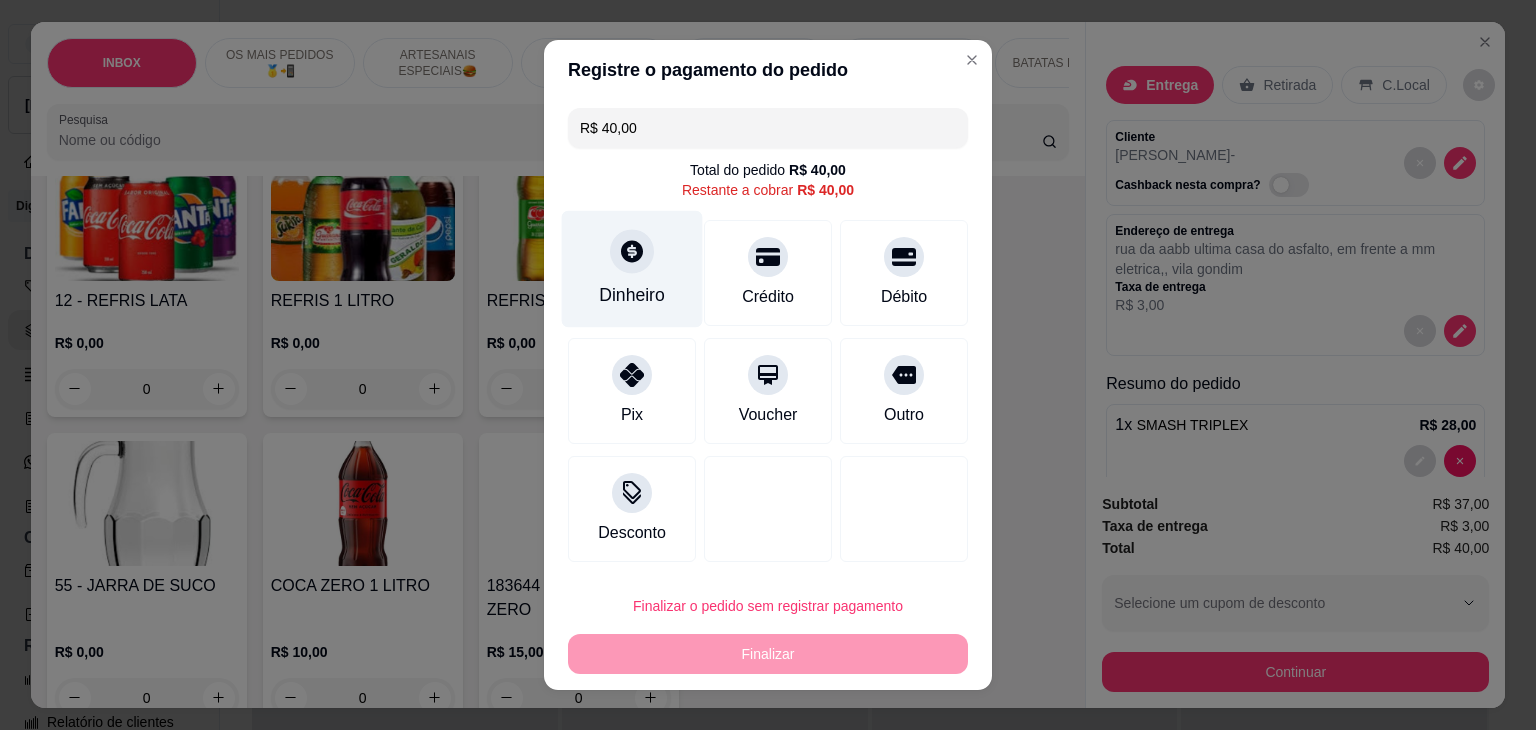 click on "Dinheiro" at bounding box center (632, 269) 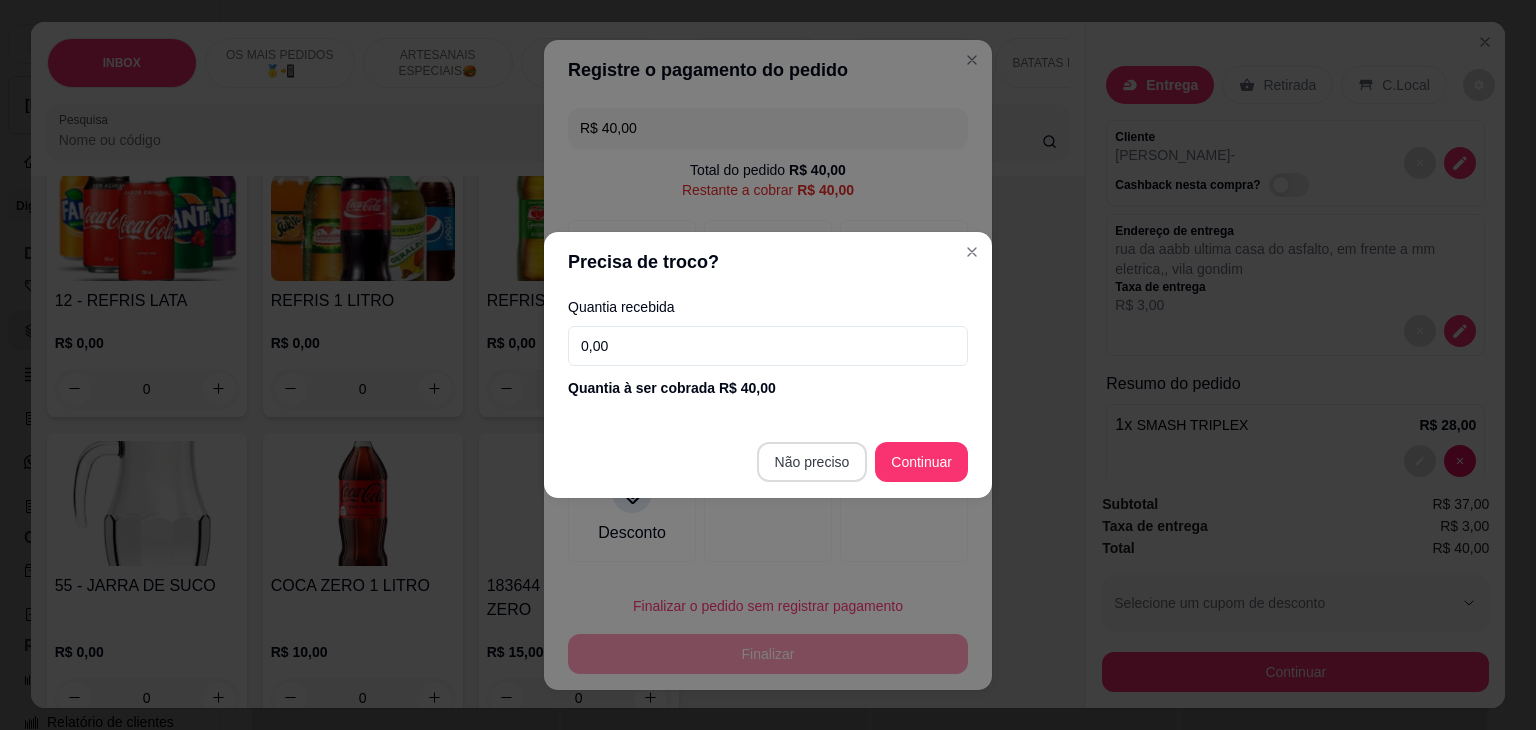 type on "R$ 0,00" 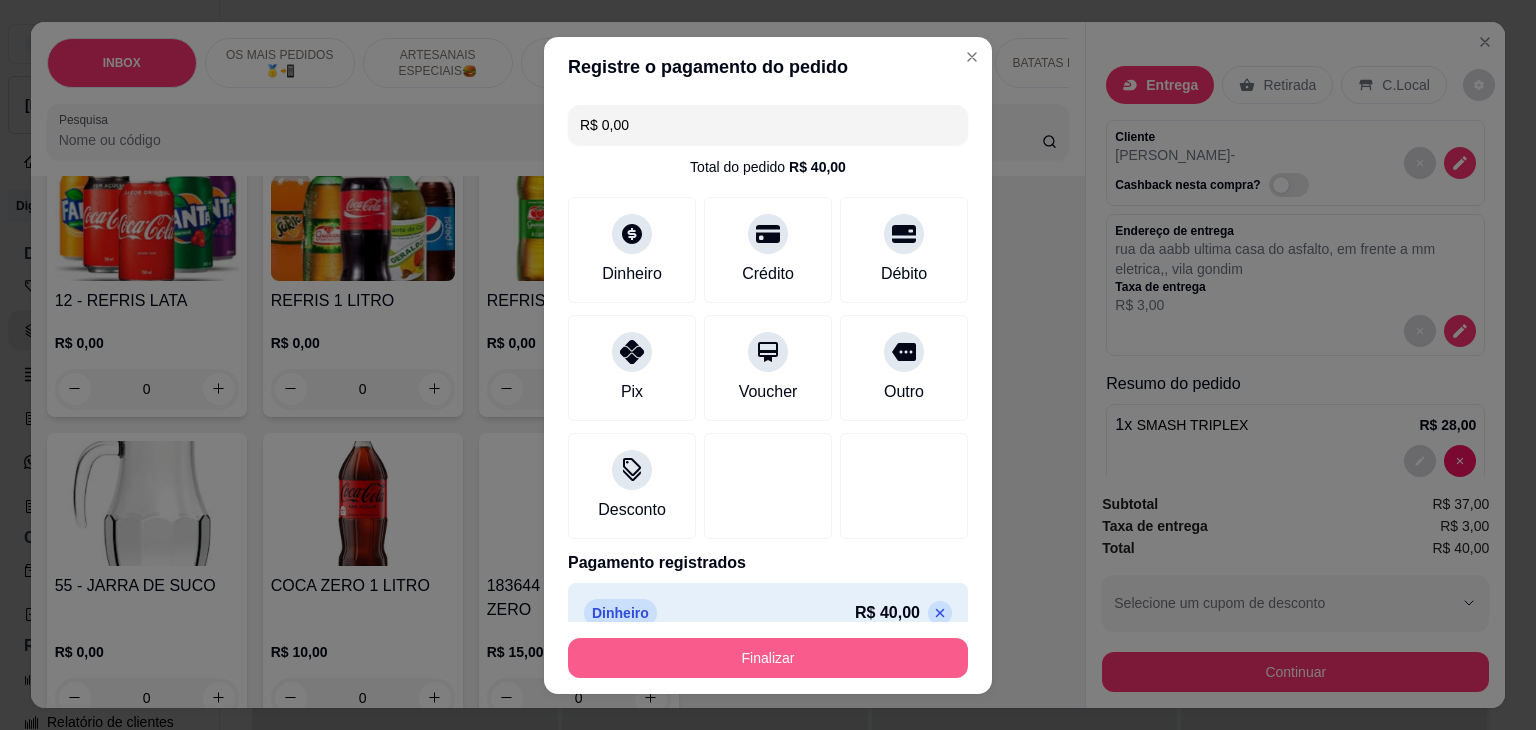 click on "Finalizar" at bounding box center (768, 658) 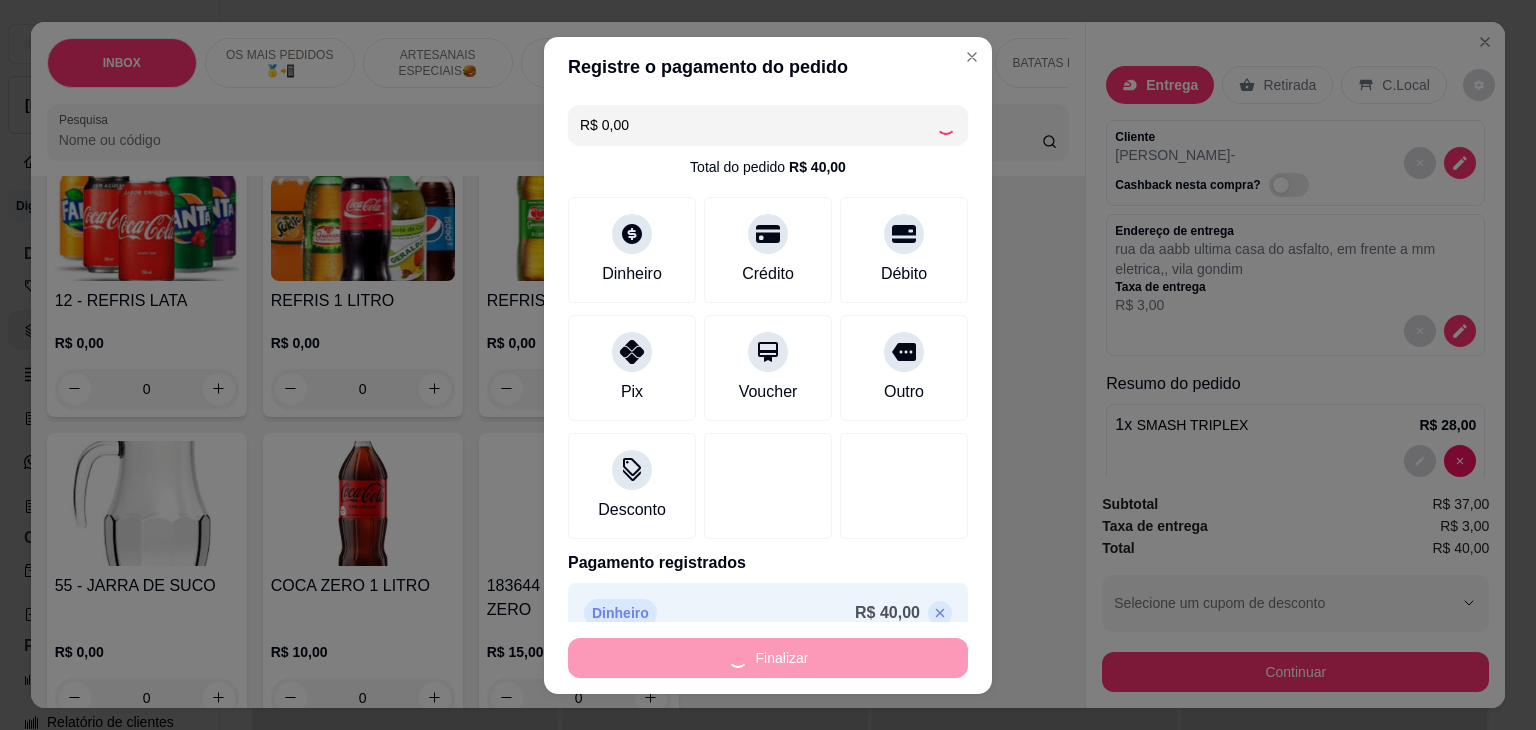 type on "0" 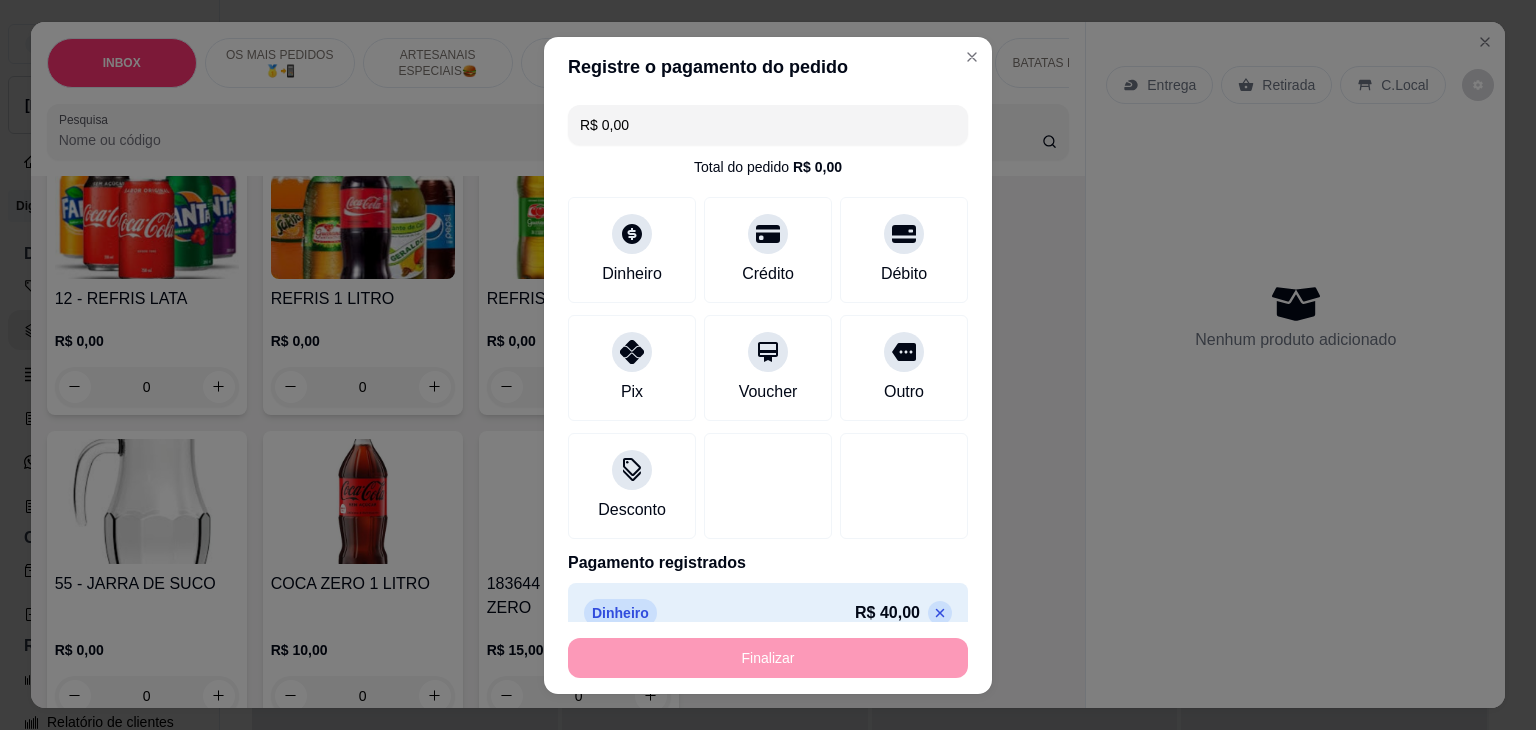 type on "-R$ 40,00" 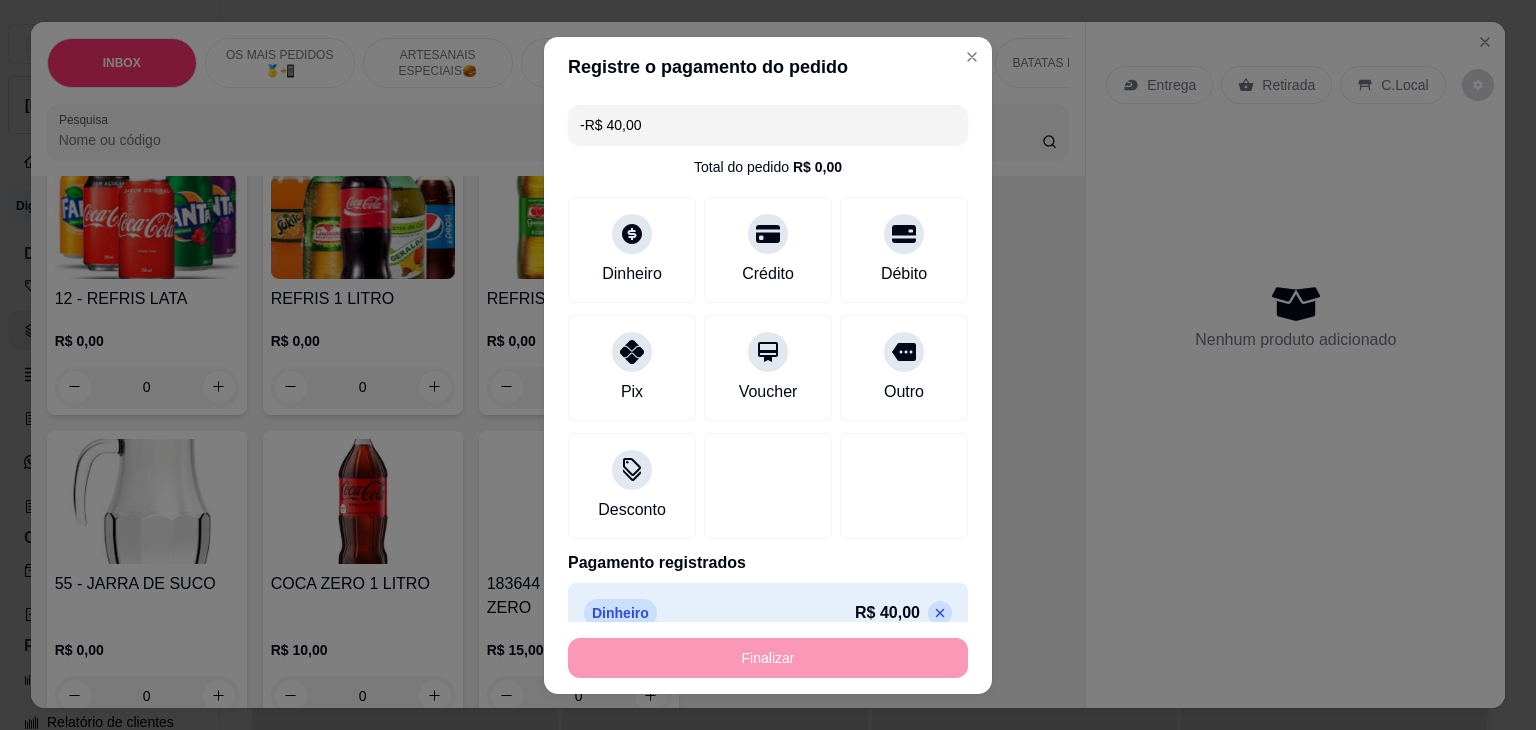 scroll, scrollTop: 4026, scrollLeft: 0, axis: vertical 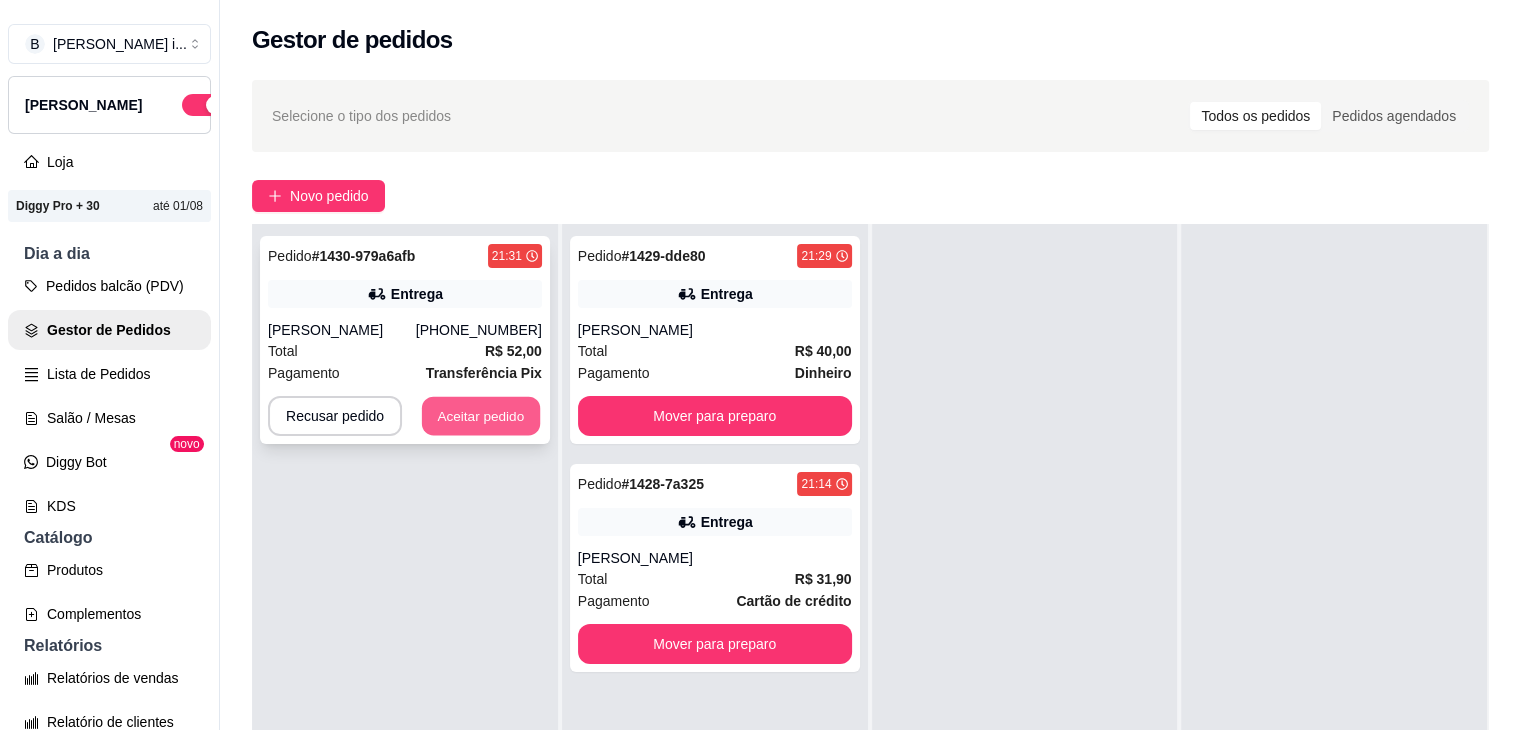 click on "Aceitar pedido" at bounding box center (481, 416) 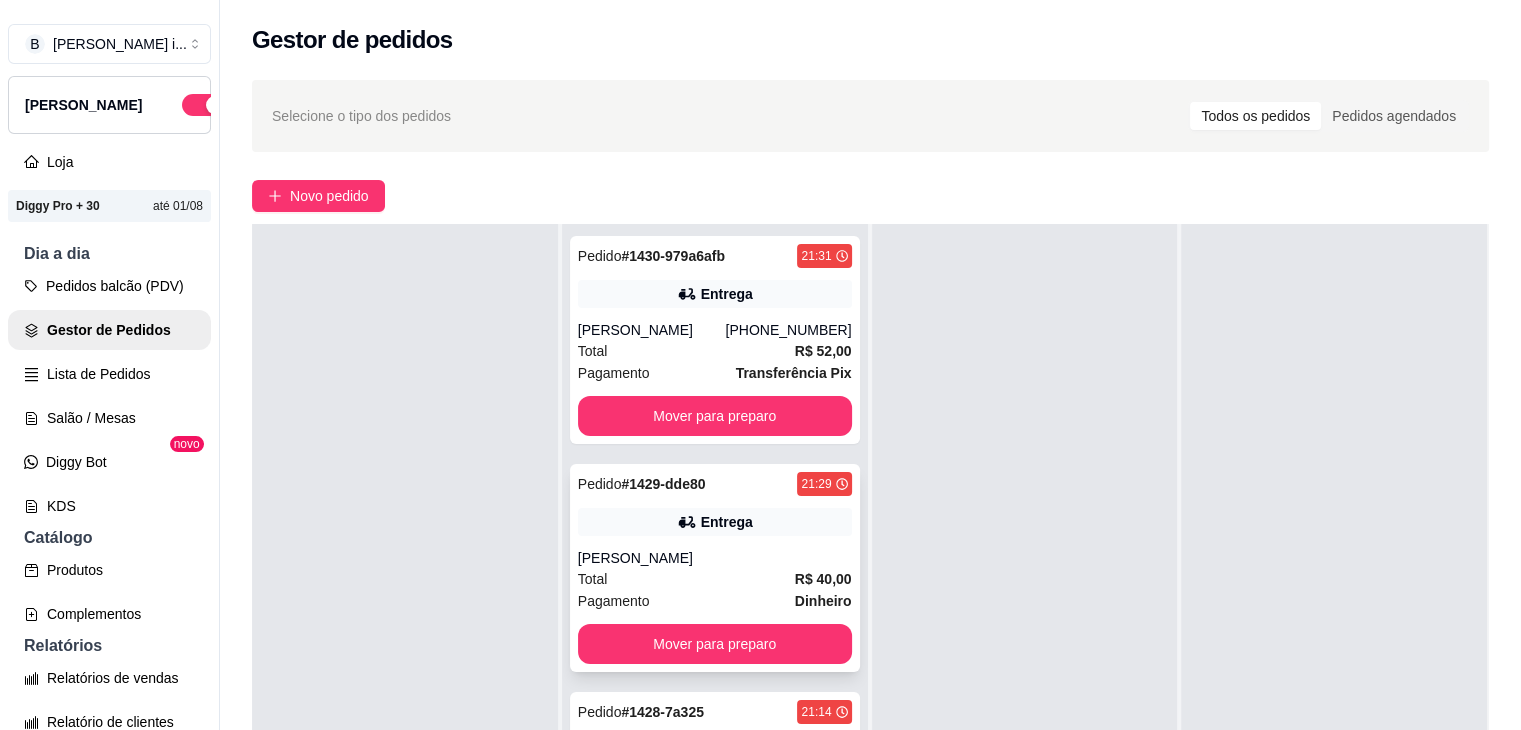 click on "Pagamento Dinheiro" at bounding box center [715, 601] 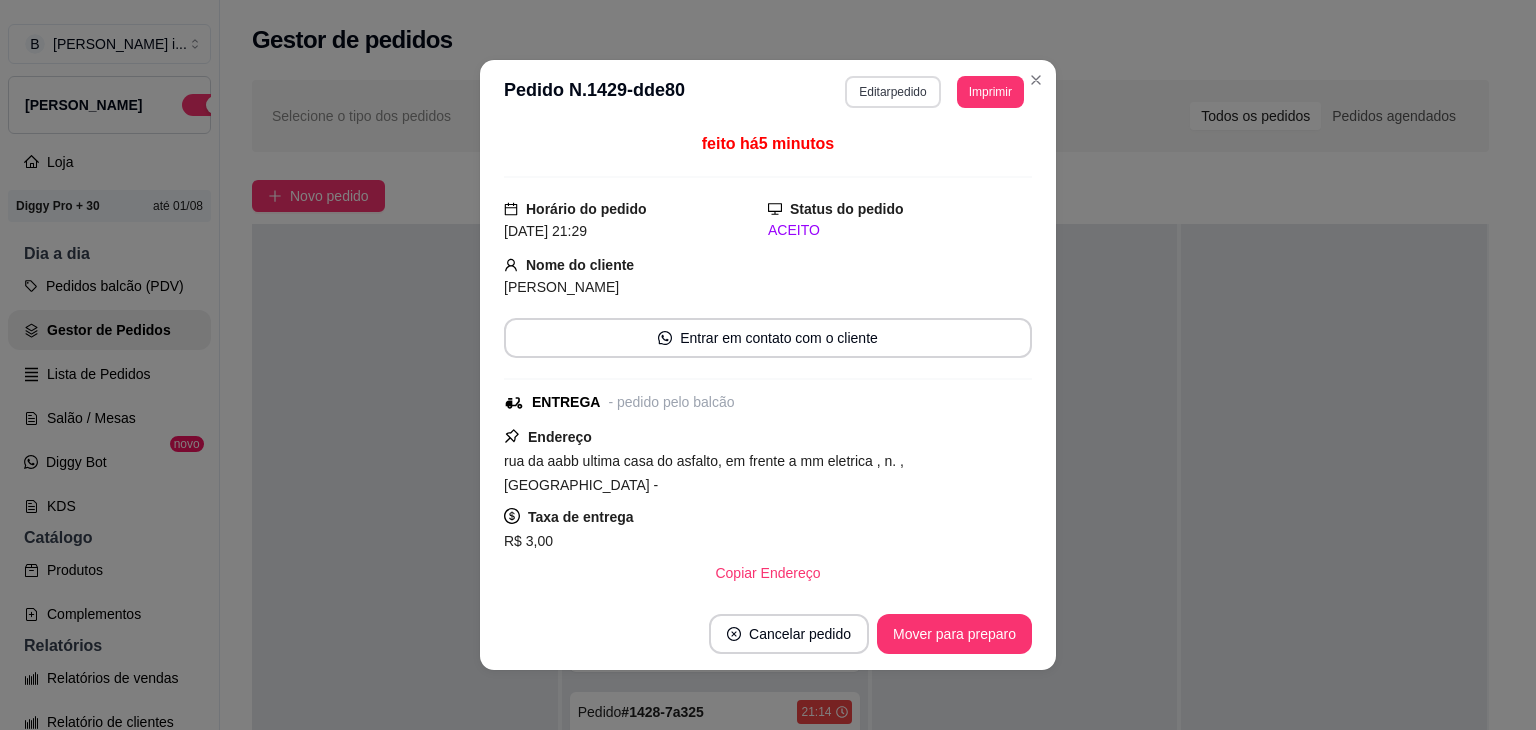 click on "Editar  pedido" at bounding box center (892, 92) 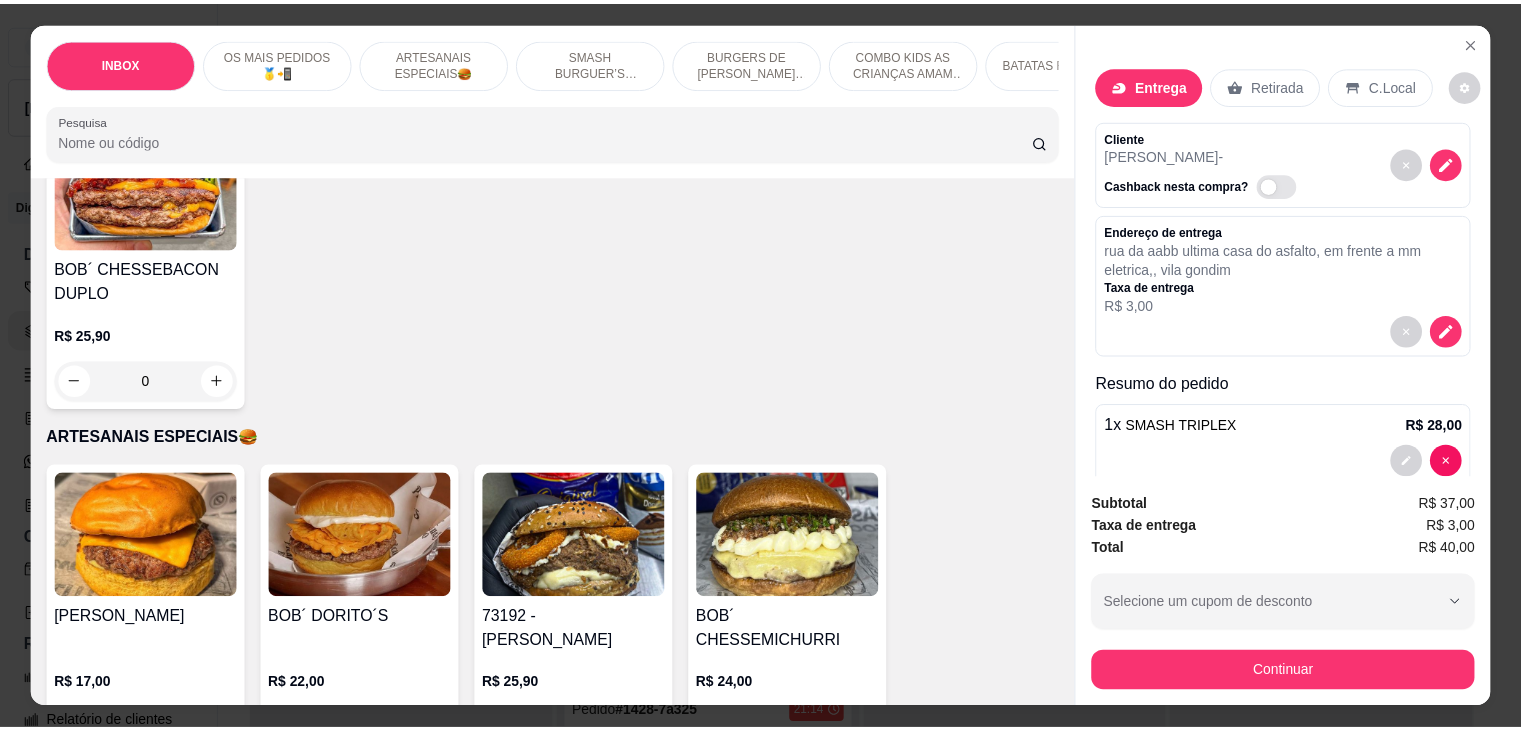 scroll, scrollTop: 900, scrollLeft: 0, axis: vertical 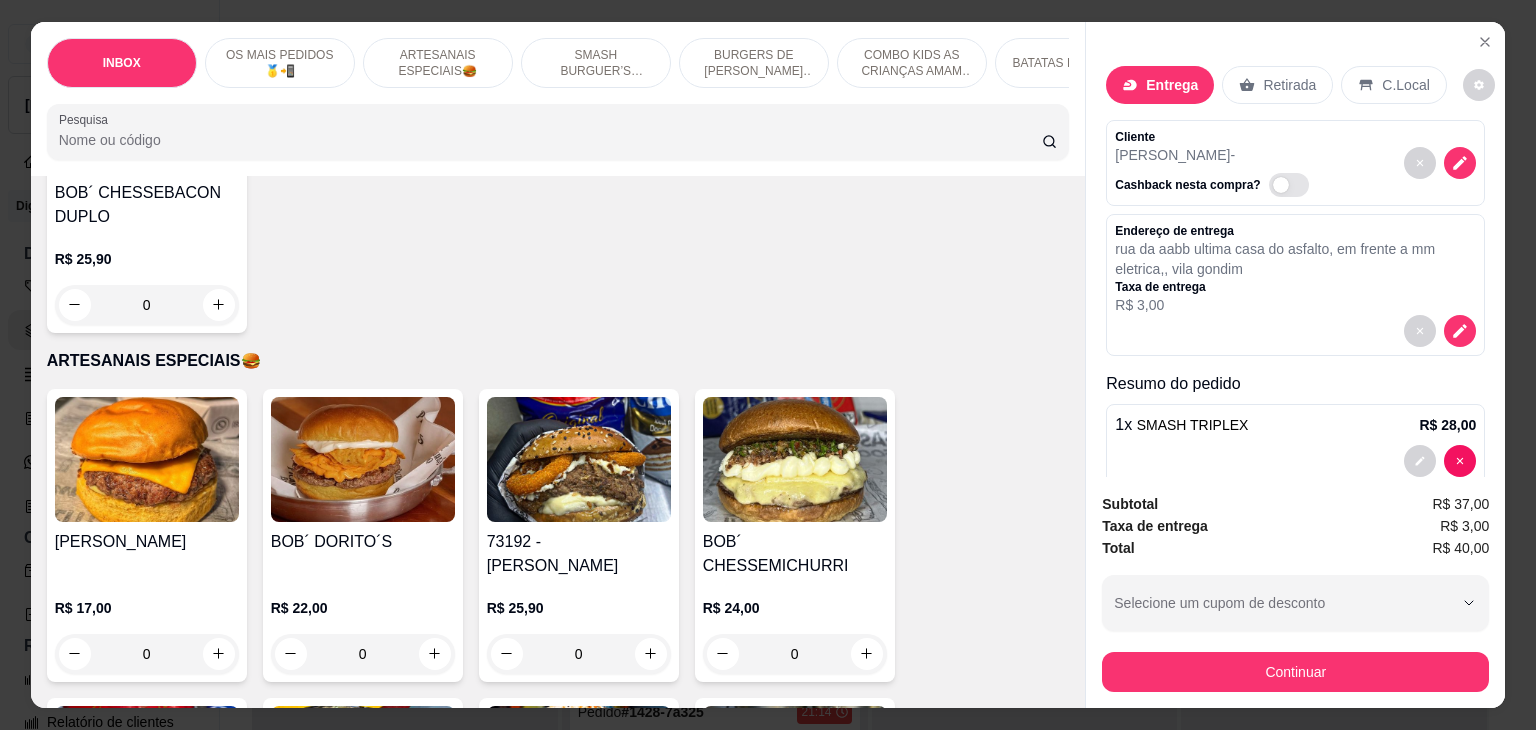 click on "R$ 17,00 0" at bounding box center [147, 626] 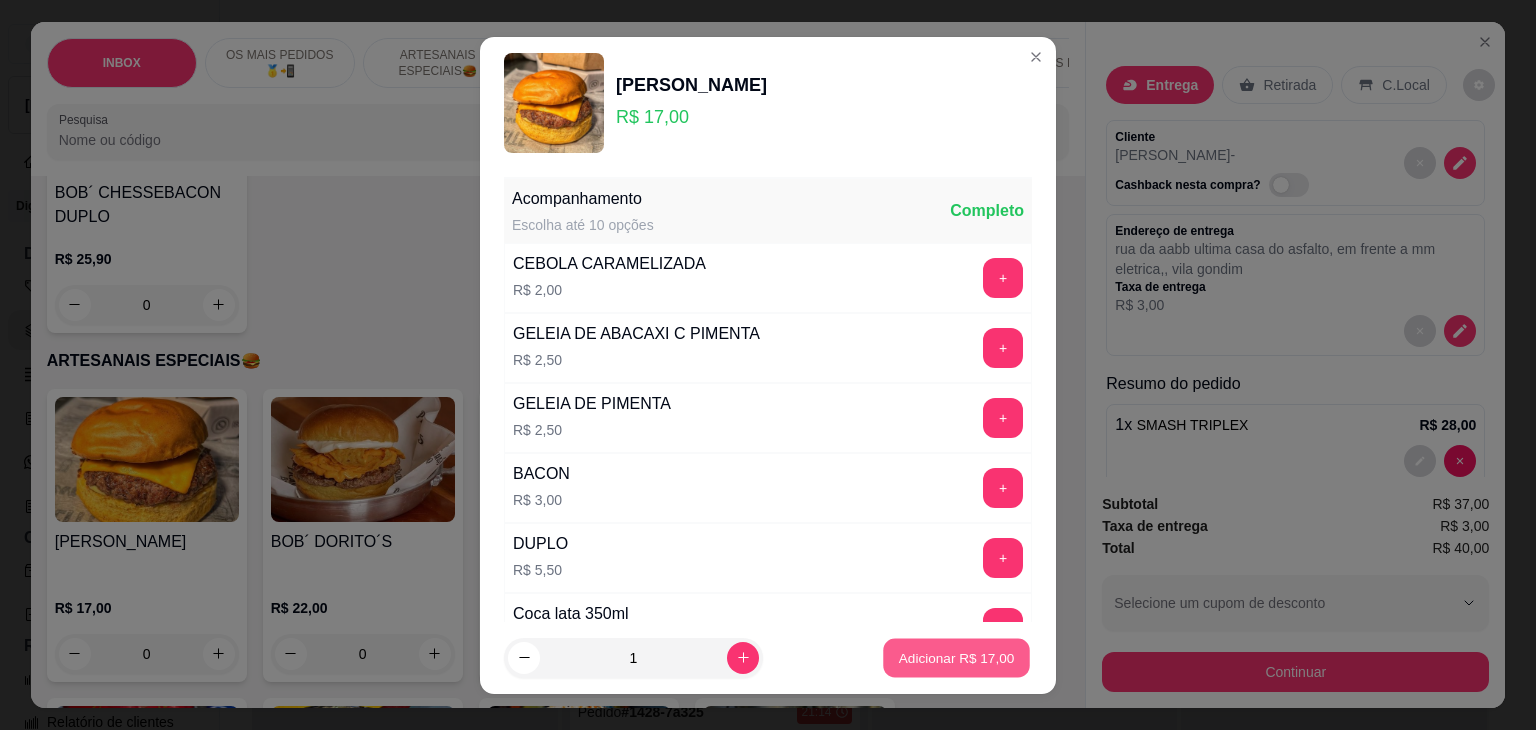 click on "Adicionar   R$ 17,00" at bounding box center [957, 657] 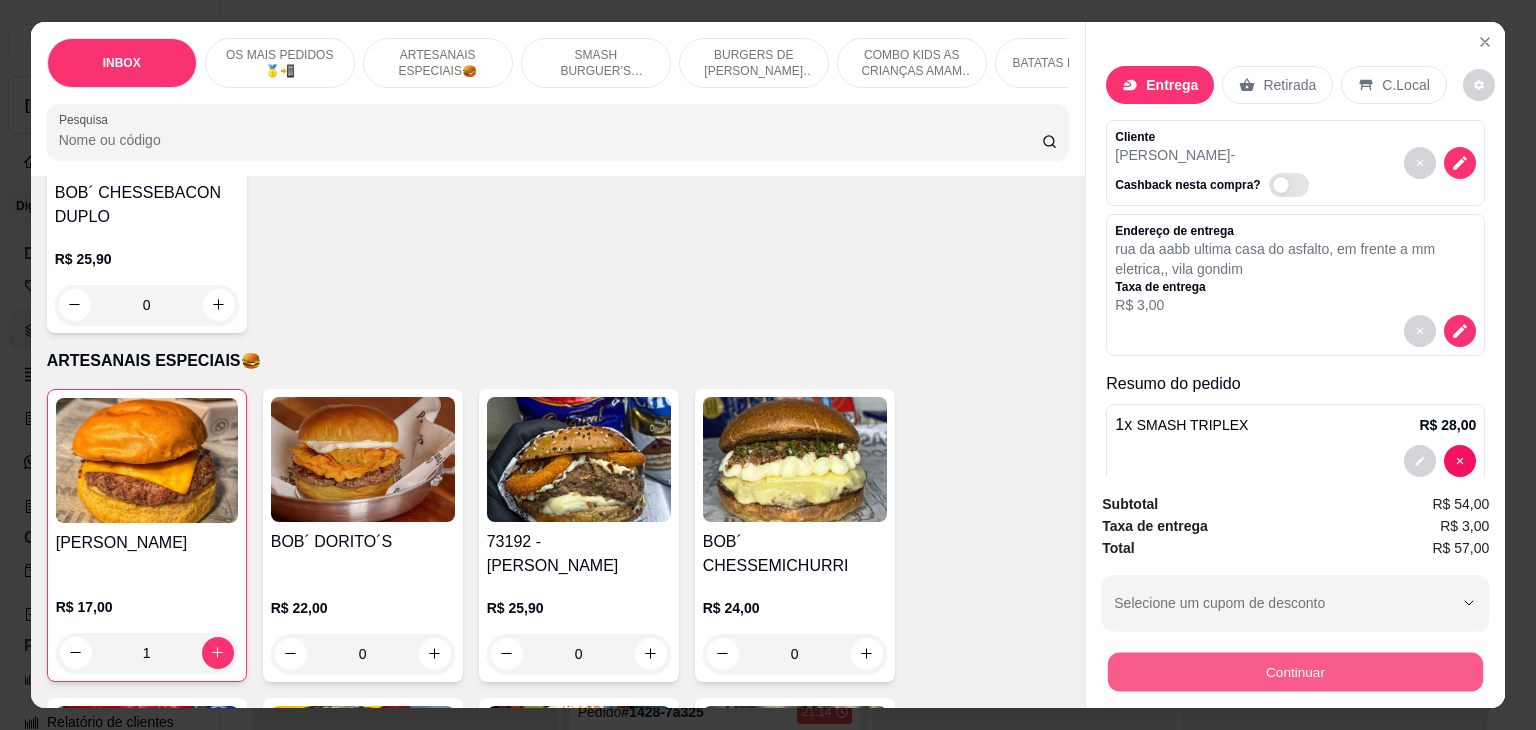 click on "Continuar" at bounding box center [1295, 672] 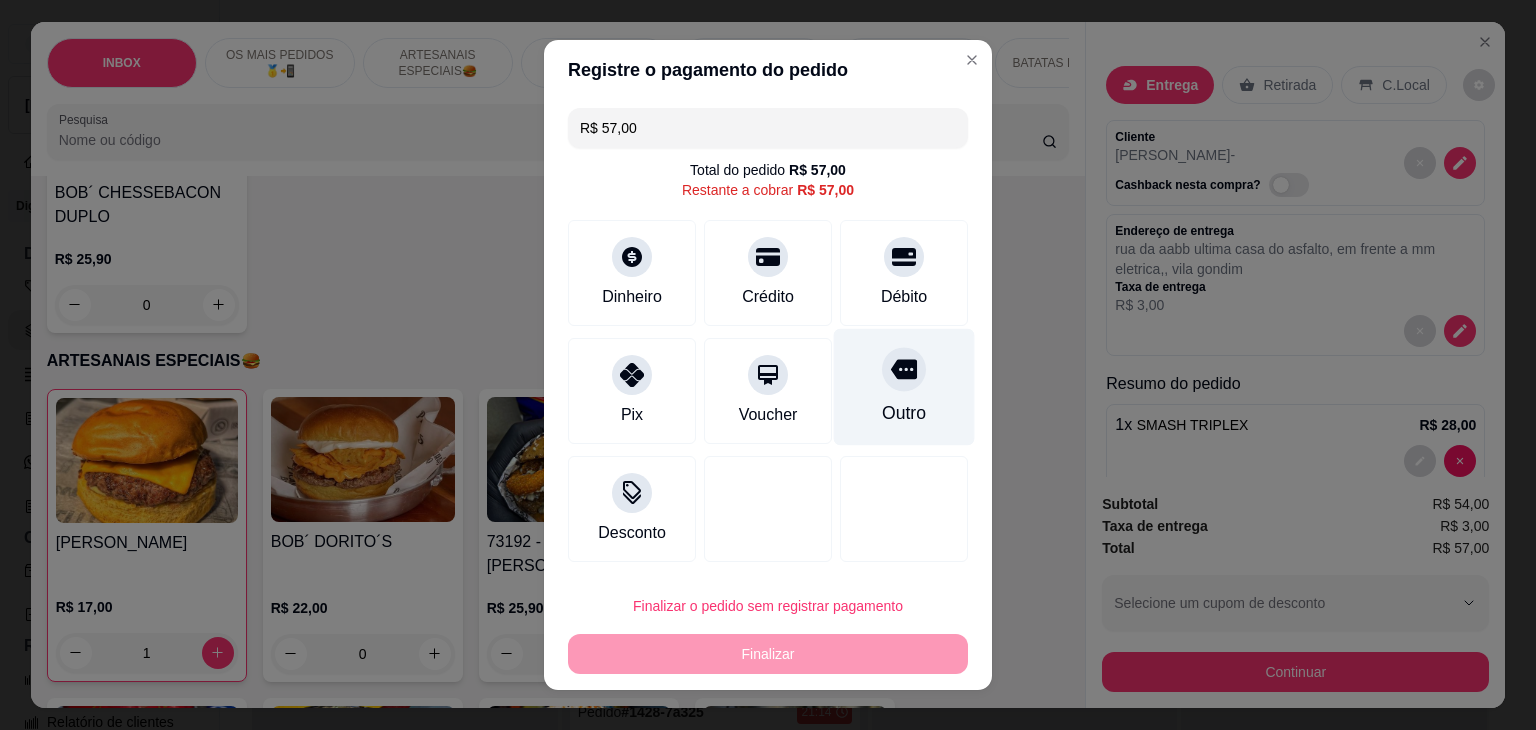 click at bounding box center [904, 369] 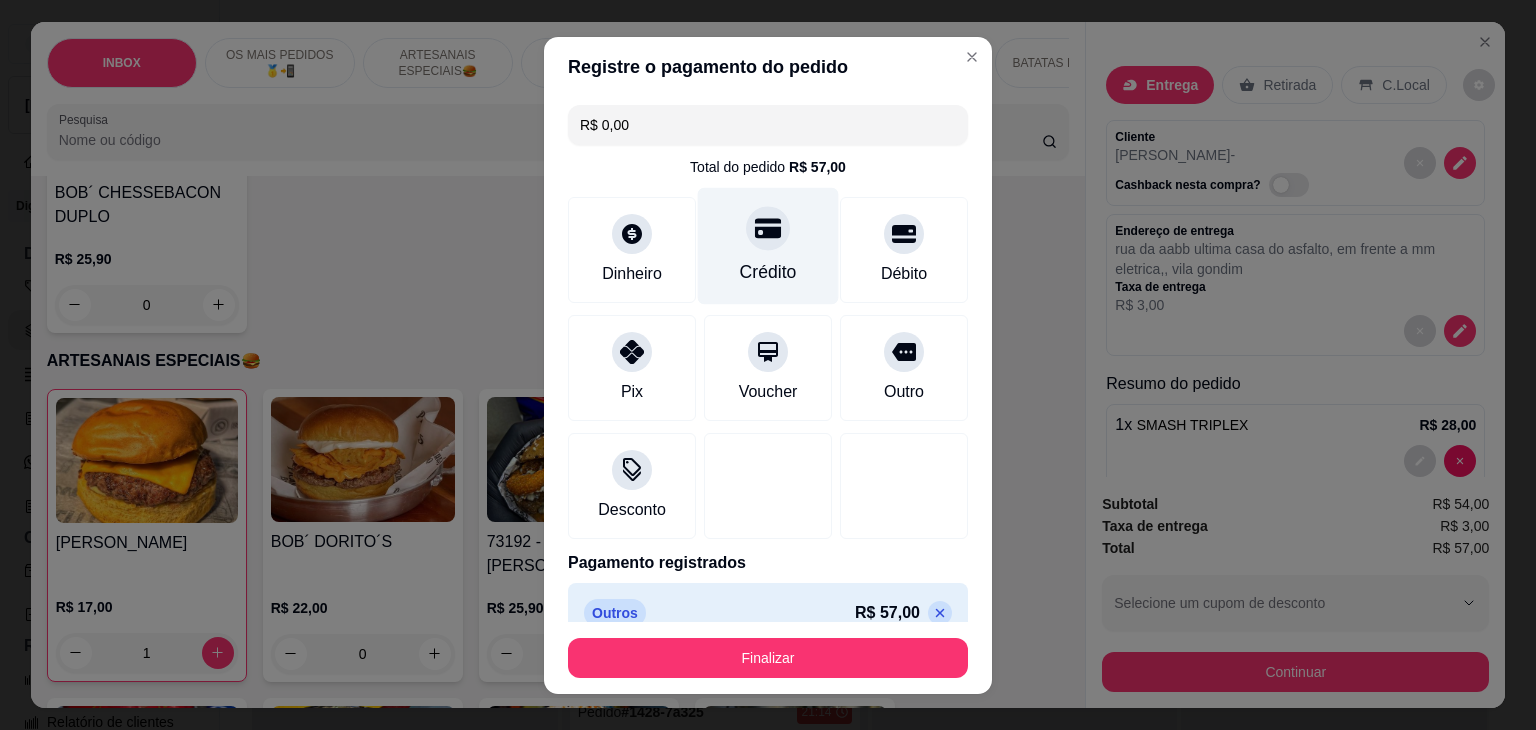 click at bounding box center [768, 228] 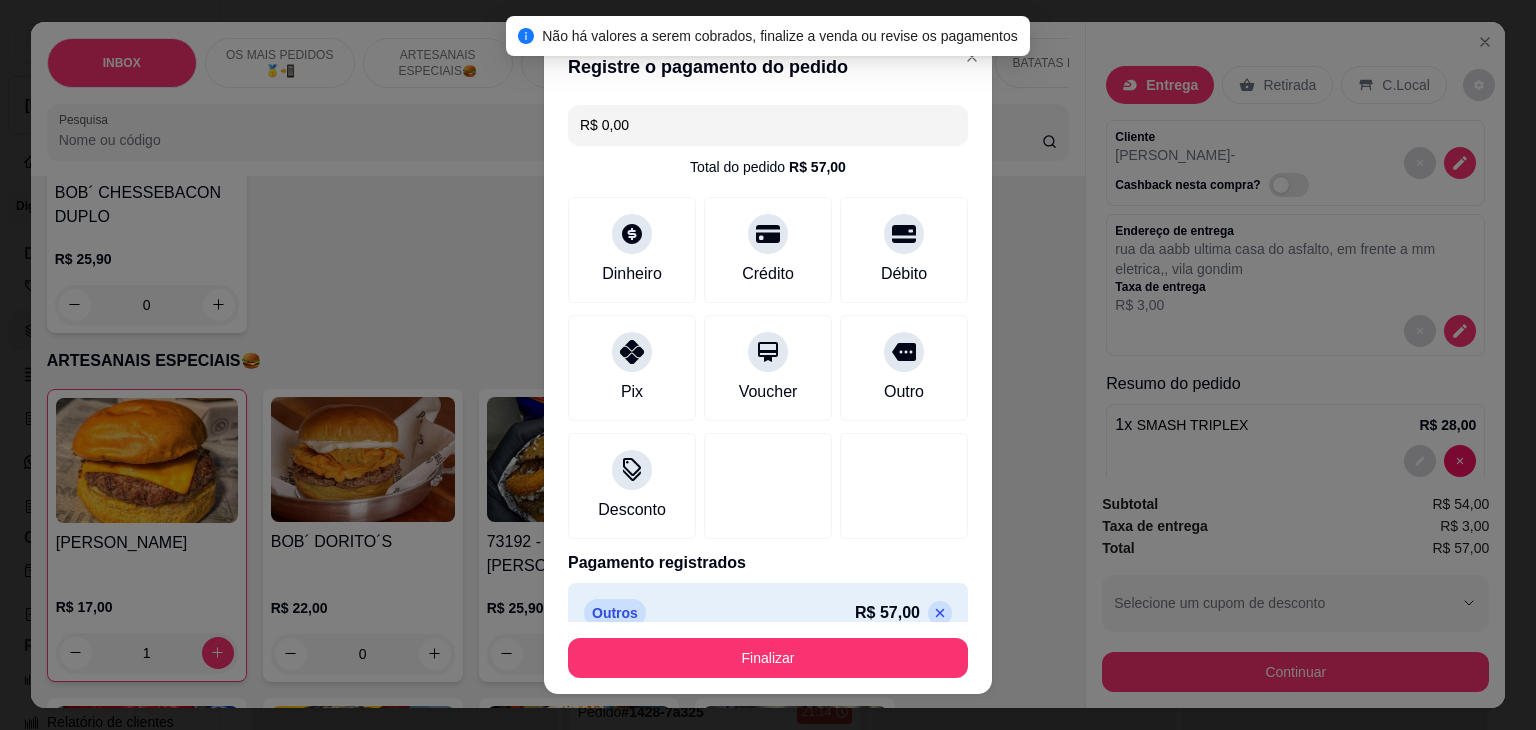 click 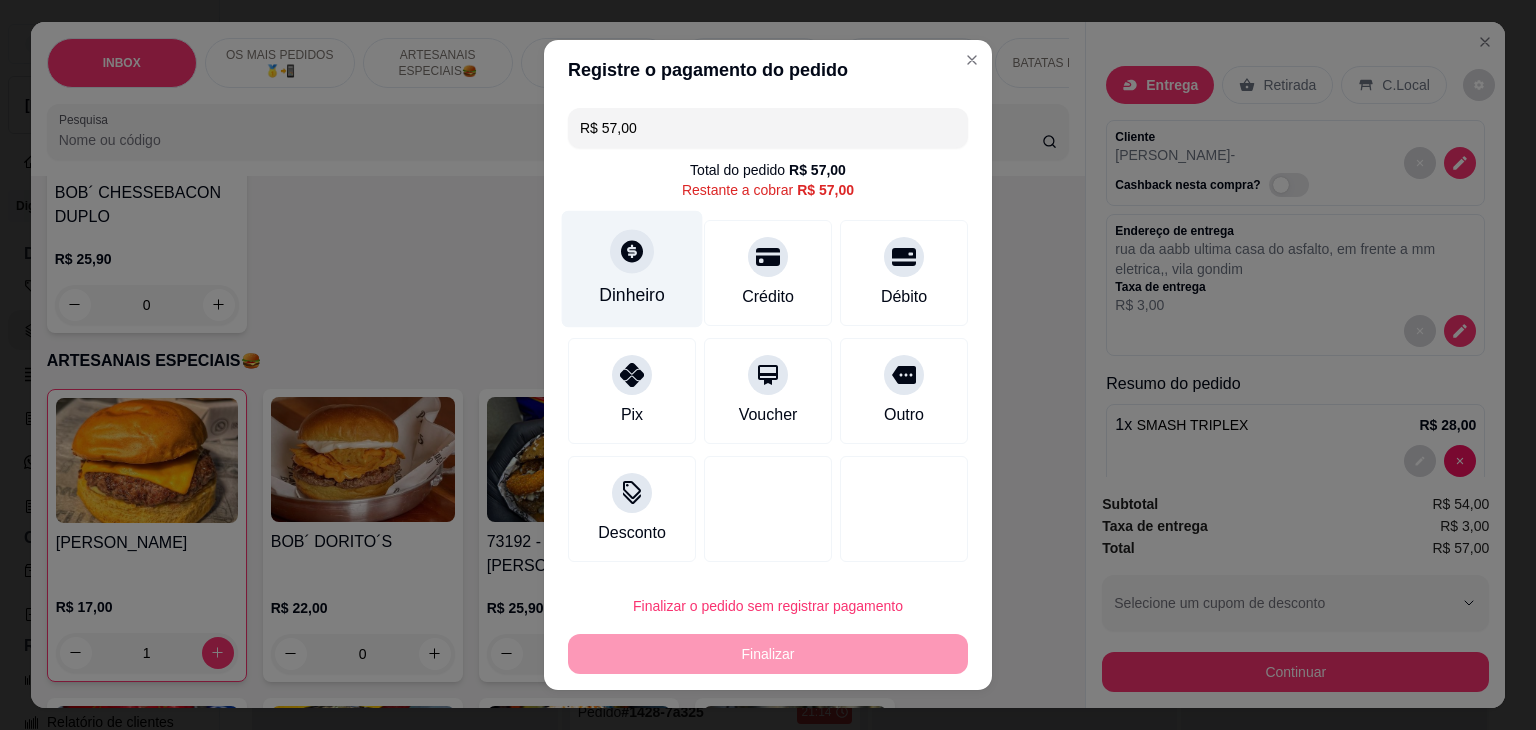 click at bounding box center (632, 251) 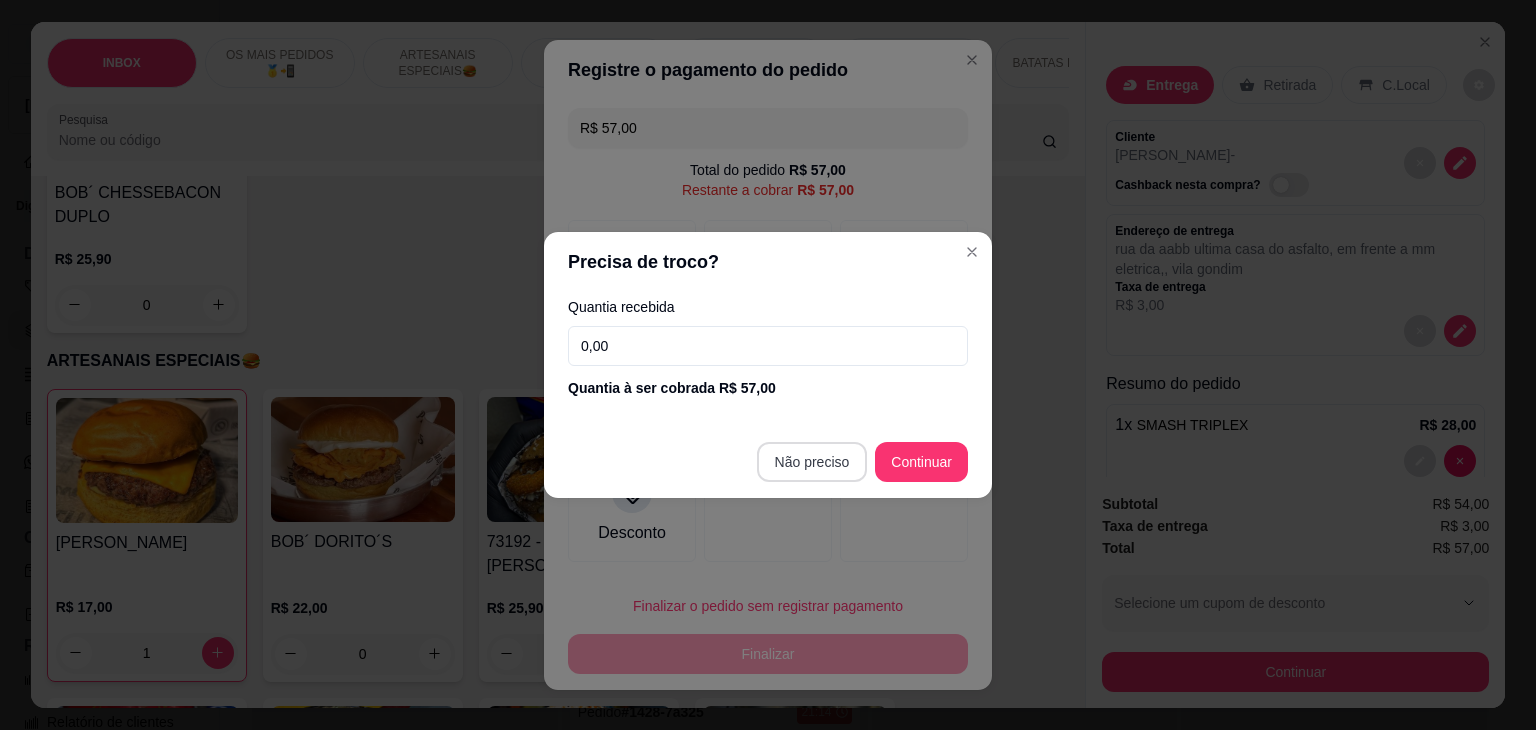 type on "R$ 0,00" 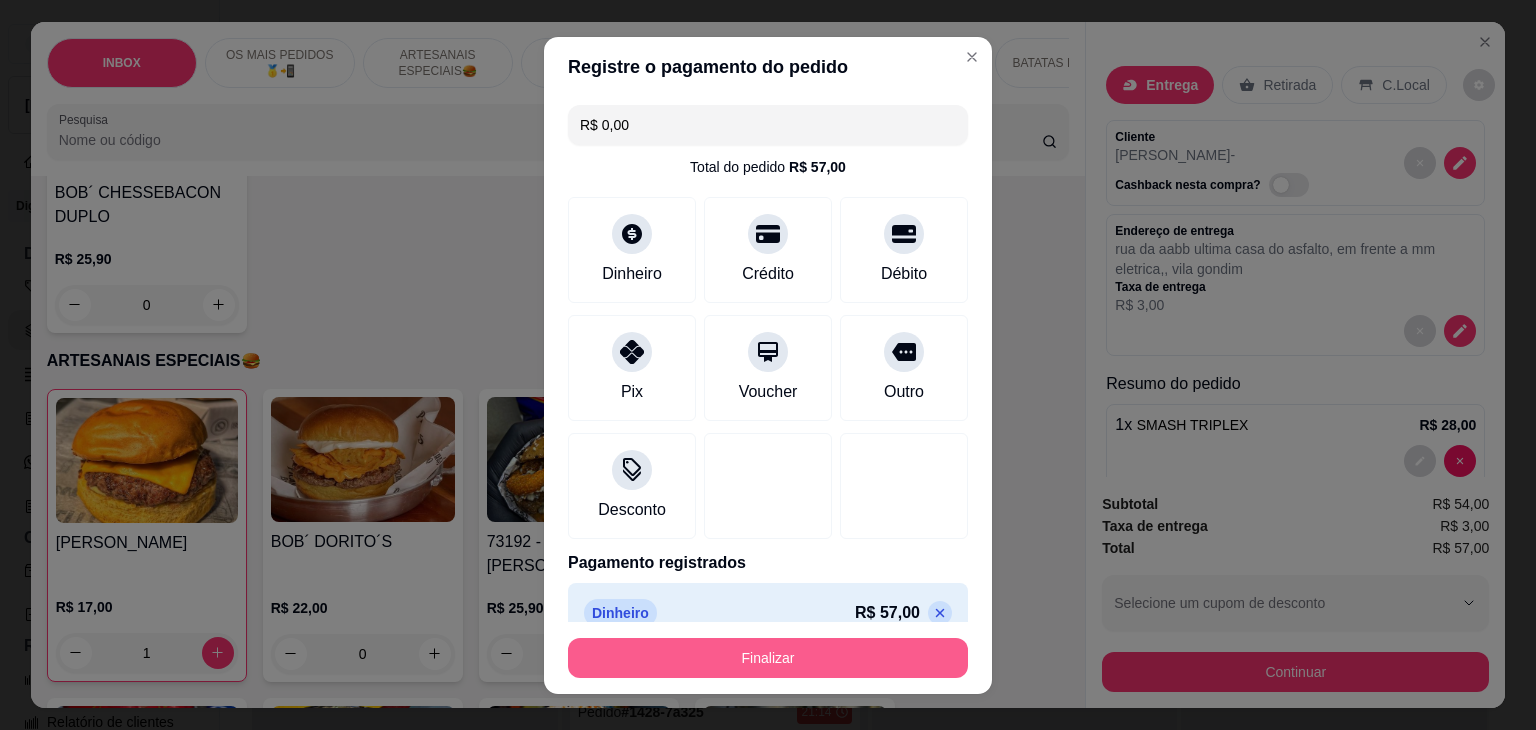 click on "Finalizar" at bounding box center (768, 658) 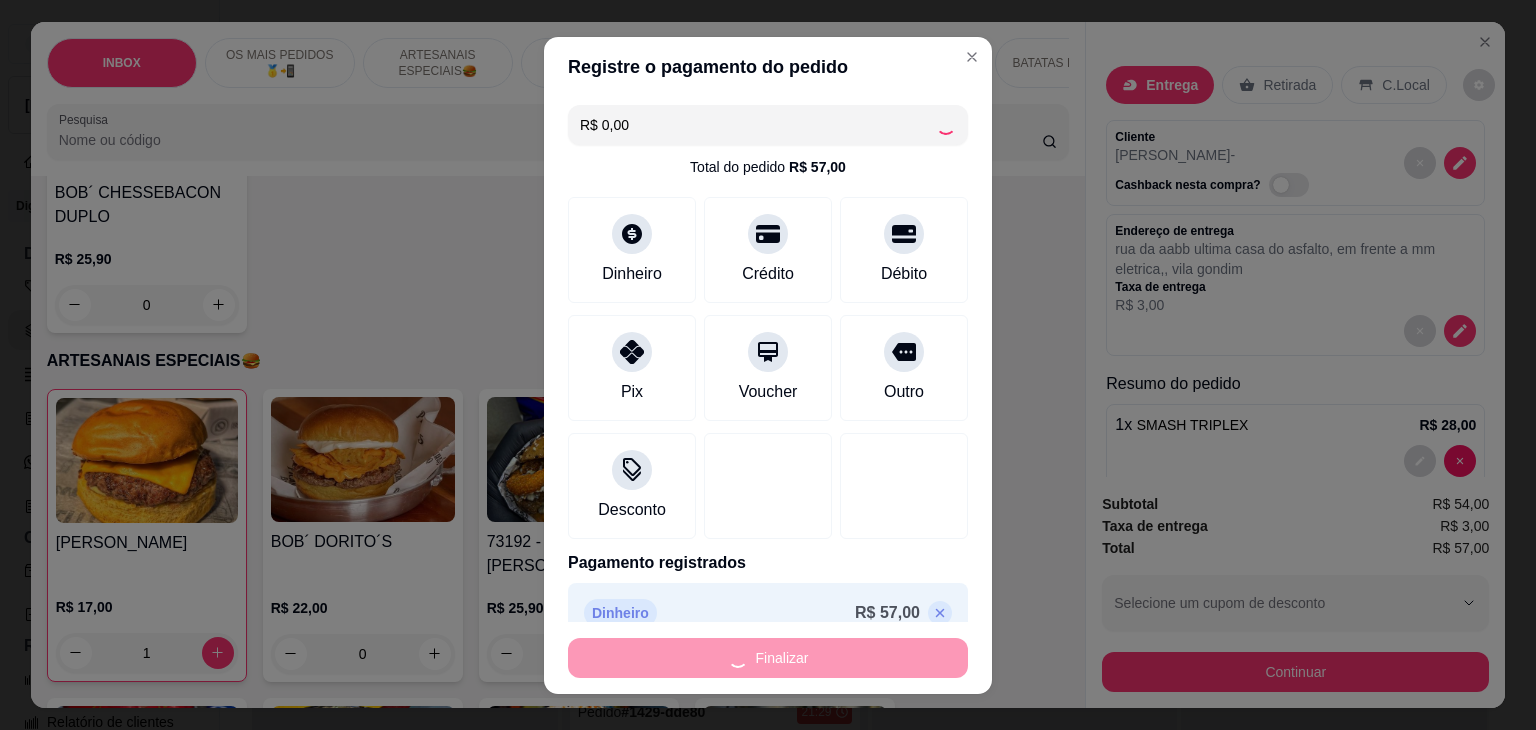 type on "0" 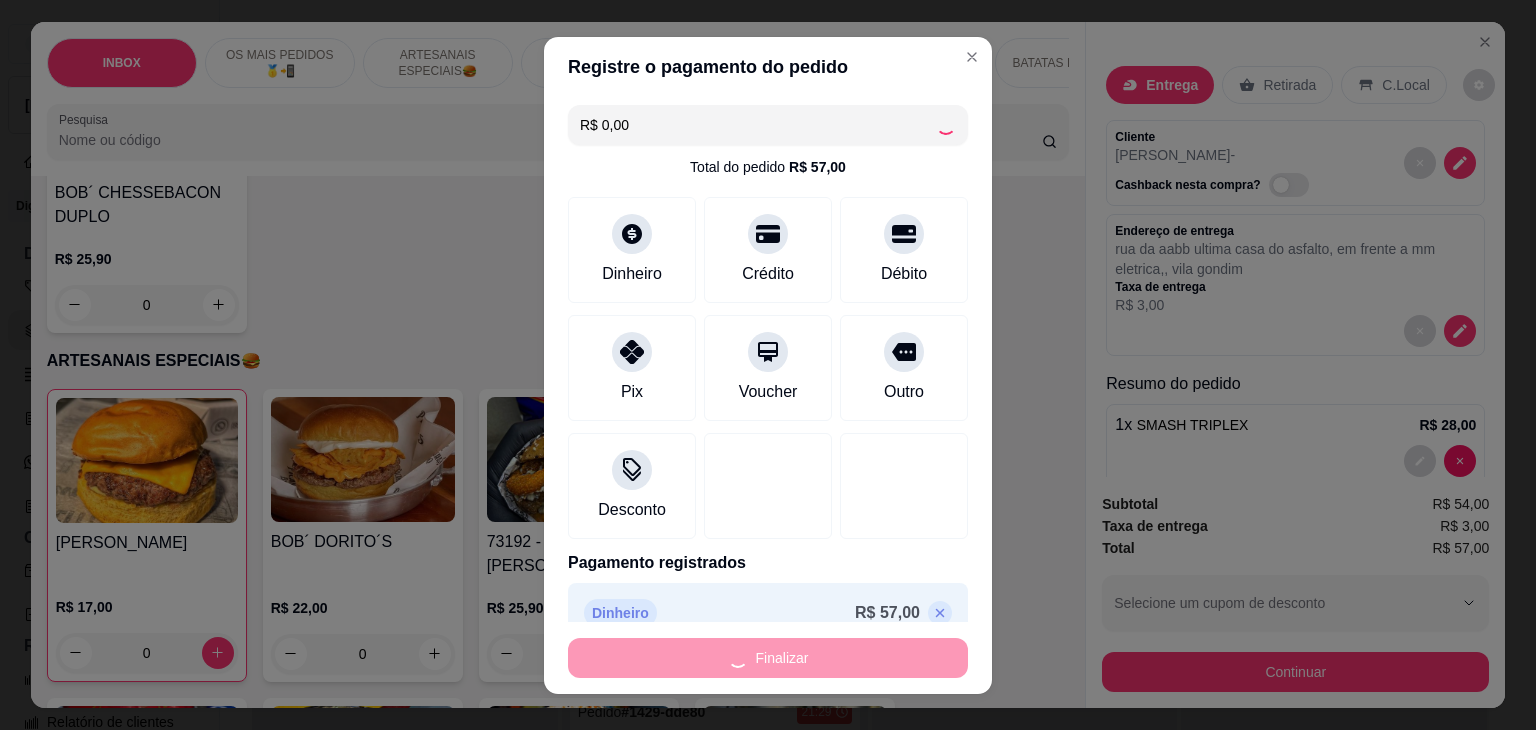type on "0" 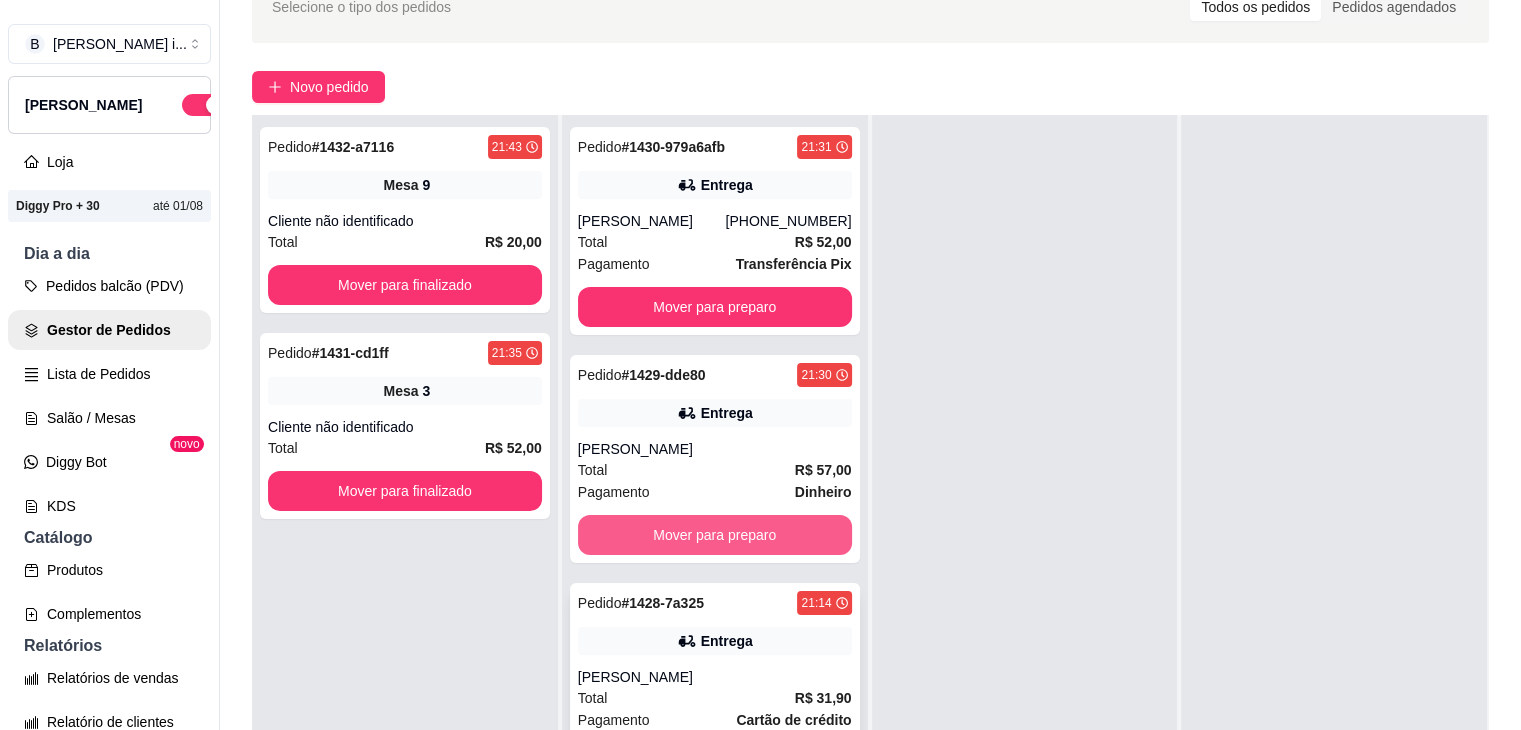 scroll, scrollTop: 300, scrollLeft: 0, axis: vertical 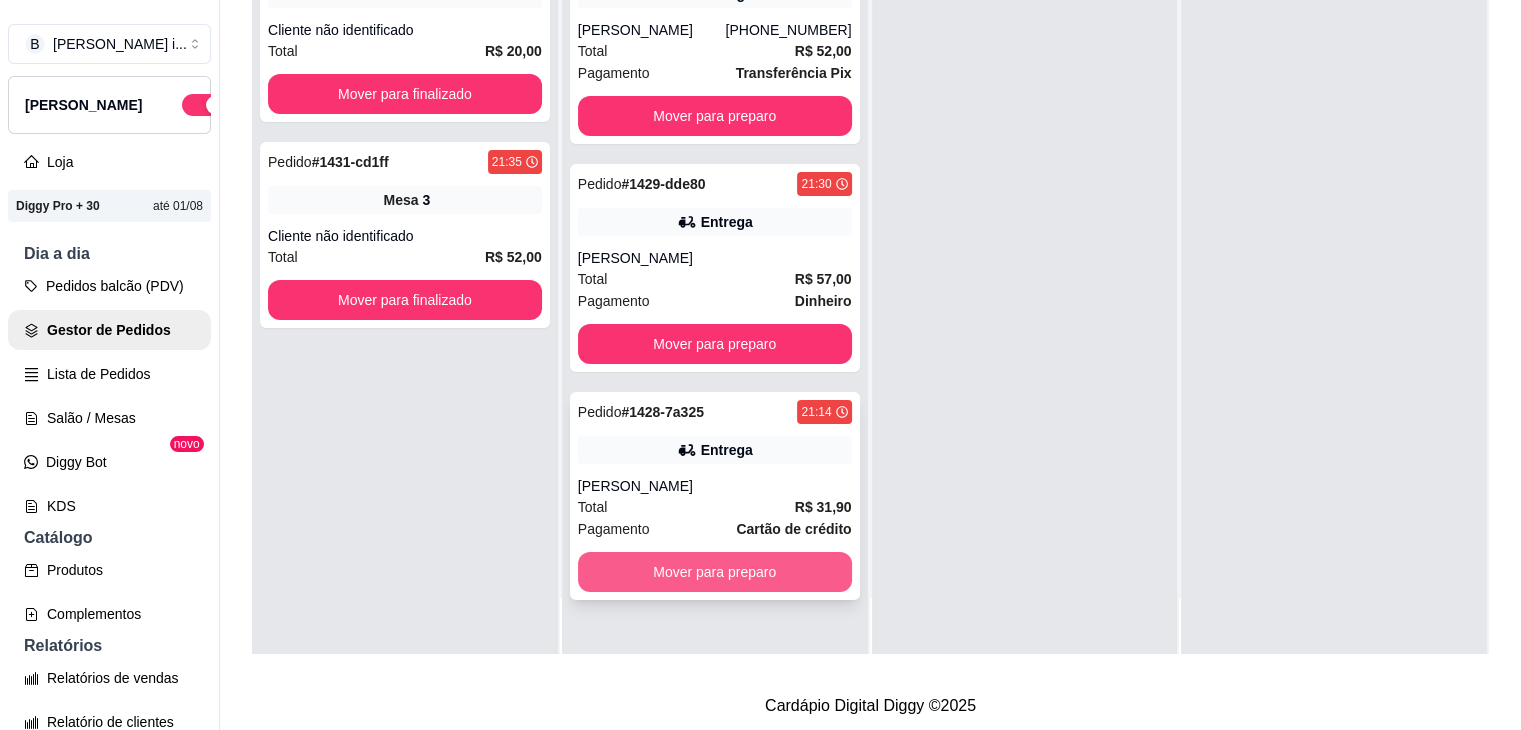 click on "Mover para preparo" at bounding box center (715, 572) 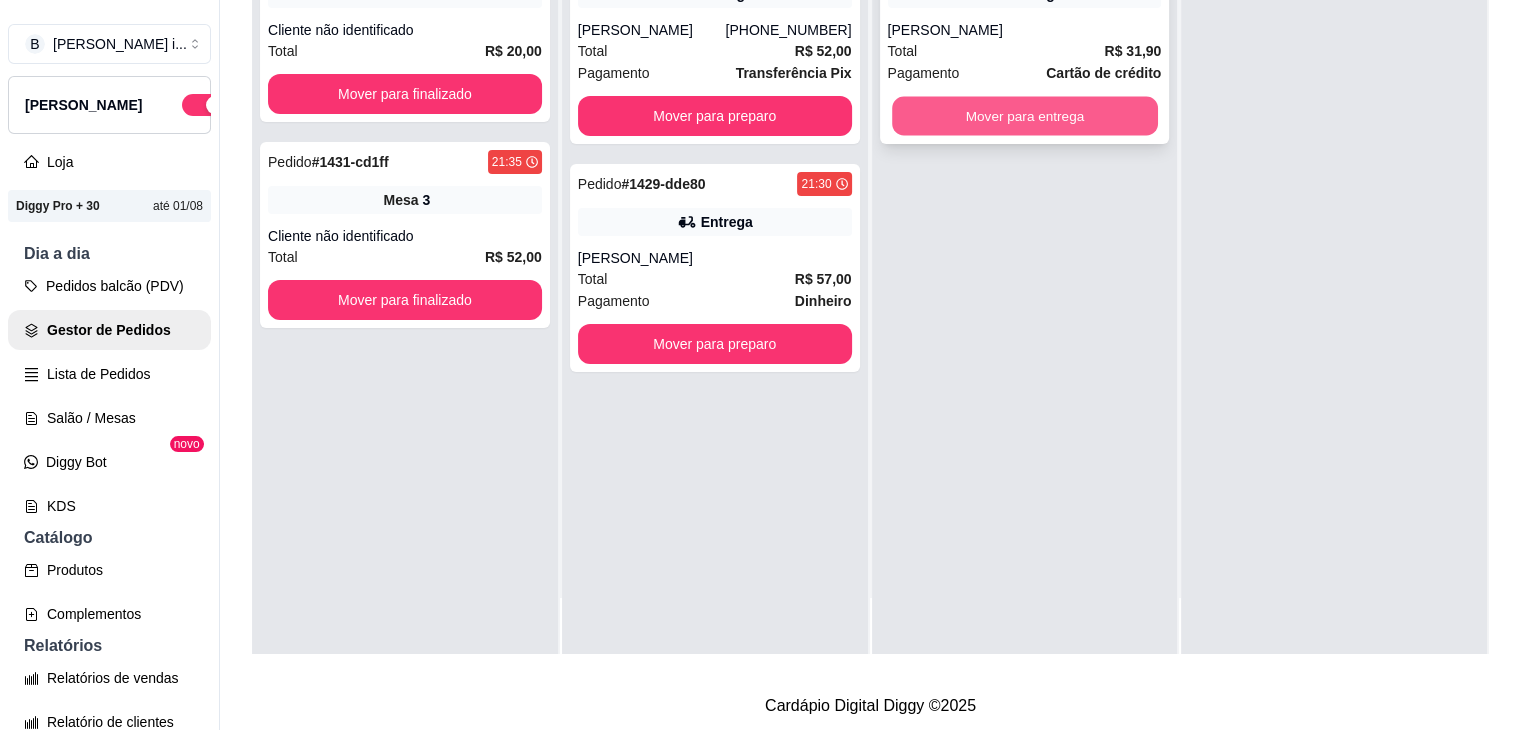 click on "Mover para entrega" at bounding box center (1025, 116) 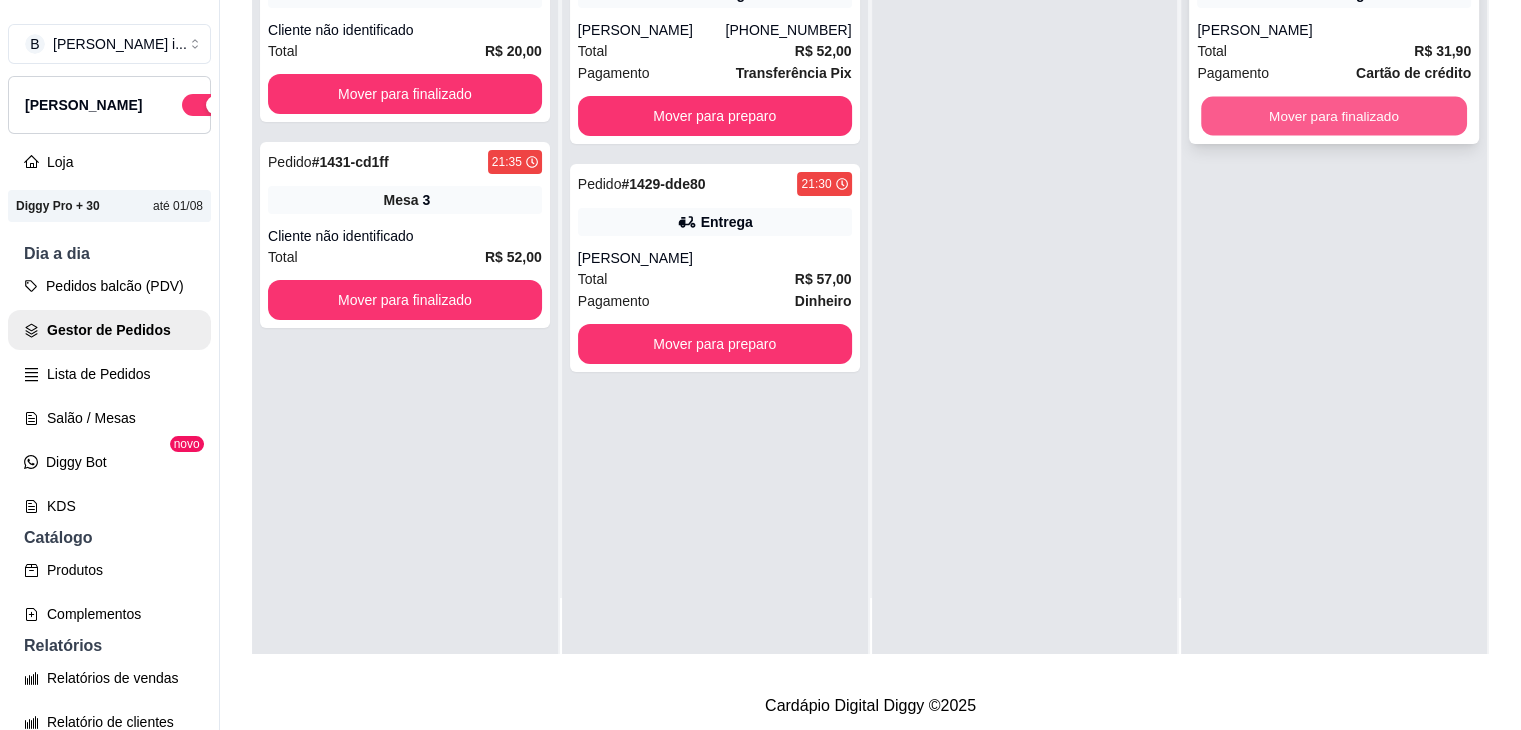 click on "Mover para finalizado" at bounding box center (1334, 116) 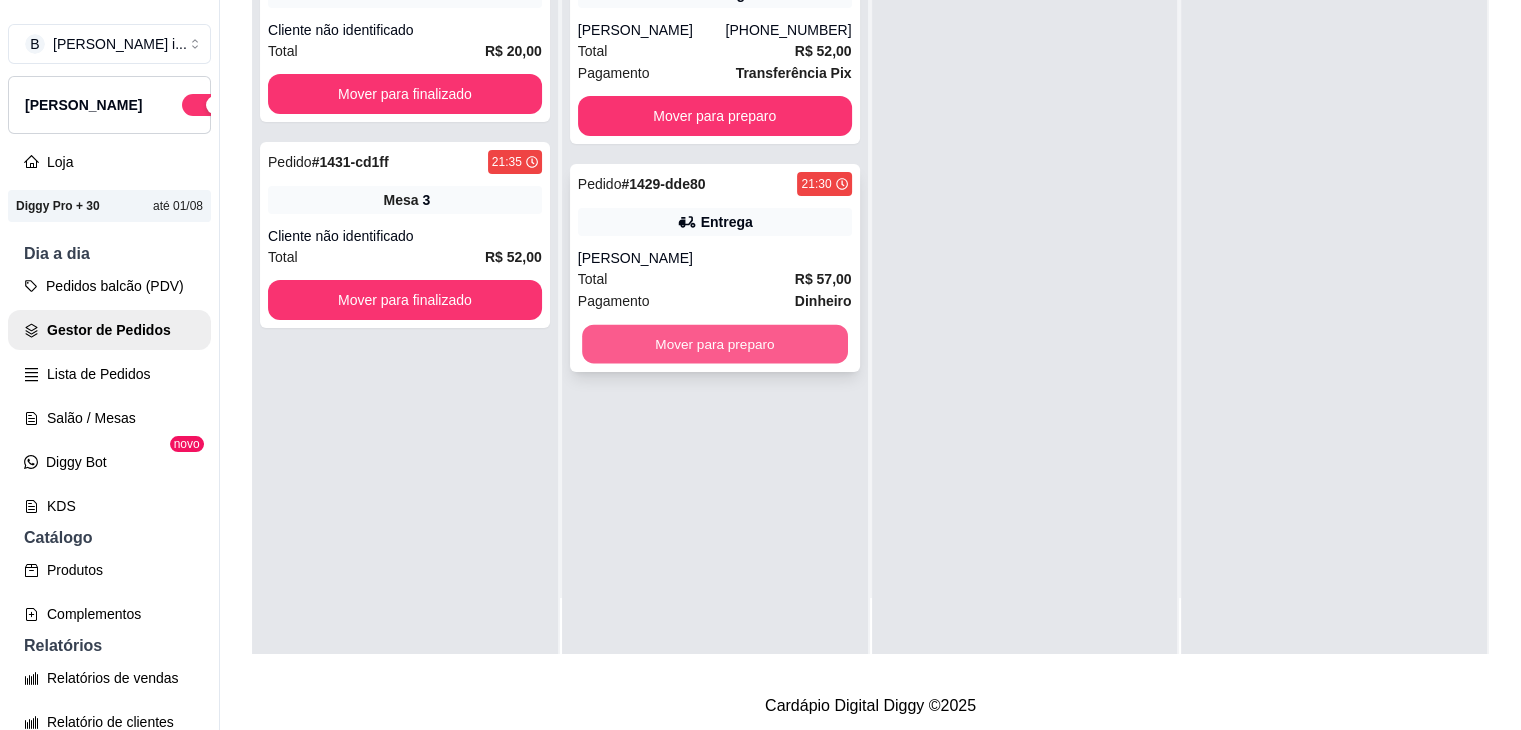 click on "Mover para preparo" at bounding box center (715, 344) 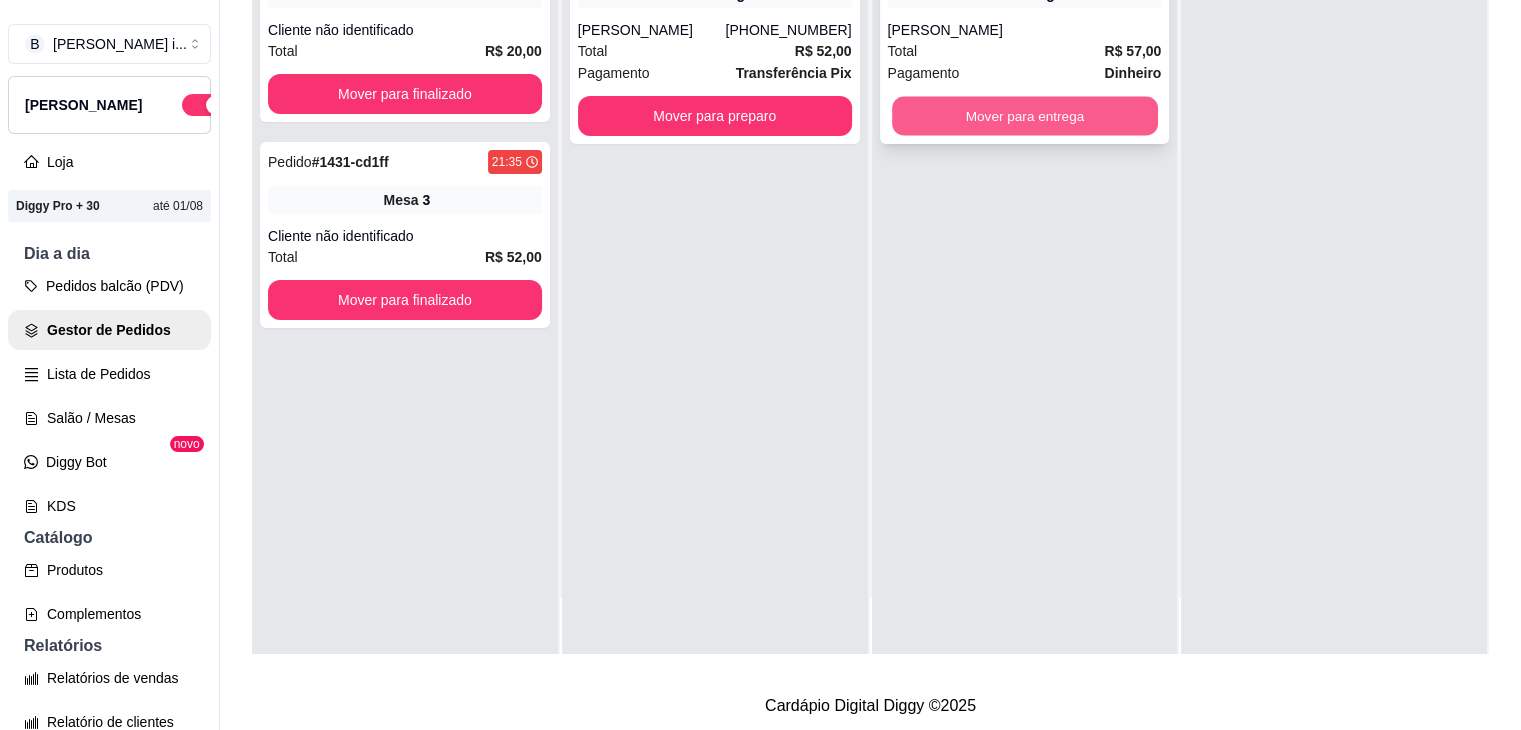click on "Mover para entrega" at bounding box center (1025, 116) 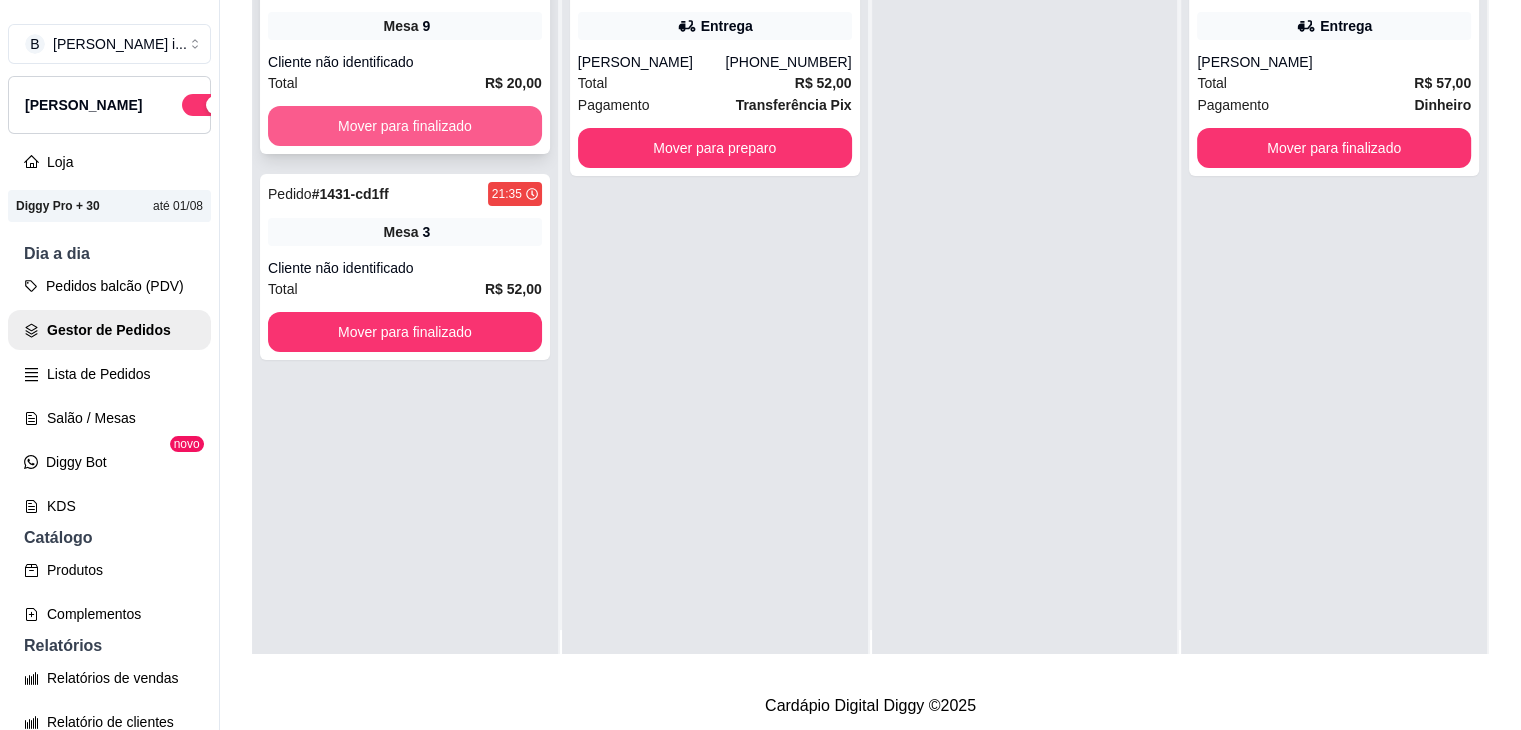 scroll, scrollTop: 0, scrollLeft: 0, axis: both 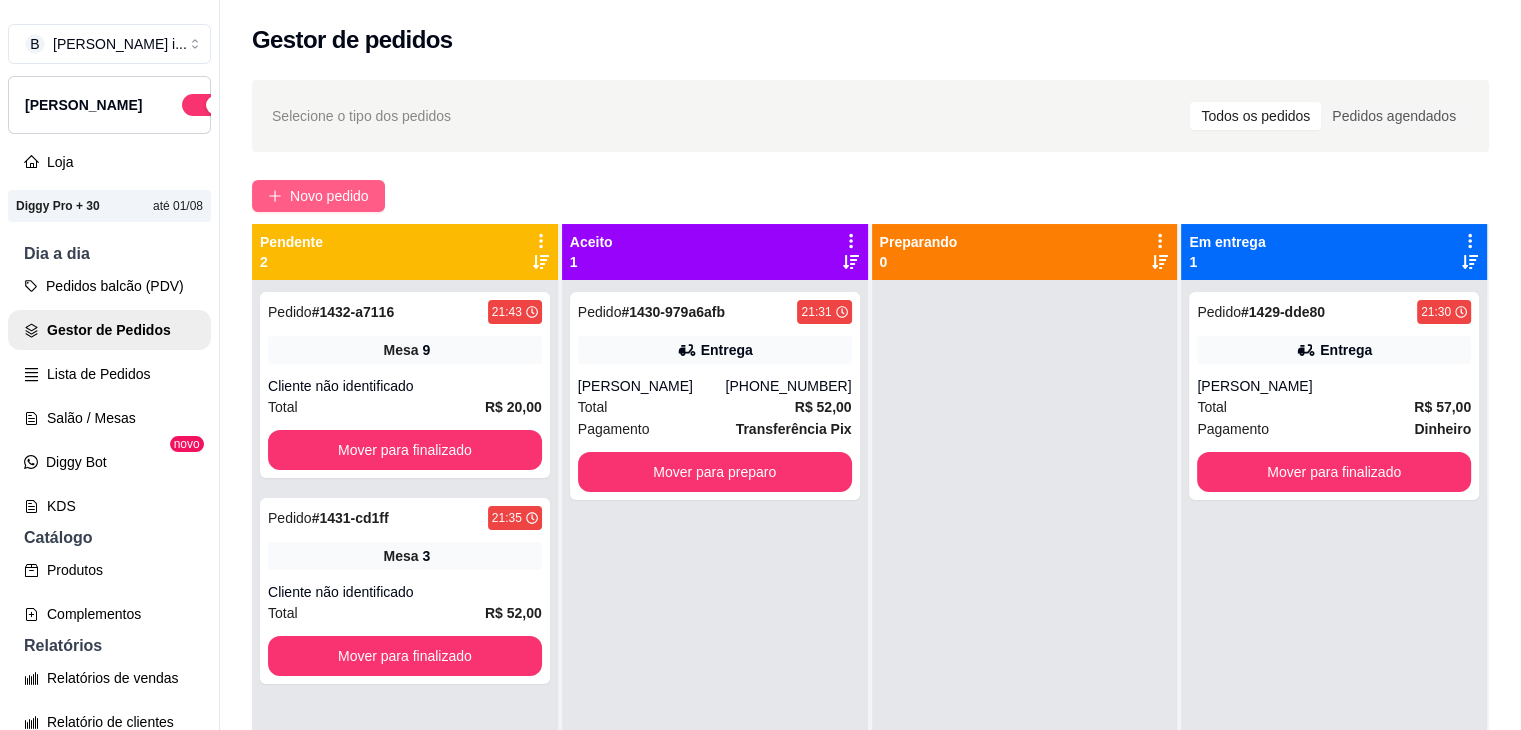 click on "Novo pedido" at bounding box center (329, 196) 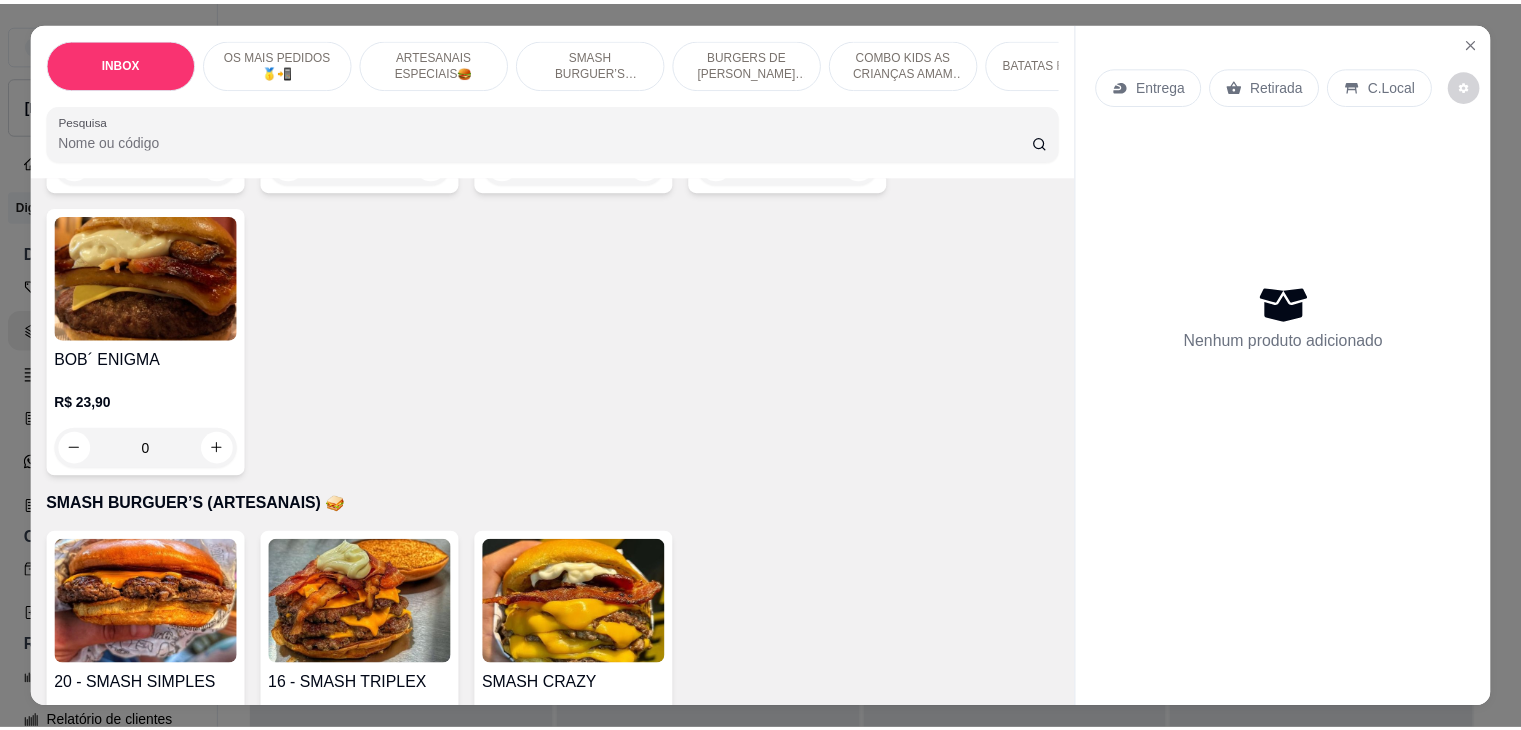 scroll, scrollTop: 2000, scrollLeft: 0, axis: vertical 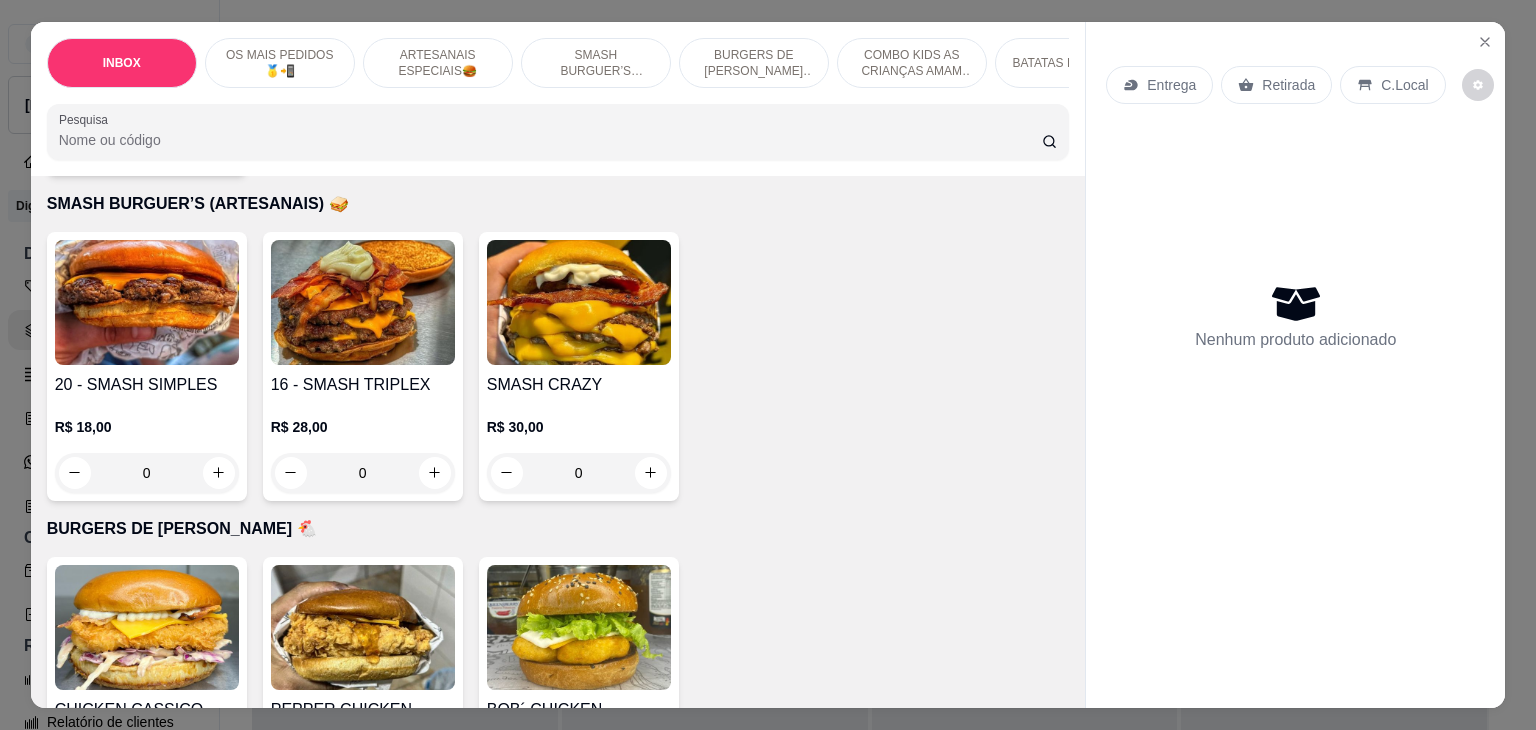 click on "R$ 18,00 0" at bounding box center (147, 445) 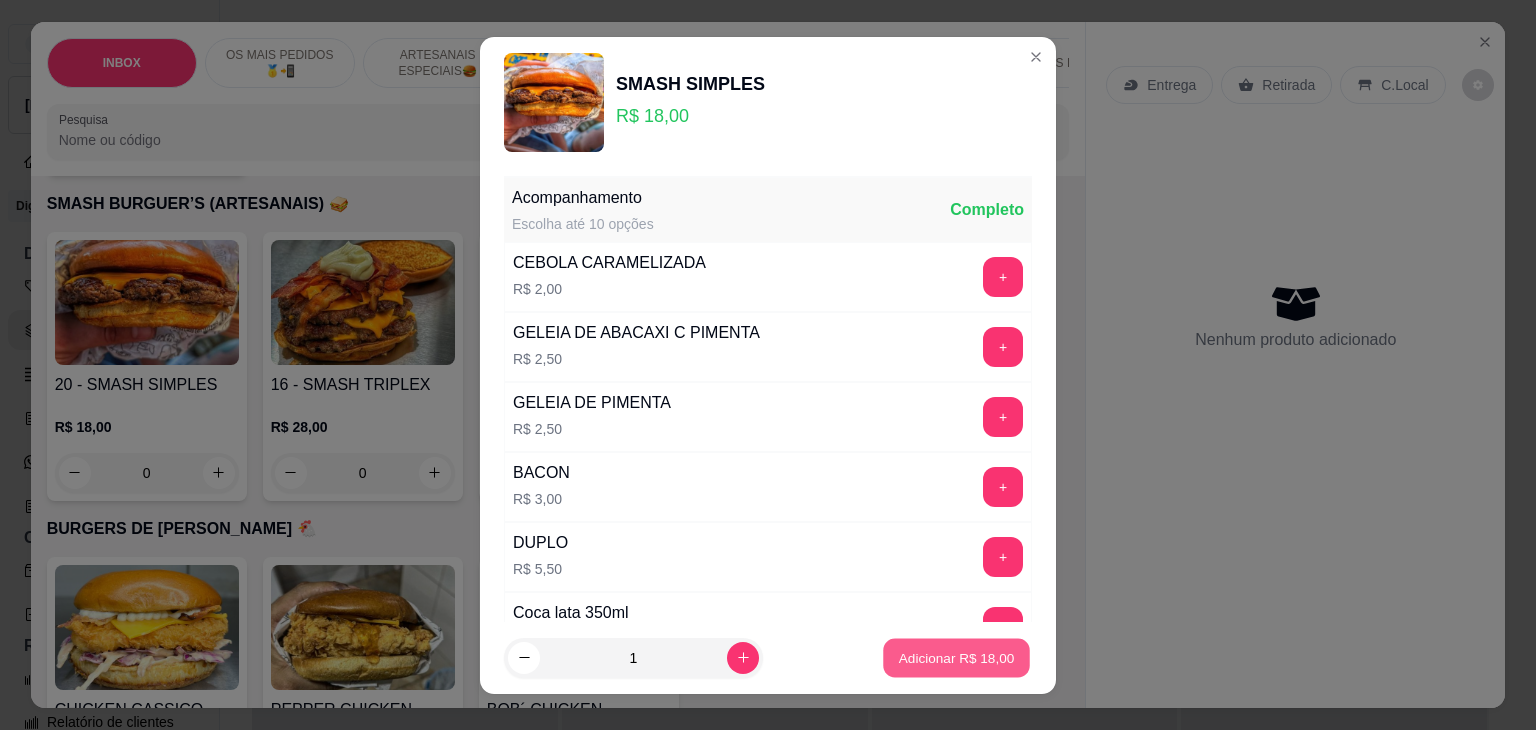 click on "Adicionar   R$ 18,00" at bounding box center [957, 657] 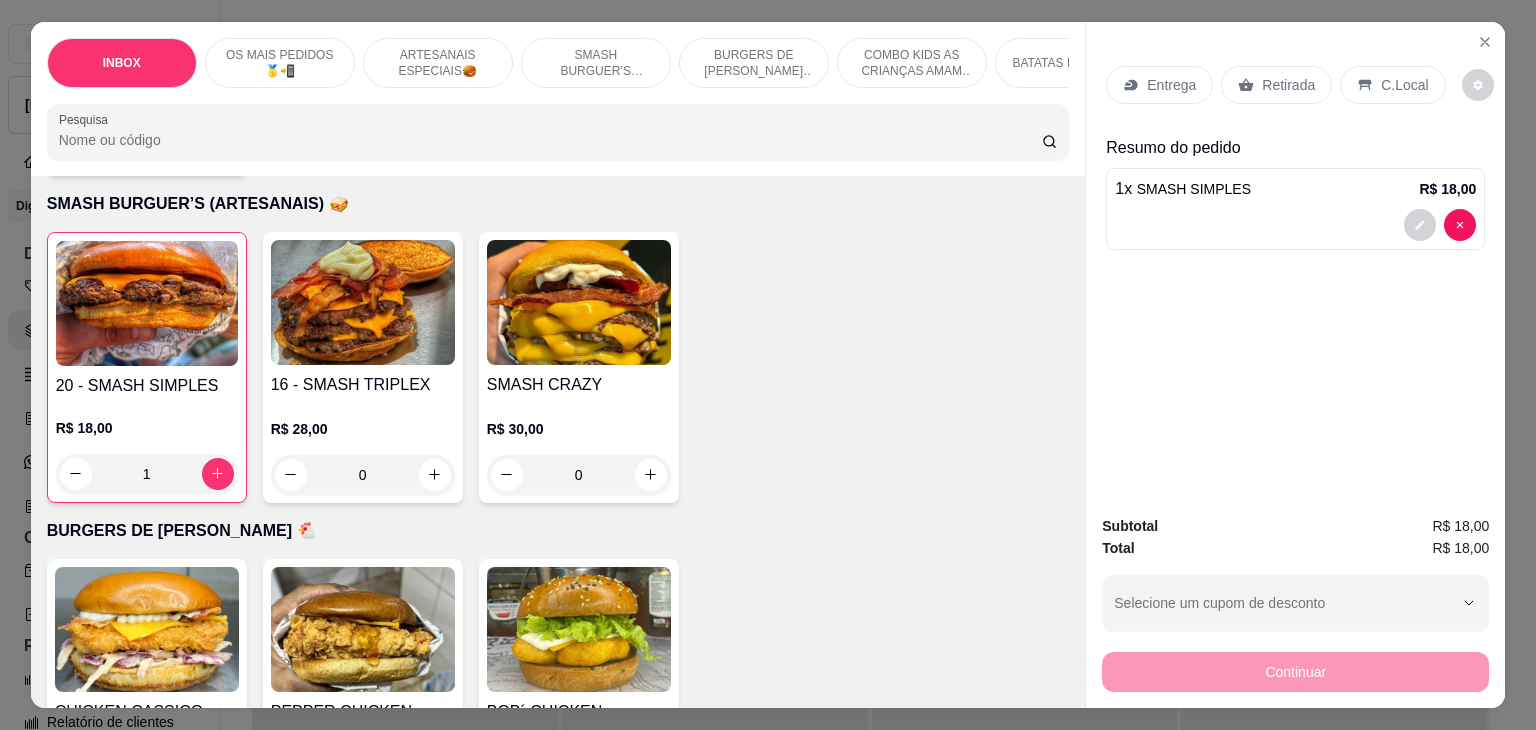 click on "Retirada" at bounding box center [1276, 85] 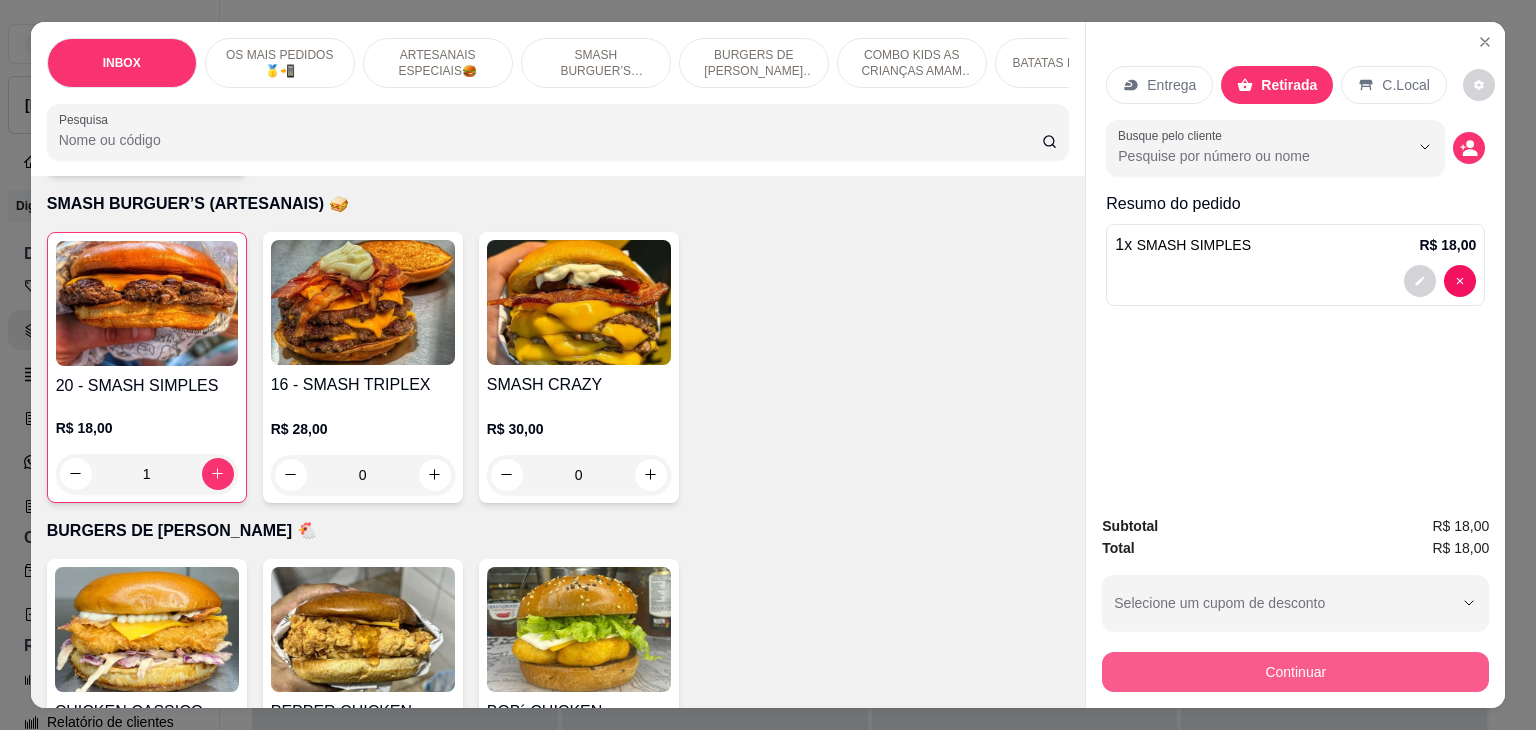 click on "Continuar" at bounding box center (1295, 672) 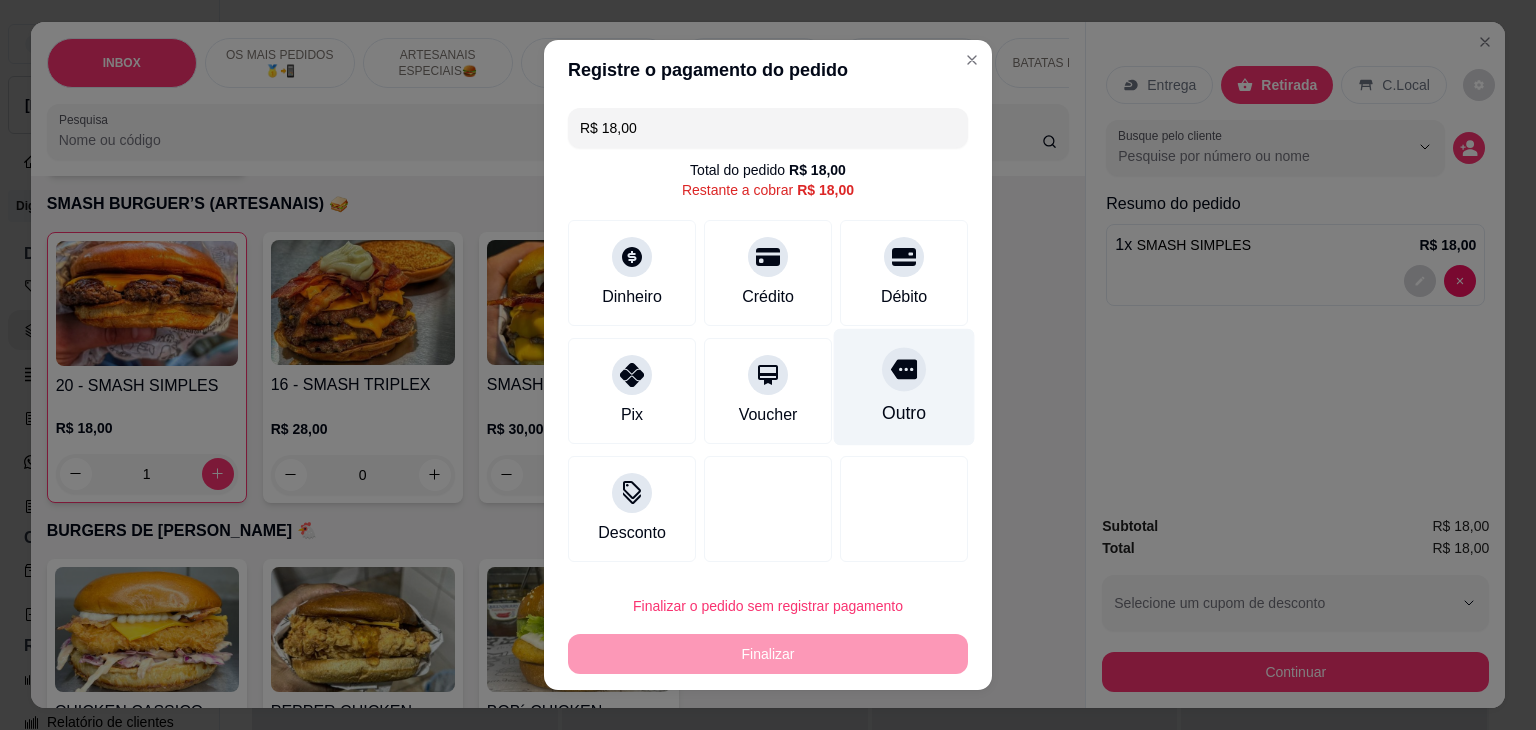 drag, startPoint x: 915, startPoint y: 377, endPoint x: 899, endPoint y: 380, distance: 16.27882 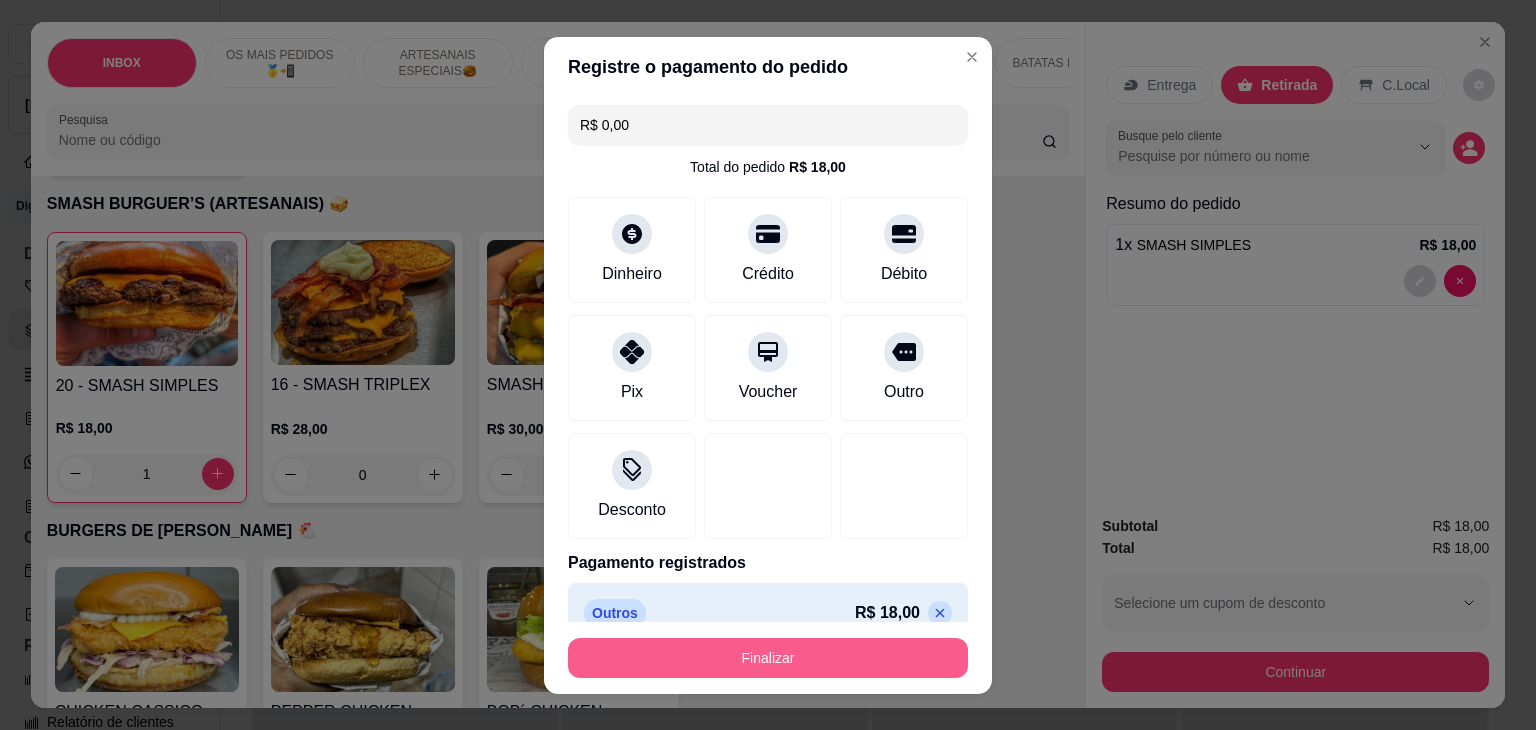click on "Finalizar" at bounding box center [768, 658] 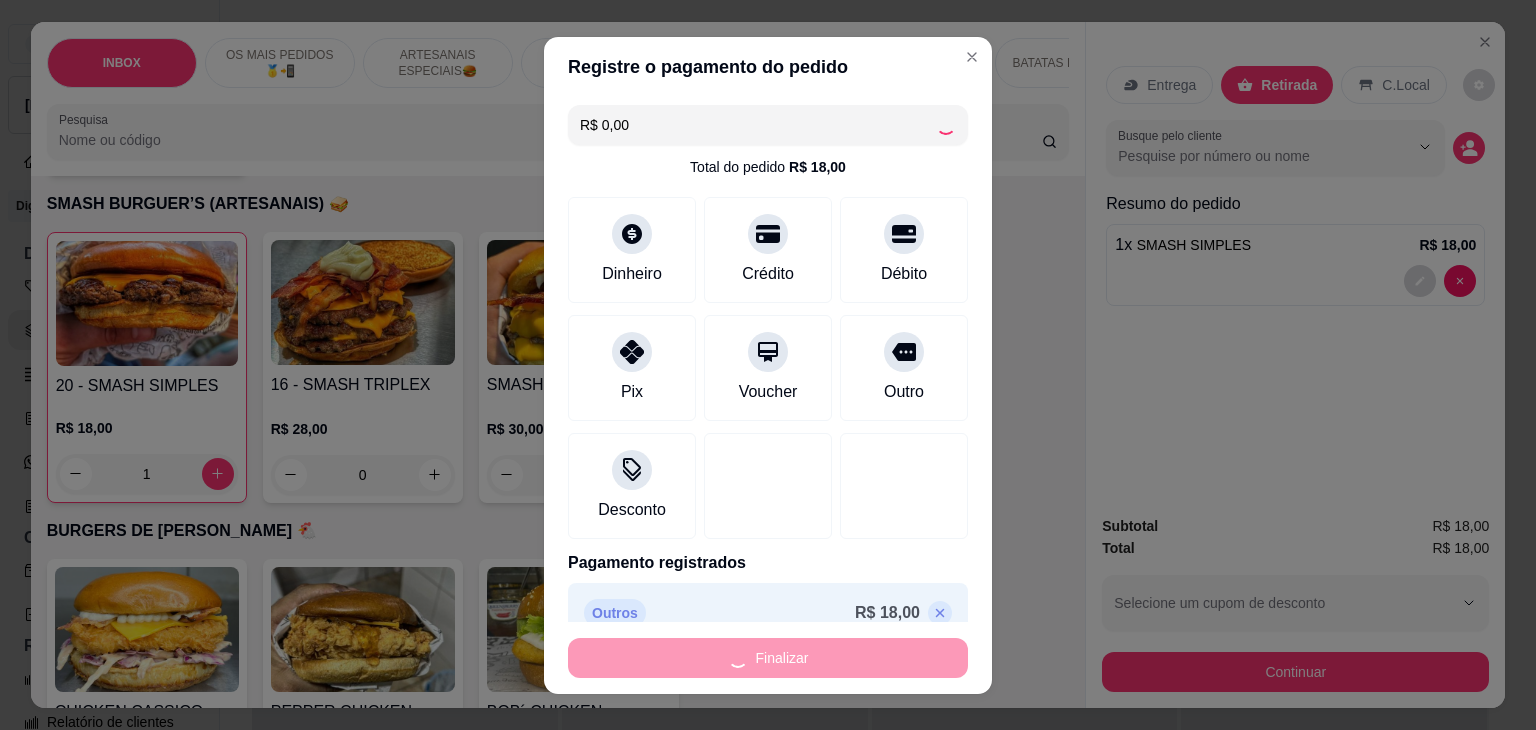 type on "0" 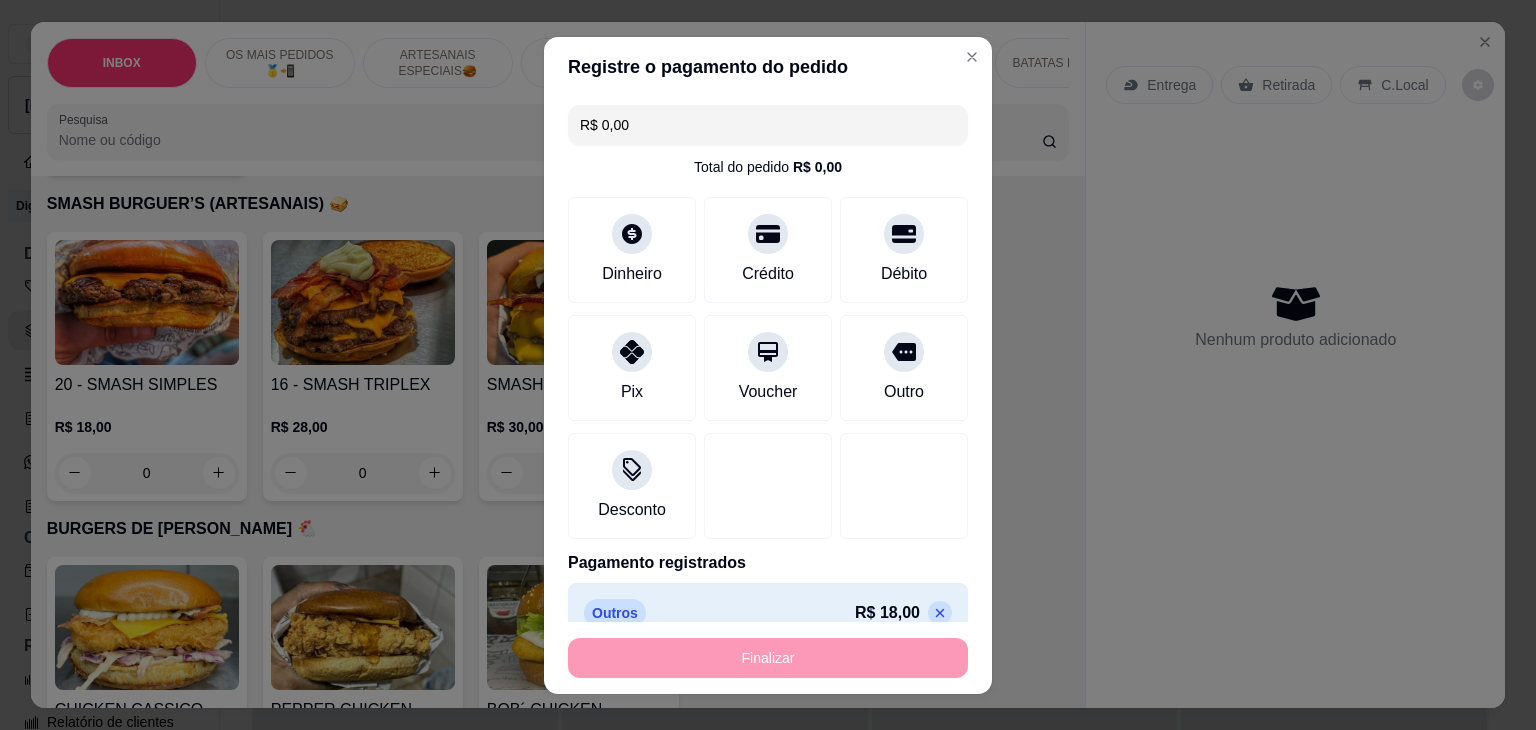 type on "-R$ 18,00" 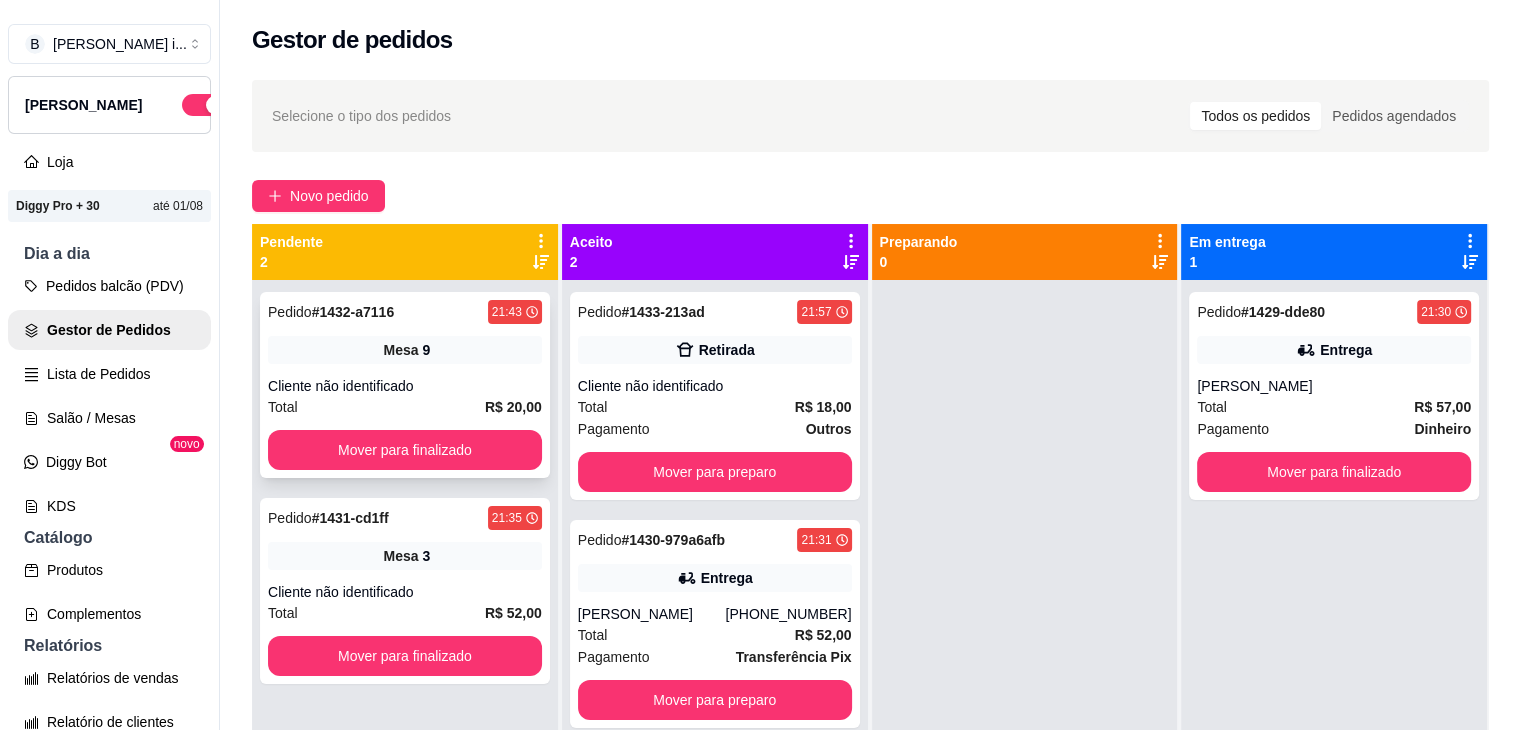 click on "9" at bounding box center [426, 350] 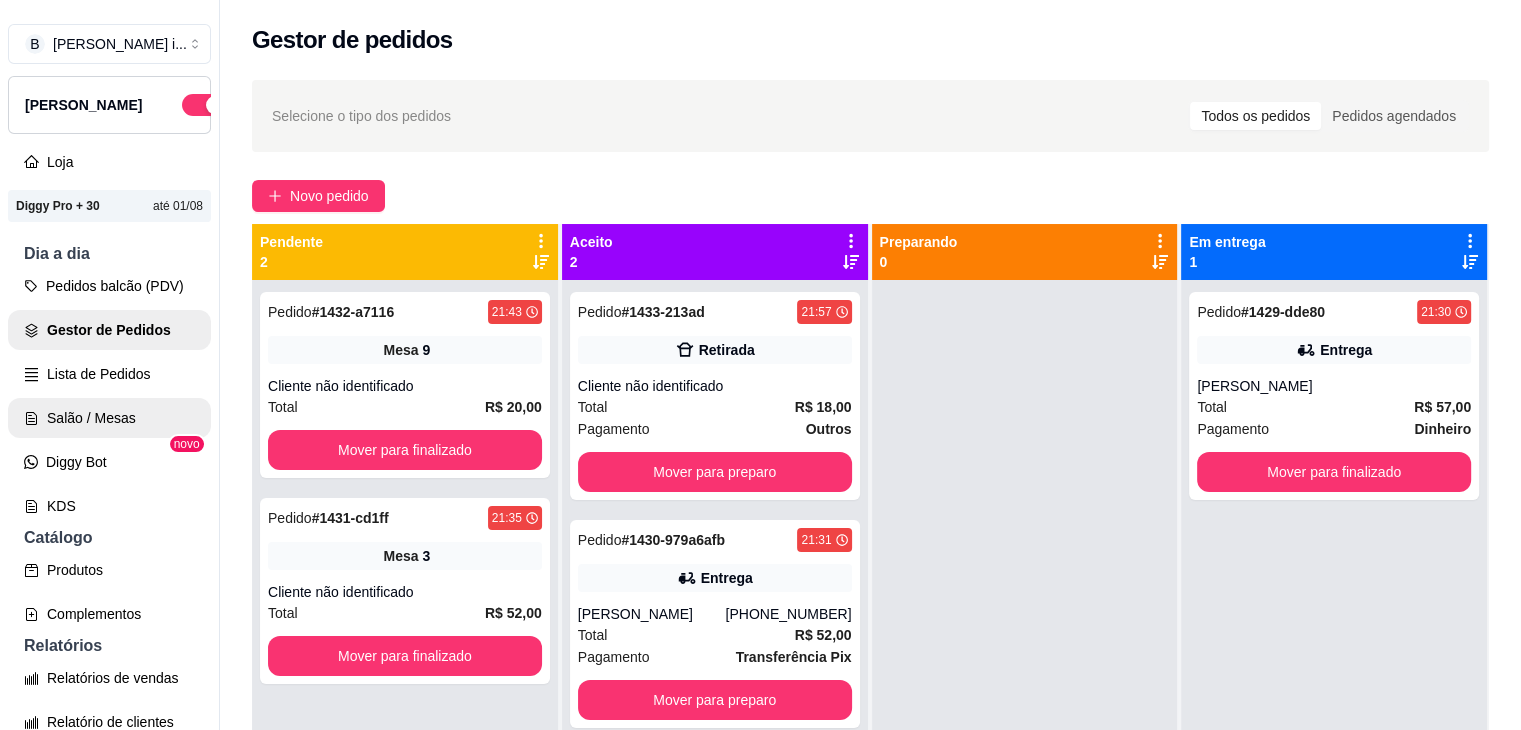 click on "Salão / Mesas" at bounding box center [109, 418] 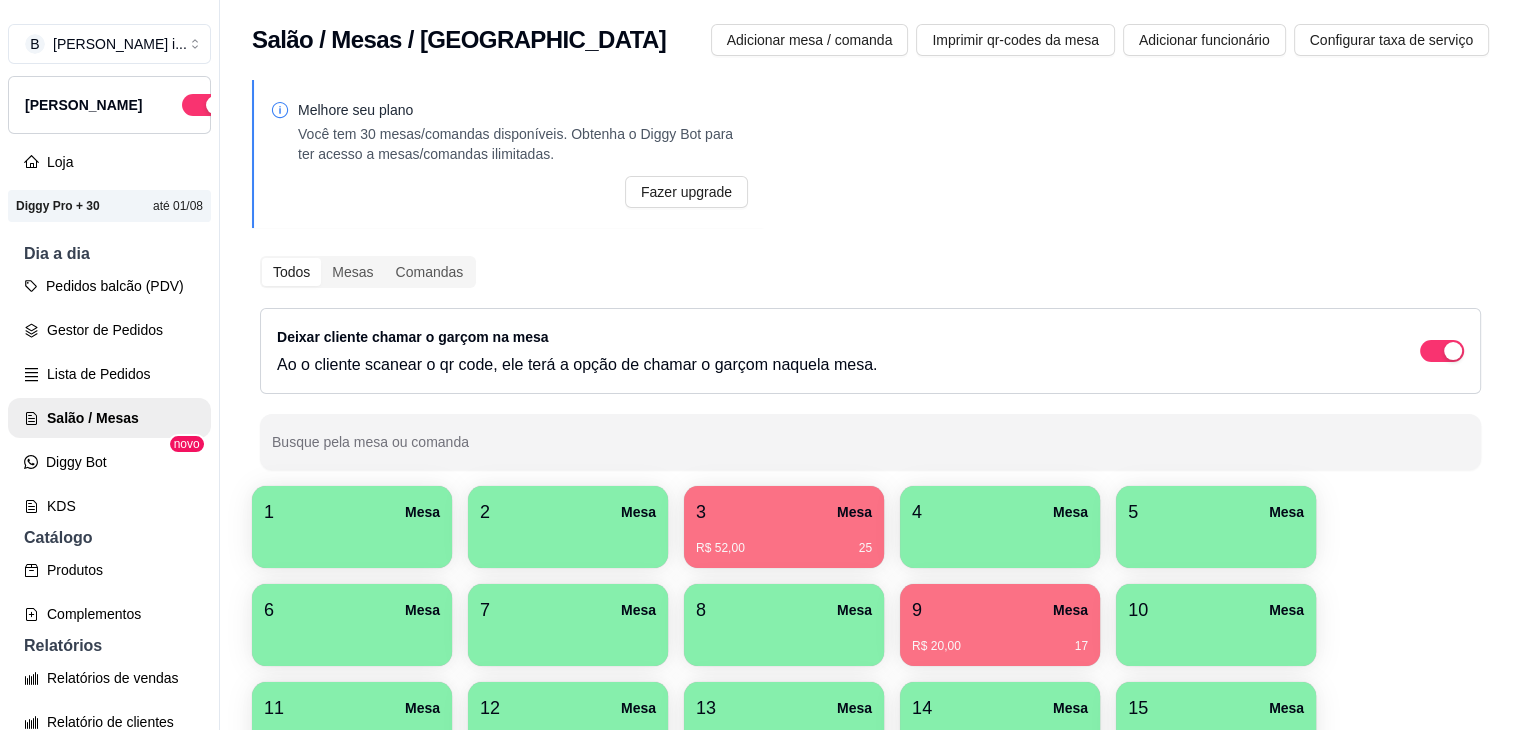 click on "R$ 20,00 17" at bounding box center [1000, 639] 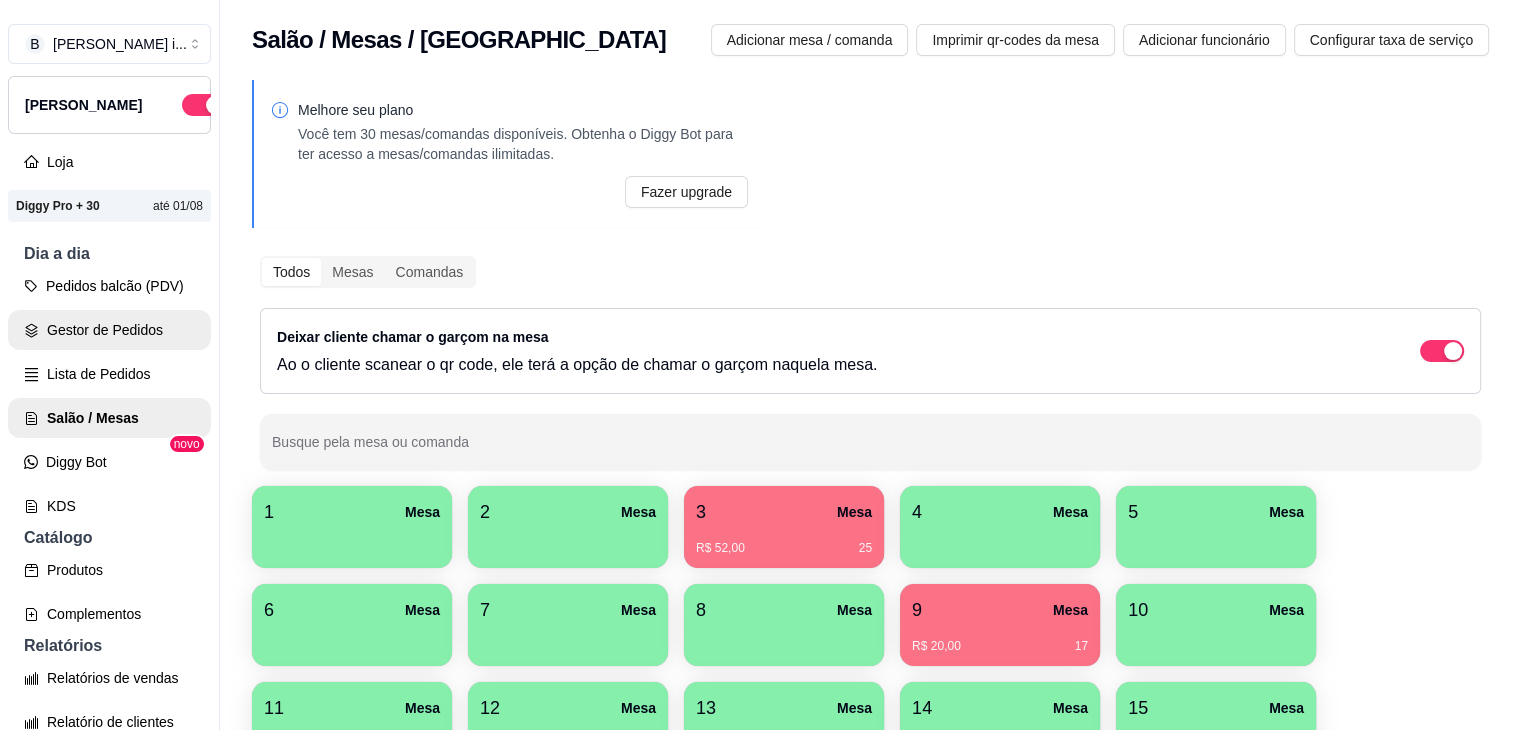click on "Gestor de Pedidos" at bounding box center (109, 330) 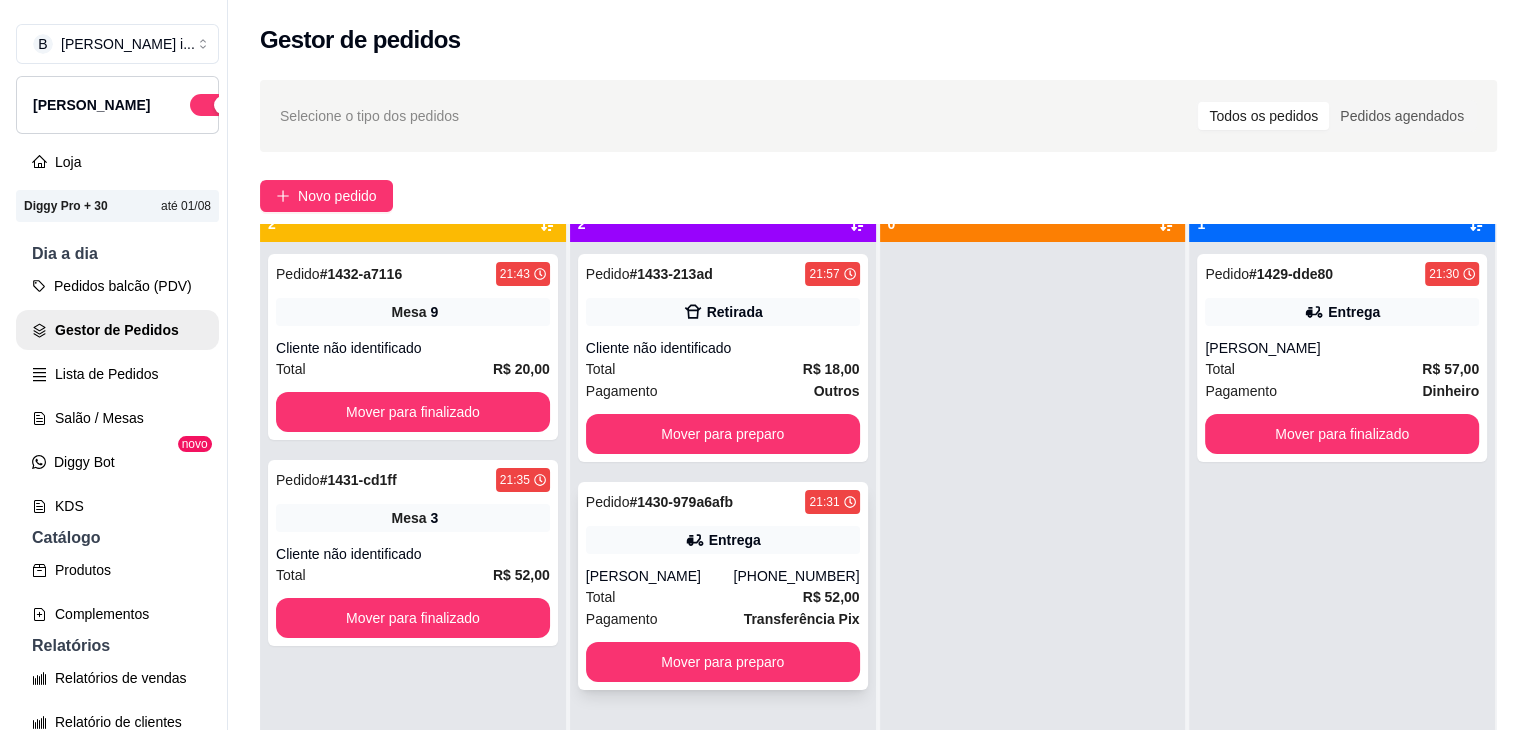 scroll, scrollTop: 56, scrollLeft: 0, axis: vertical 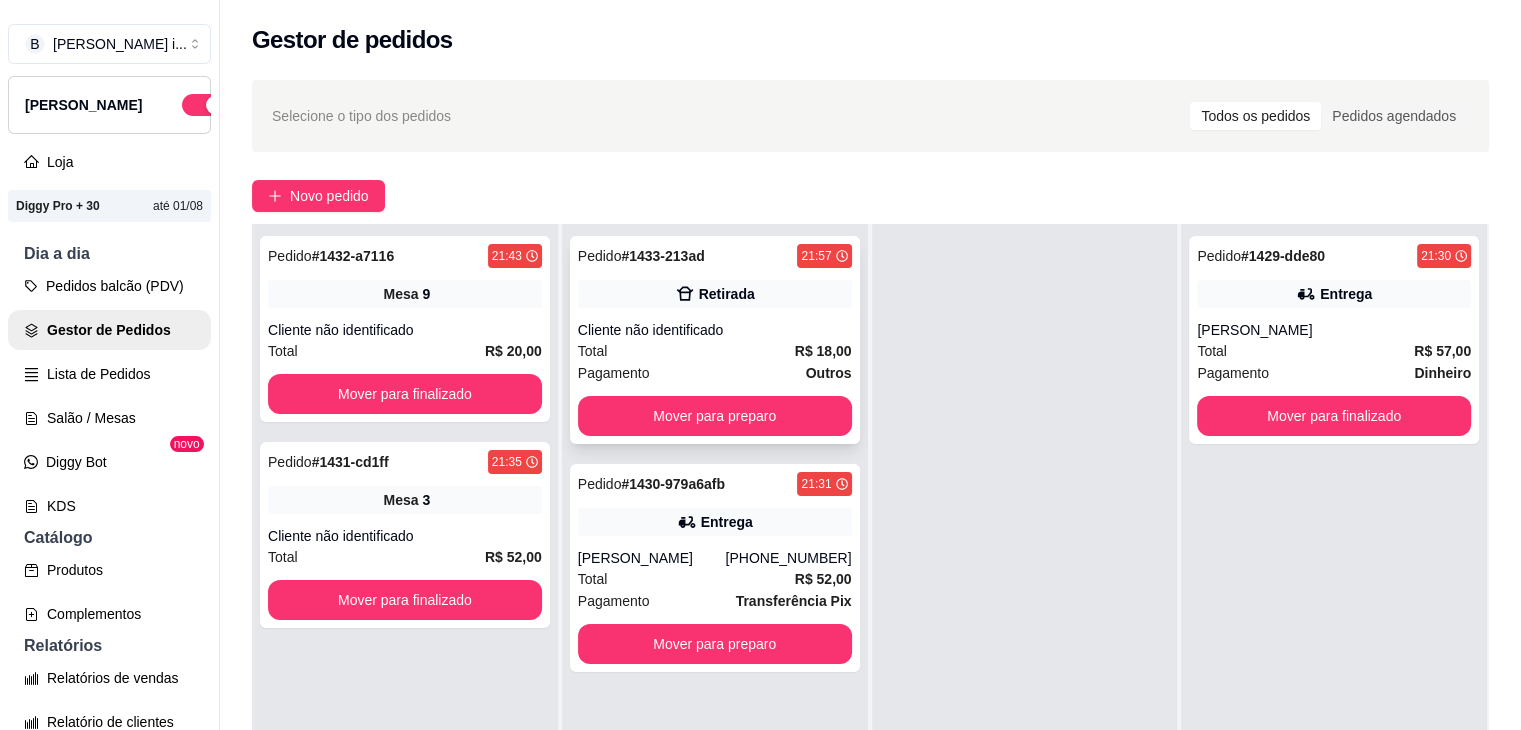 click on "Retirada" at bounding box center (715, 294) 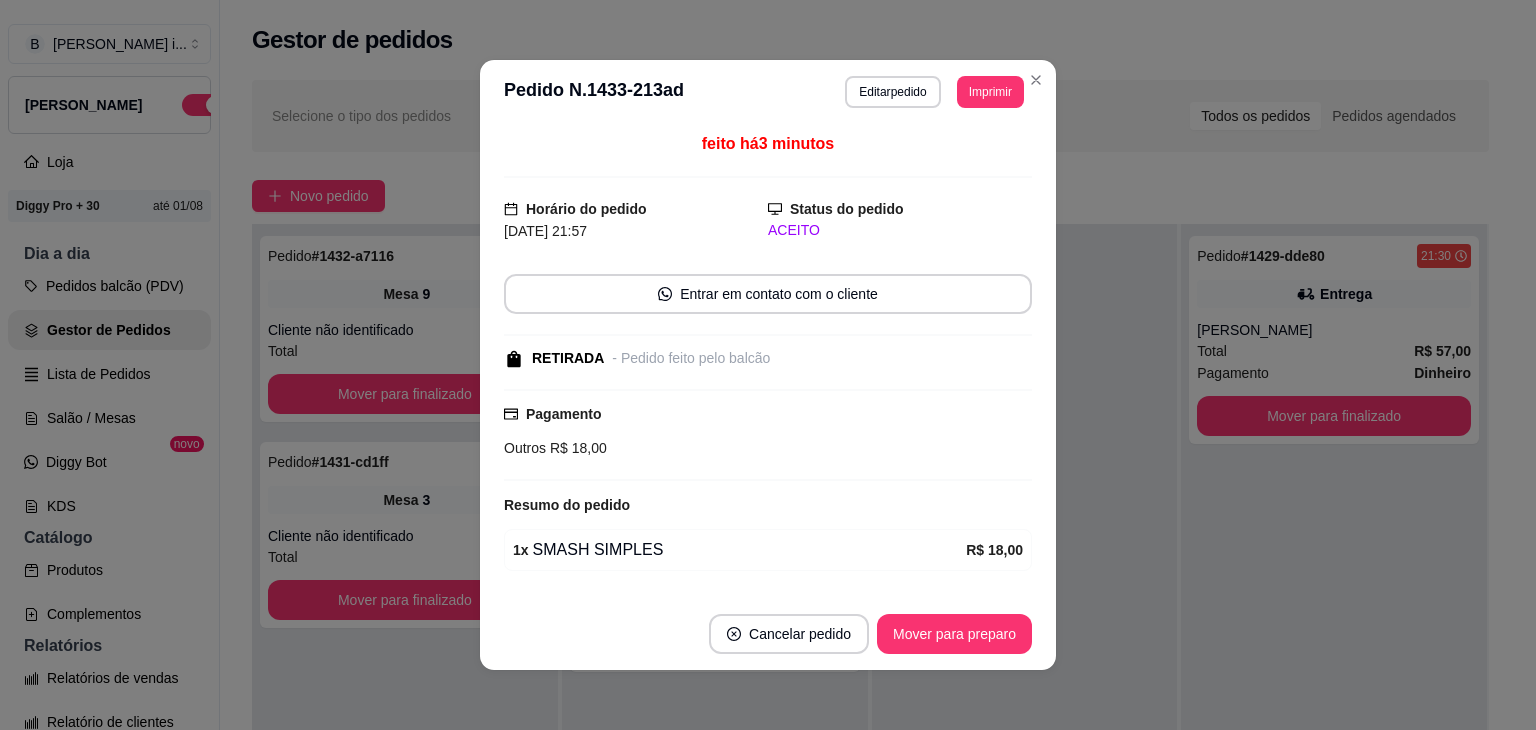 click on "feito há  3   minutos Horário do pedido [DATE] 21:57 Status do pedido ACEITO Entrar em contato com o cliente RETIRADA - Pedido feito pelo balcão Pagamento Outros   R$ 18,00 Resumo do pedido 1 x     SMASH SIMPLES  R$ 18,00 Subtotal R$ 18,00 Total R$ 18,00" at bounding box center [768, 361] 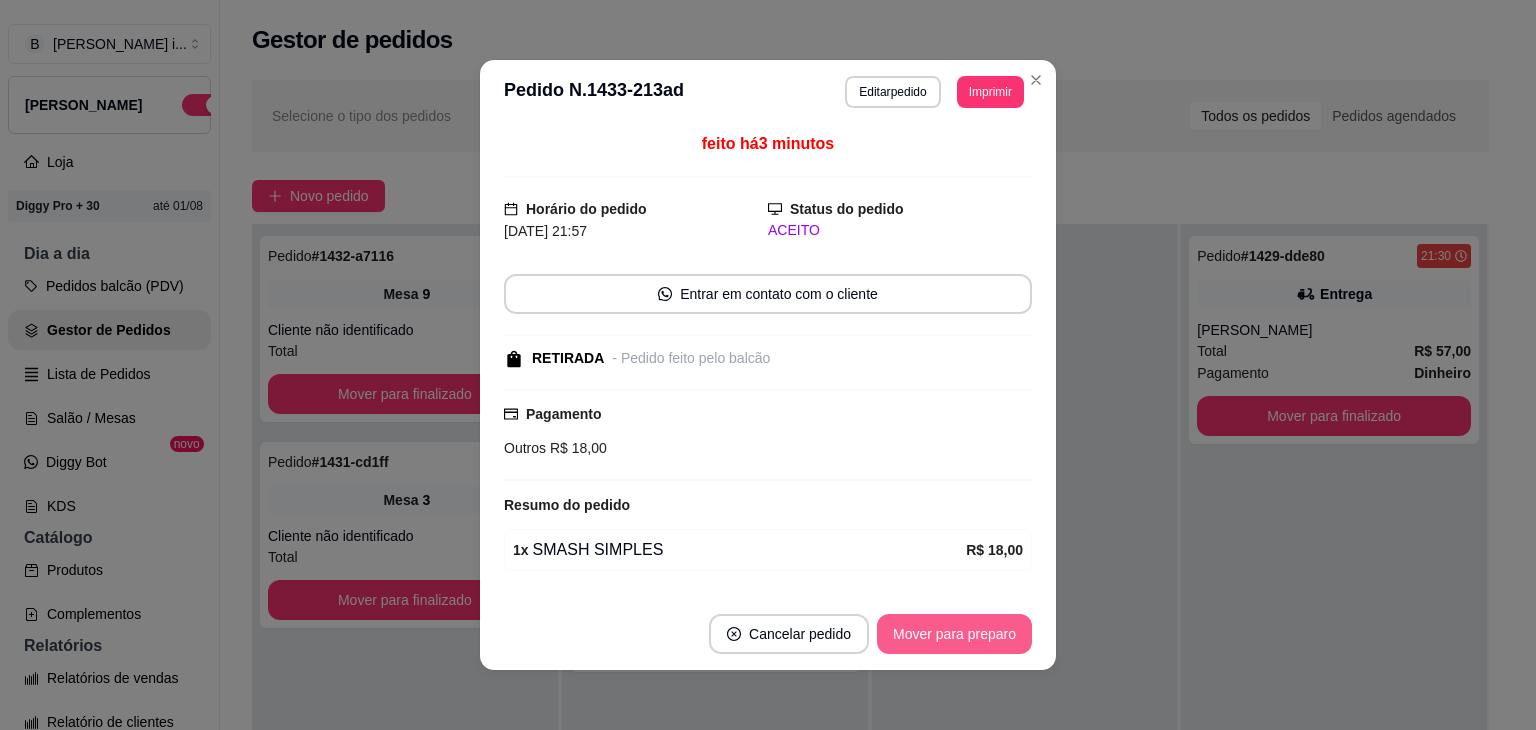 click on "Mover para preparo" at bounding box center [954, 634] 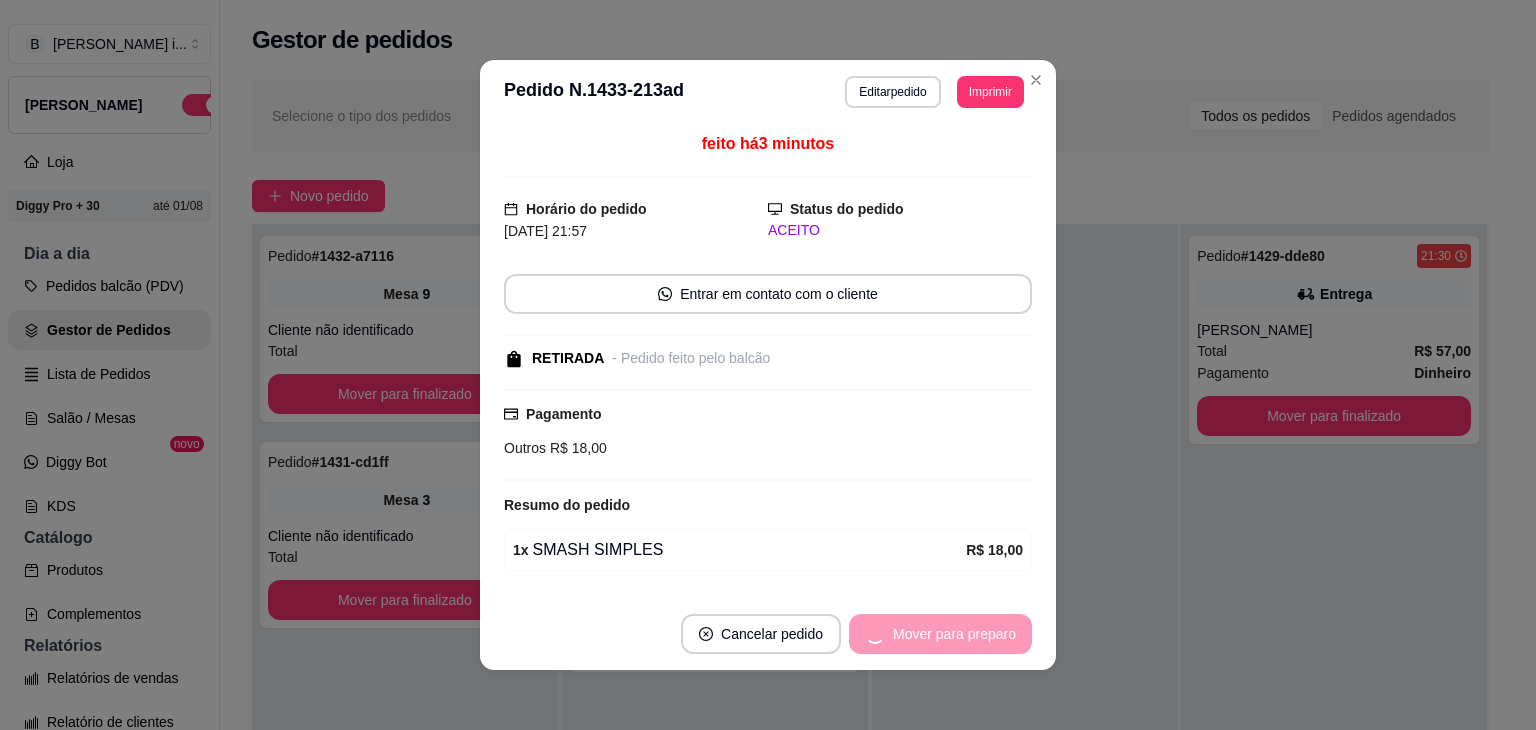 click on "Mover para preparo" at bounding box center [940, 634] 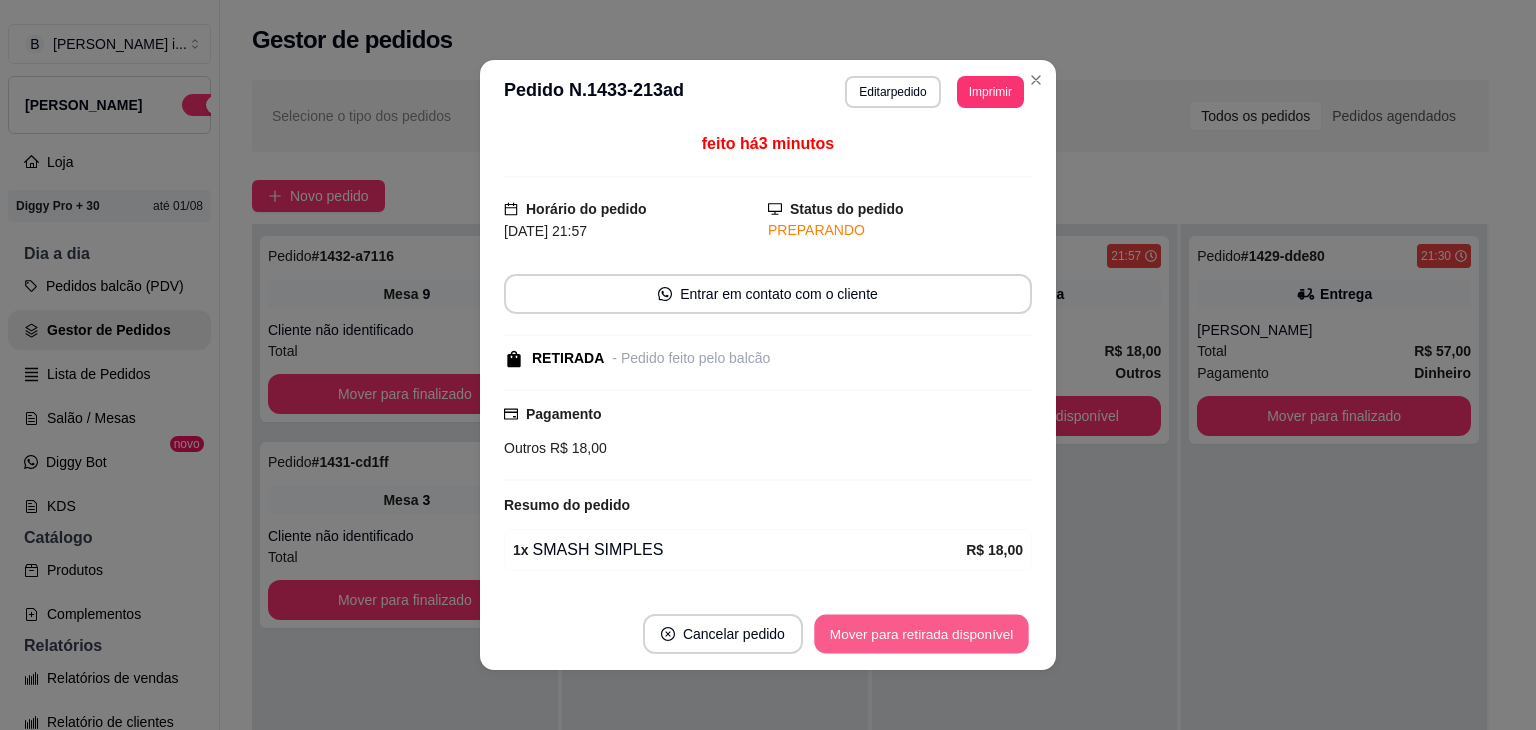 click on "Mover para retirada disponível" at bounding box center [921, 634] 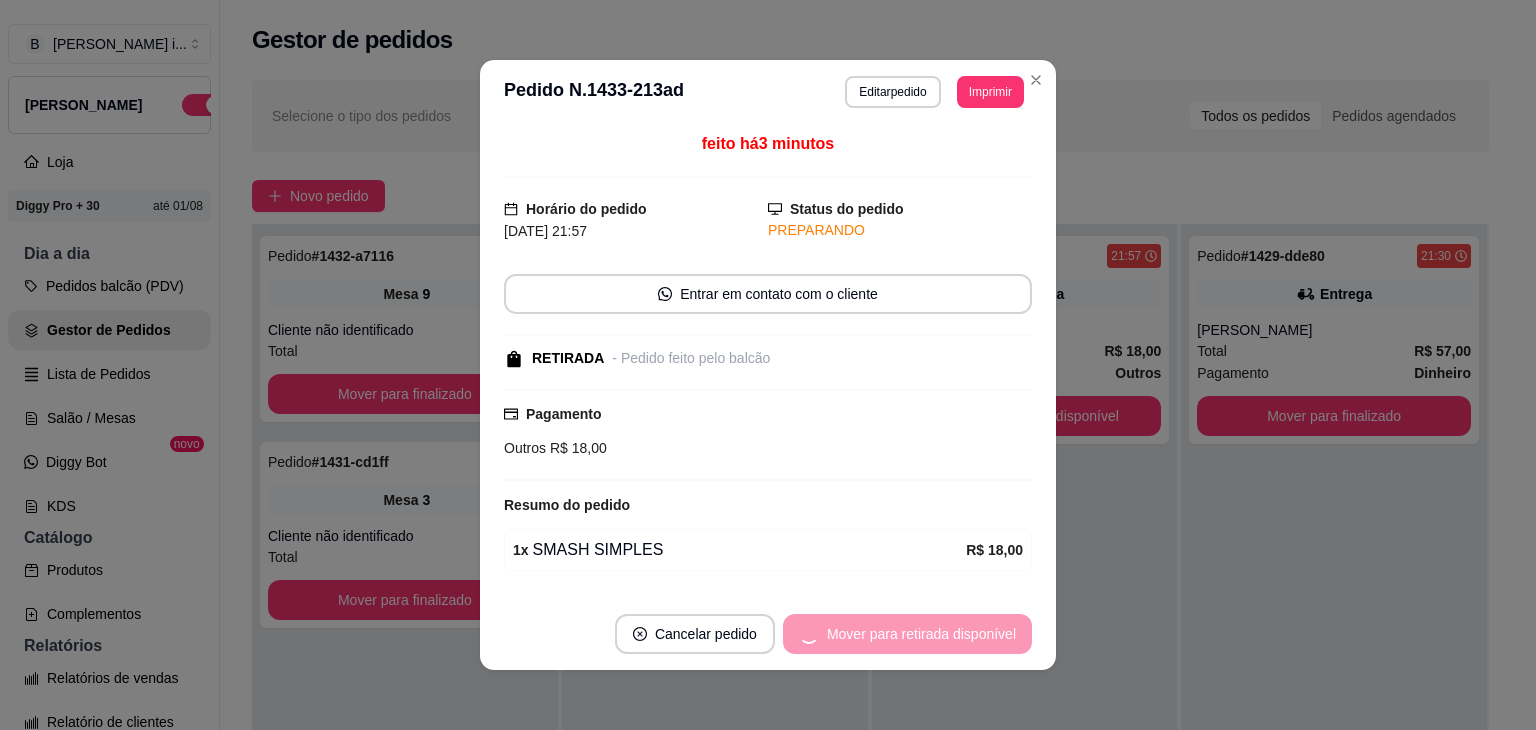 click on "Mover para retirada disponível" at bounding box center [907, 634] 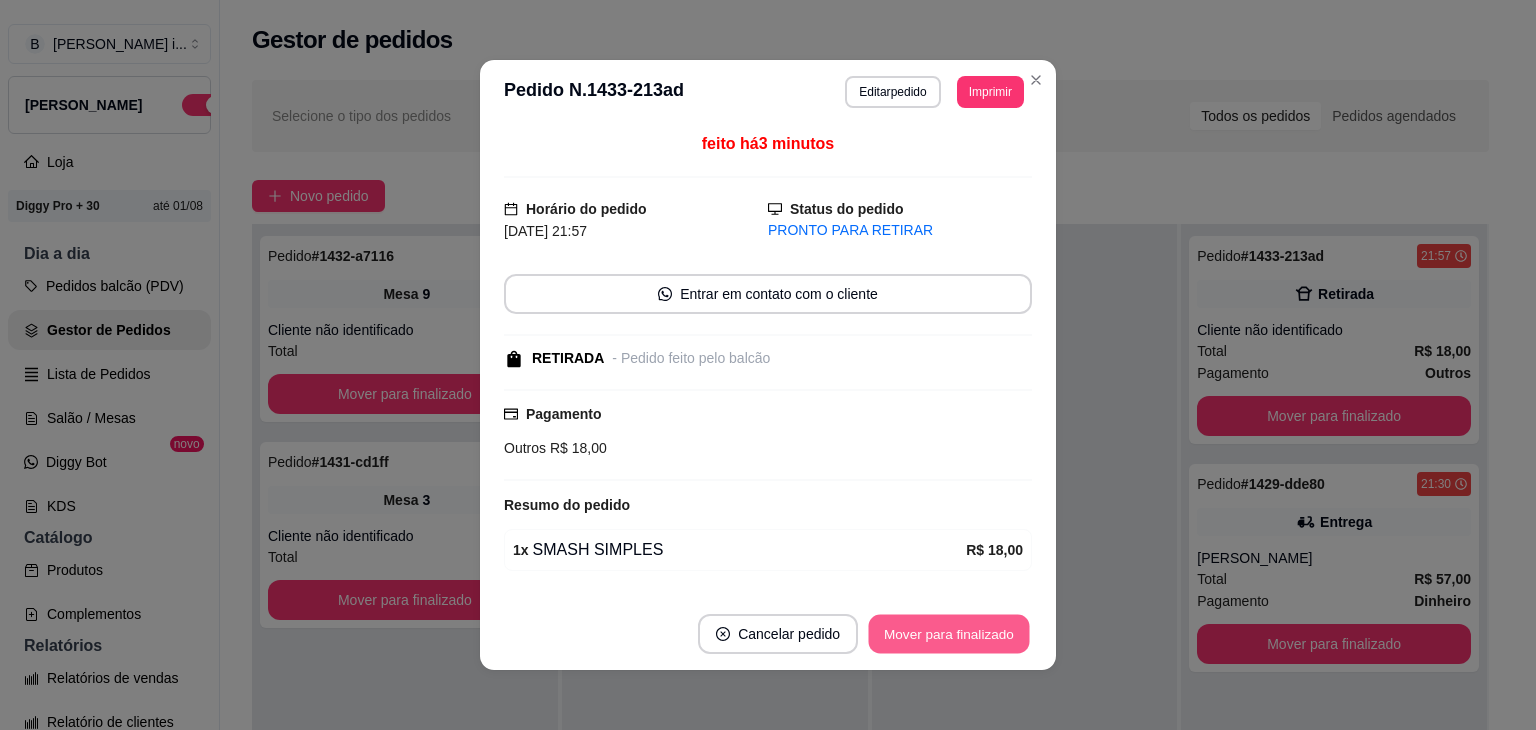 click on "Mover para finalizado" at bounding box center [949, 634] 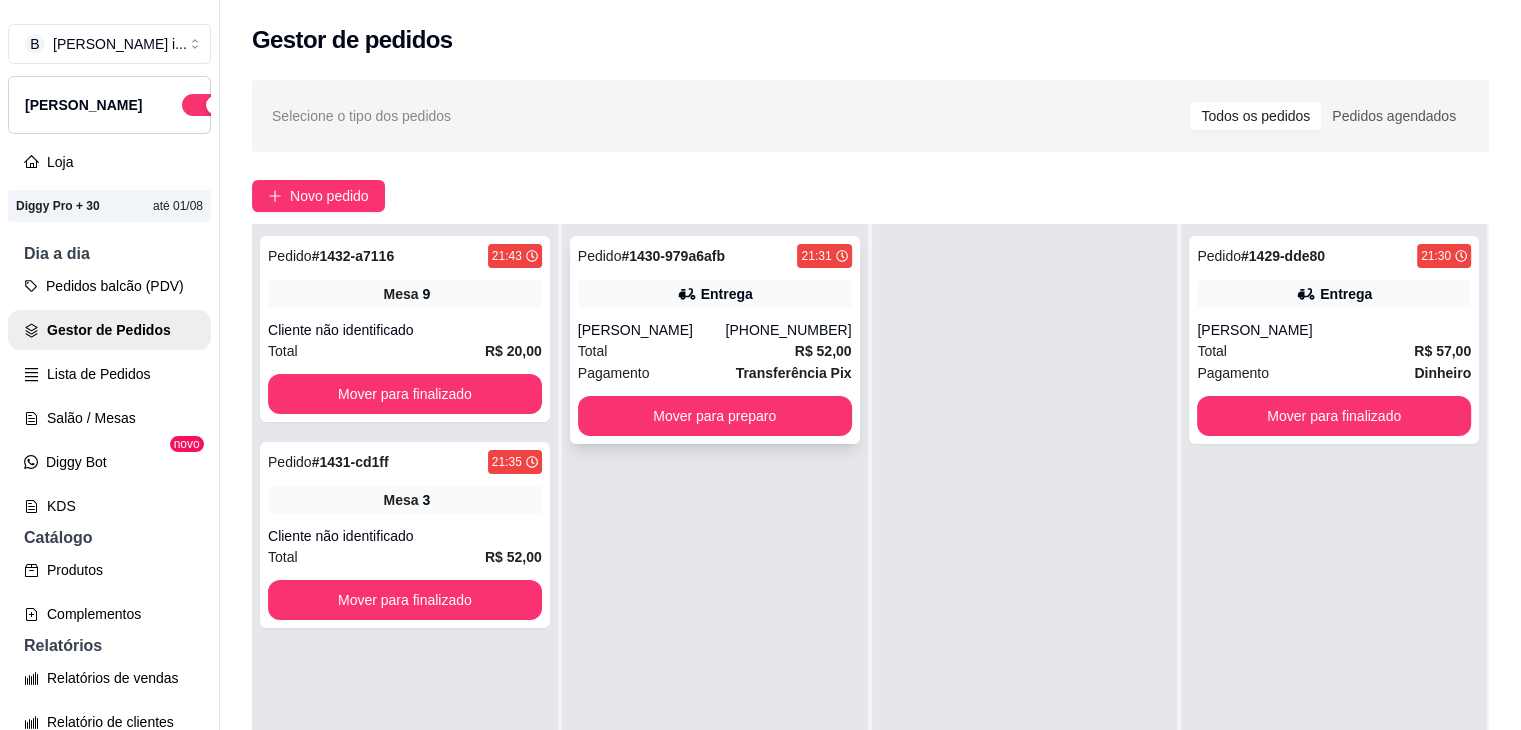 click on "Pedido  # 1430-979a6afb 21:31 Entrega [PERSON_NAME] [PHONE_NUMBER] Total R$ 52,00 Pagamento Transferência Pix Mover para preparo" at bounding box center [715, 340] 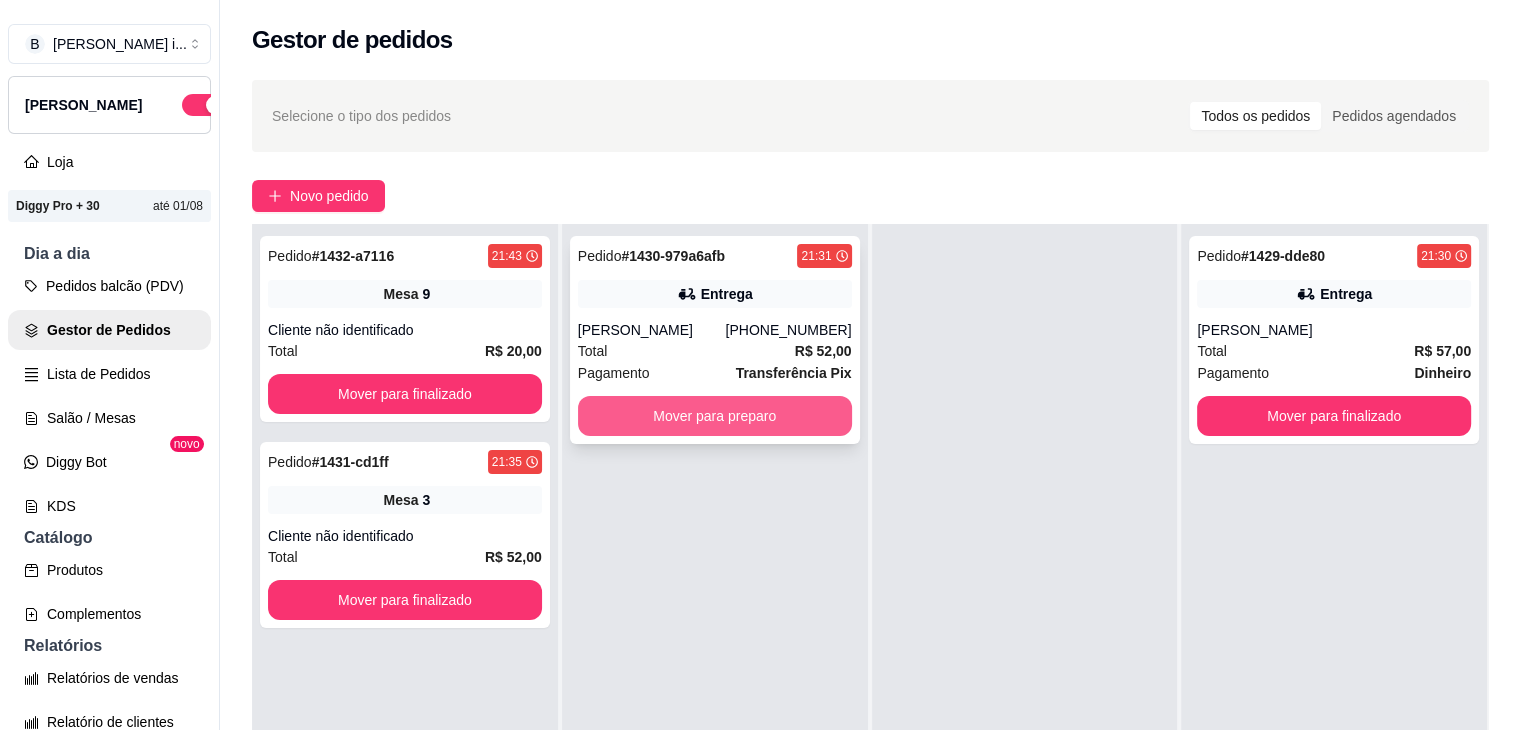 click on "Mover para preparo" at bounding box center [715, 416] 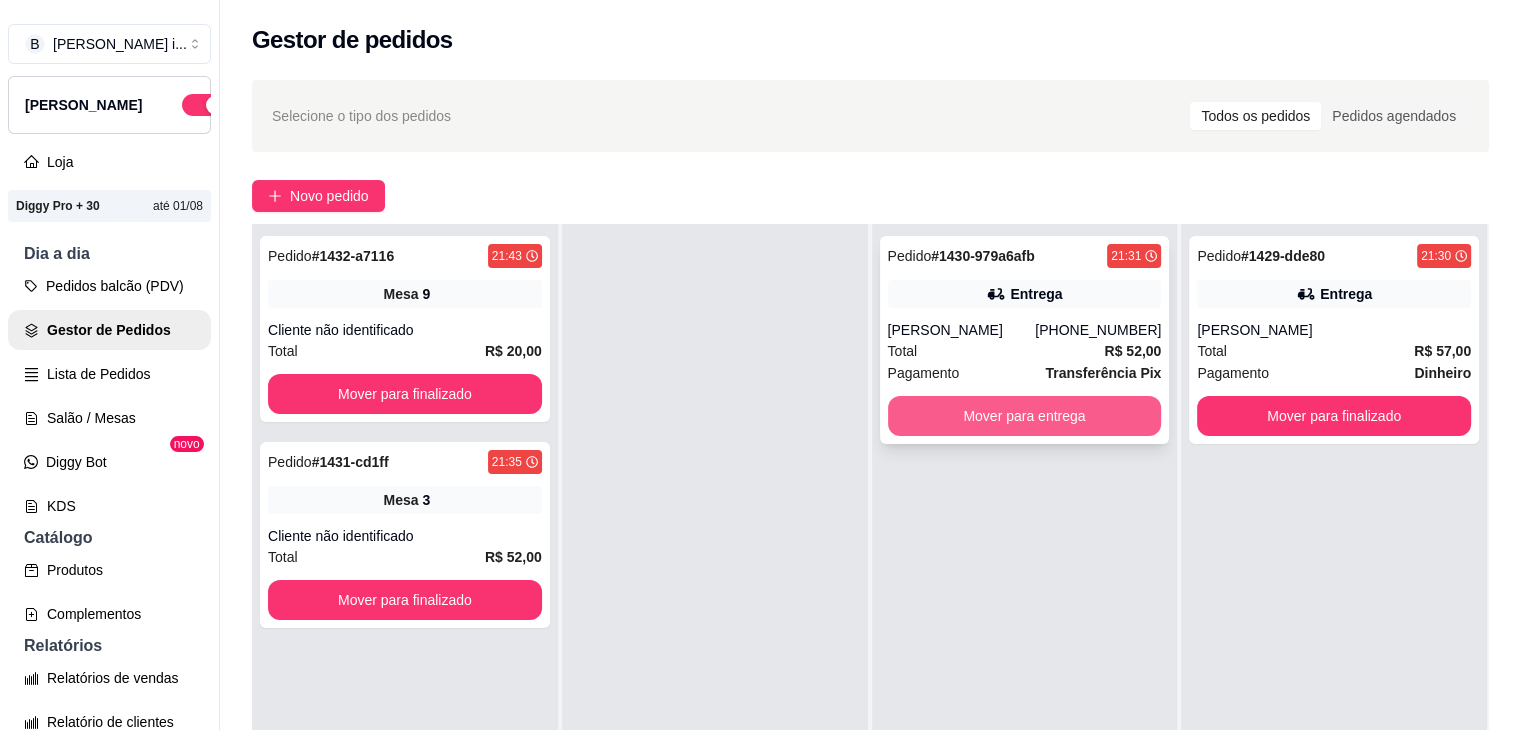 click on "Mover para entrega" at bounding box center [1025, 416] 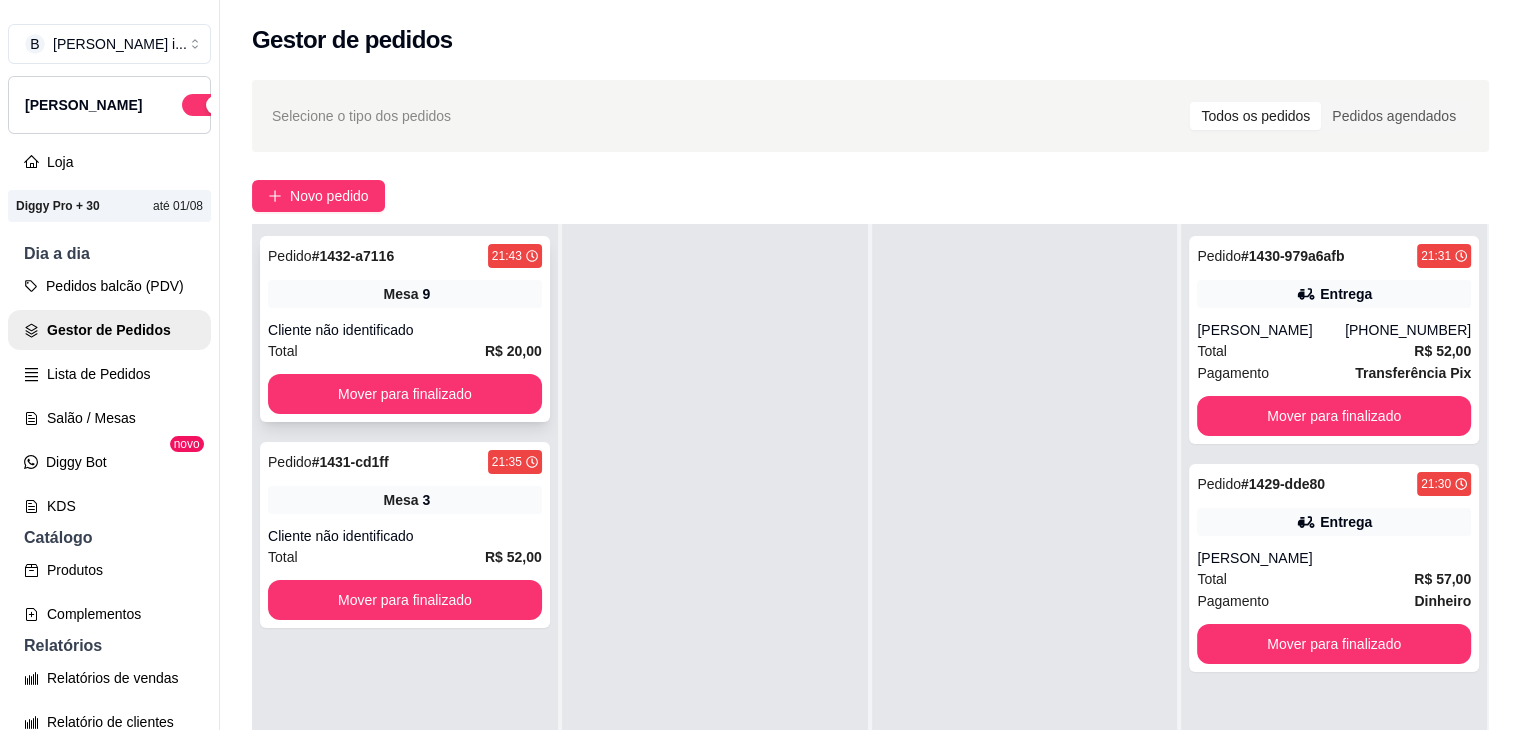 click on "Pedido  # 1432-a7116 21:43 Mesa 9 Cliente não identificado Total R$ 20,00 Mover para finalizado" at bounding box center (405, 329) 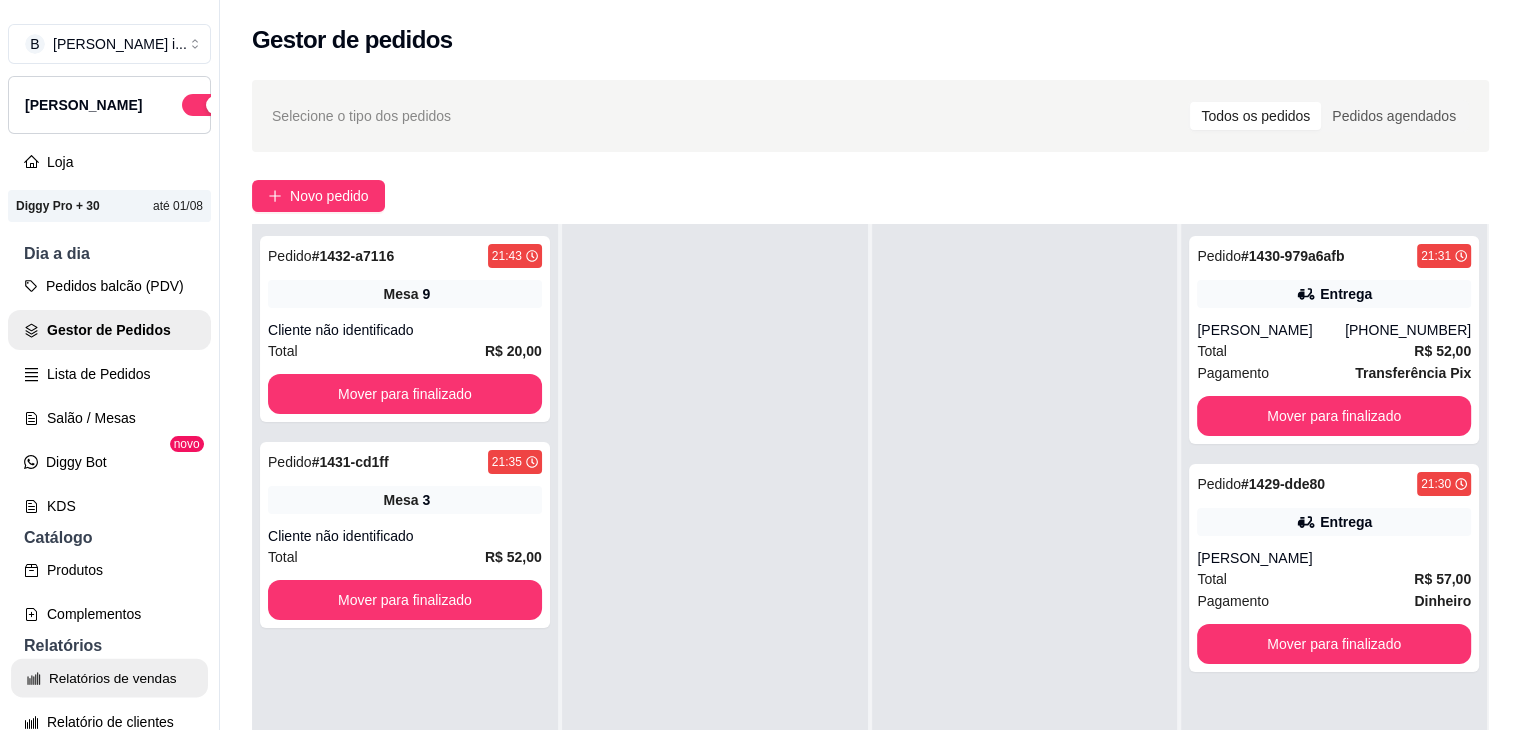 click on "Relatórios de vendas" at bounding box center [109, 678] 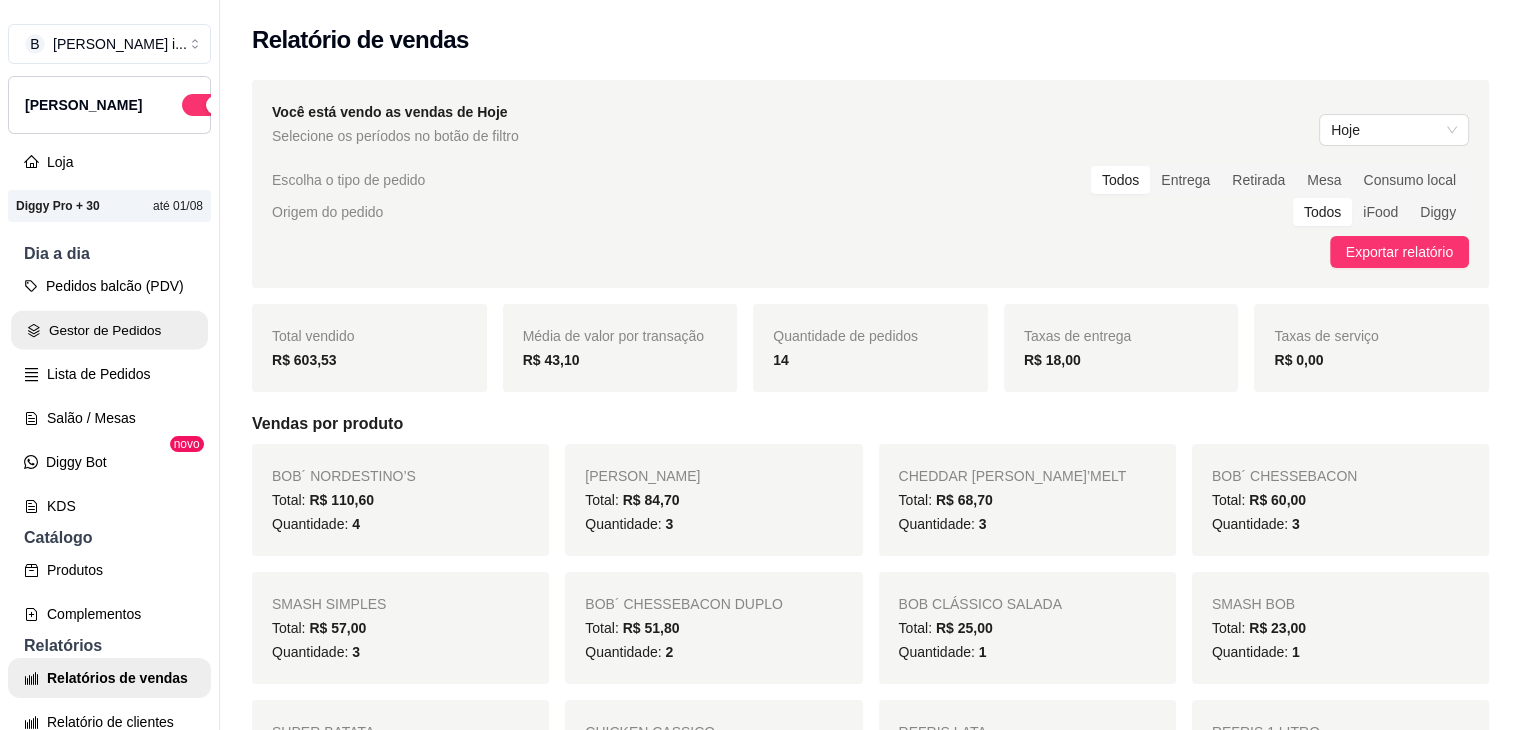 click on "Gestor de Pedidos" at bounding box center (109, 330) 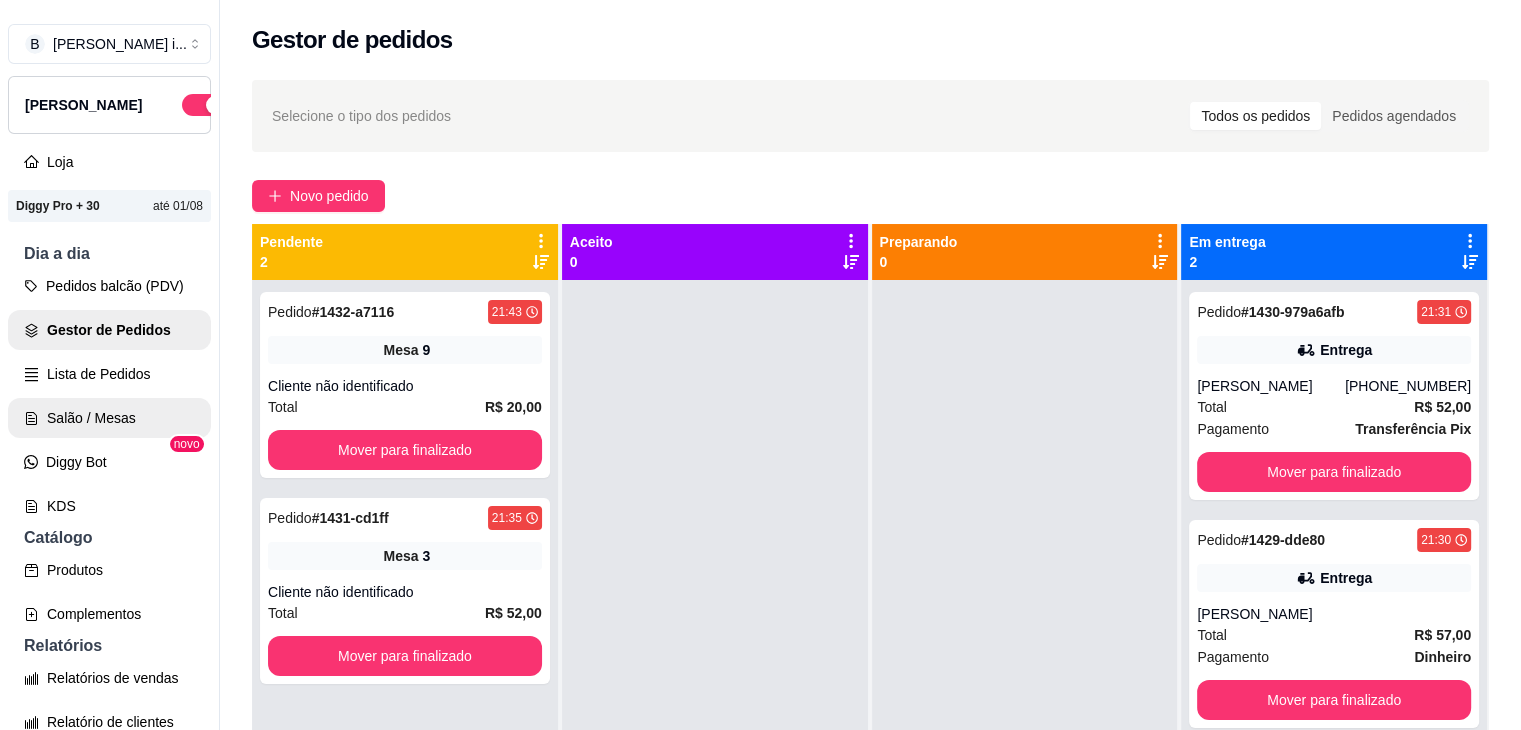 click on "Salão / Mesas" at bounding box center [109, 418] 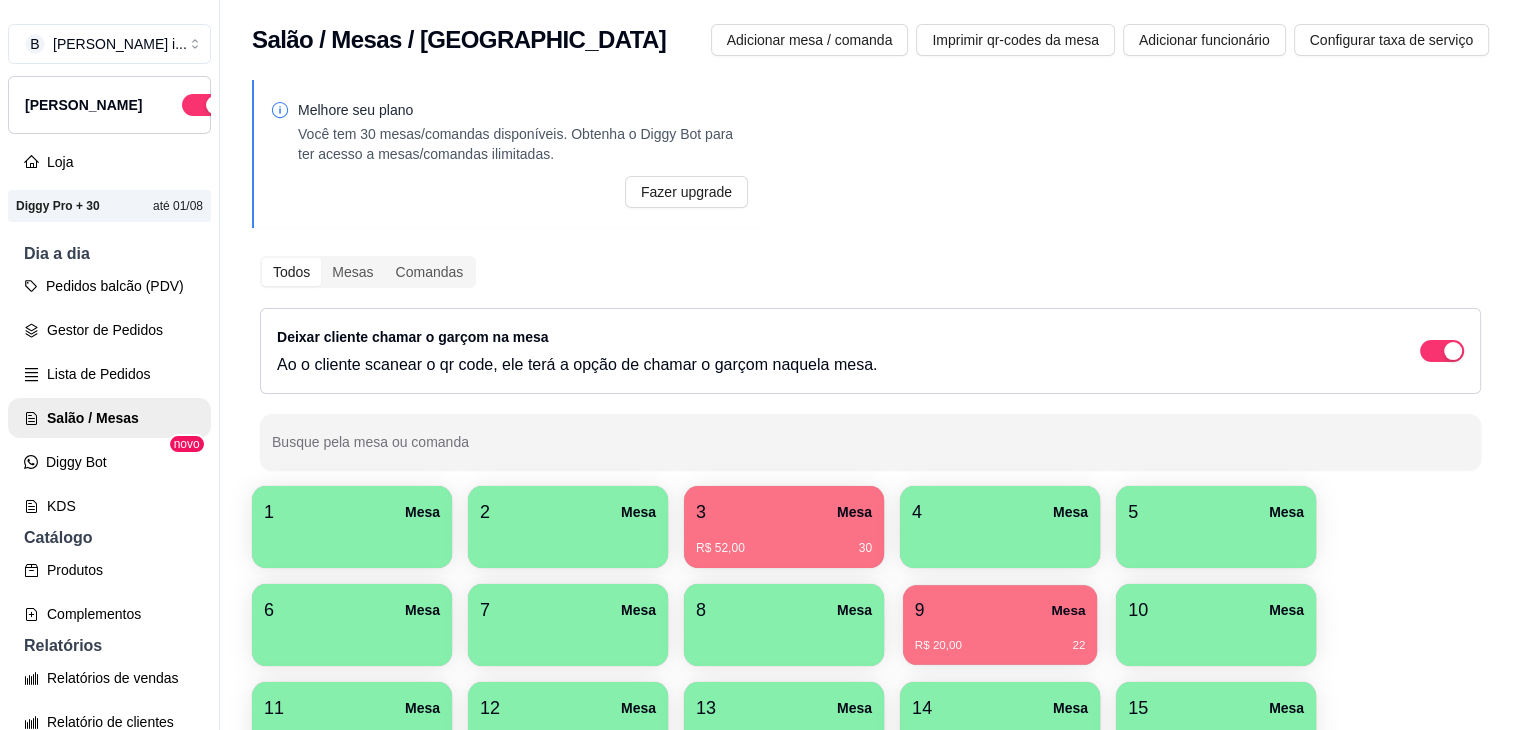 click on "R$ 20,00" at bounding box center (938, 646) 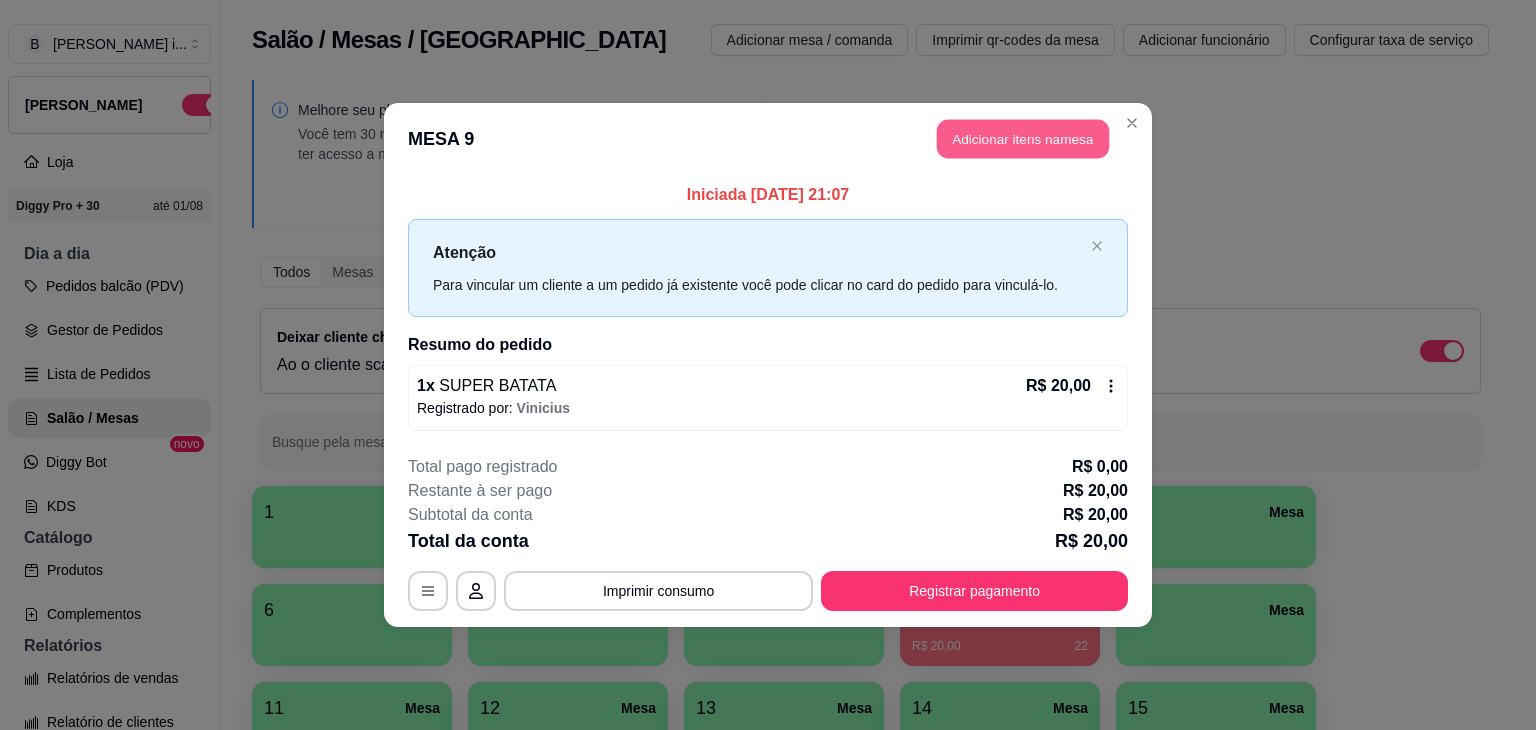 click on "Adicionar itens na  mesa" at bounding box center [1023, 139] 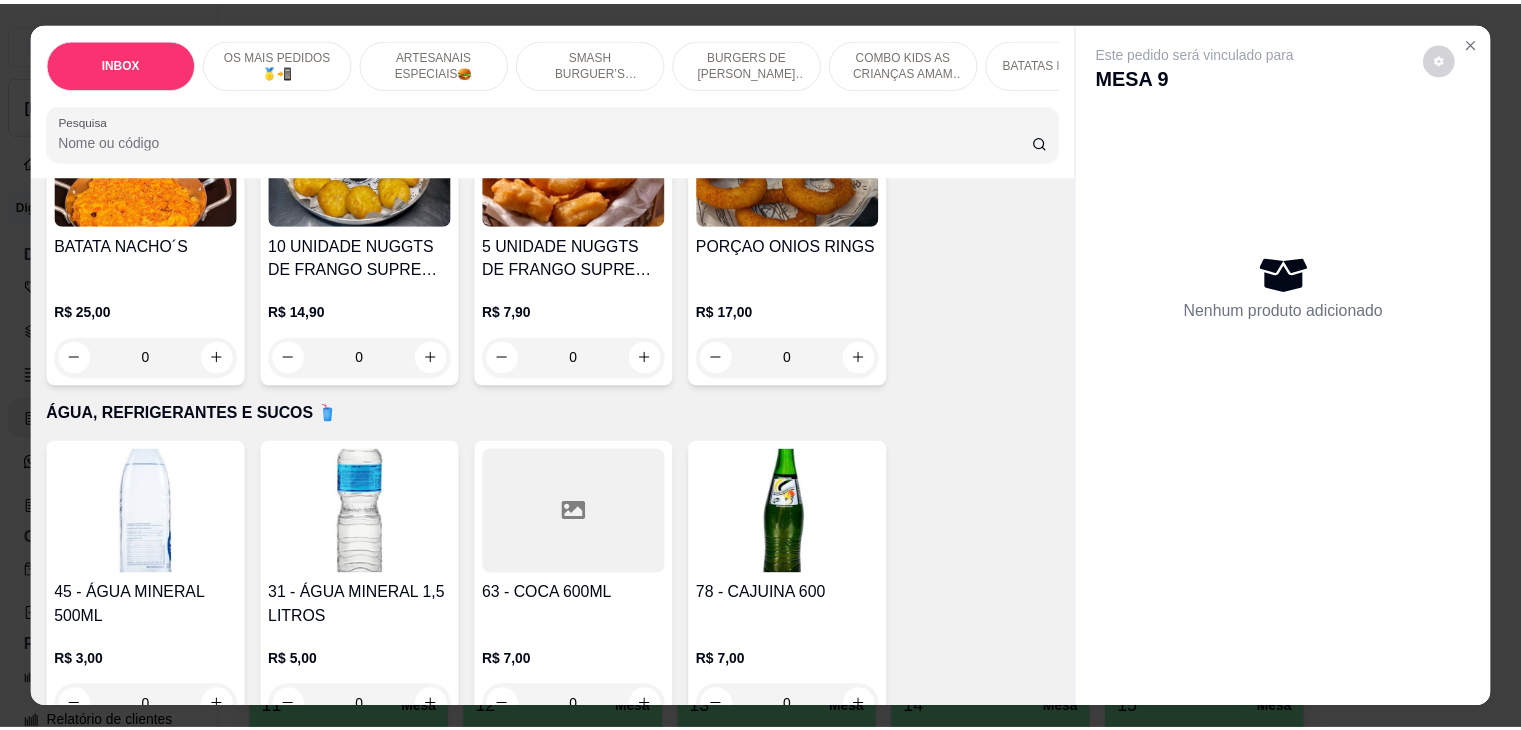 scroll, scrollTop: 3600, scrollLeft: 0, axis: vertical 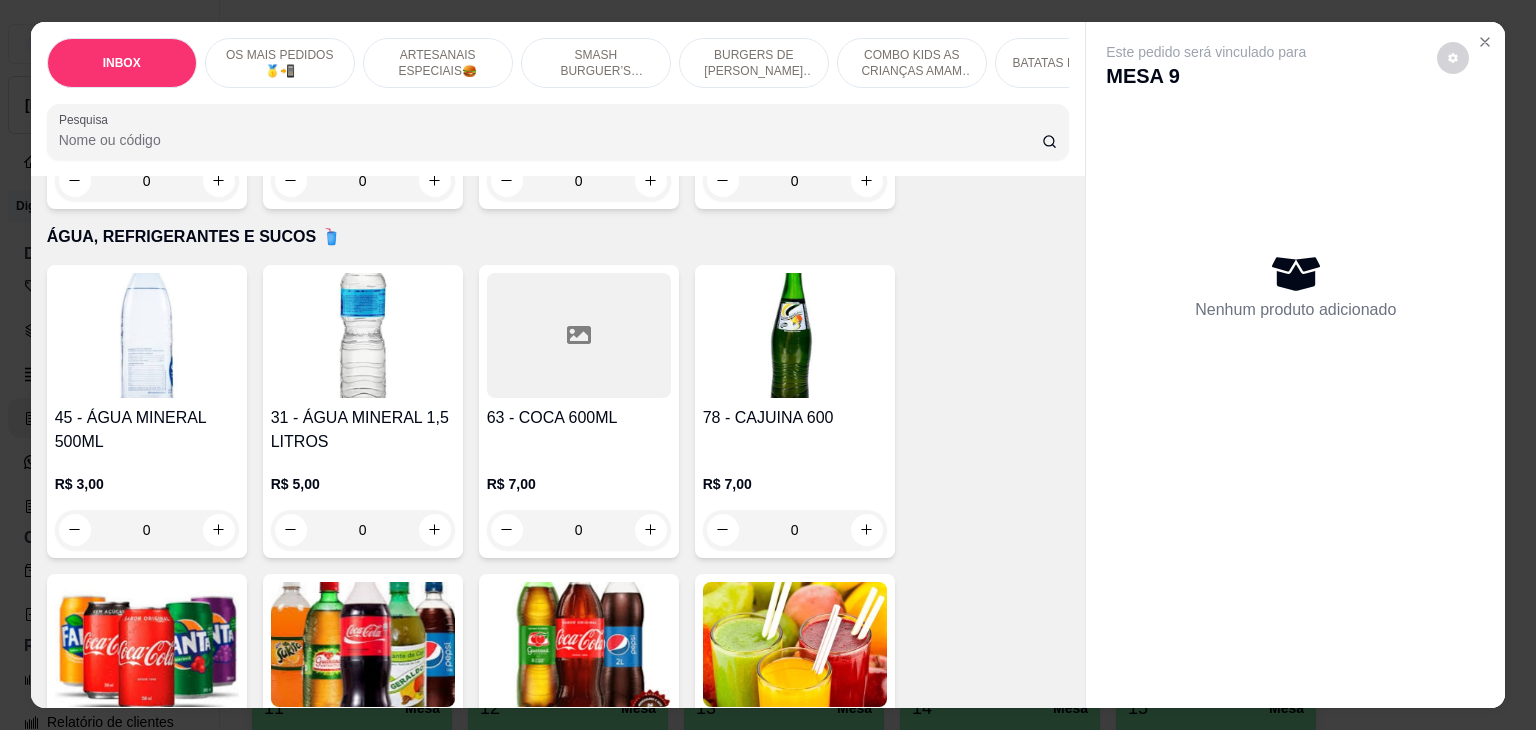 click at bounding box center [147, 644] 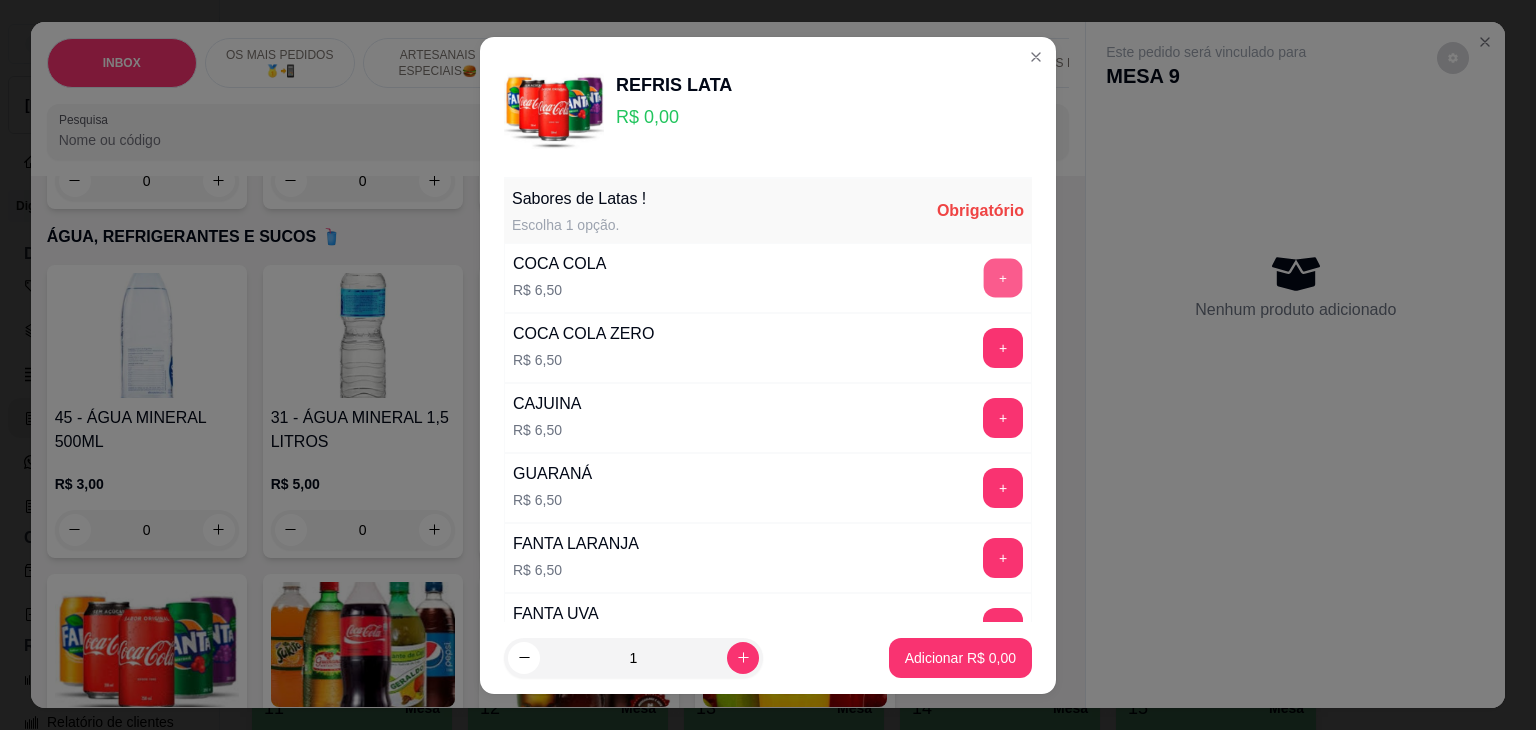 click on "+" at bounding box center (1003, 277) 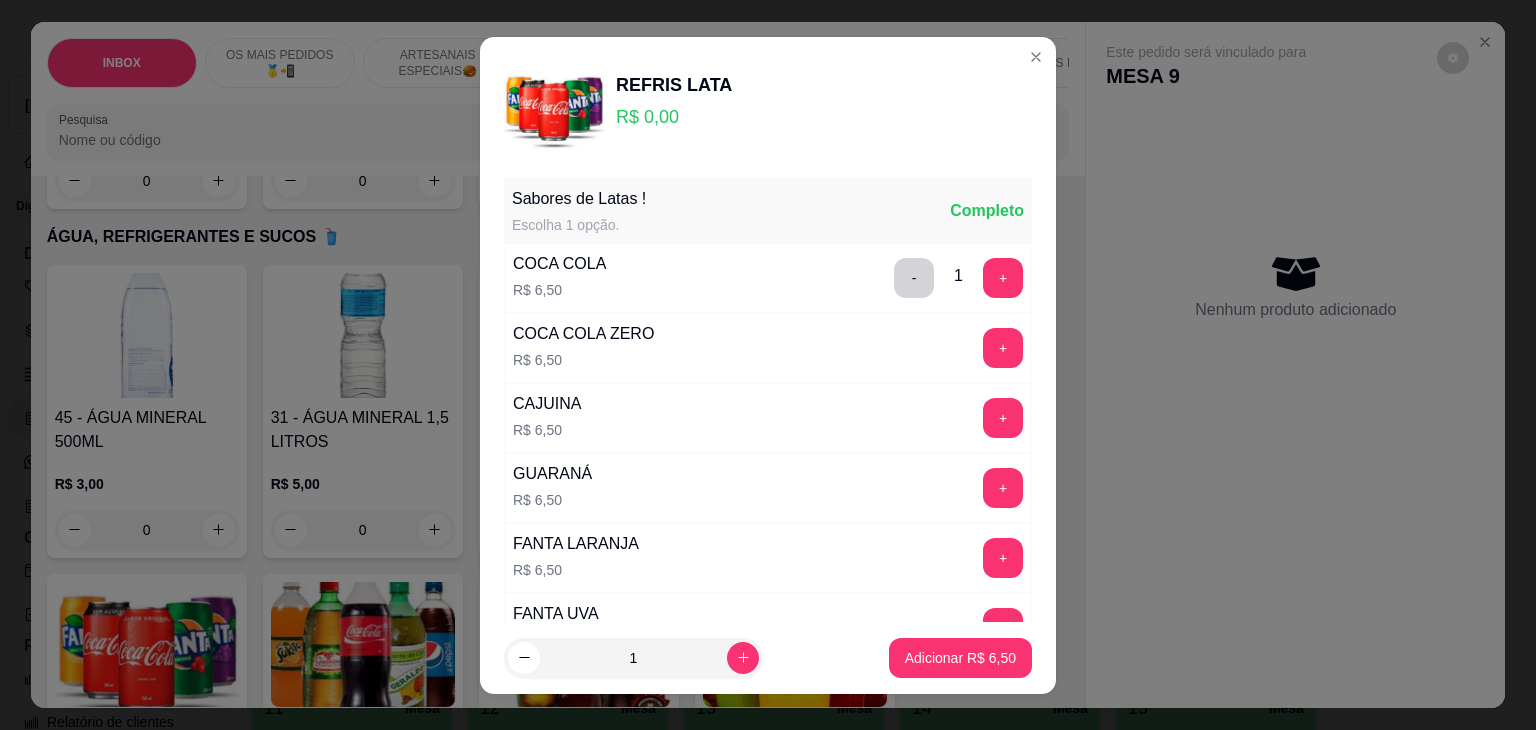 click on "1 Adicionar   R$ 6,50" at bounding box center (768, 658) 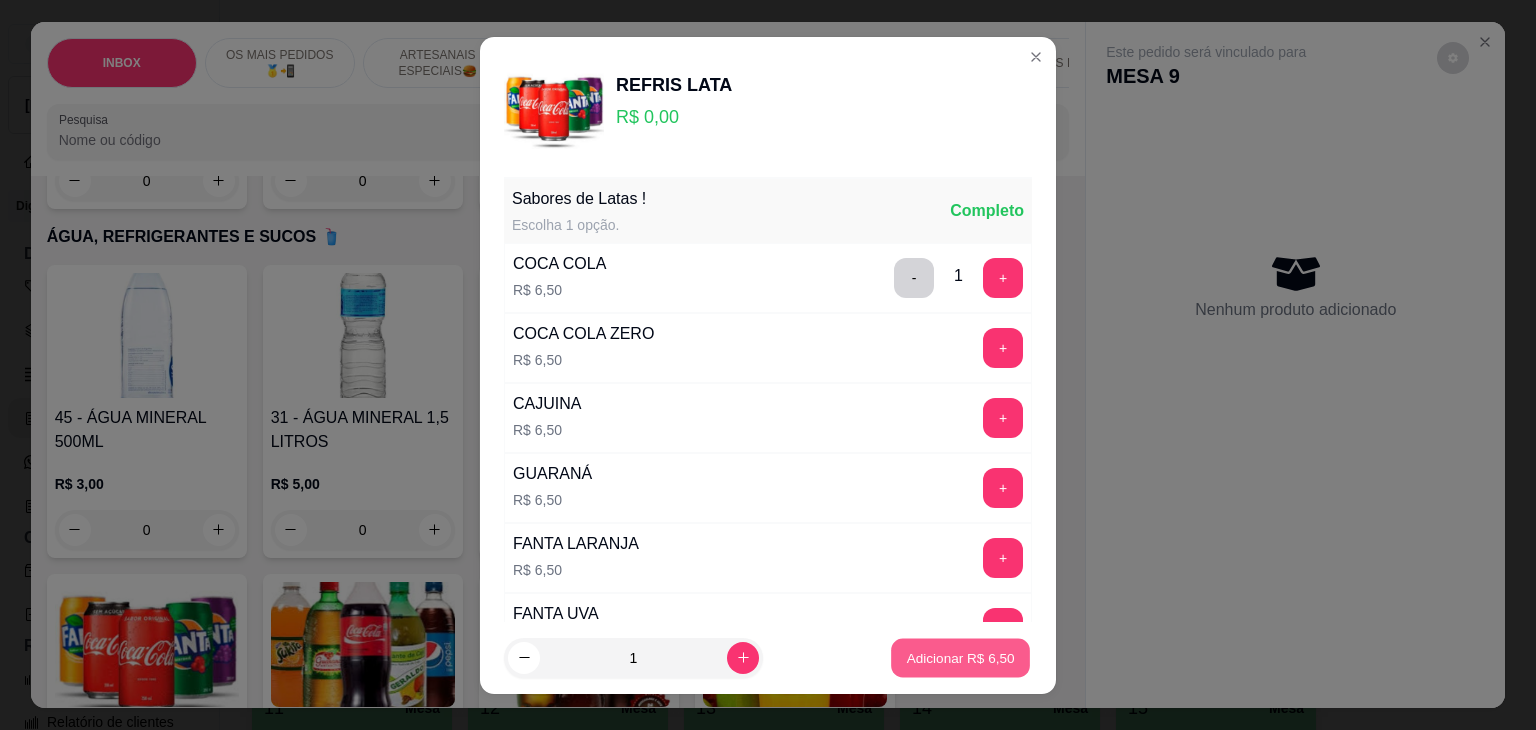 click on "Adicionar   R$ 6,50" at bounding box center (960, 657) 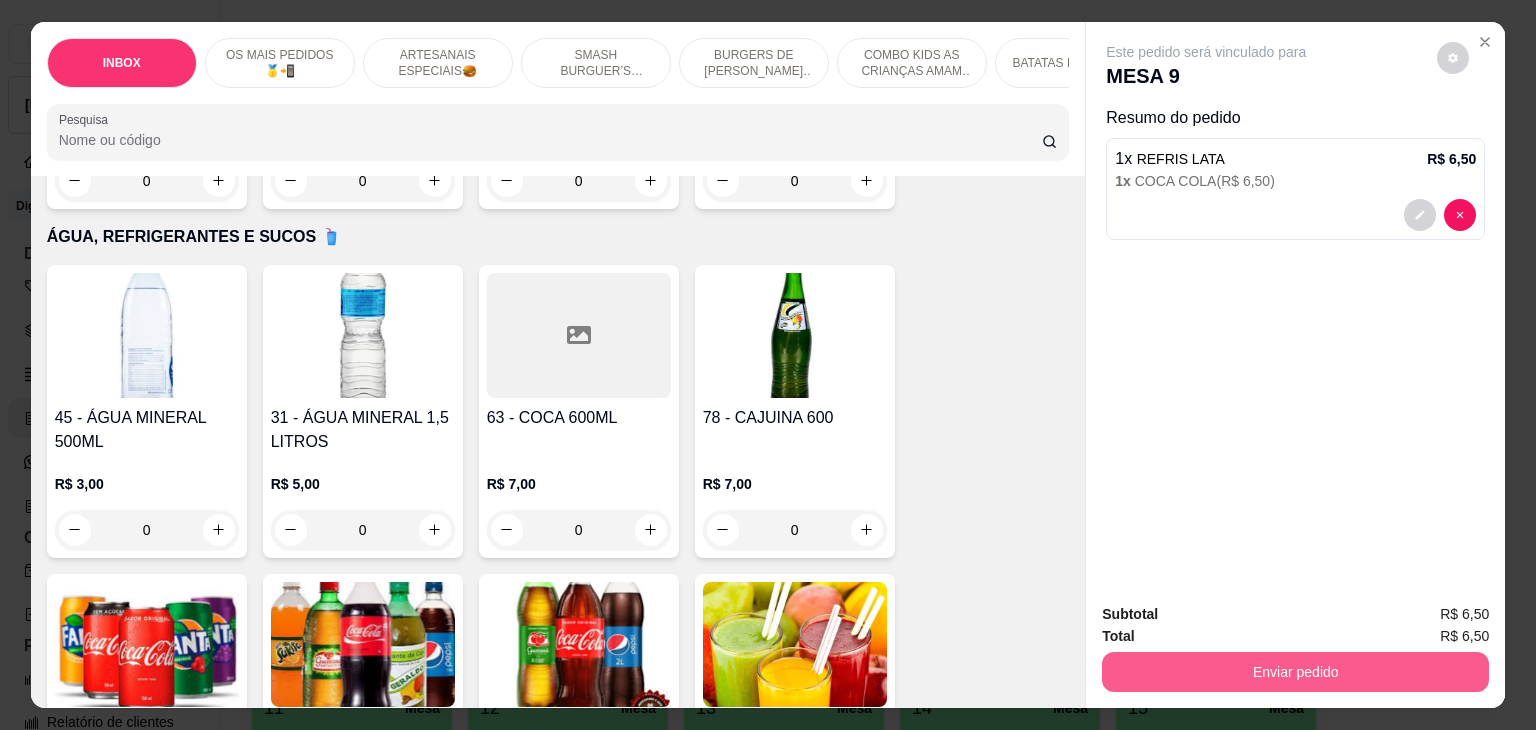 click on "Enviar pedido" at bounding box center (1295, 672) 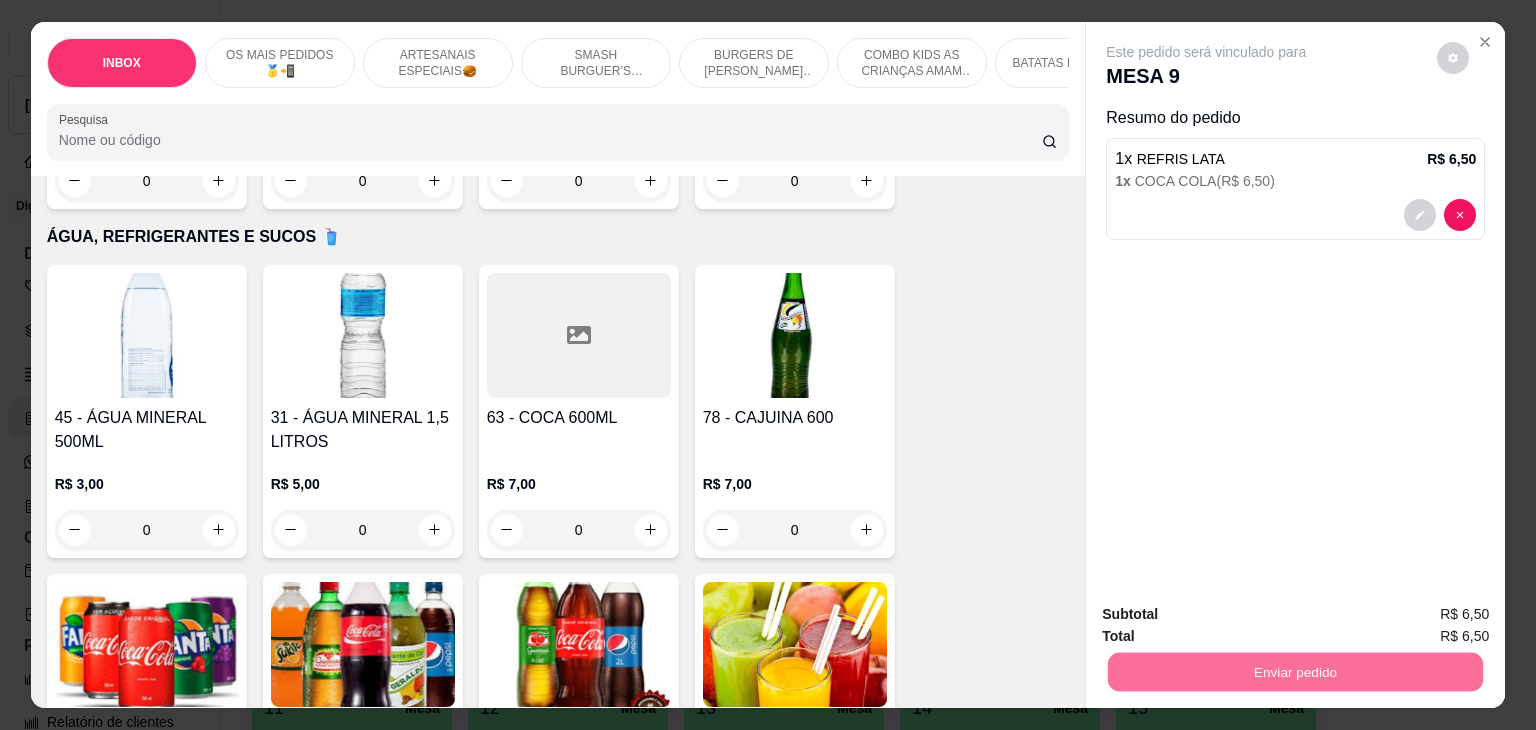 click on "Não registrar e enviar pedido" at bounding box center [1229, 614] 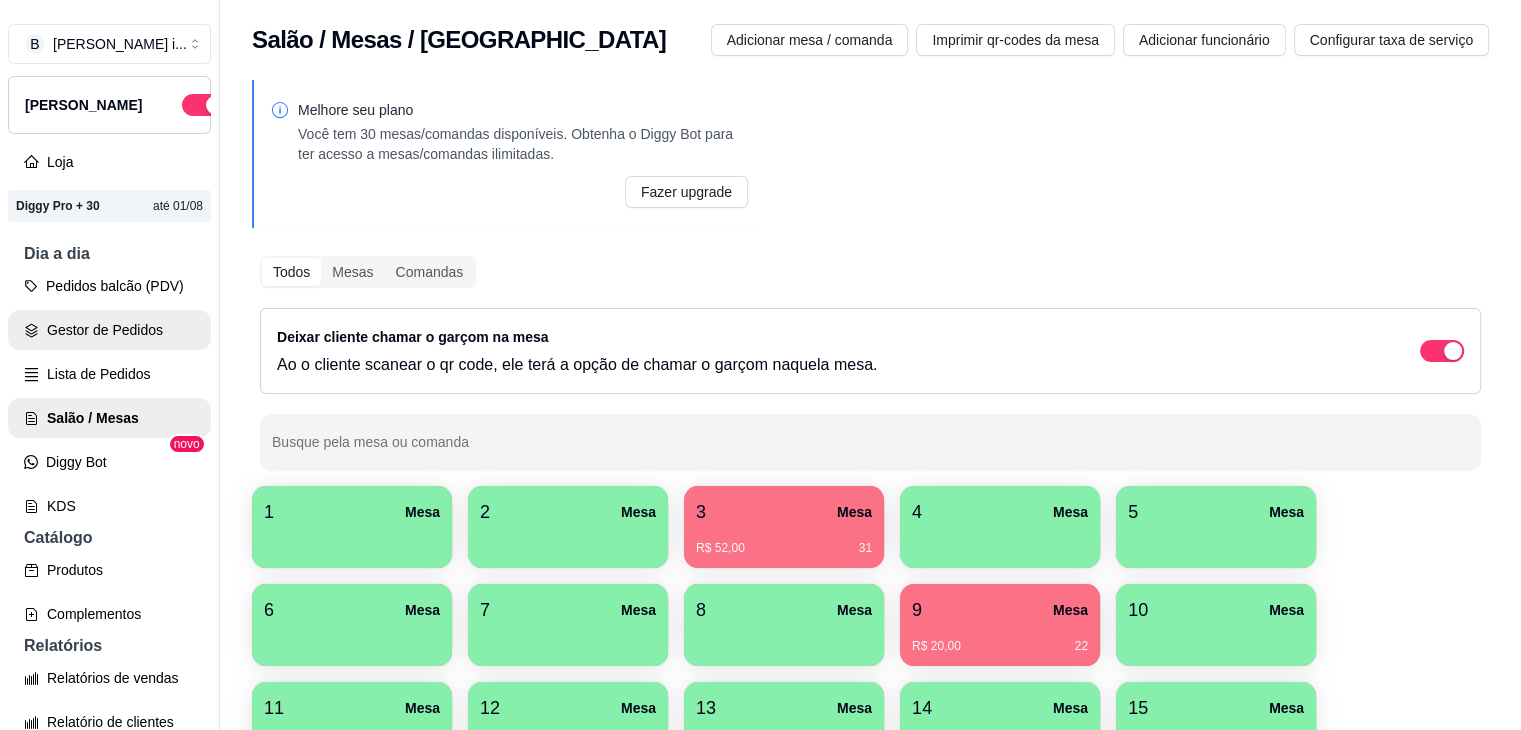 click on "Gestor de Pedidos" at bounding box center (109, 330) 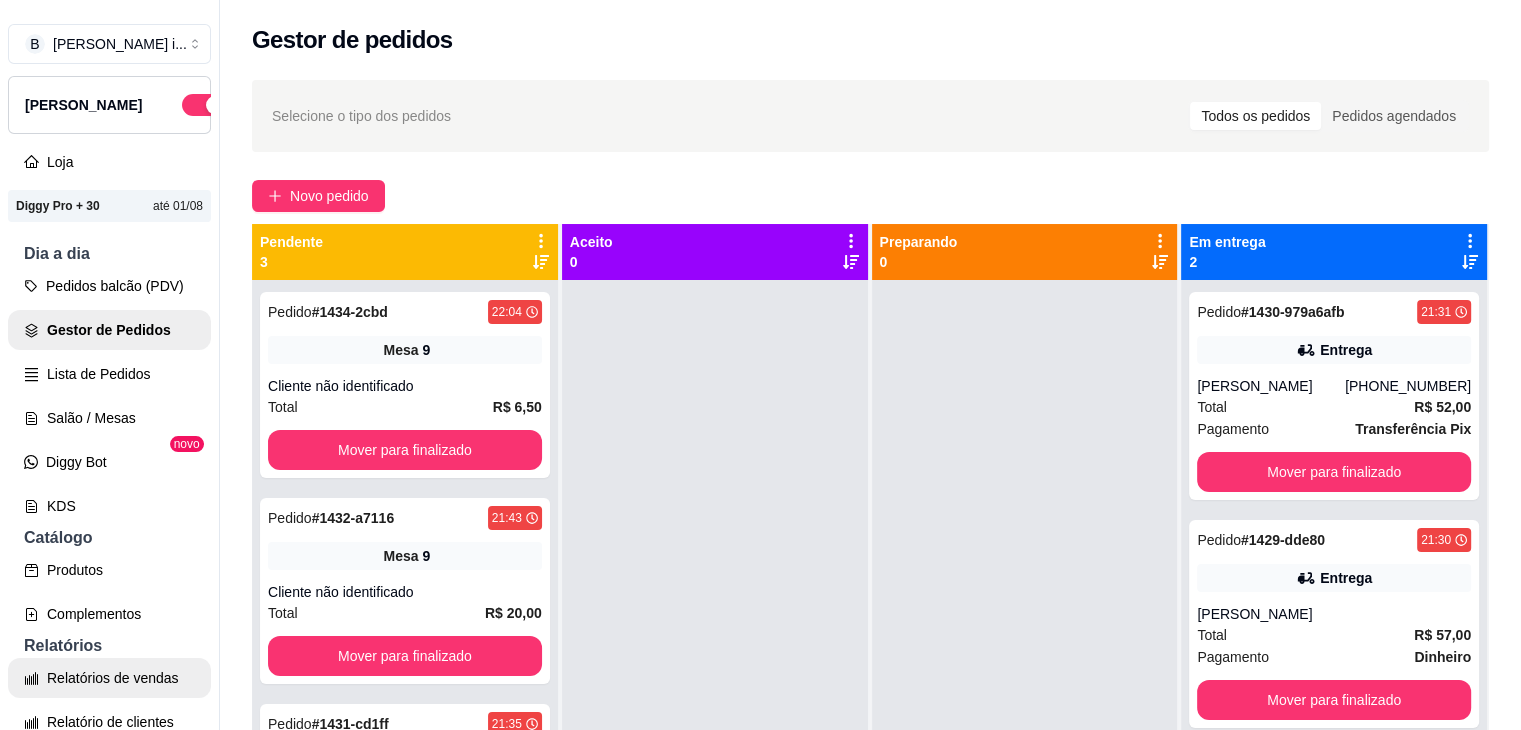 click on "Relatórios de vendas" at bounding box center (109, 678) 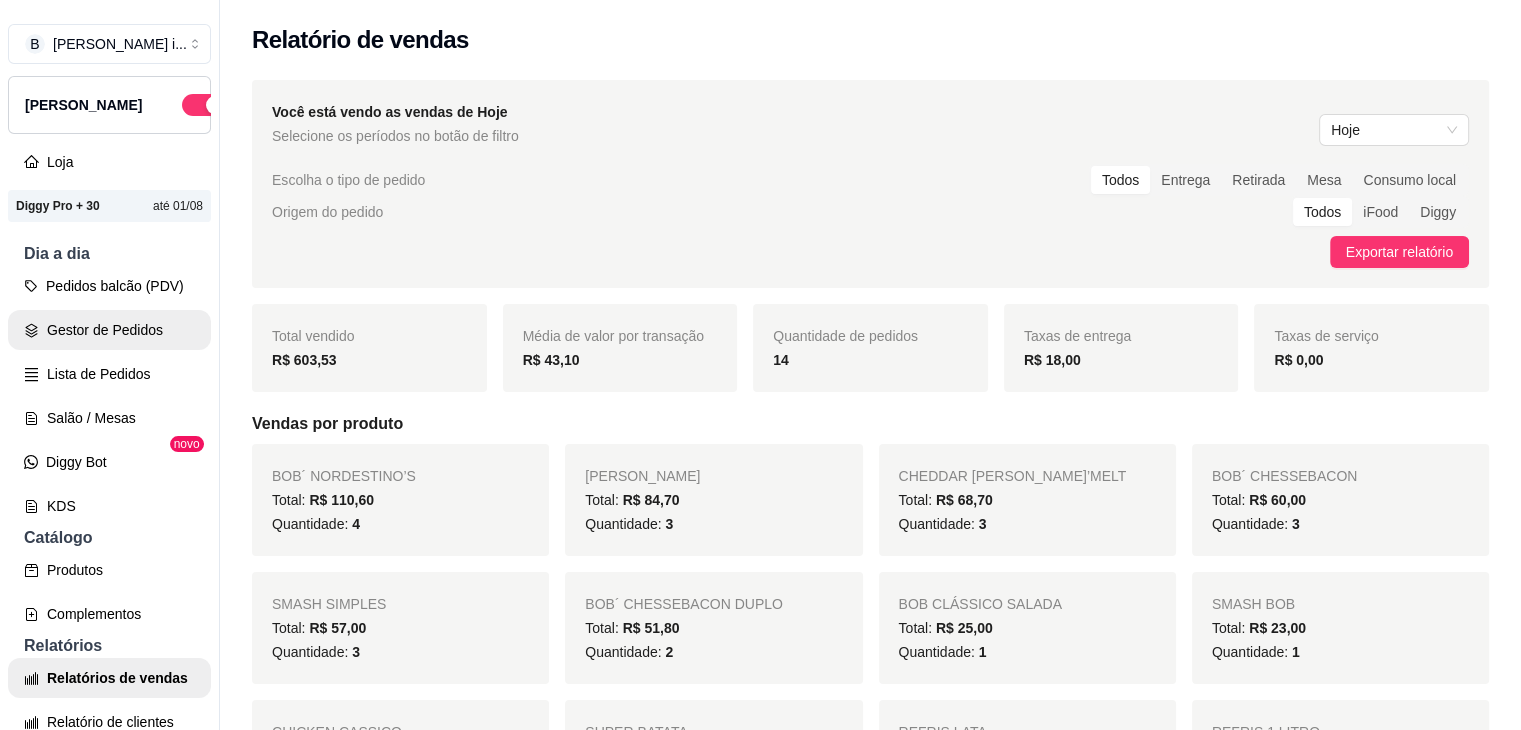 click on "Gestor de Pedidos" at bounding box center (109, 330) 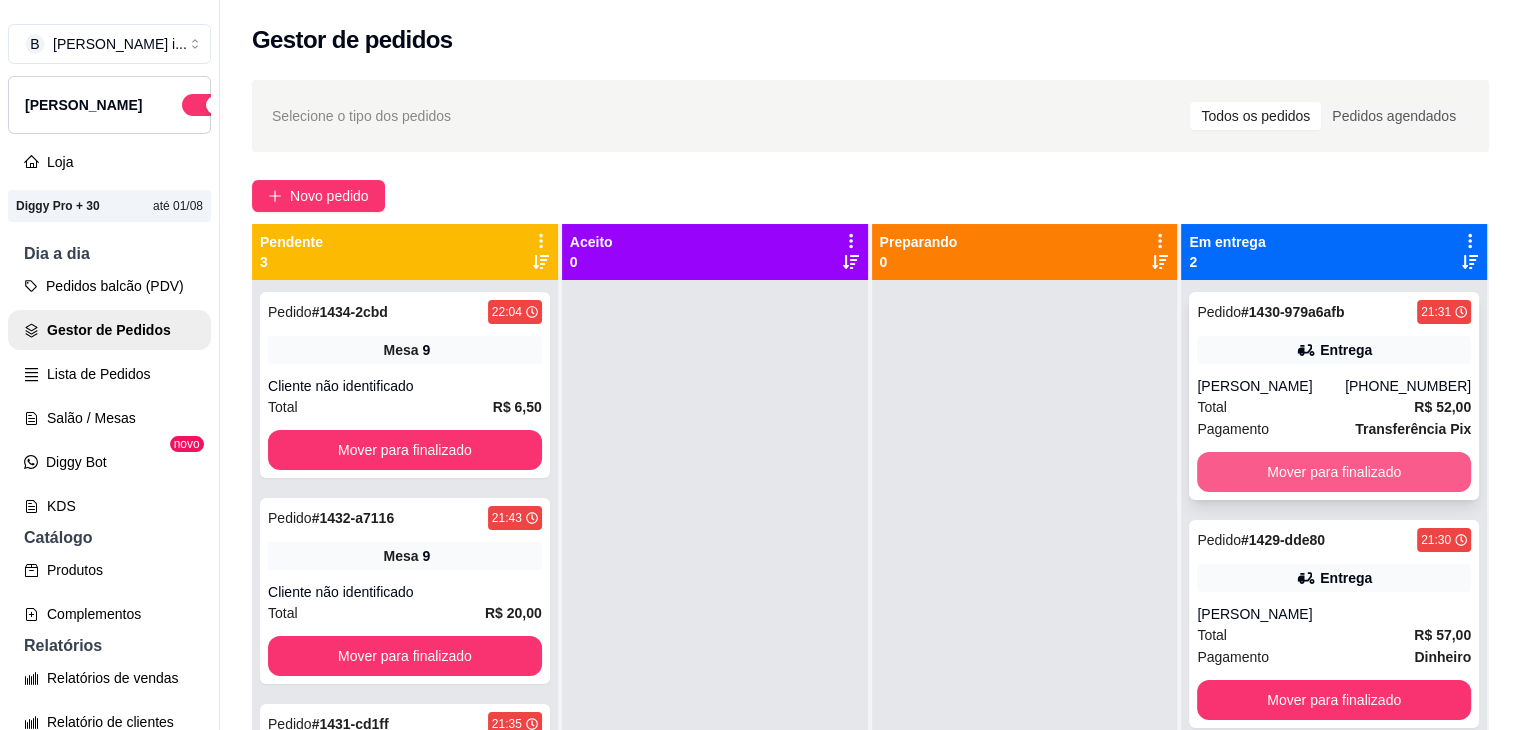 click on "Mover para finalizado" at bounding box center (1334, 472) 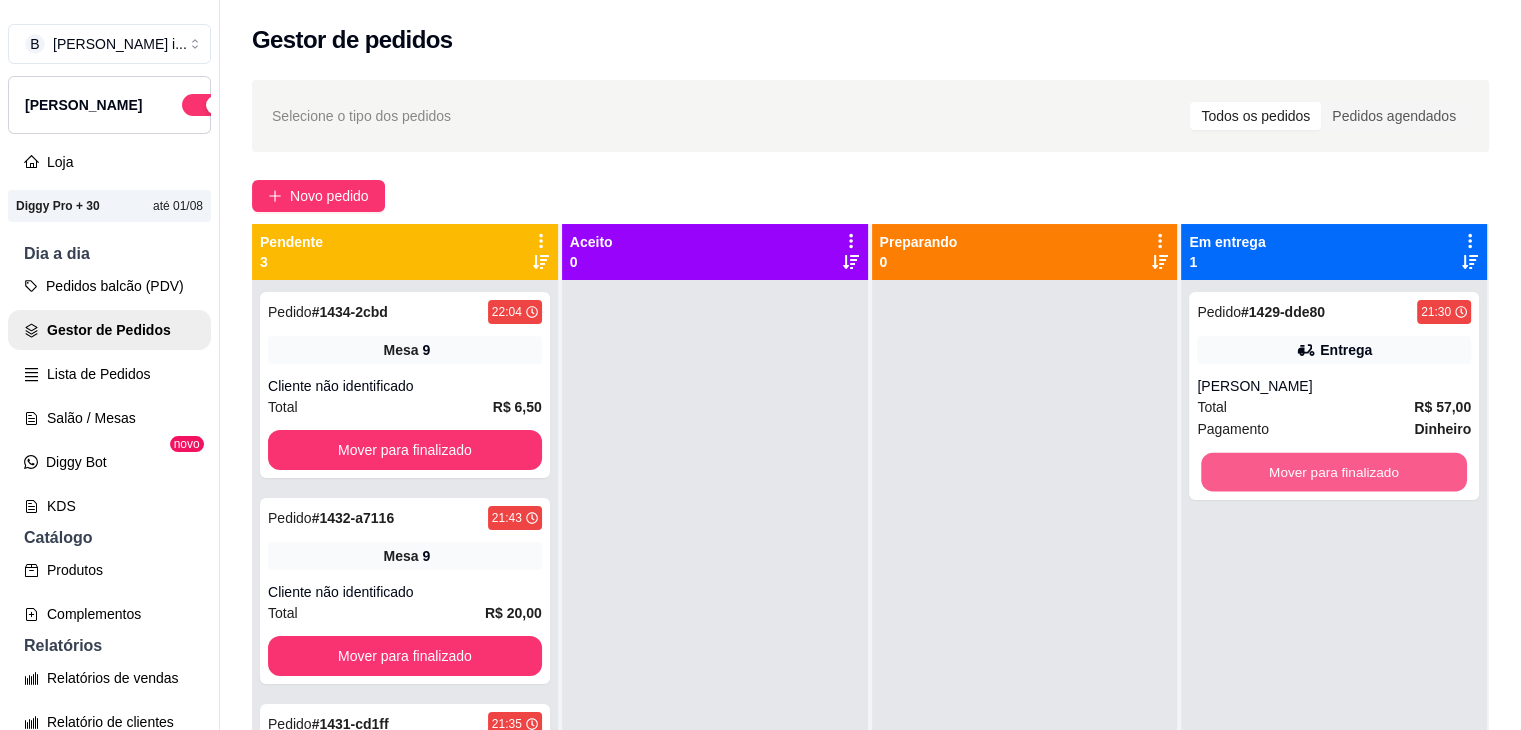 click on "Mover para finalizado" at bounding box center (1334, 472) 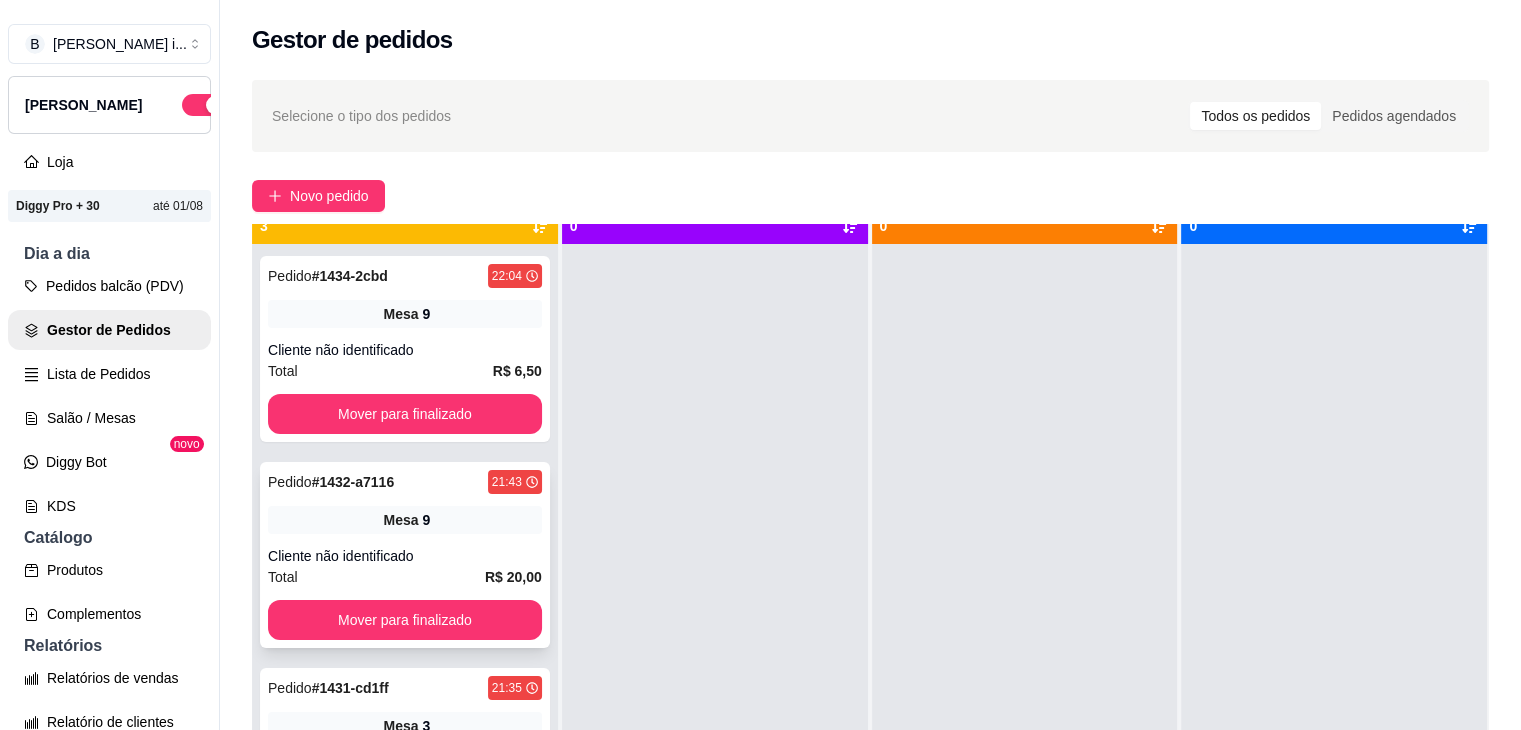 scroll, scrollTop: 56, scrollLeft: 0, axis: vertical 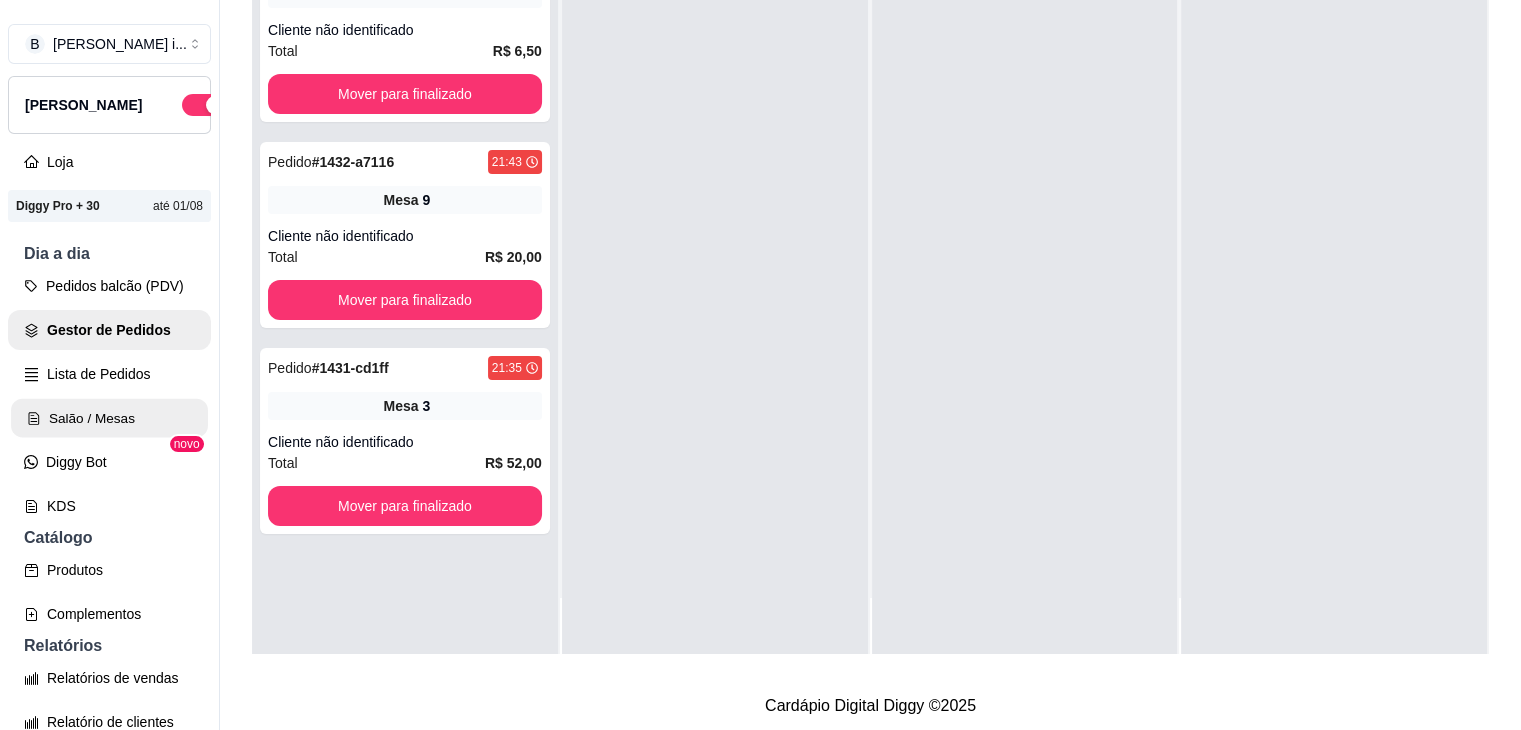 click on "Salão / Mesas" at bounding box center [109, 418] 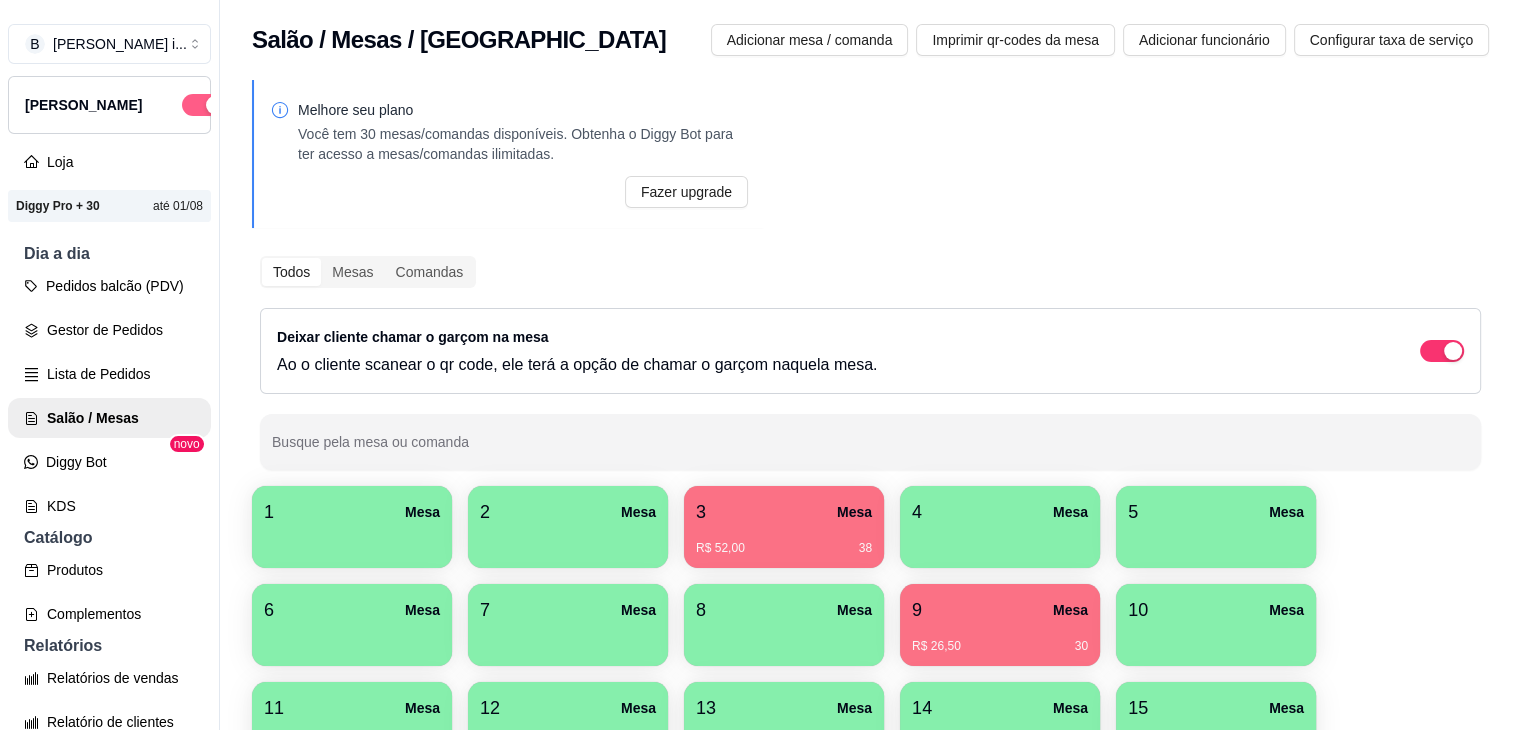 click at bounding box center [204, 105] 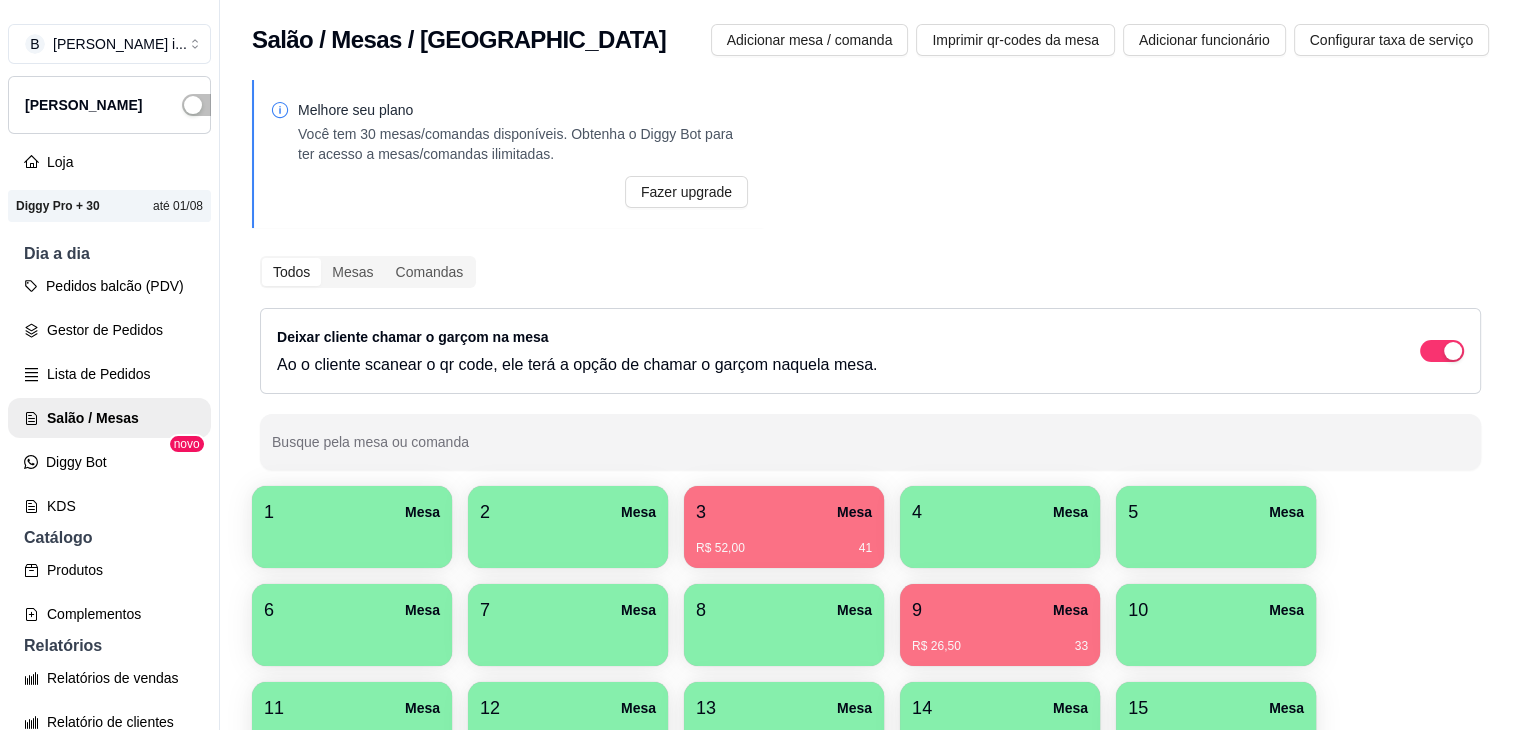 click on "3 Mesa" at bounding box center (784, 512) 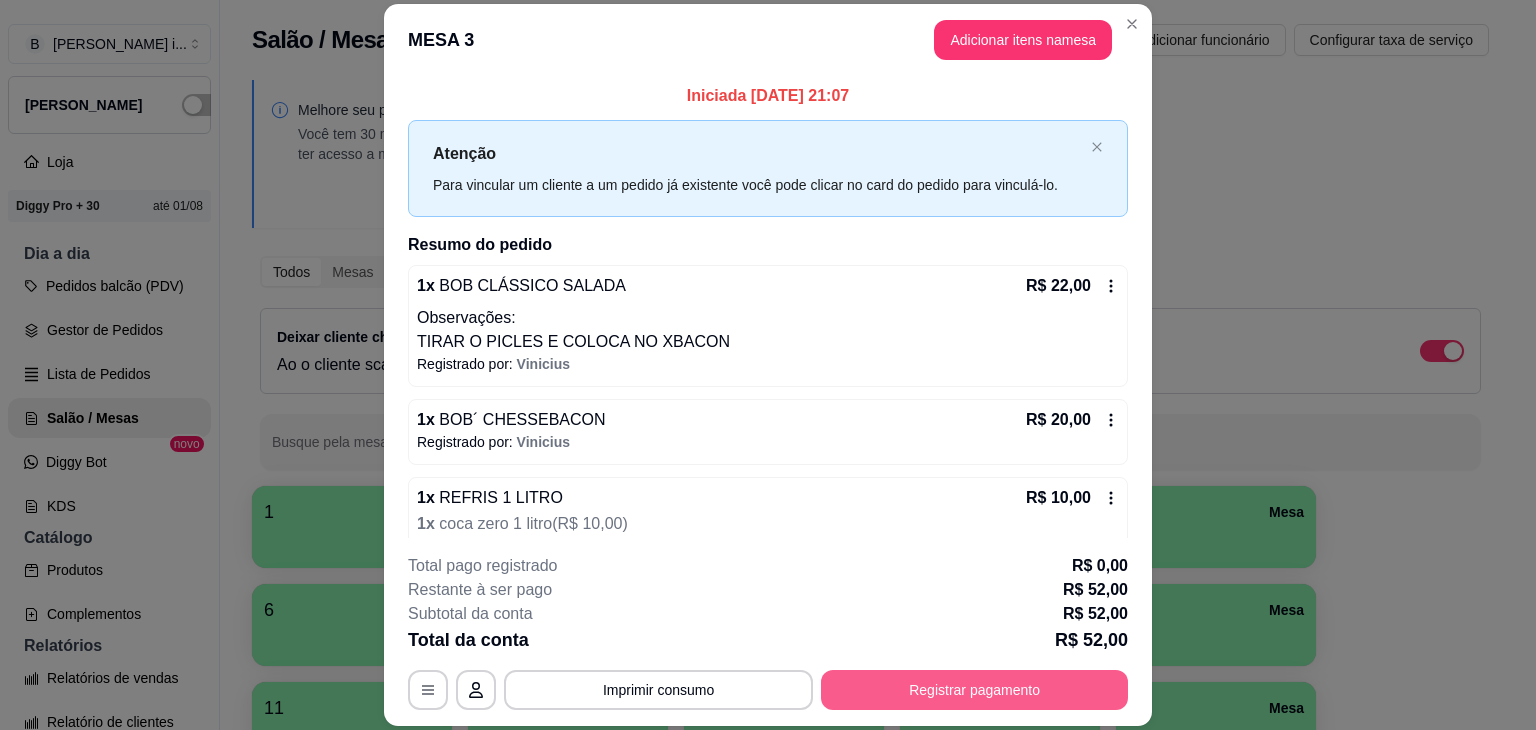click on "Registrar pagamento" at bounding box center [974, 690] 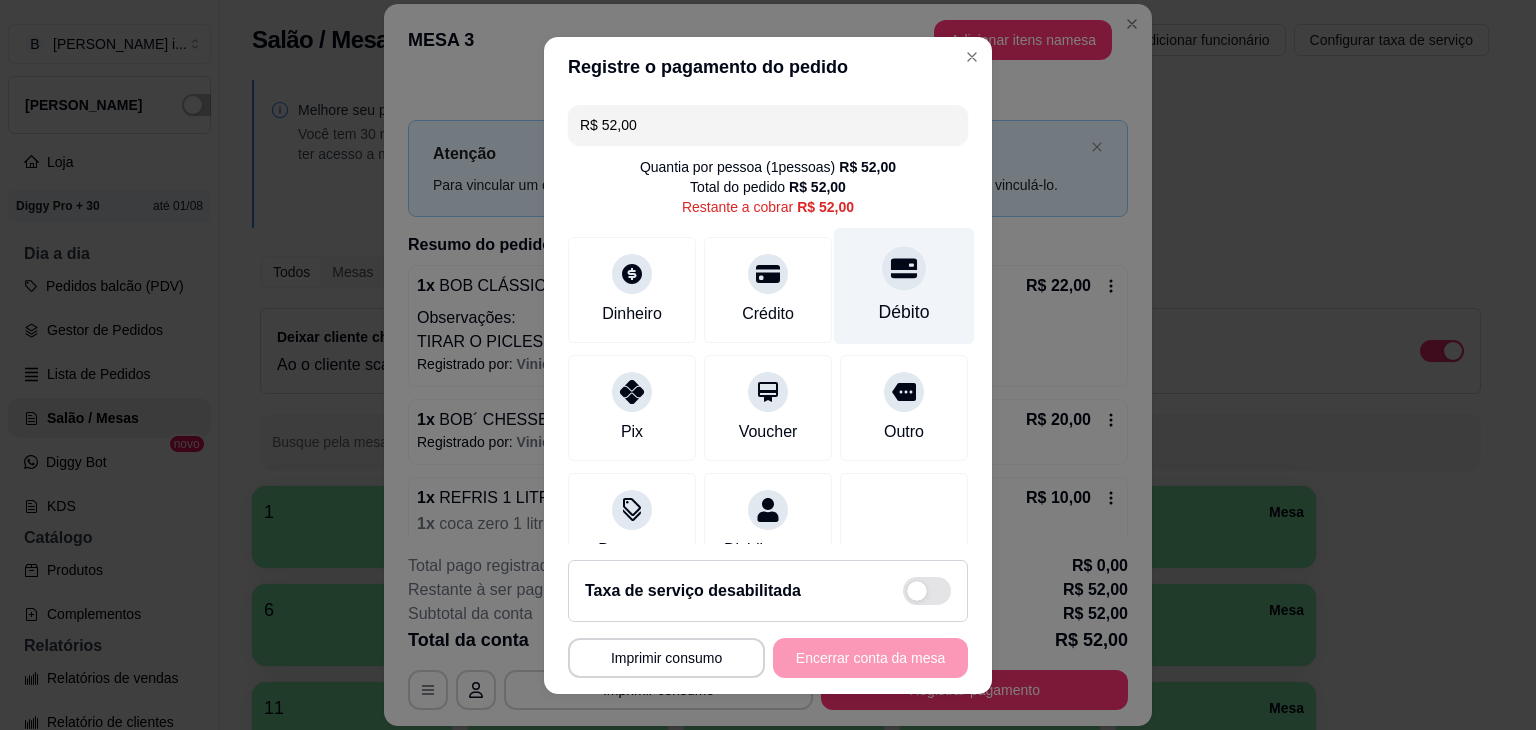 click 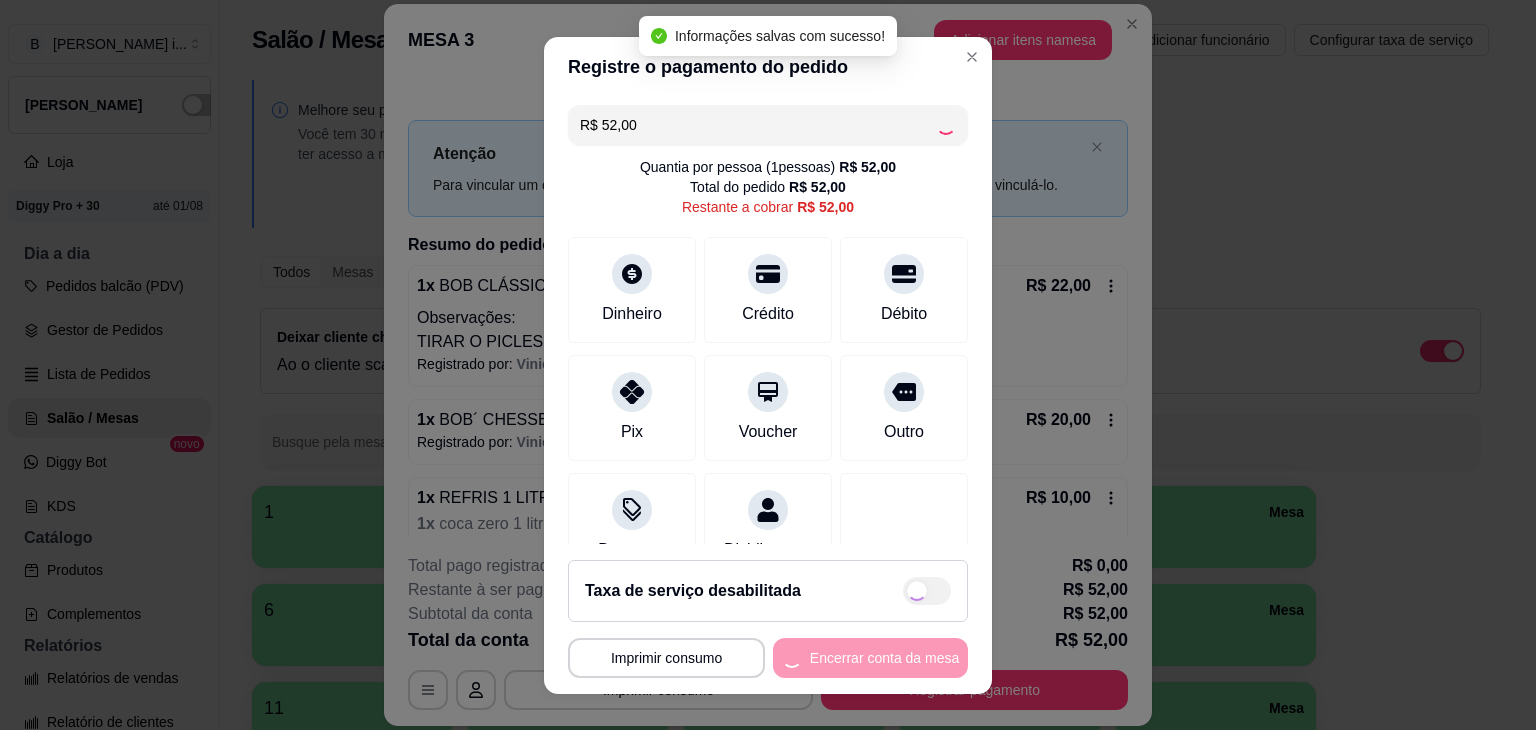 type on "R$ 0,00" 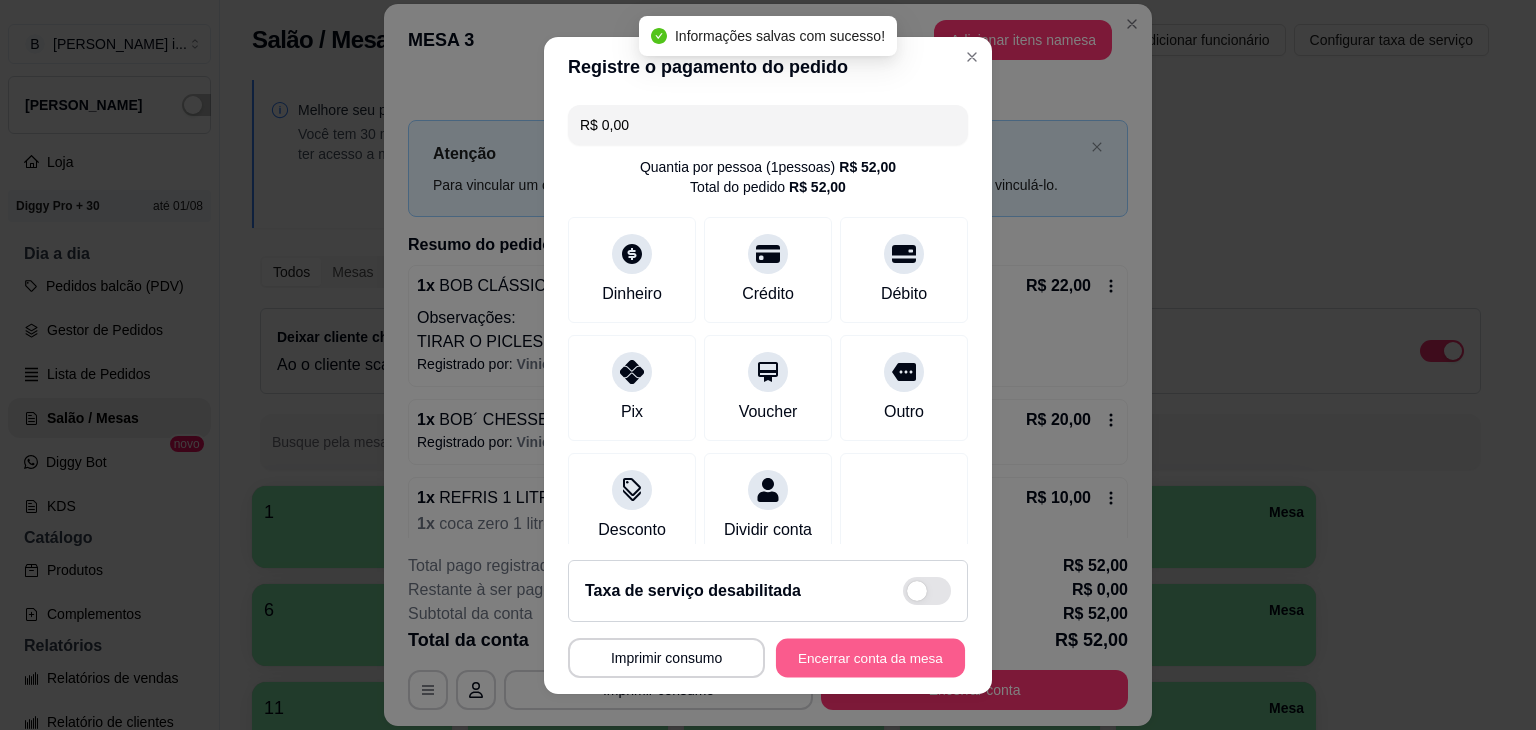 click on "Encerrar conta da mesa" at bounding box center [870, 657] 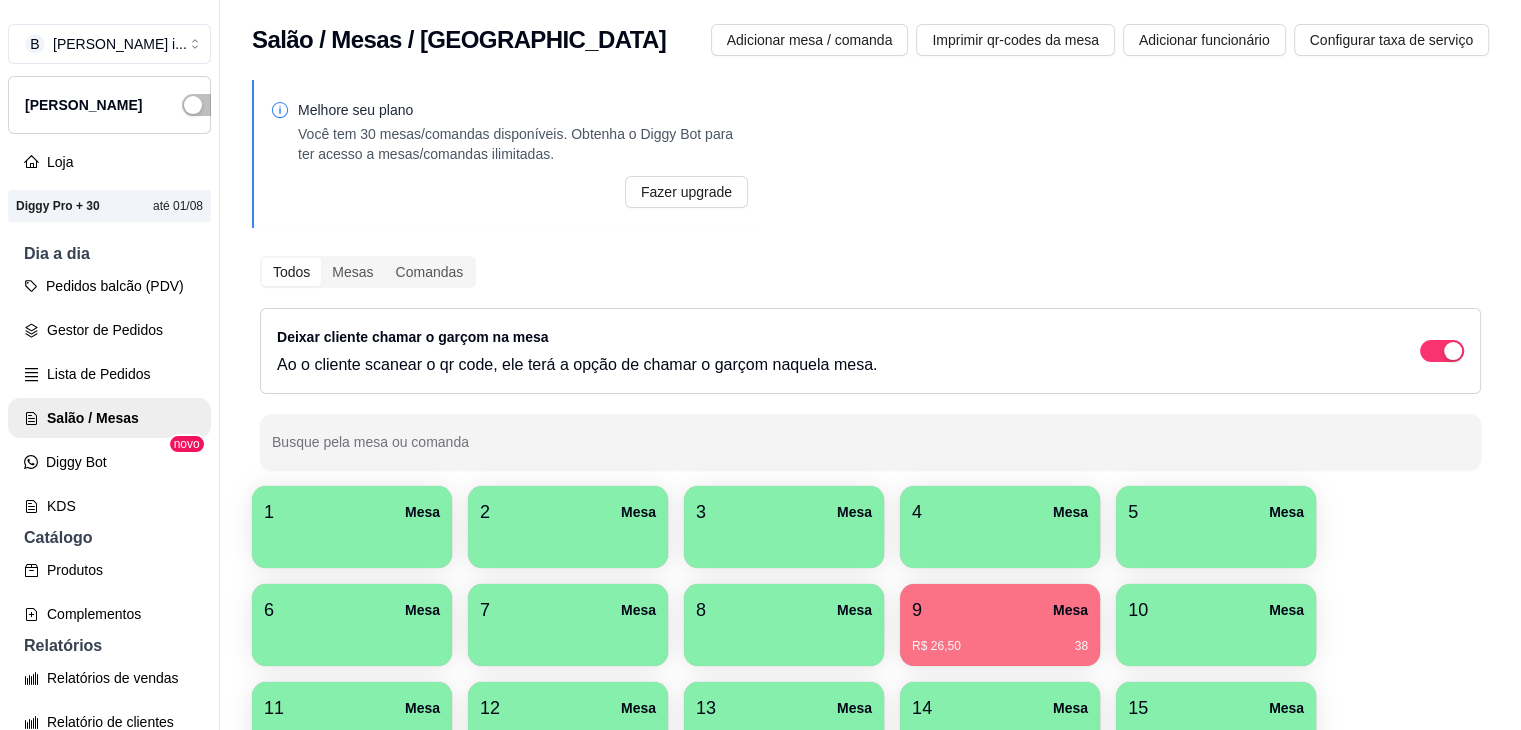click on "R$ 26,50" at bounding box center (936, 646) 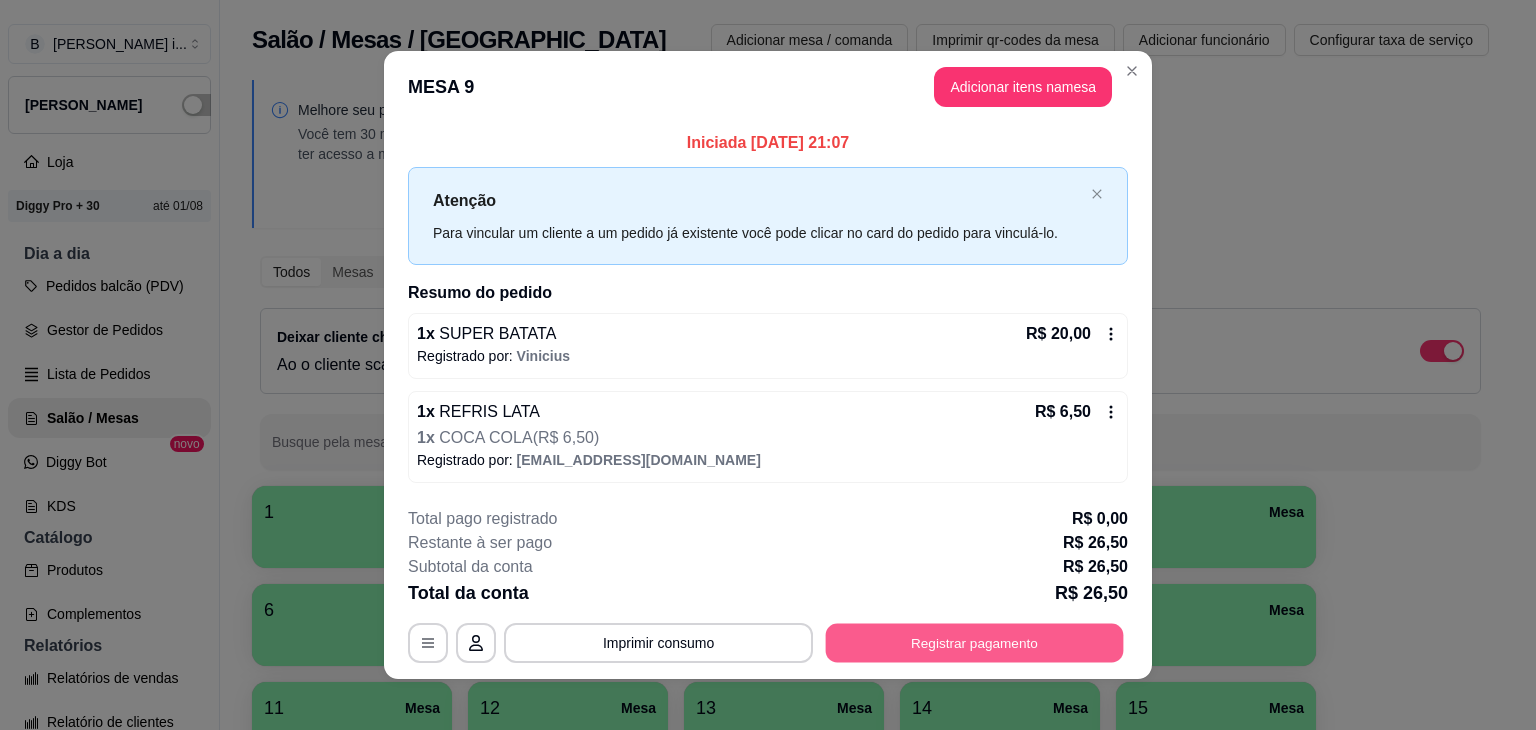 click on "Registrar pagamento" at bounding box center [975, 642] 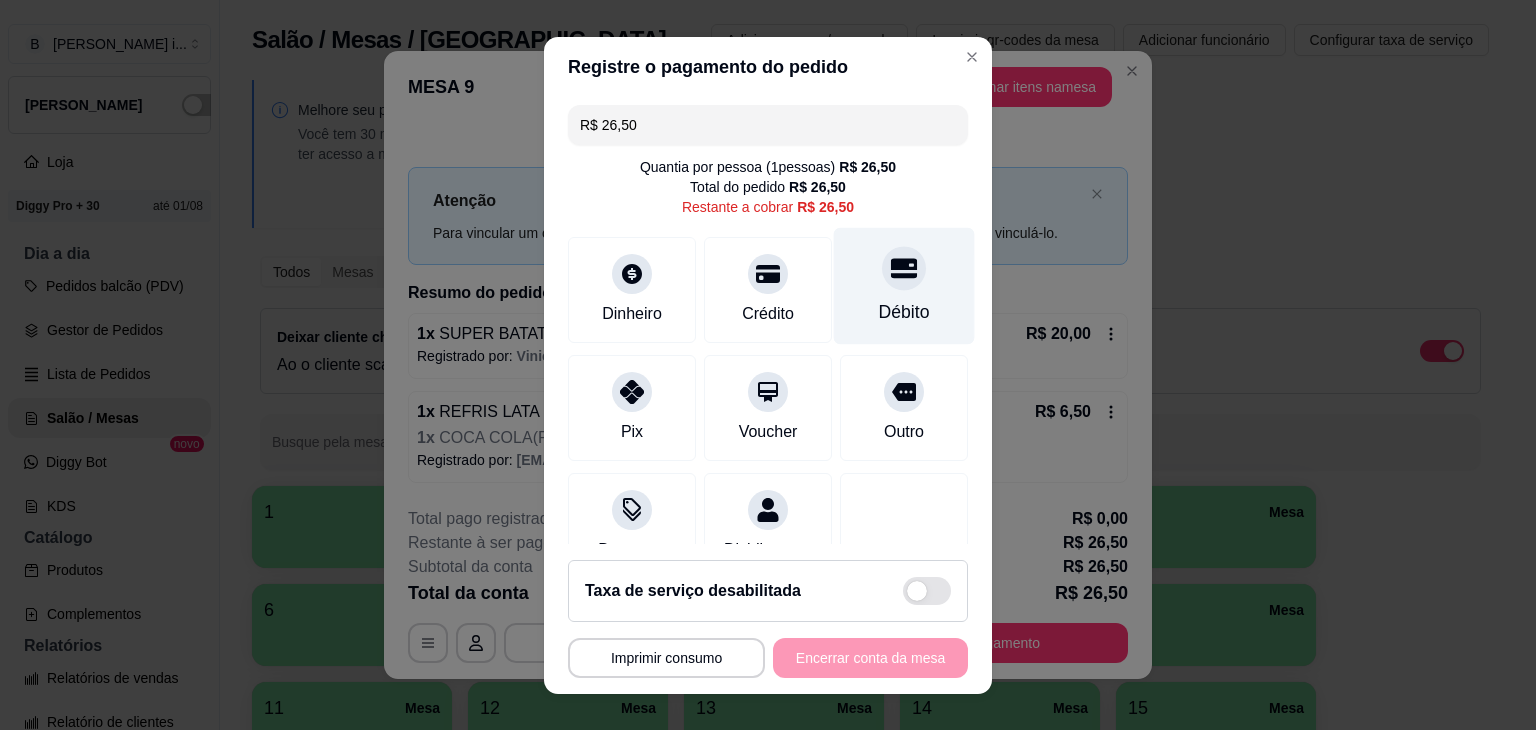 click on "Débito" at bounding box center (904, 312) 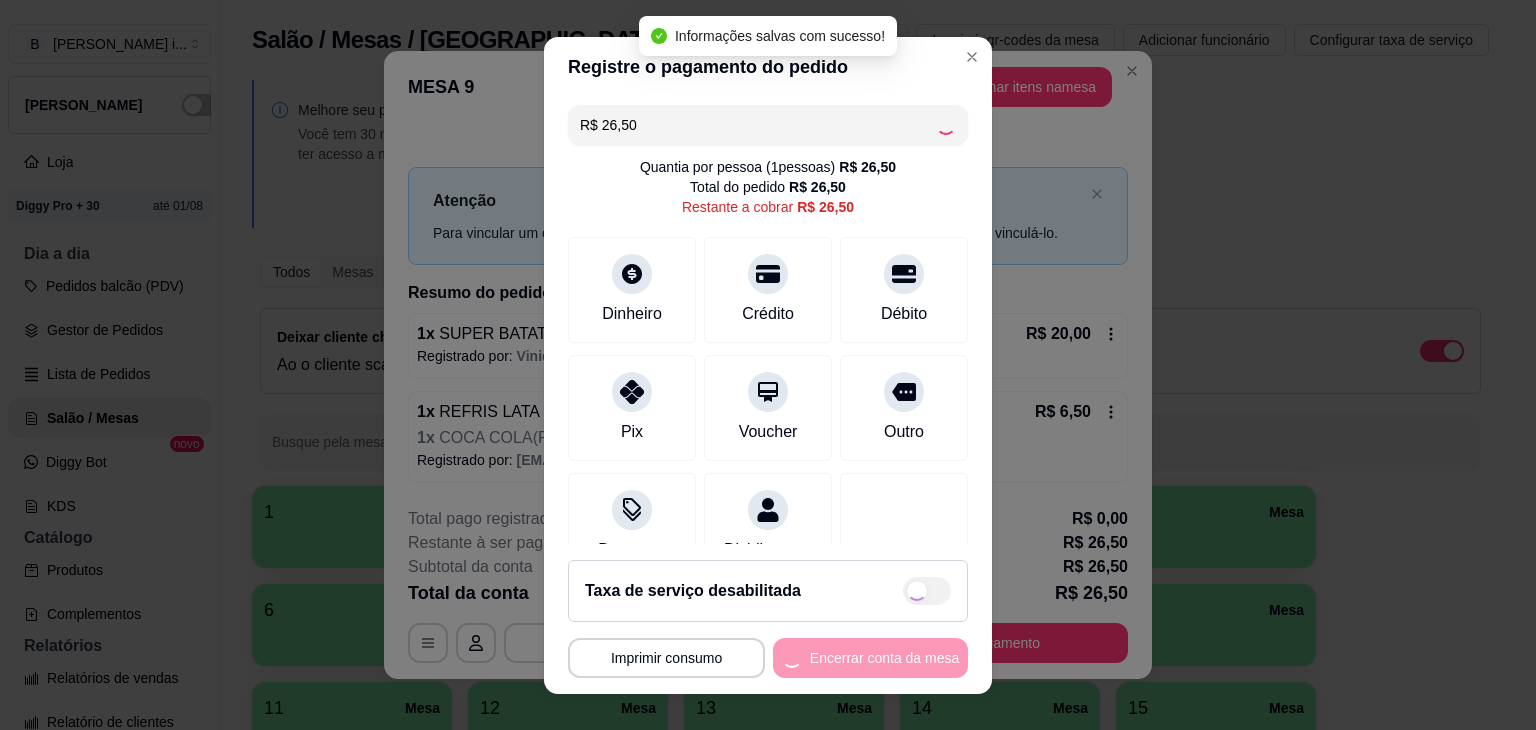 type on "R$ 0,00" 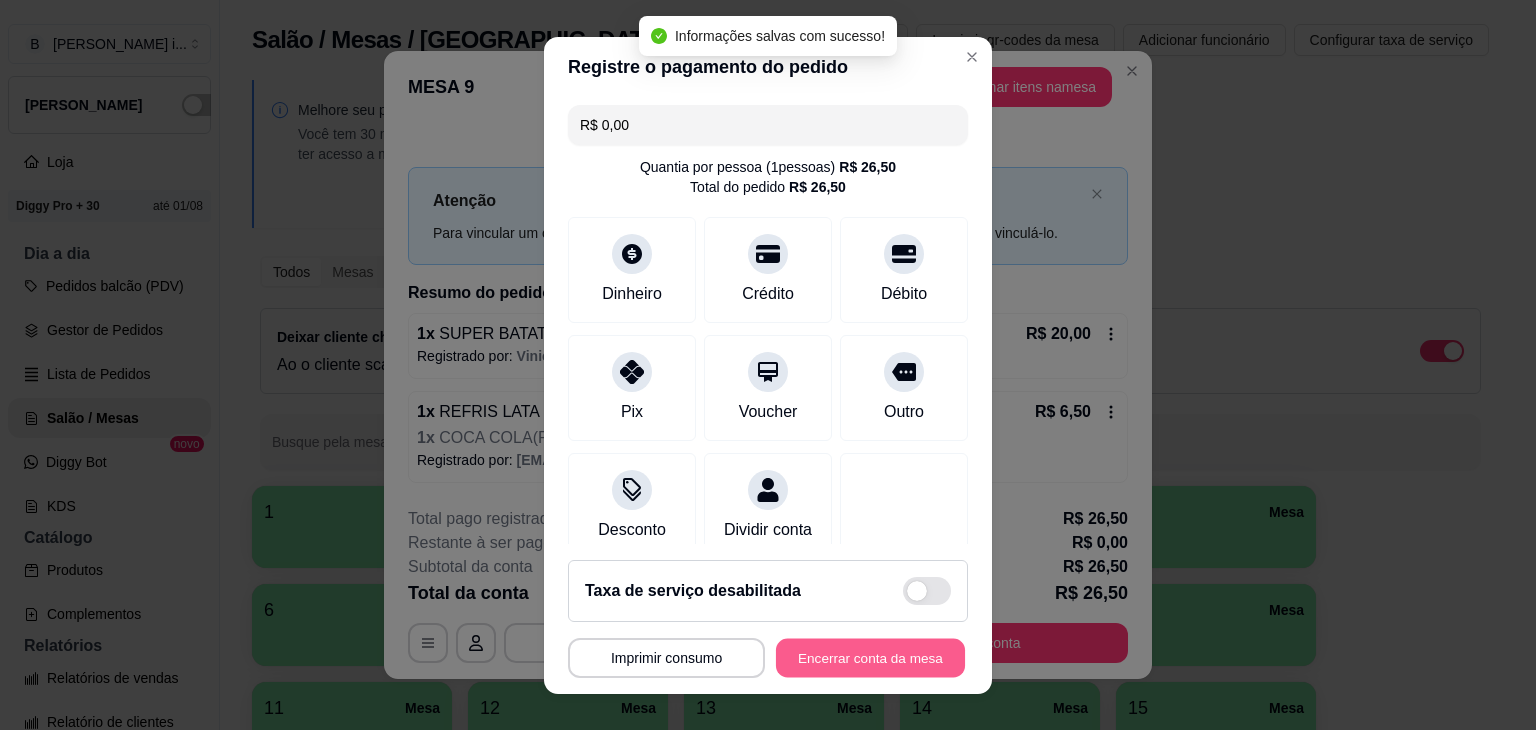 click on "Encerrar conta da mesa" at bounding box center (870, 657) 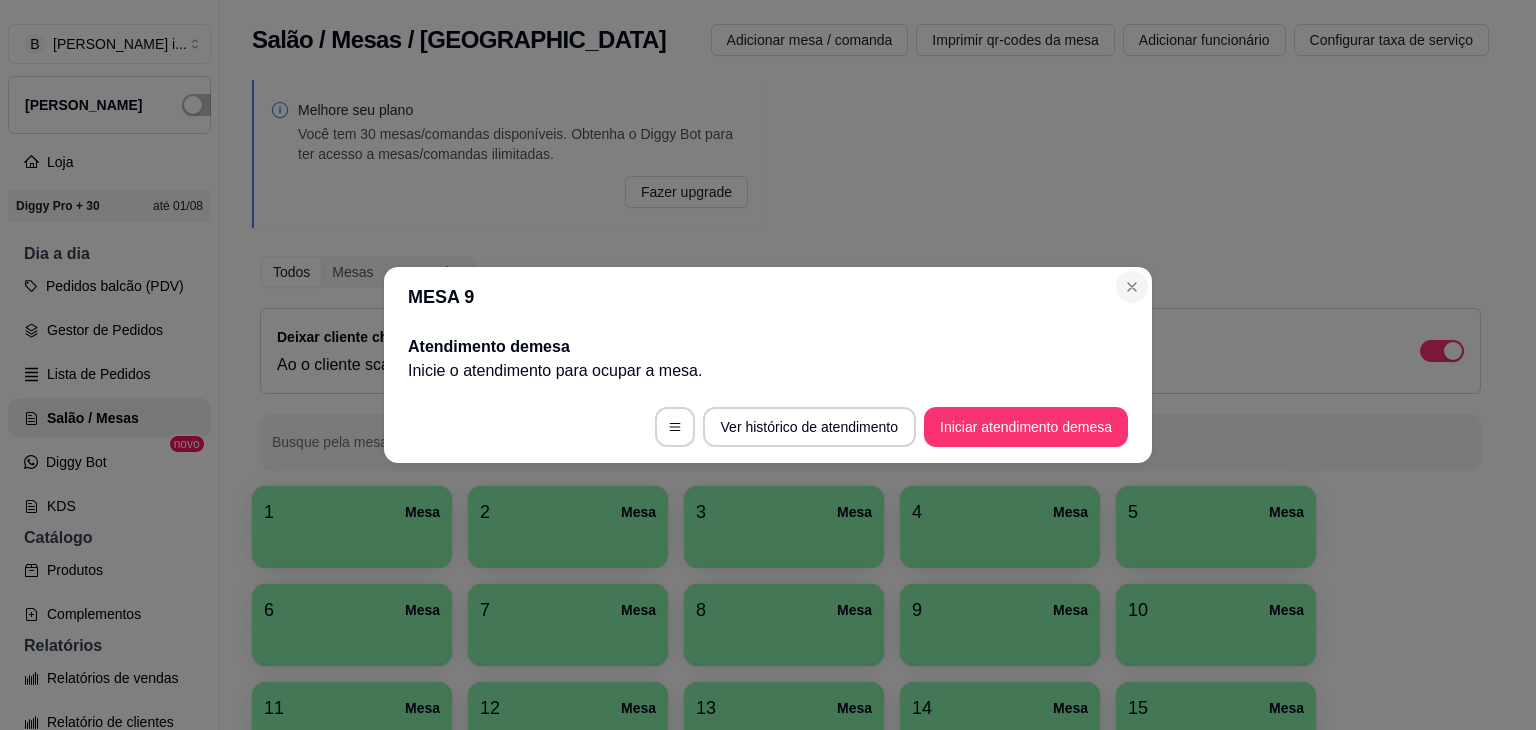 click on "MESA 9" at bounding box center (768, 297) 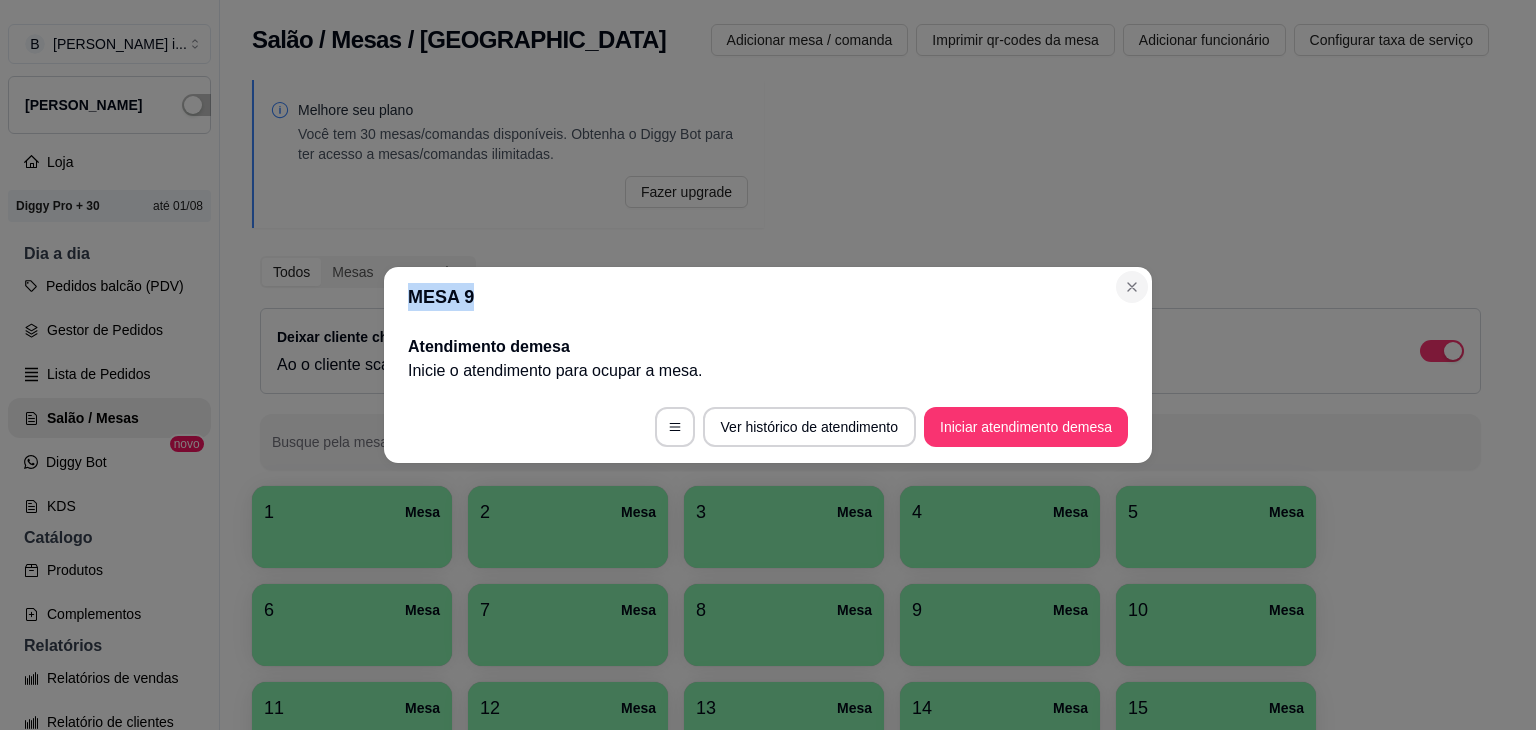 drag, startPoint x: 1124, startPoint y: 301, endPoint x: 1135, endPoint y: 288, distance: 17.029387 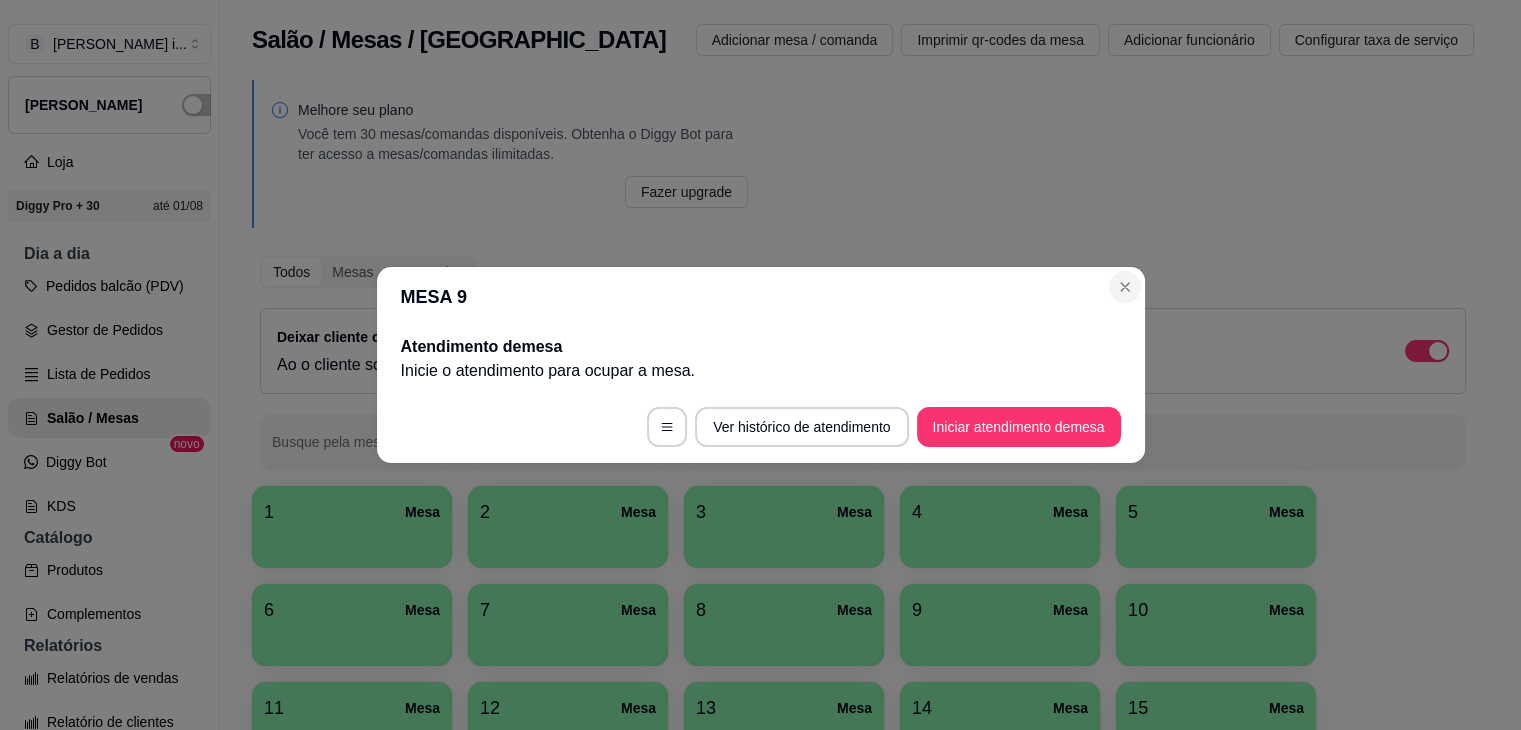 click on "Todos Mesas Comandas Deixar cliente chamar o garçom na mesa Ao o cliente scanear o qr code, ele terá a opção de chamar o garçom naquela mesa. Busque pela mesa ou comanda" at bounding box center [863, 363] 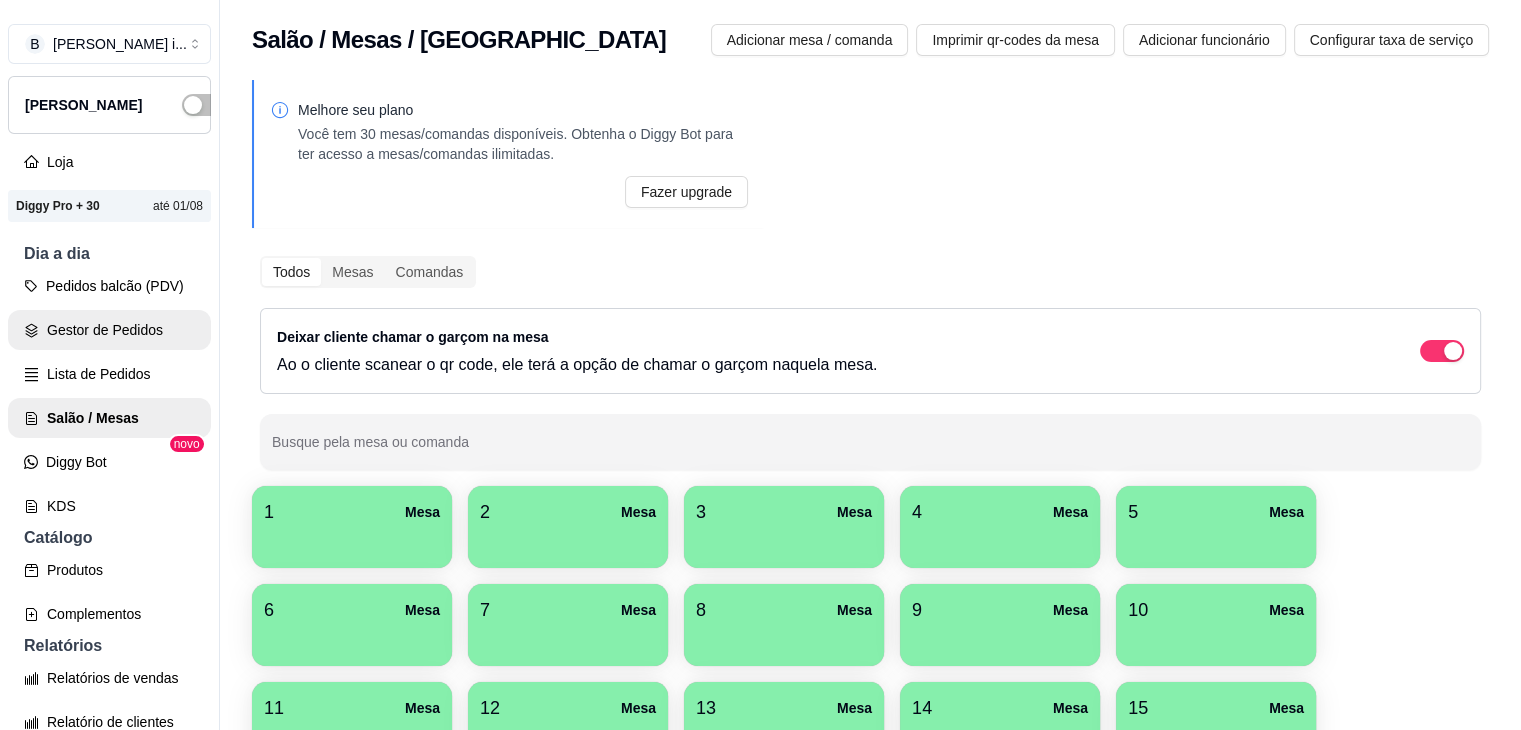 click on "Gestor de Pedidos" at bounding box center [109, 330] 